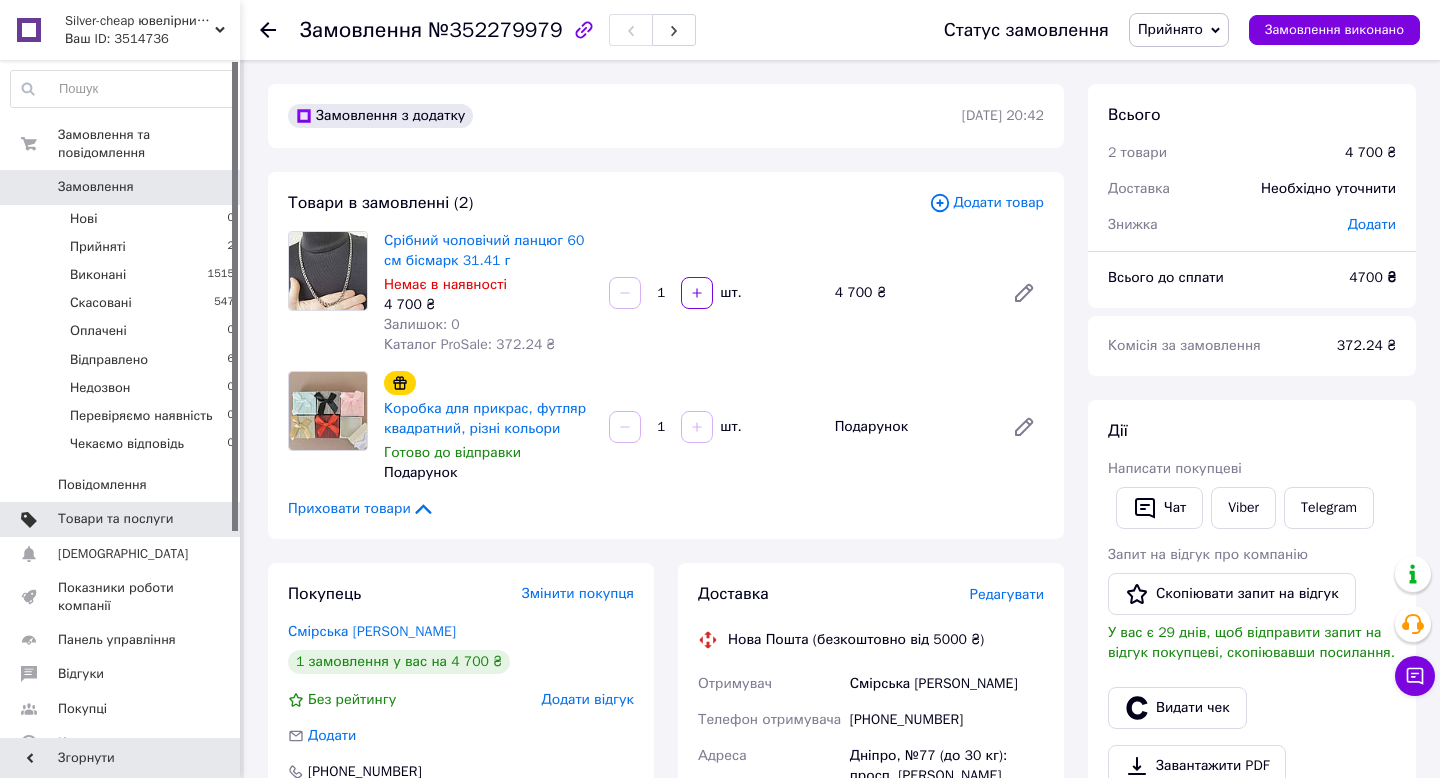 scroll, scrollTop: 0, scrollLeft: 0, axis: both 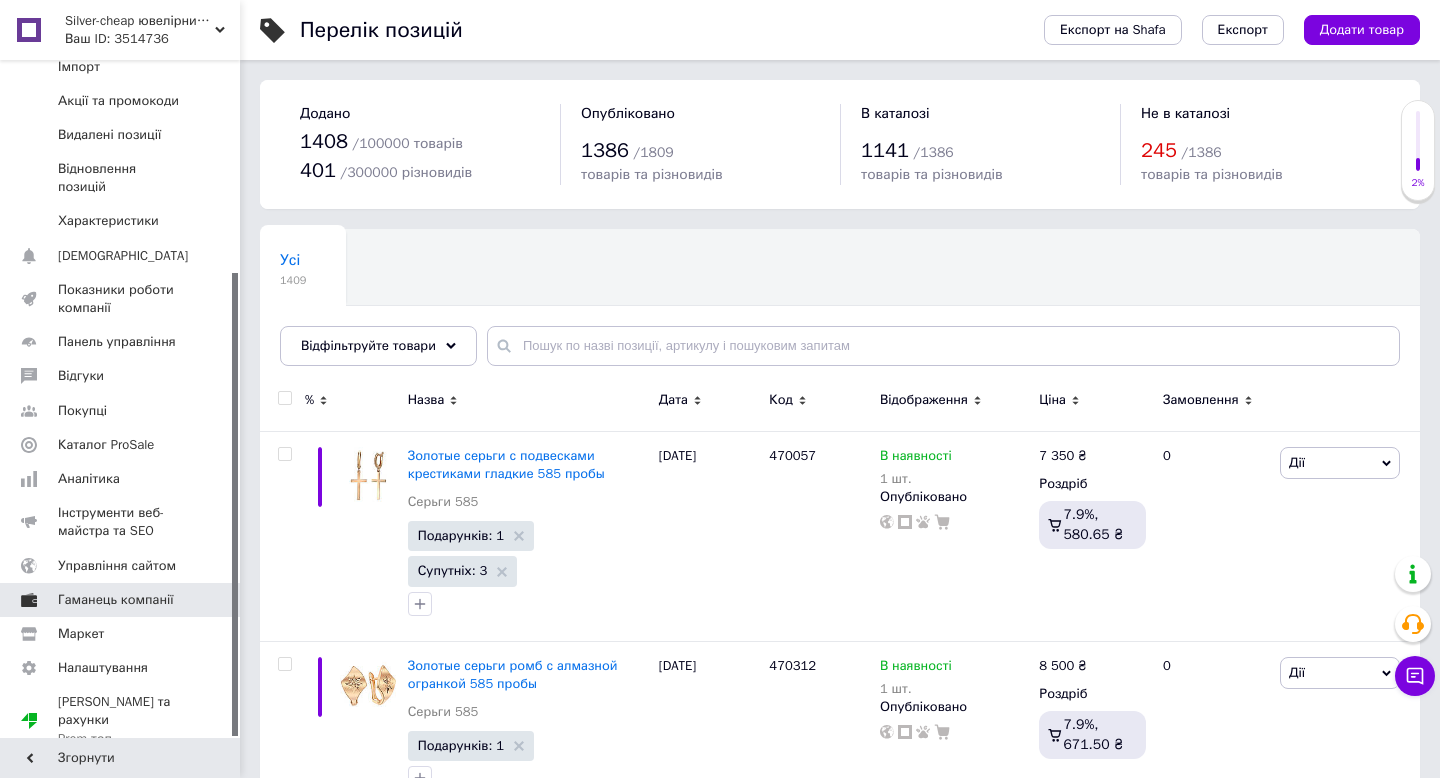 click on "Гаманець компанії" at bounding box center (116, 600) 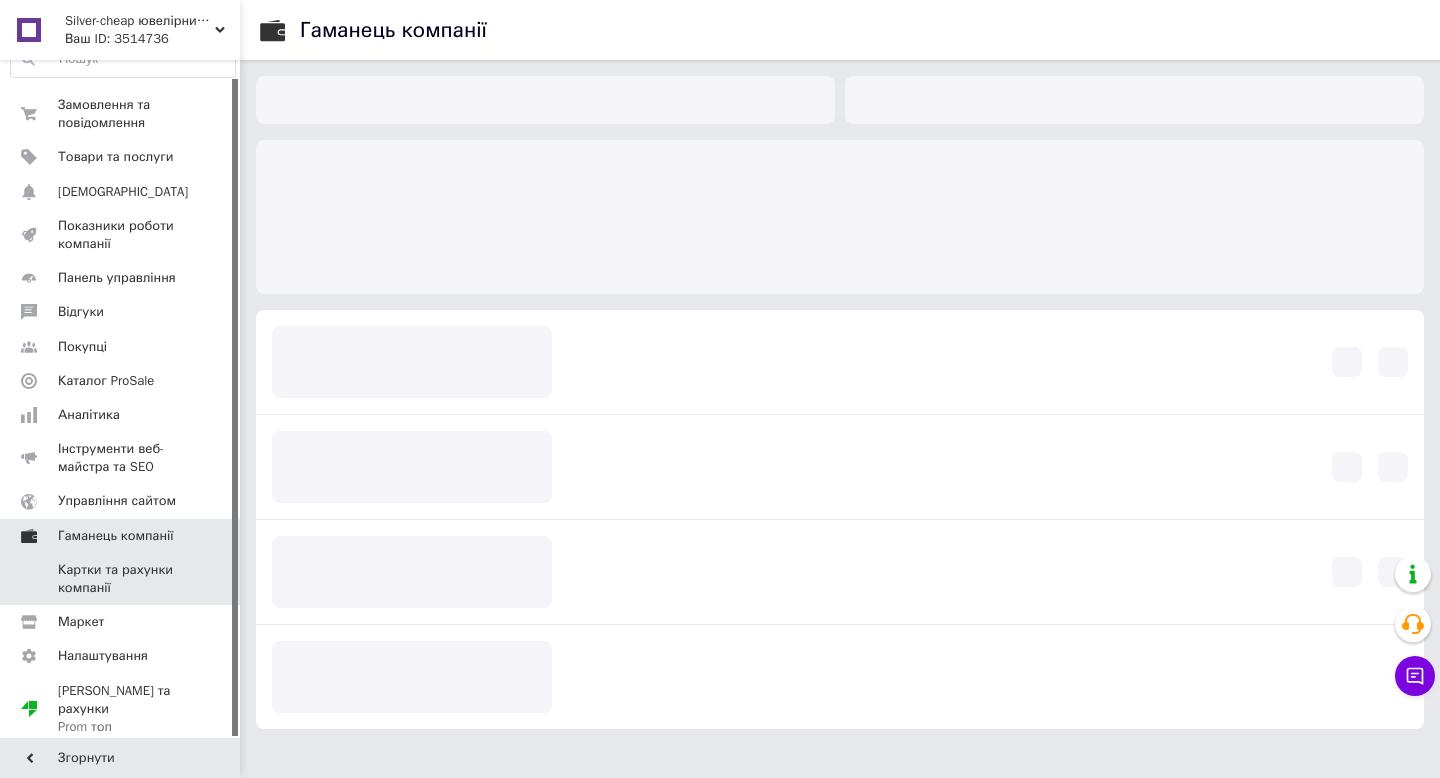scroll, scrollTop: 18, scrollLeft: 0, axis: vertical 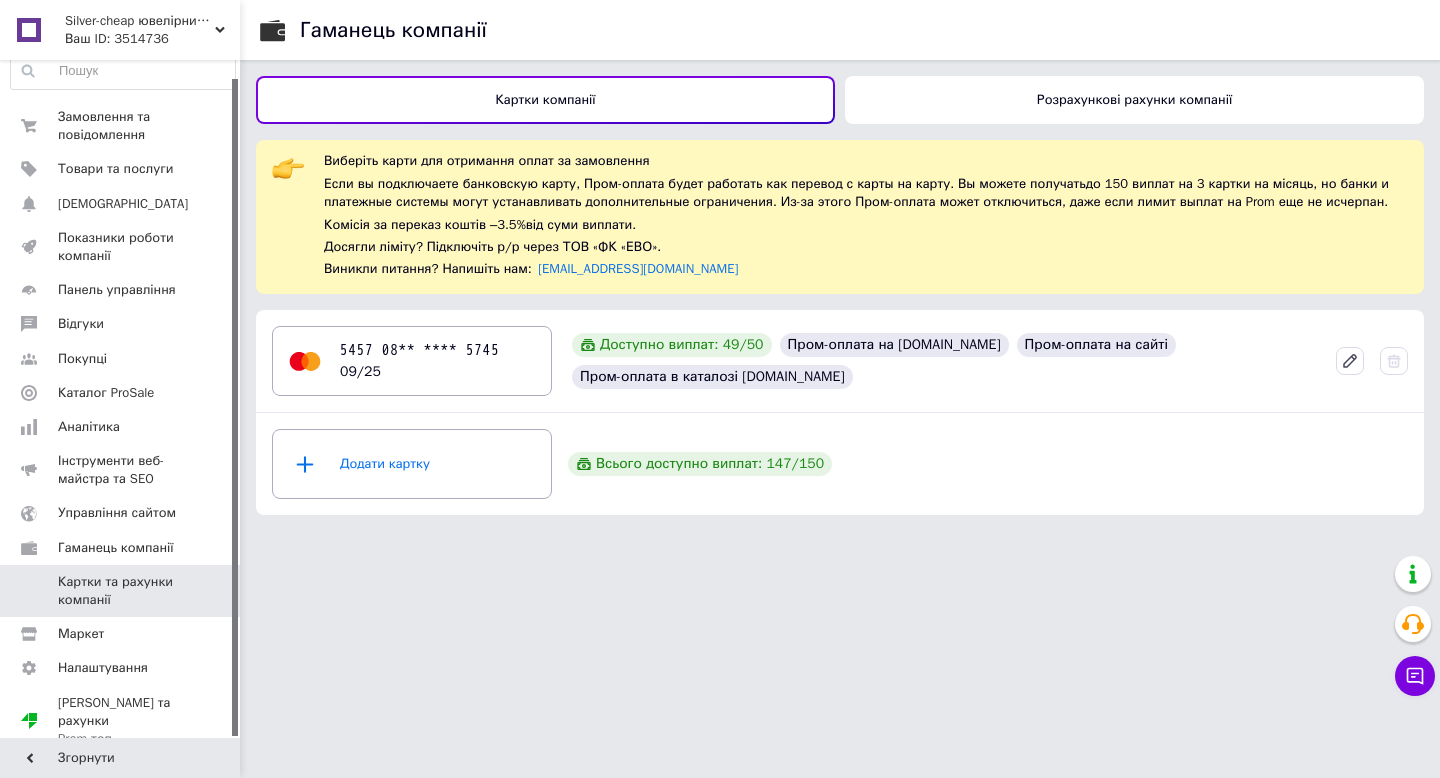 click on "Розрахункові рахунки компанії" at bounding box center [1134, 100] 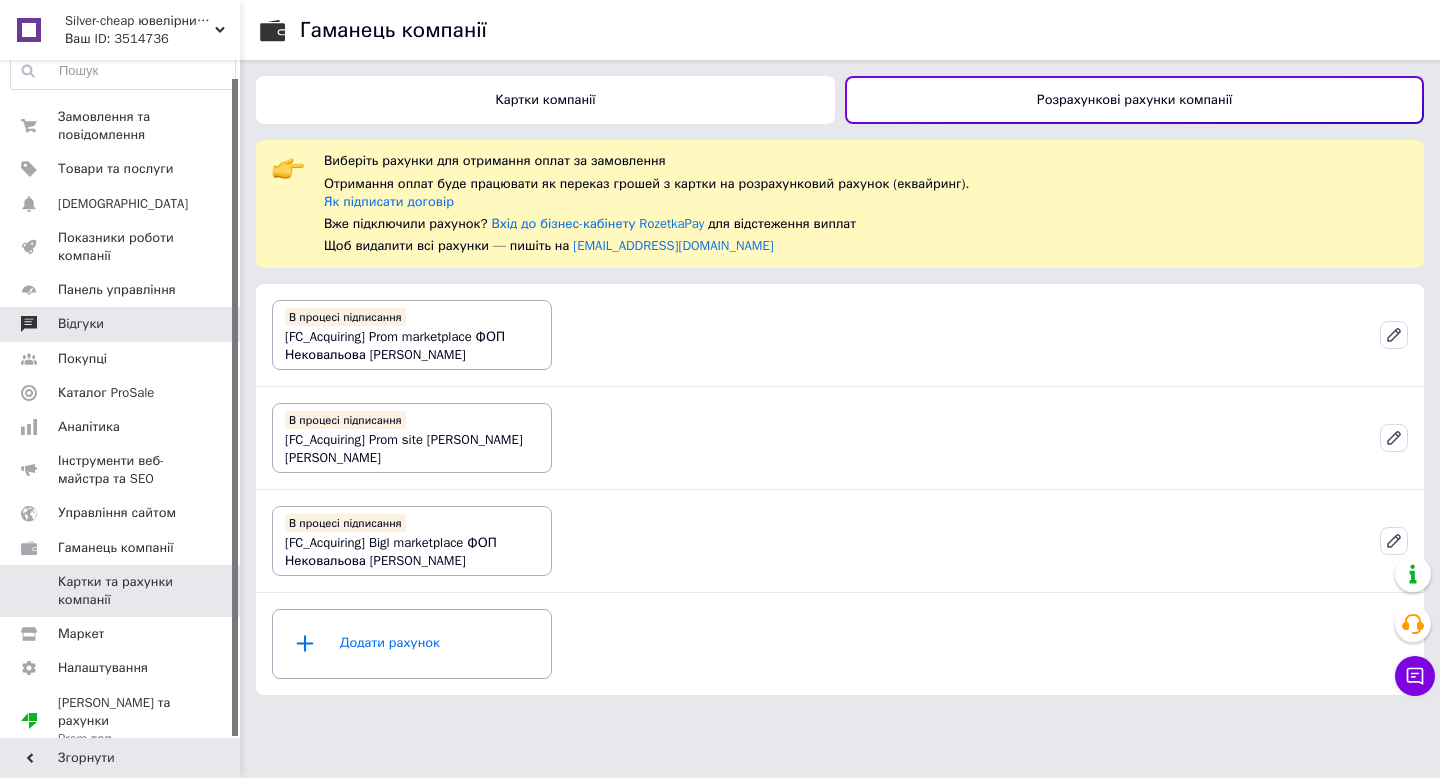 scroll, scrollTop: 0, scrollLeft: 0, axis: both 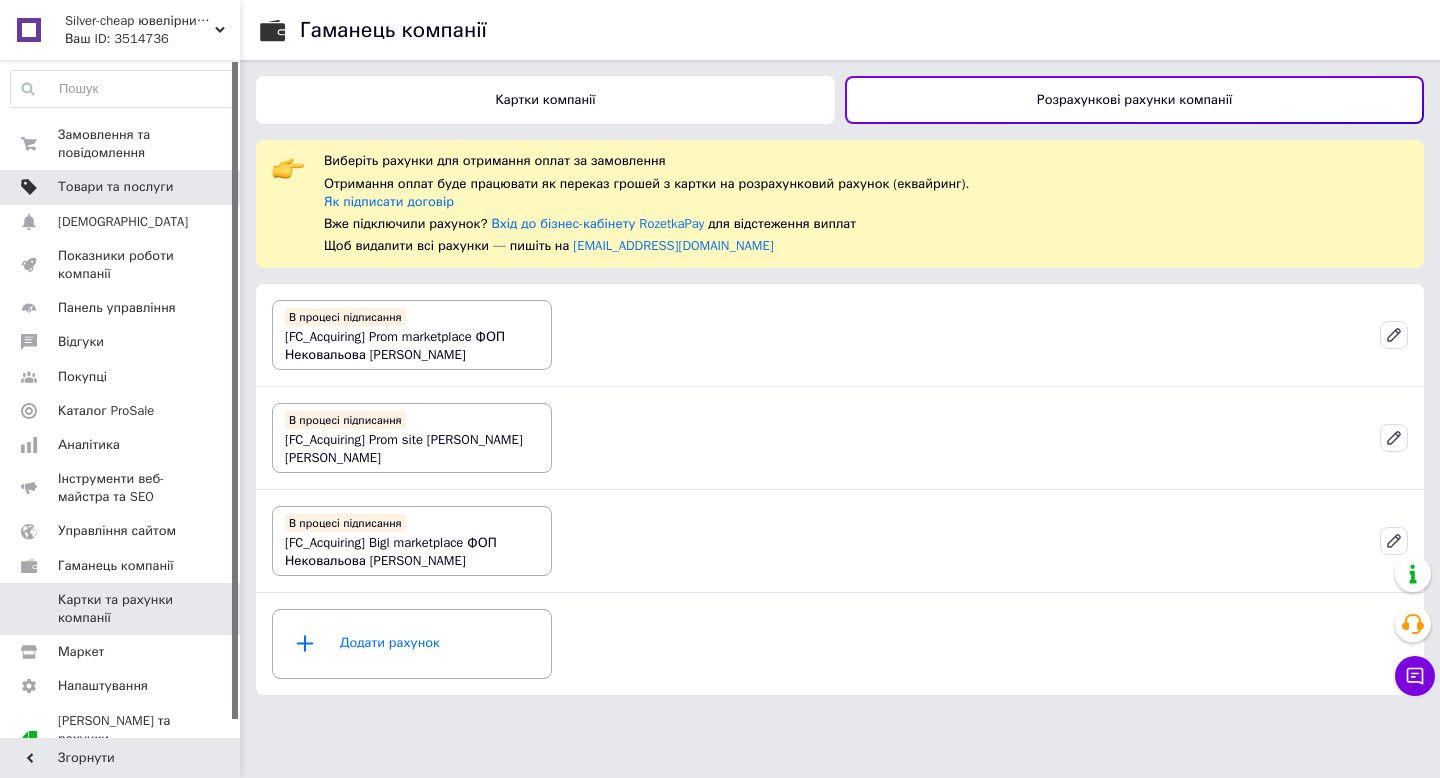 click on "Товари та послуги" at bounding box center (115, 187) 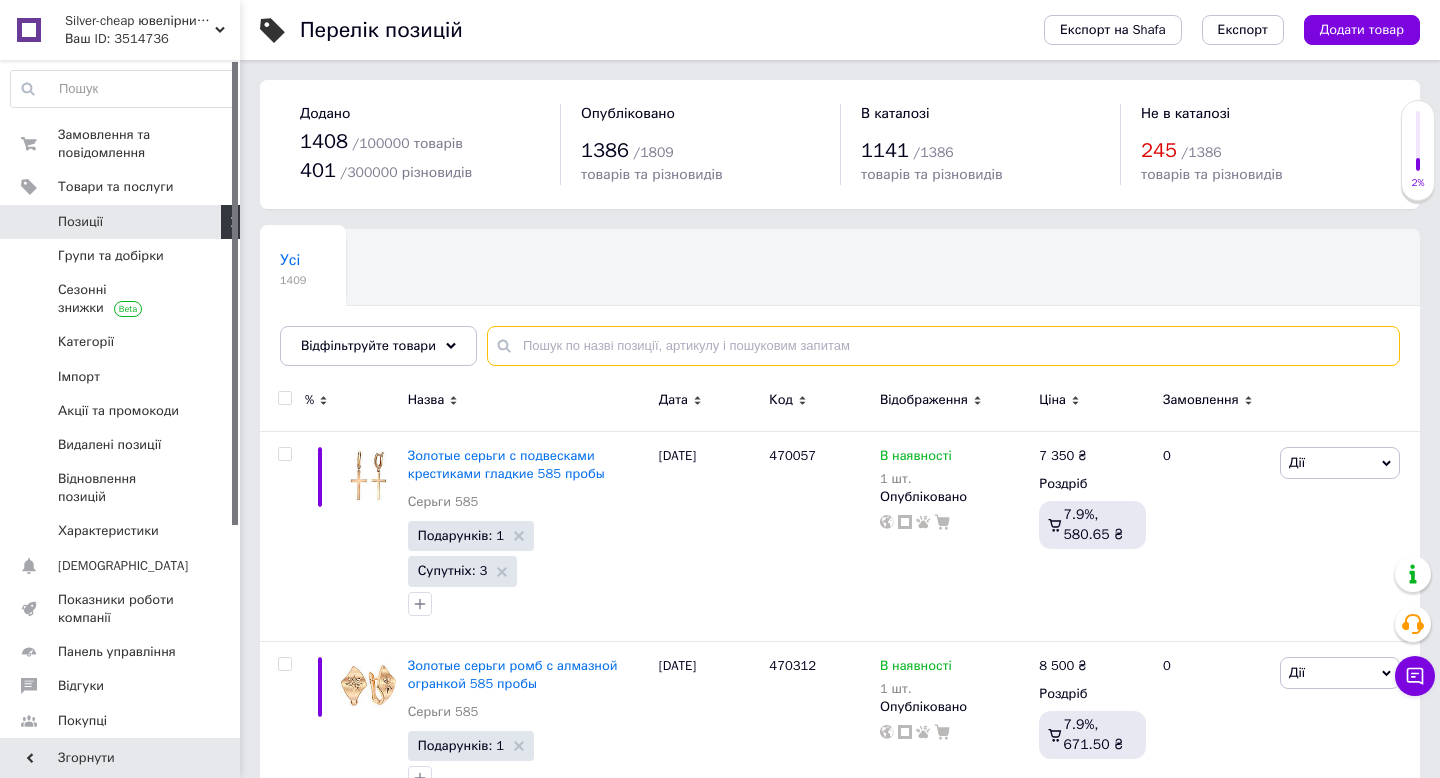 click at bounding box center (943, 346) 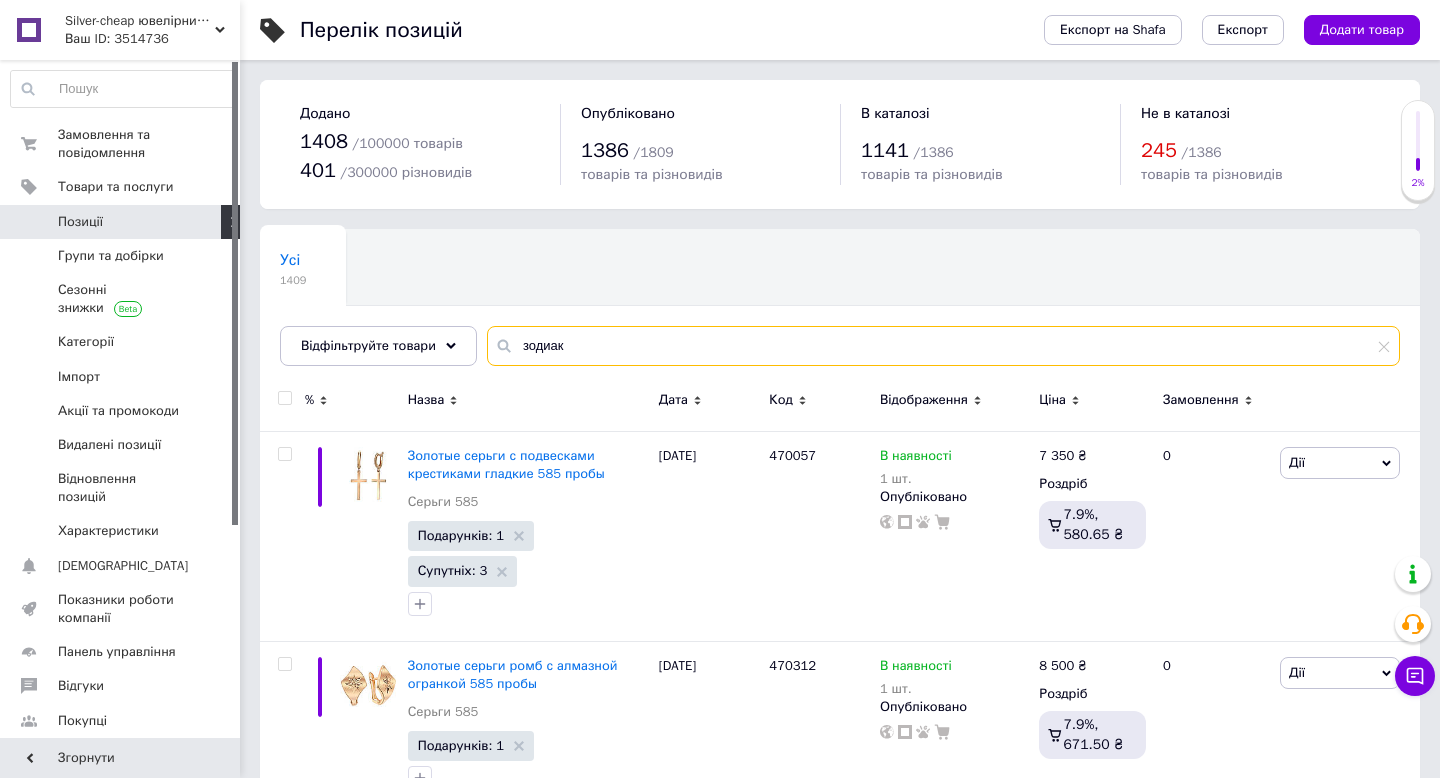 type on "зодиак" 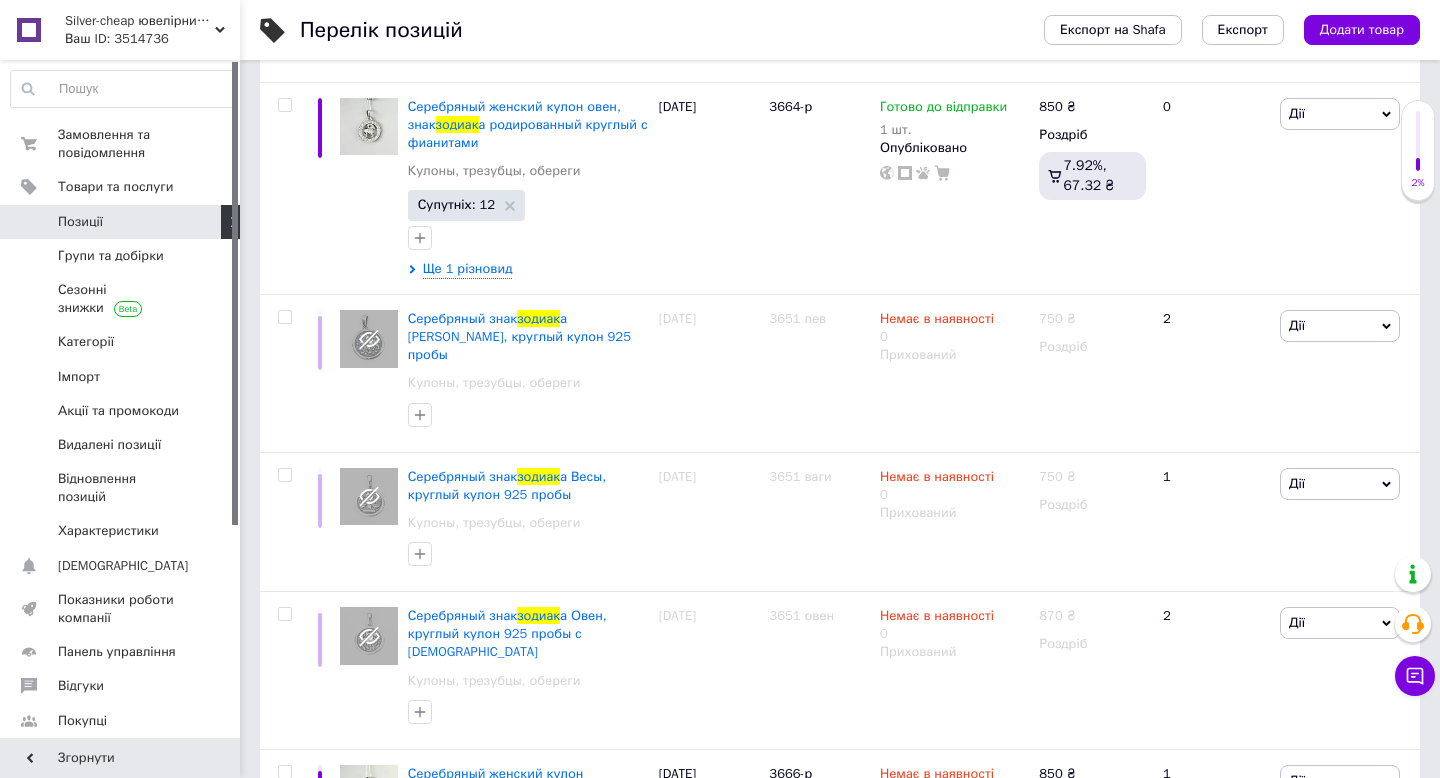 scroll, scrollTop: 386, scrollLeft: 0, axis: vertical 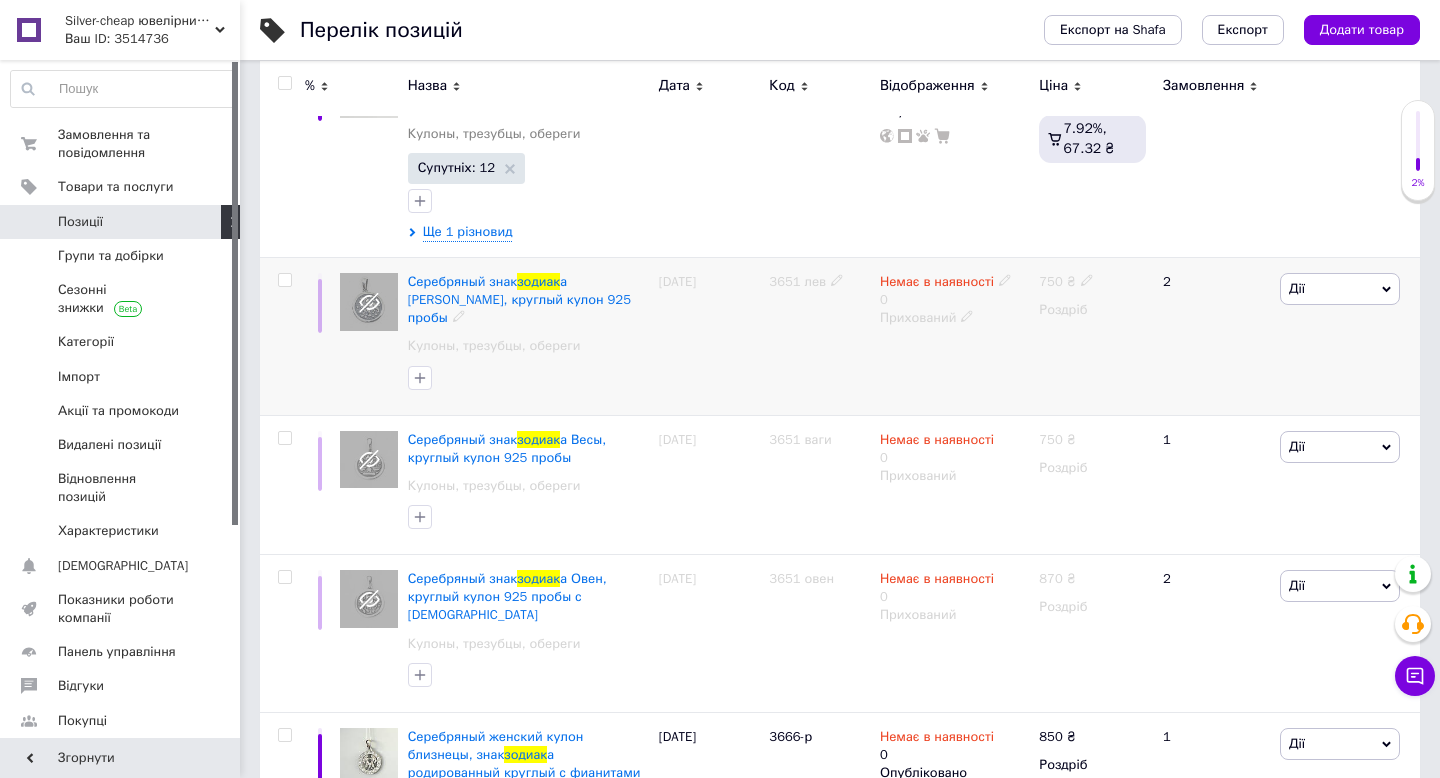 click on "Серебряный знак  зодиак а [PERSON_NAME], круглый кулон 925 пробы" at bounding box center (528, 300) 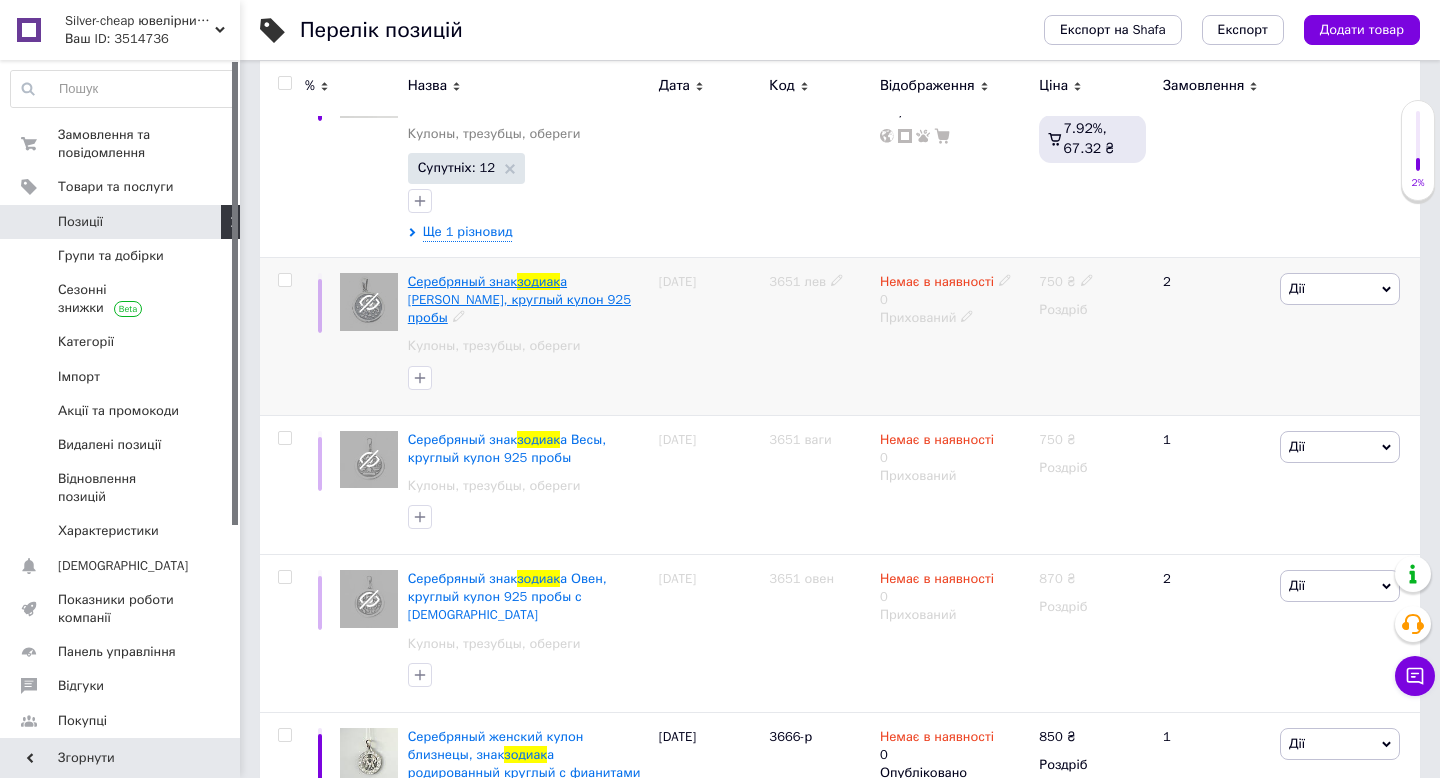 click on "Серебряный знак" at bounding box center [462, 281] 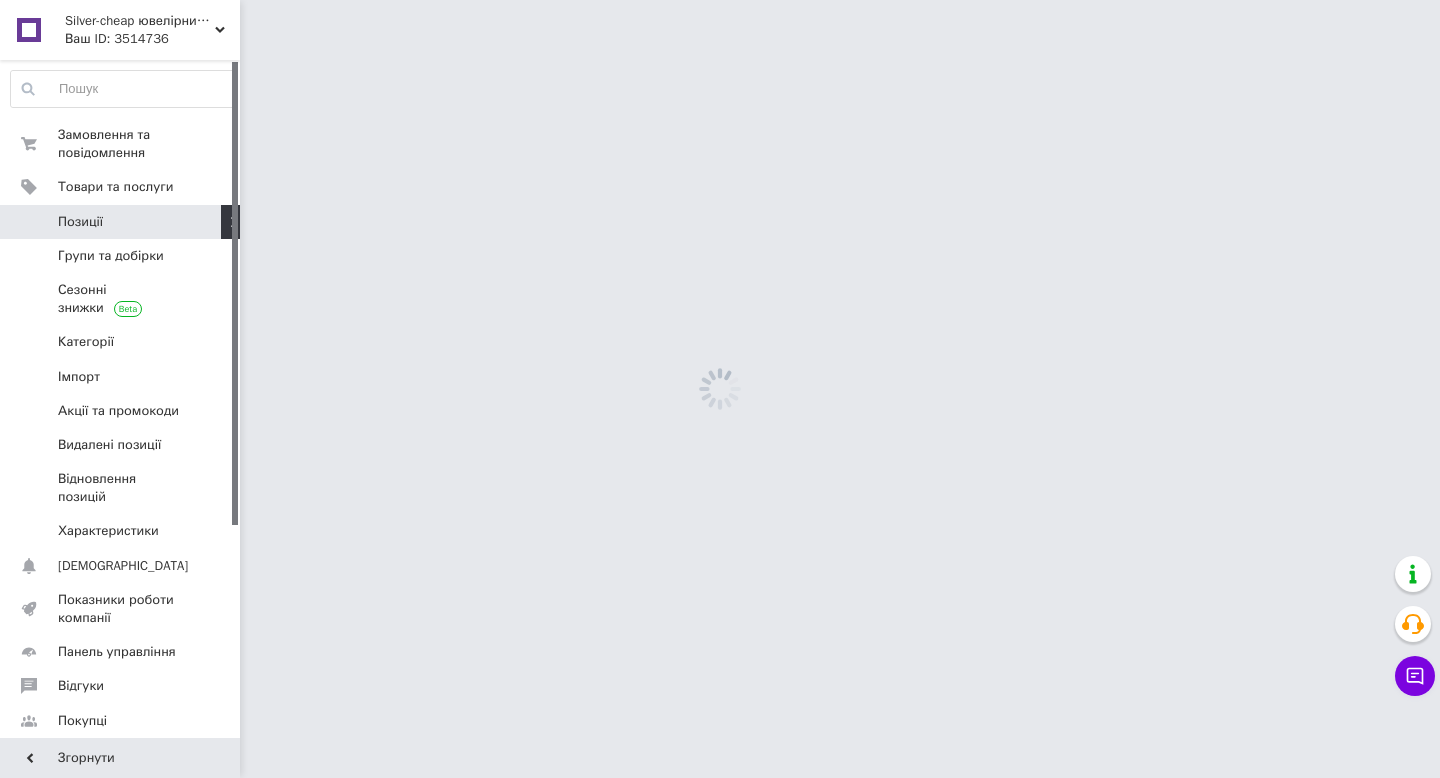 scroll, scrollTop: 0, scrollLeft: 0, axis: both 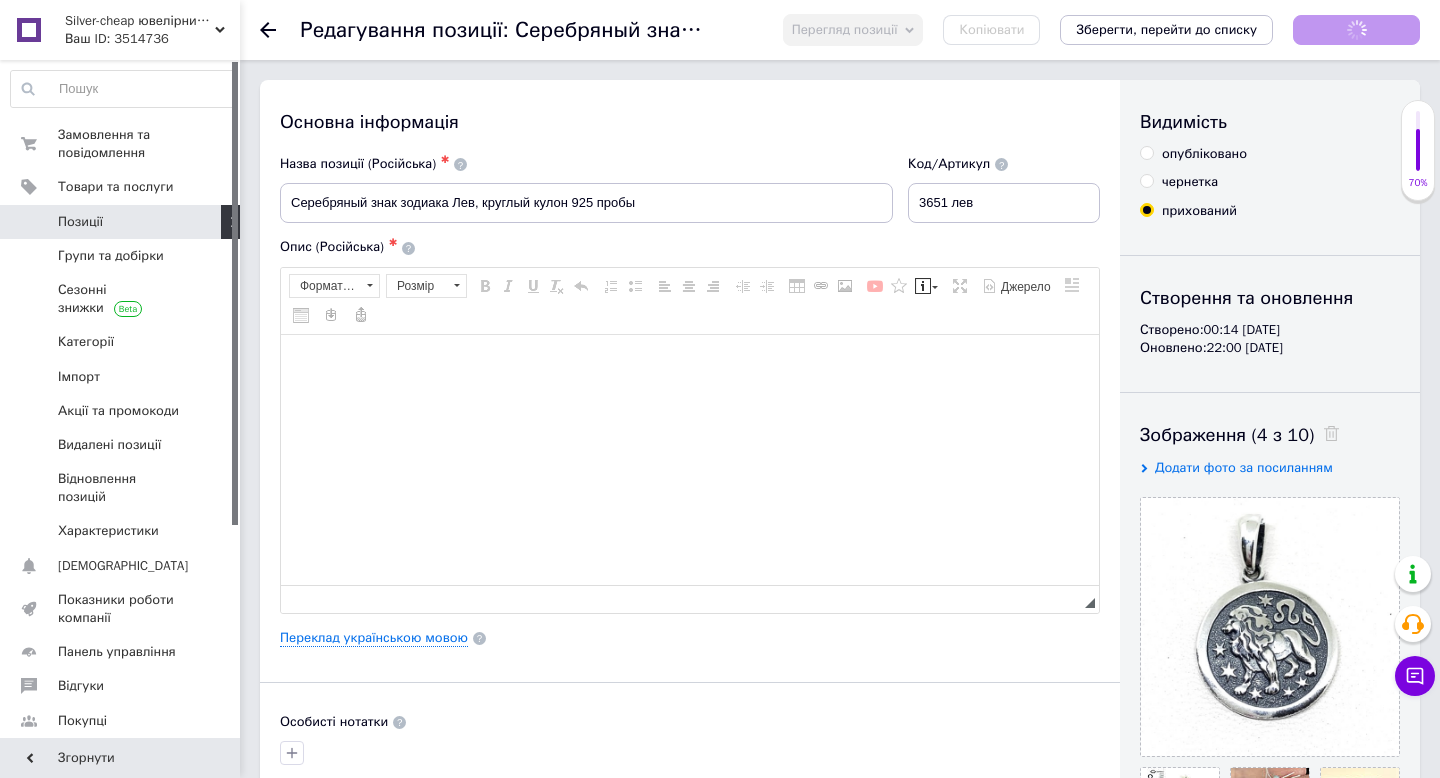 click on "опубліковано" at bounding box center (1146, 152) 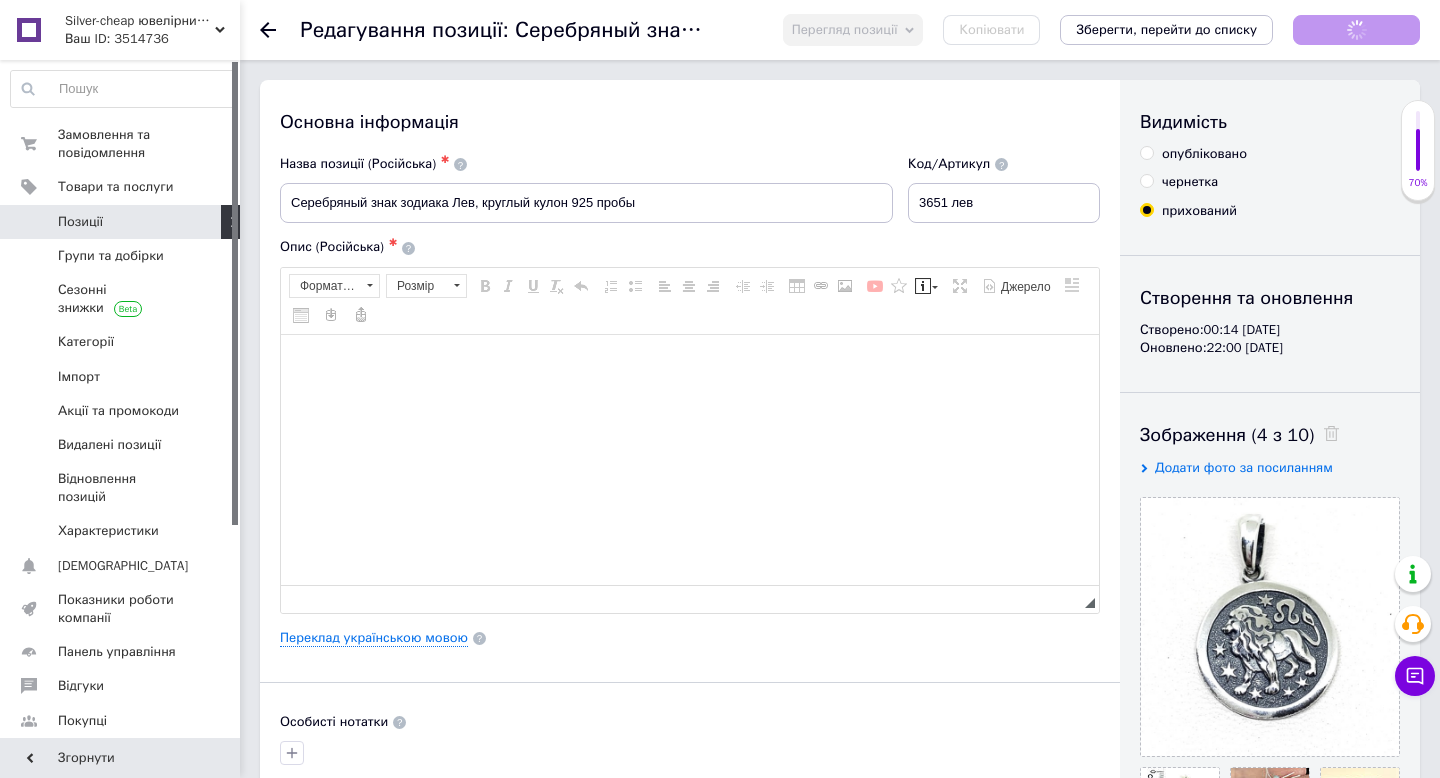 radio on "true" 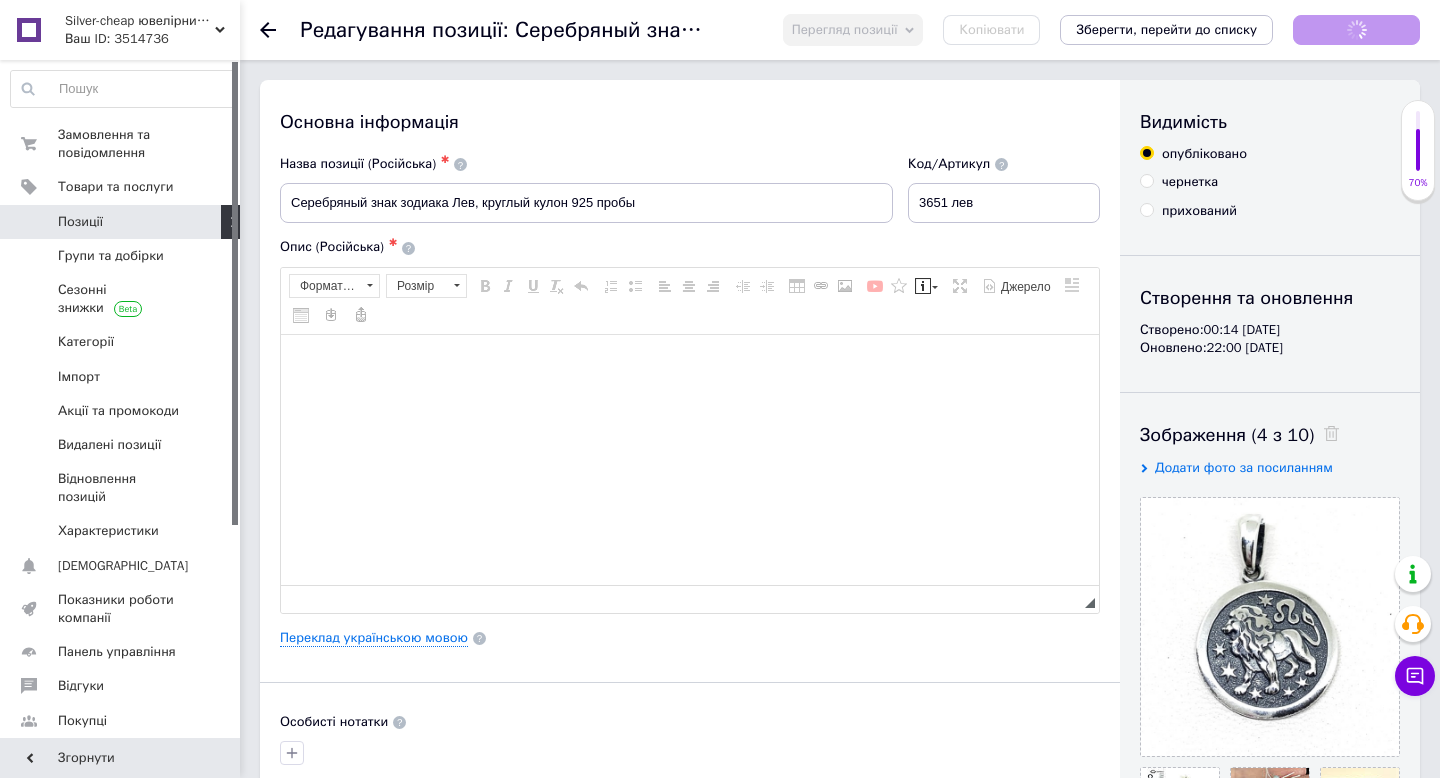 click on "опубліковано" at bounding box center [1146, 152] 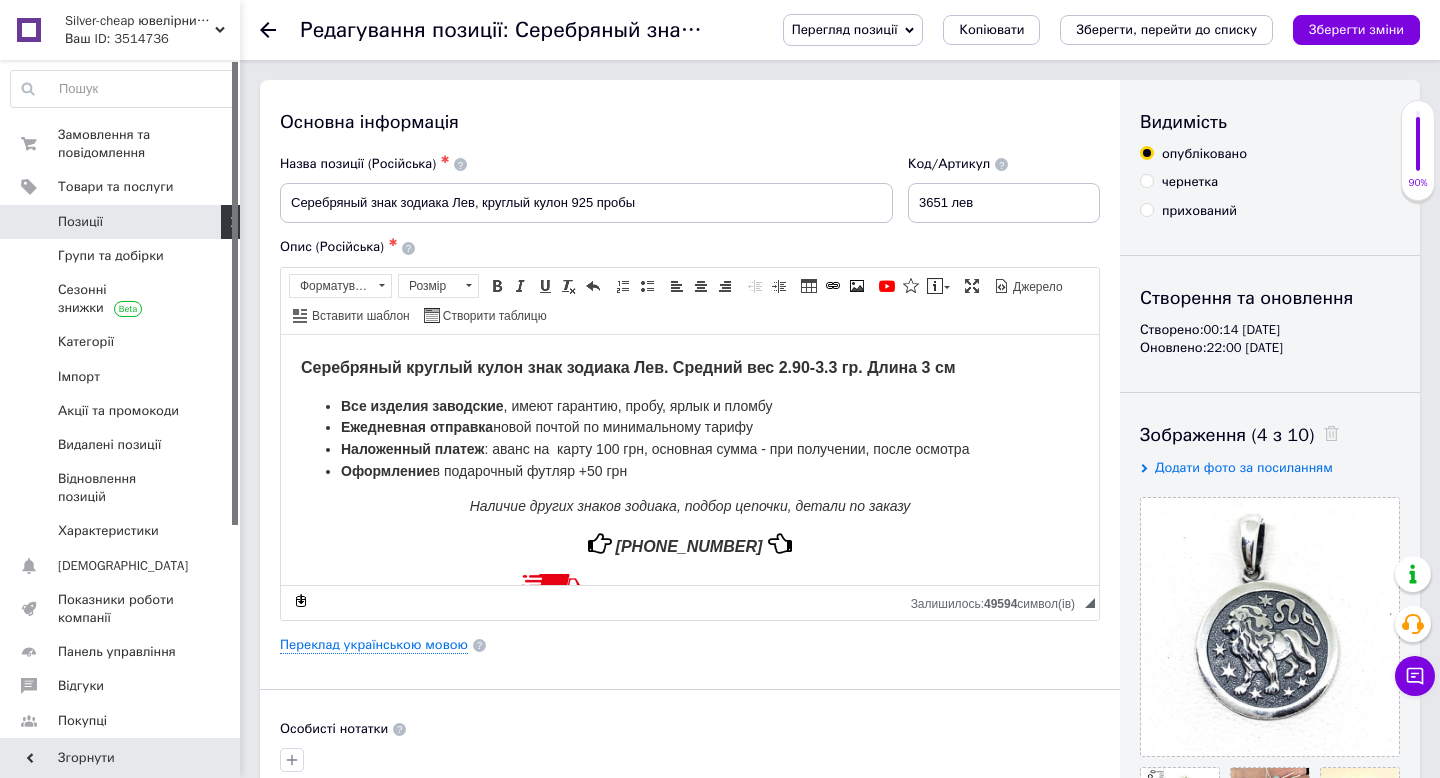 scroll, scrollTop: 0, scrollLeft: 0, axis: both 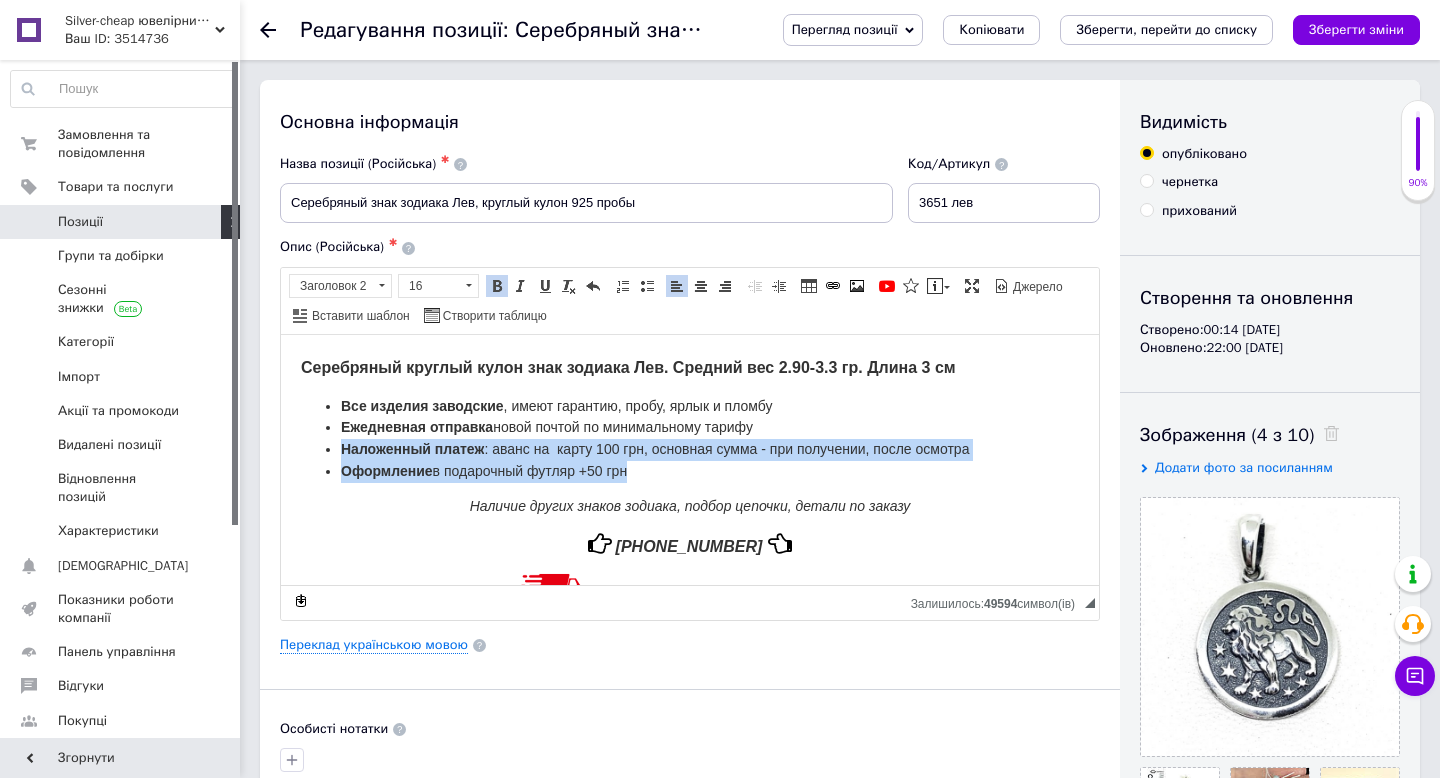 drag, startPoint x: 638, startPoint y: 475, endPoint x: 294, endPoint y: 444, distance: 345.39398 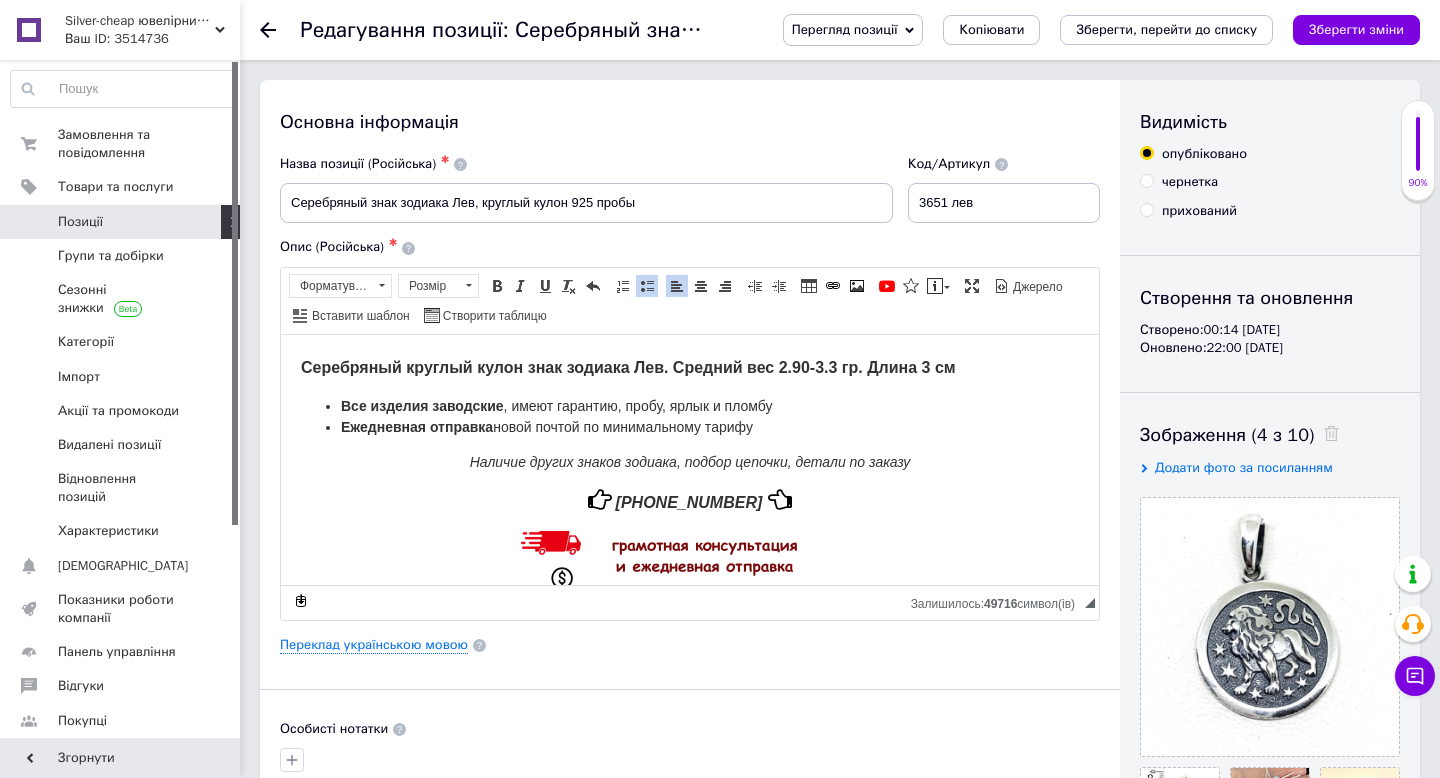 drag, startPoint x: 778, startPoint y: 426, endPoint x: 594, endPoint y: 429, distance: 184.02446 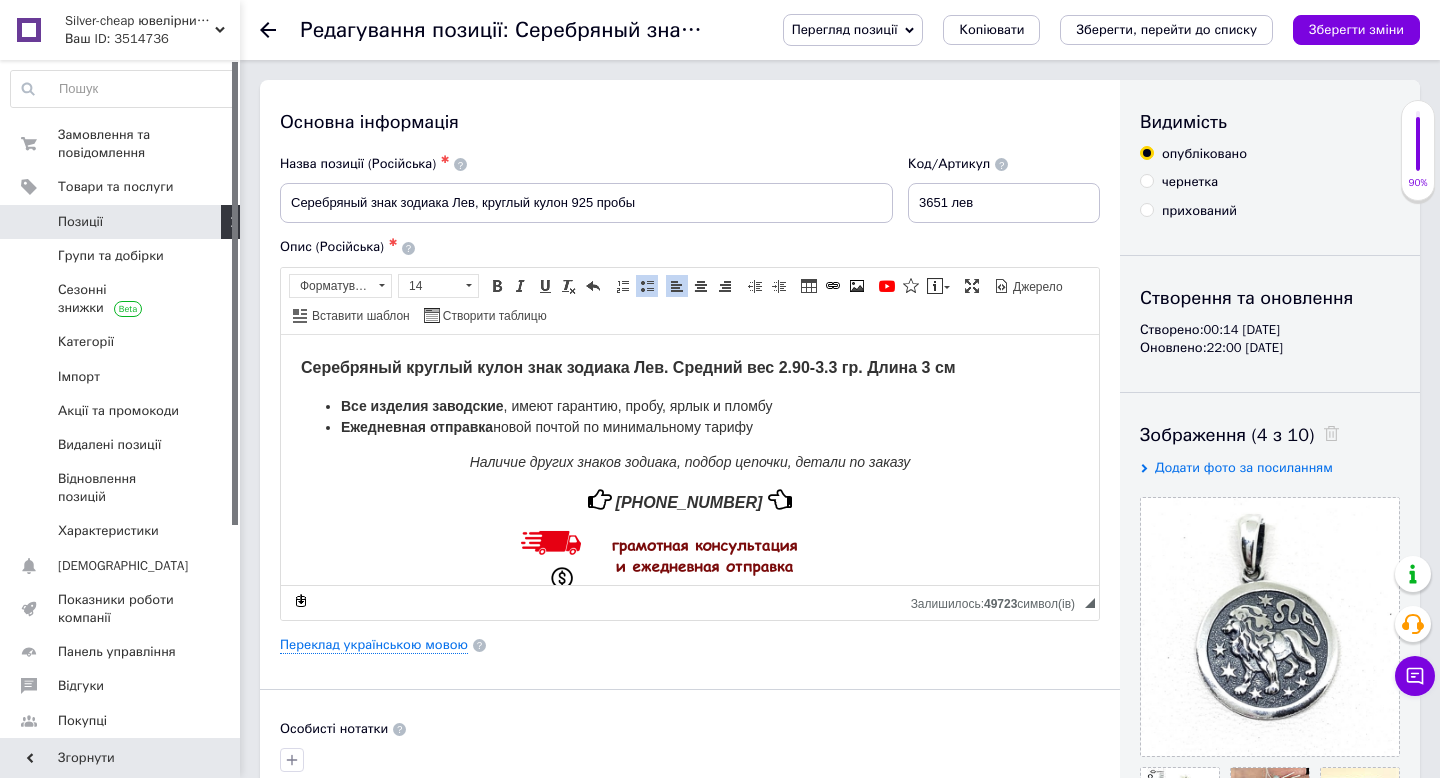 type 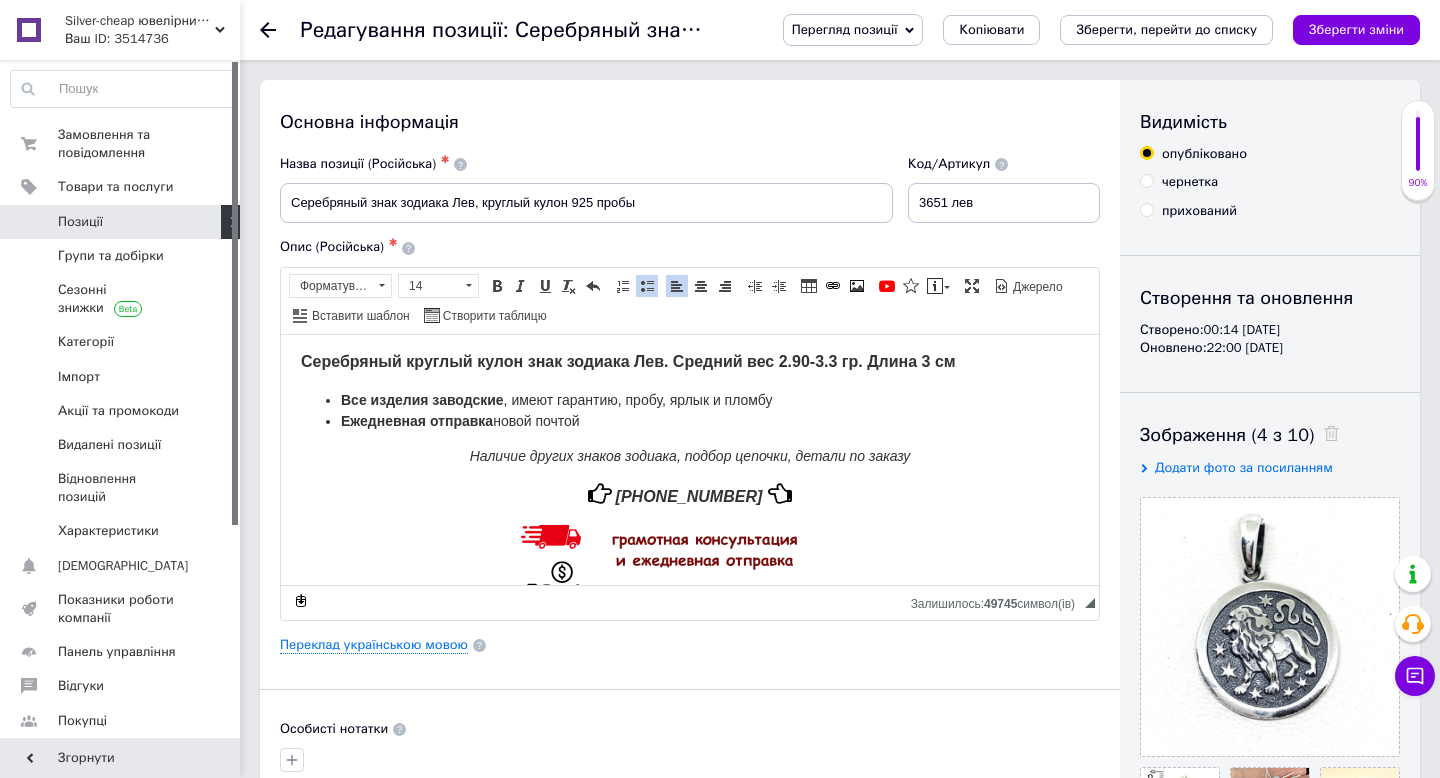 scroll, scrollTop: 0, scrollLeft: 0, axis: both 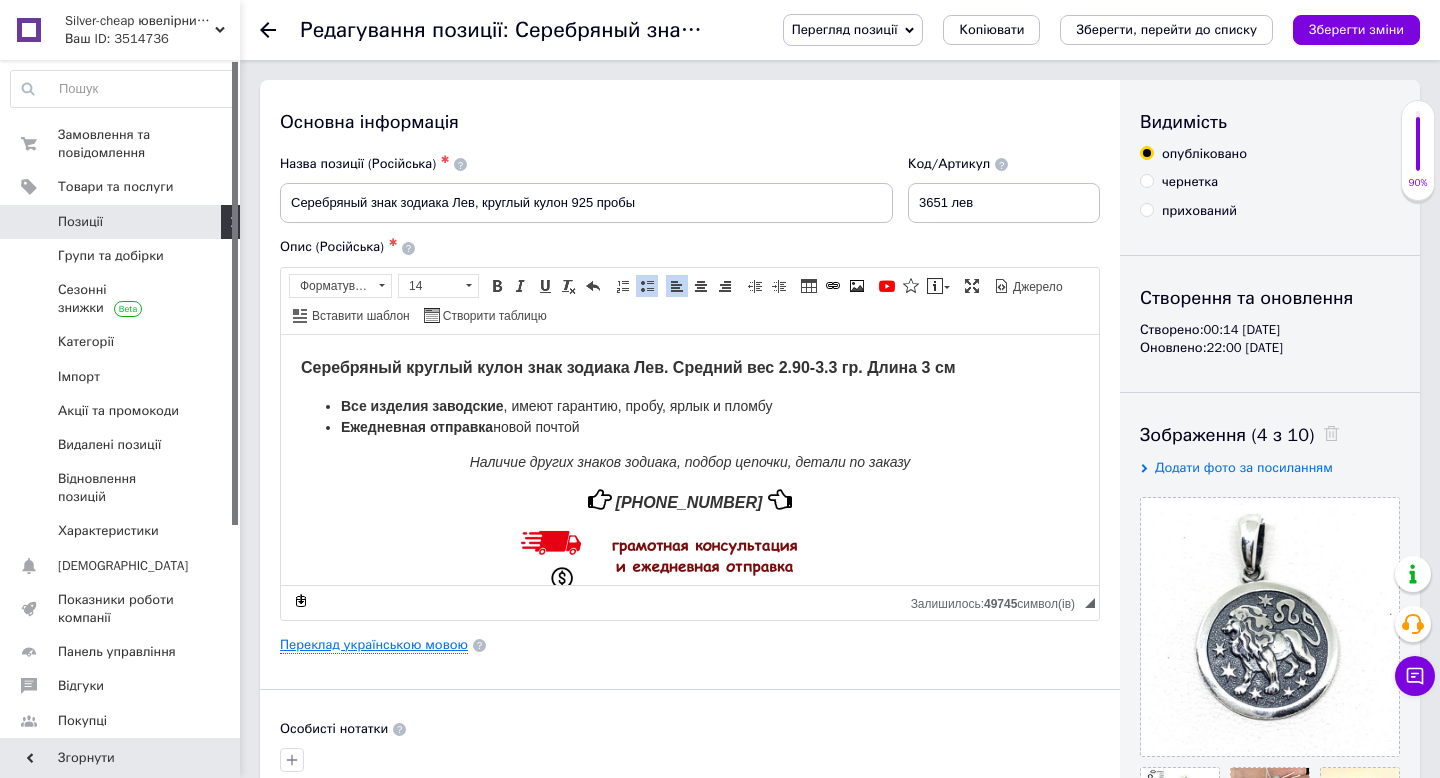 click on "Переклад українською мовою" at bounding box center [374, 645] 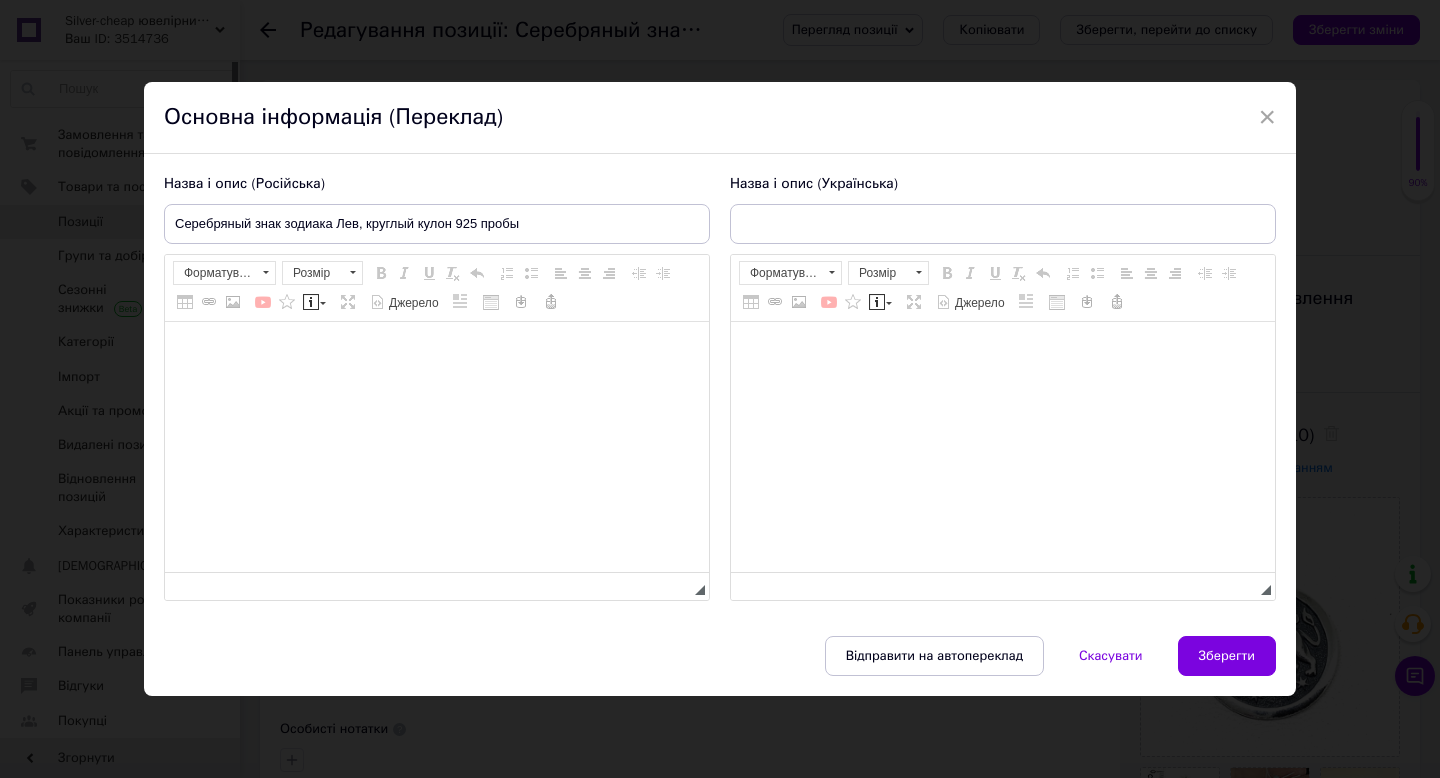 type on "Срібний знак зодіаку Лев, круглий кулон 925 проби" 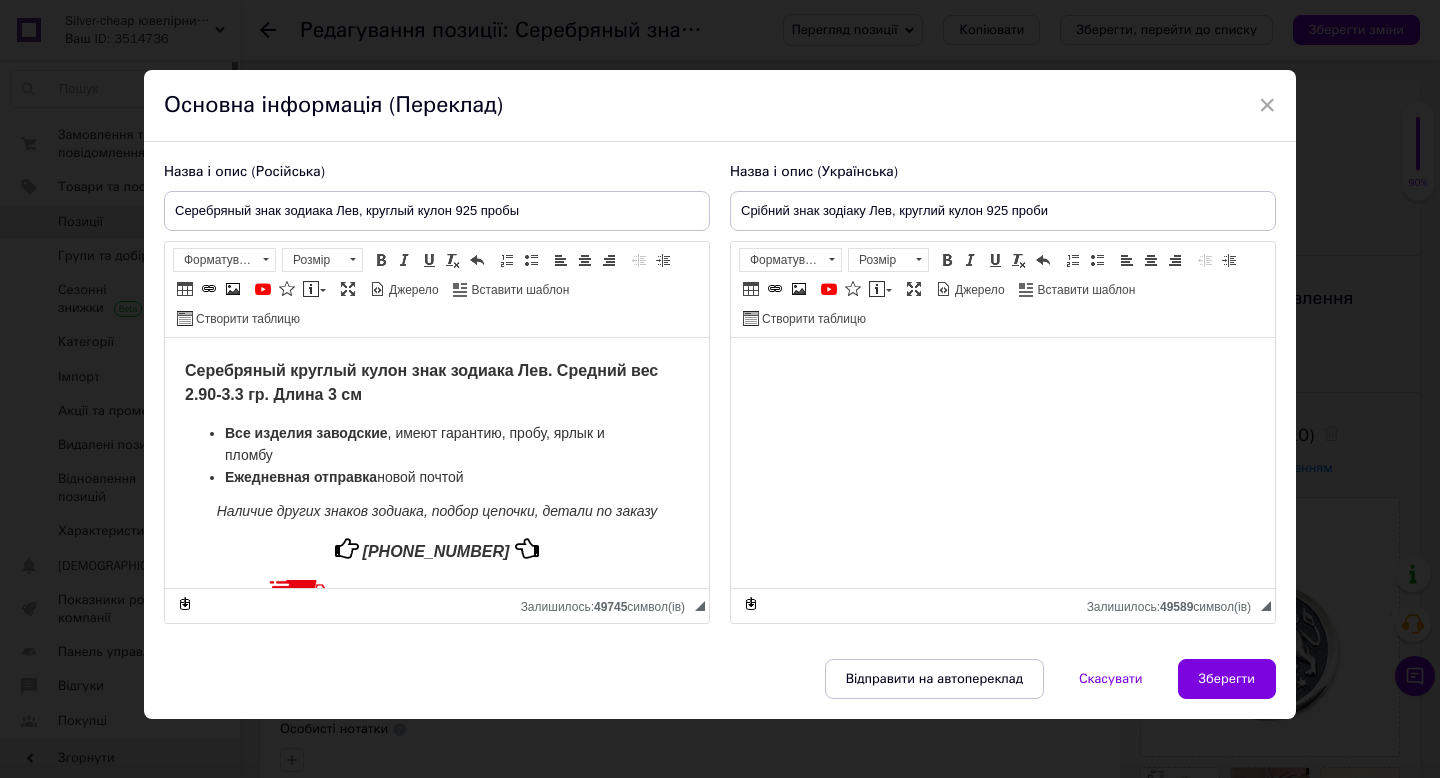 scroll, scrollTop: 0, scrollLeft: 0, axis: both 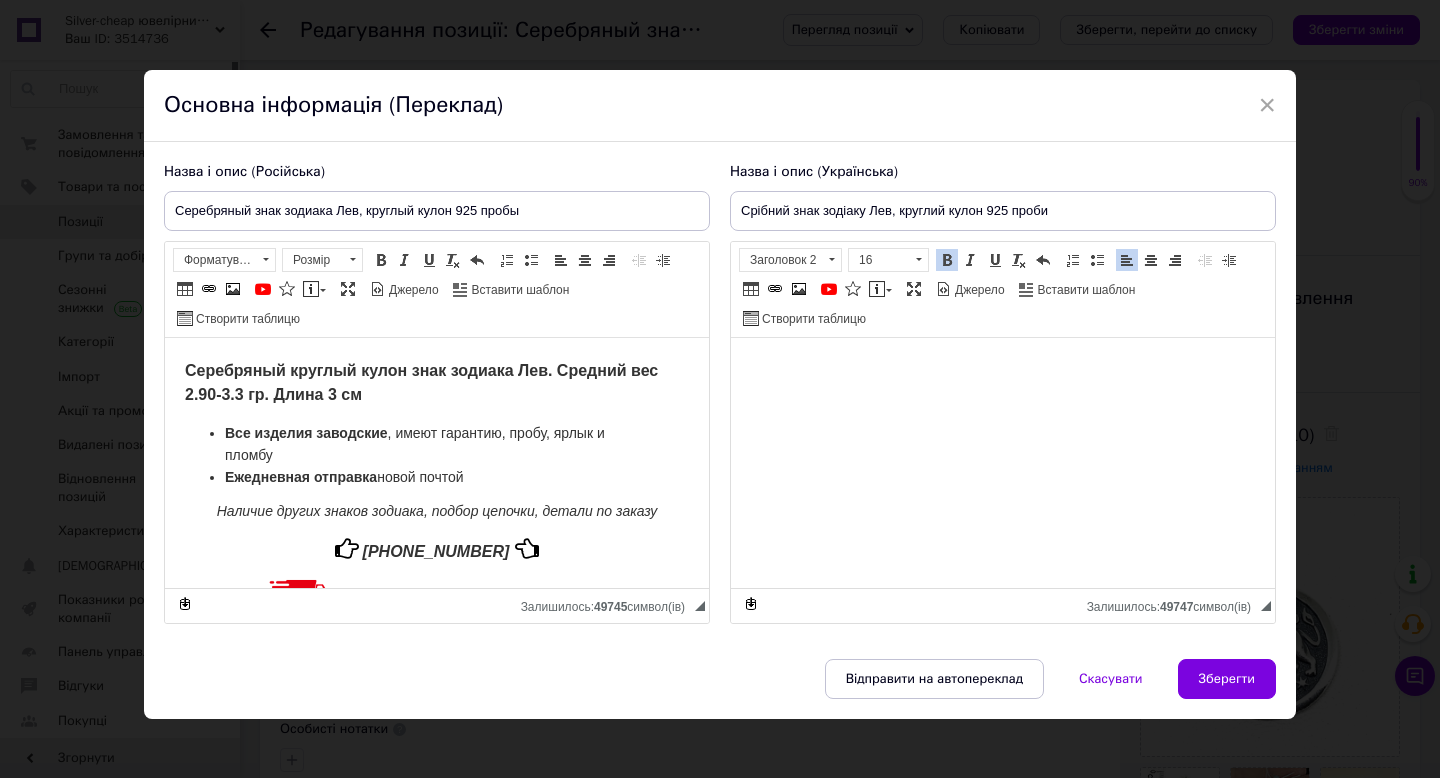 click on "Серебряный круглый кулон знак зодиака Лев. Средний вес 2.90-3.3 гр. Длина 3 см" at bounding box center (421, 382) 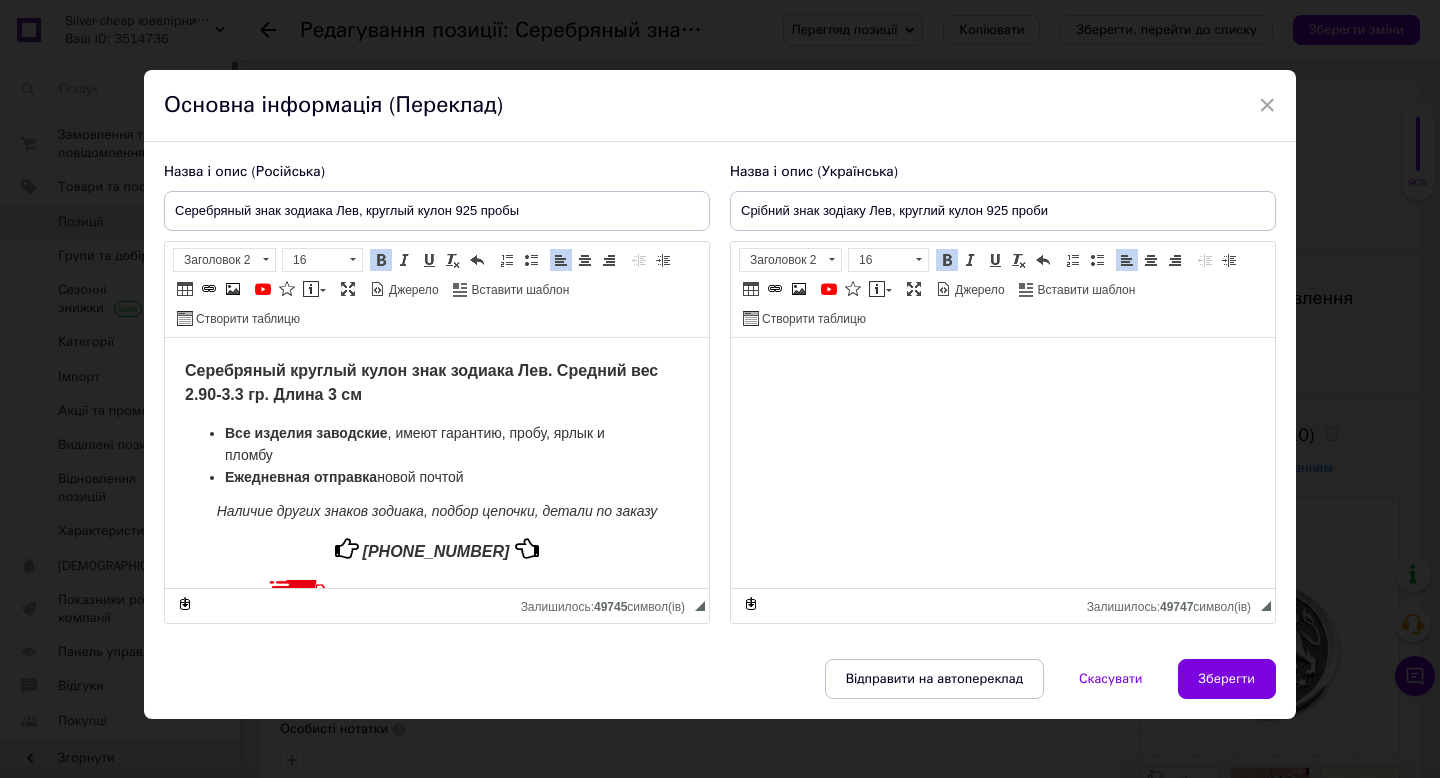 type 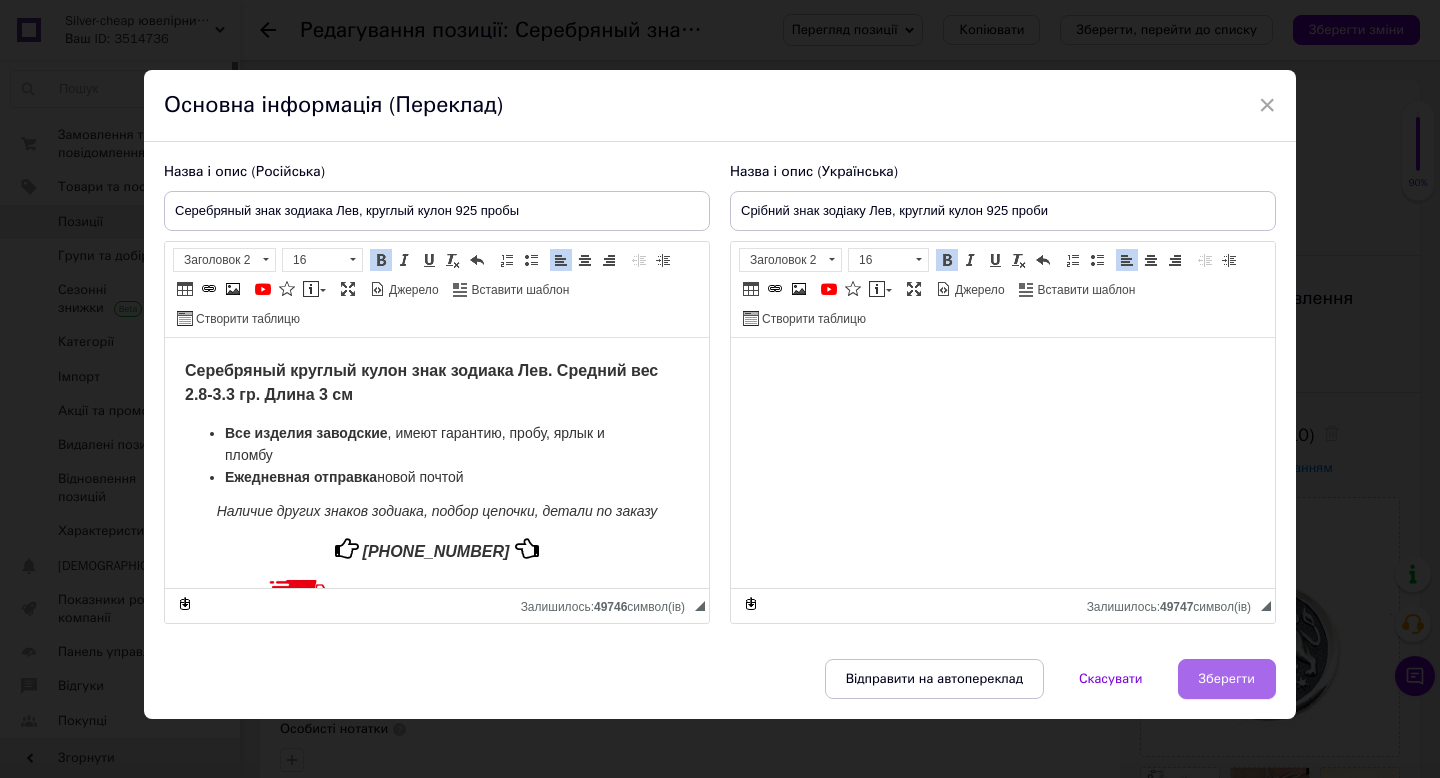 click on "Зберегти" at bounding box center [1227, 679] 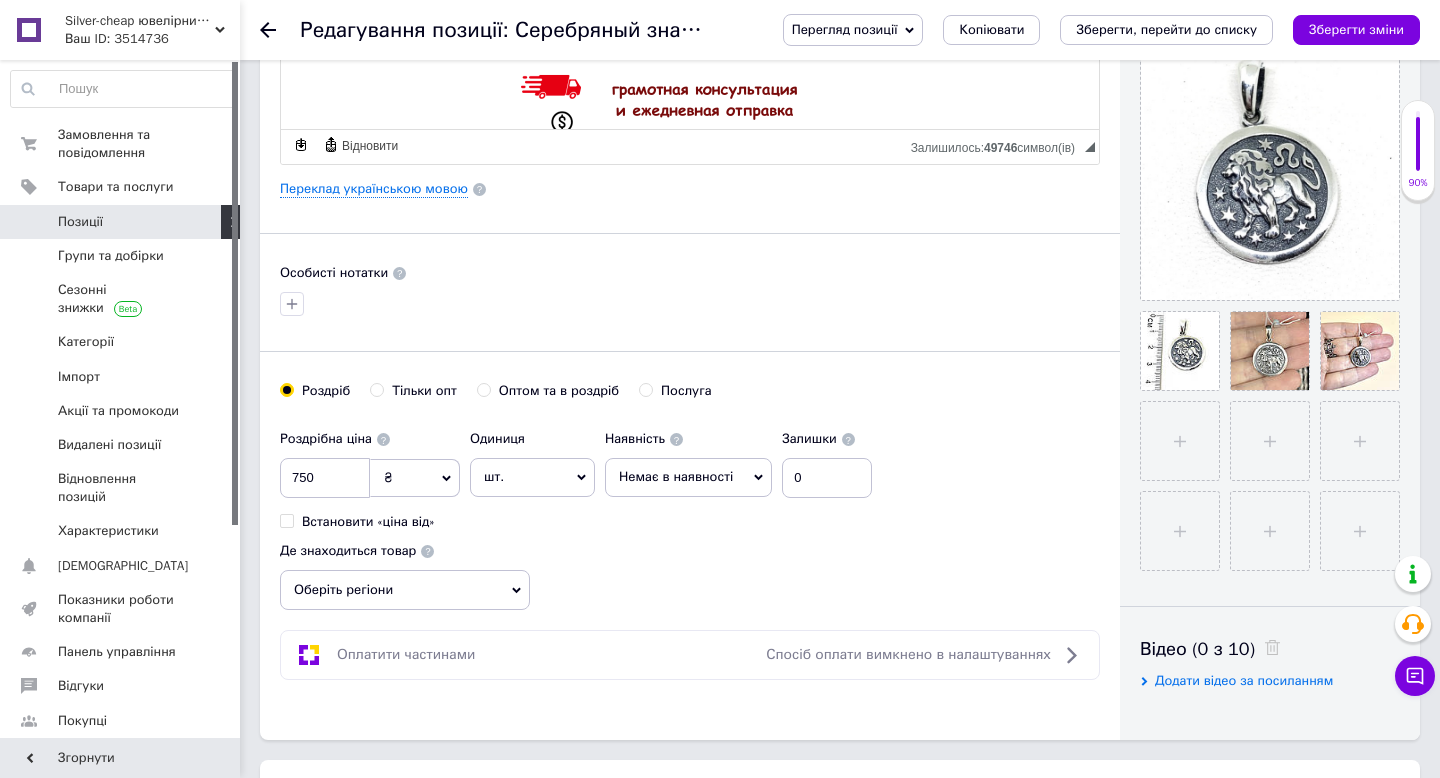 scroll, scrollTop: 453, scrollLeft: 0, axis: vertical 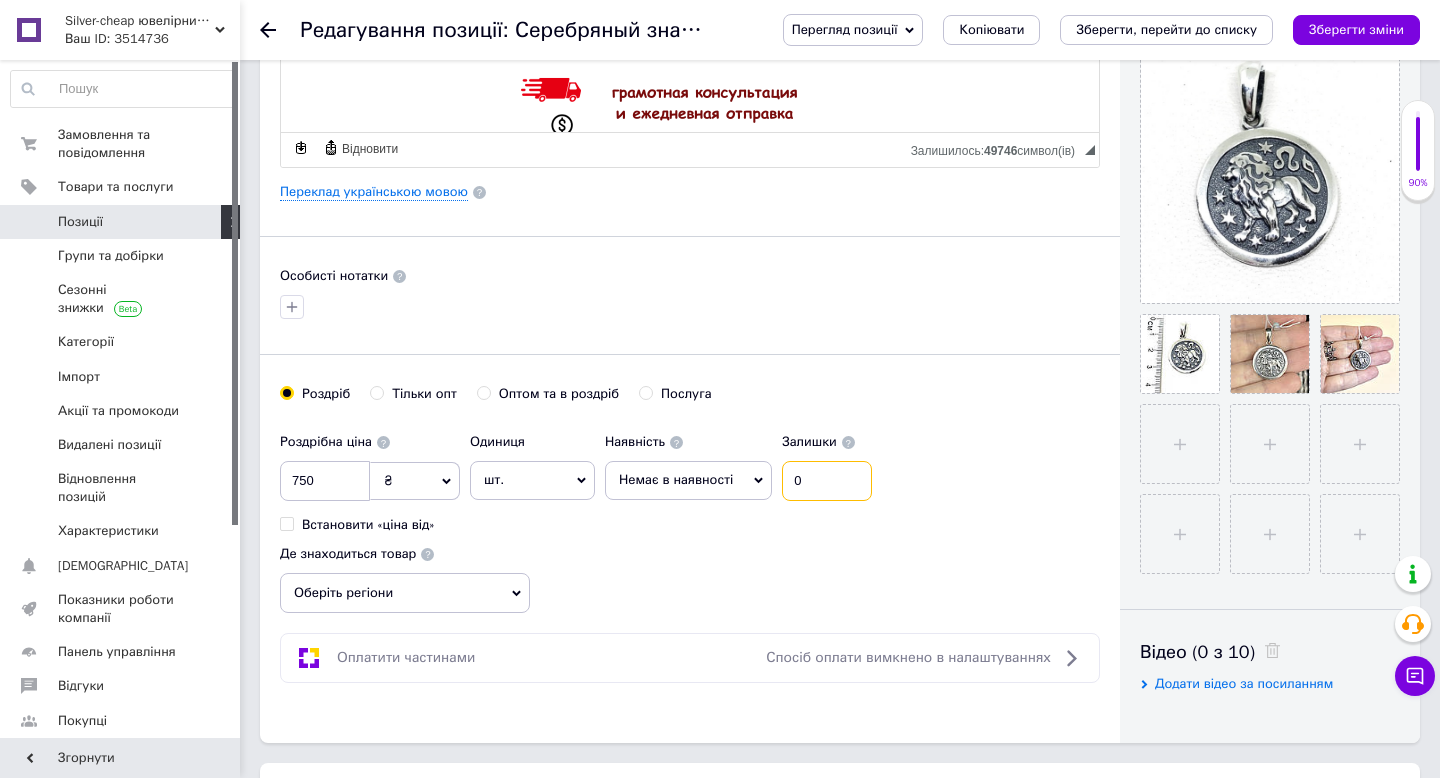 click on "0" at bounding box center (827, 481) 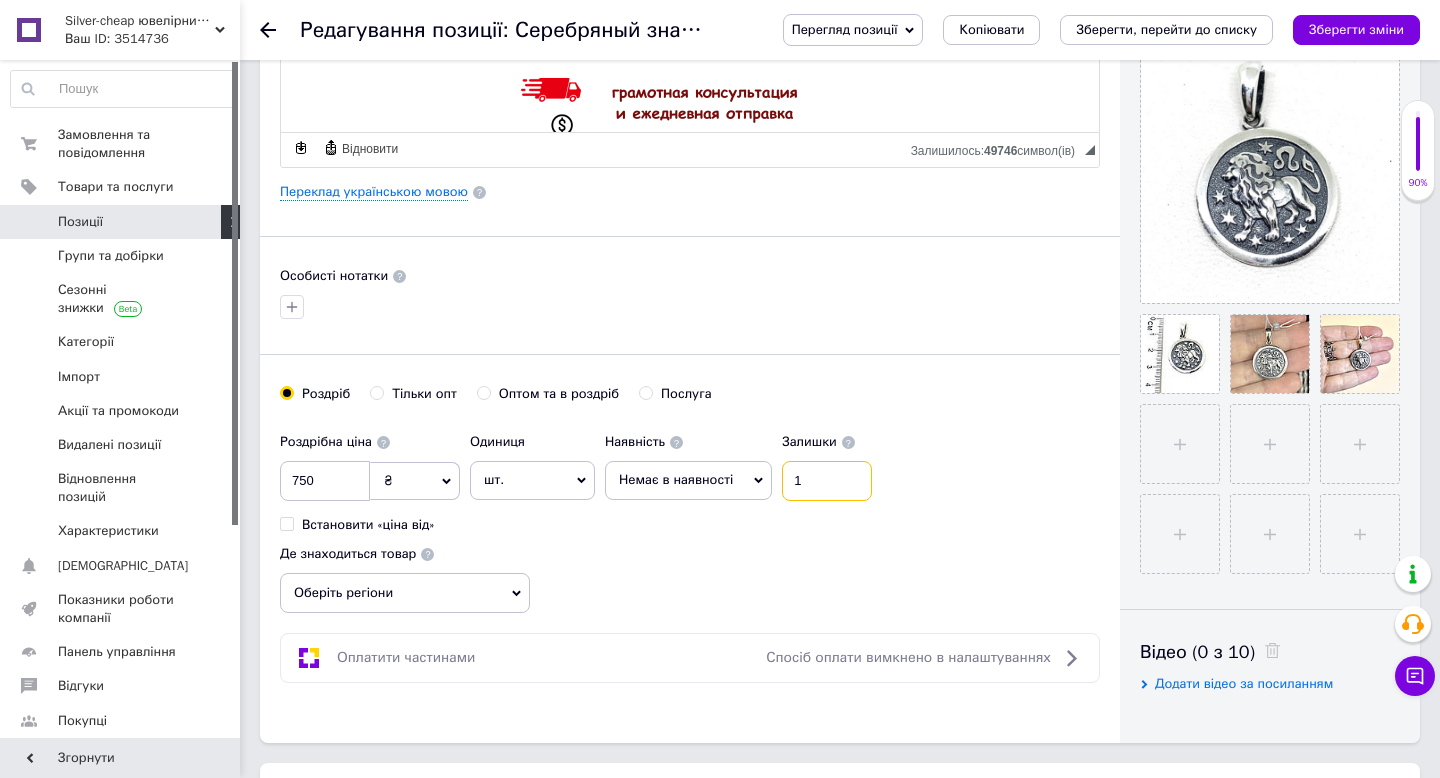 type on "1" 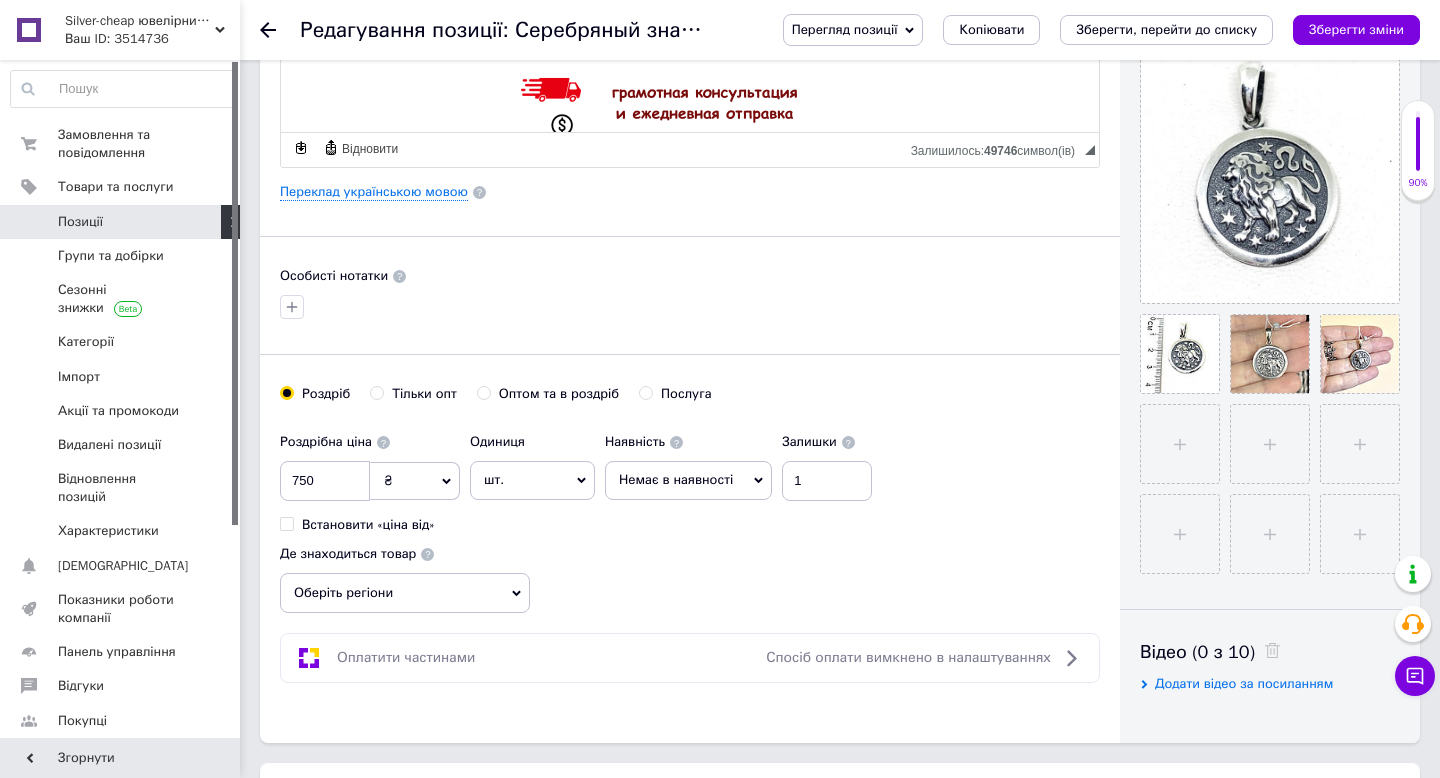 click on "Немає в наявності" at bounding box center [688, 480] 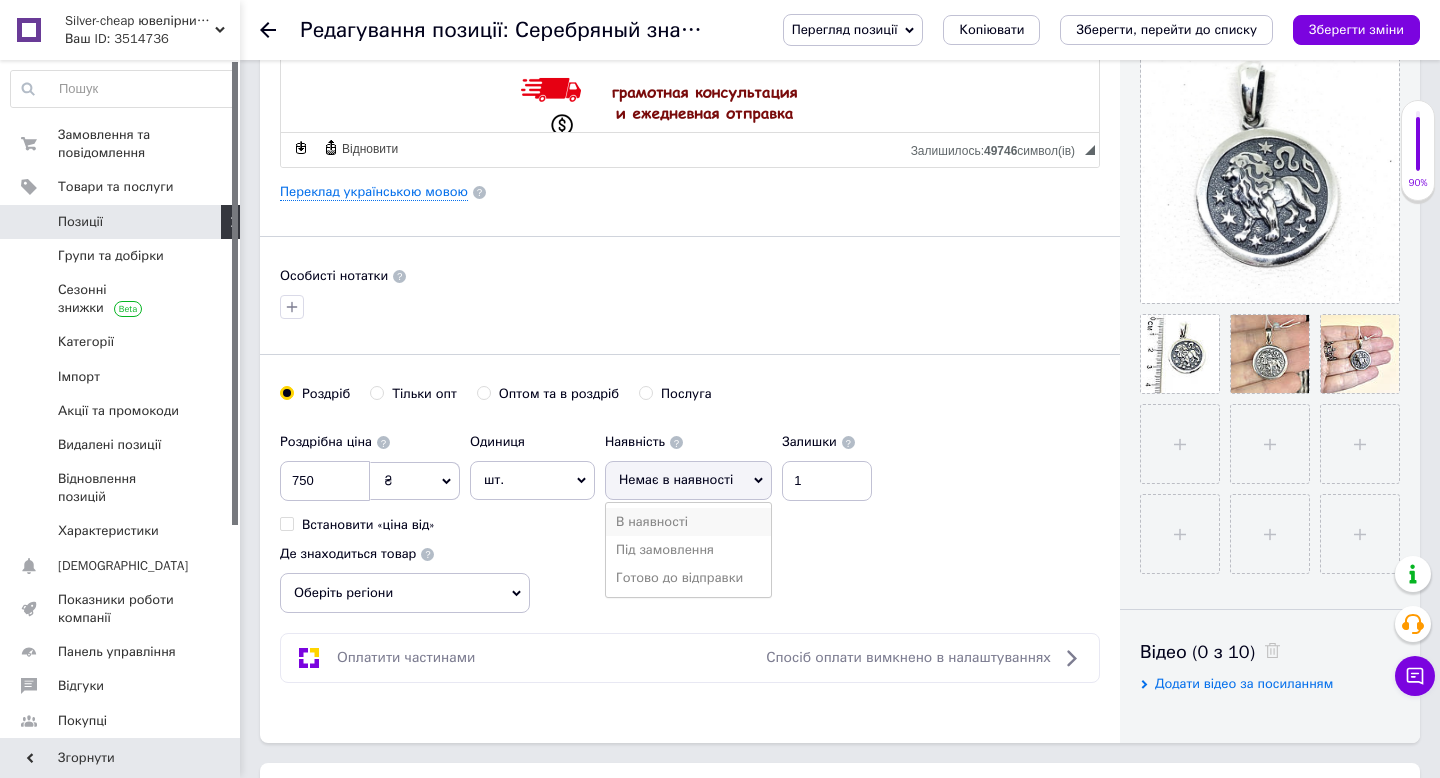 click on "В наявності" at bounding box center (688, 522) 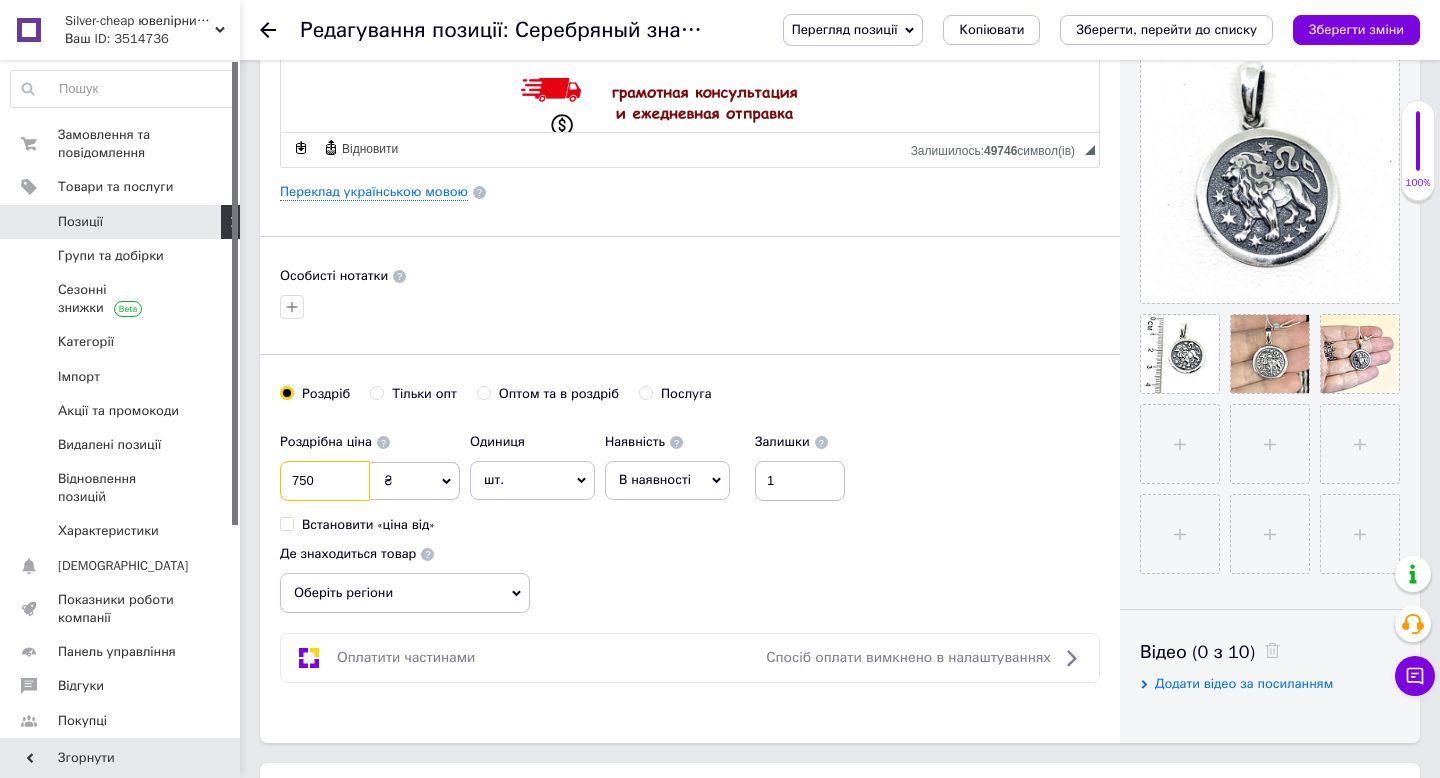 click on "750" at bounding box center (325, 481) 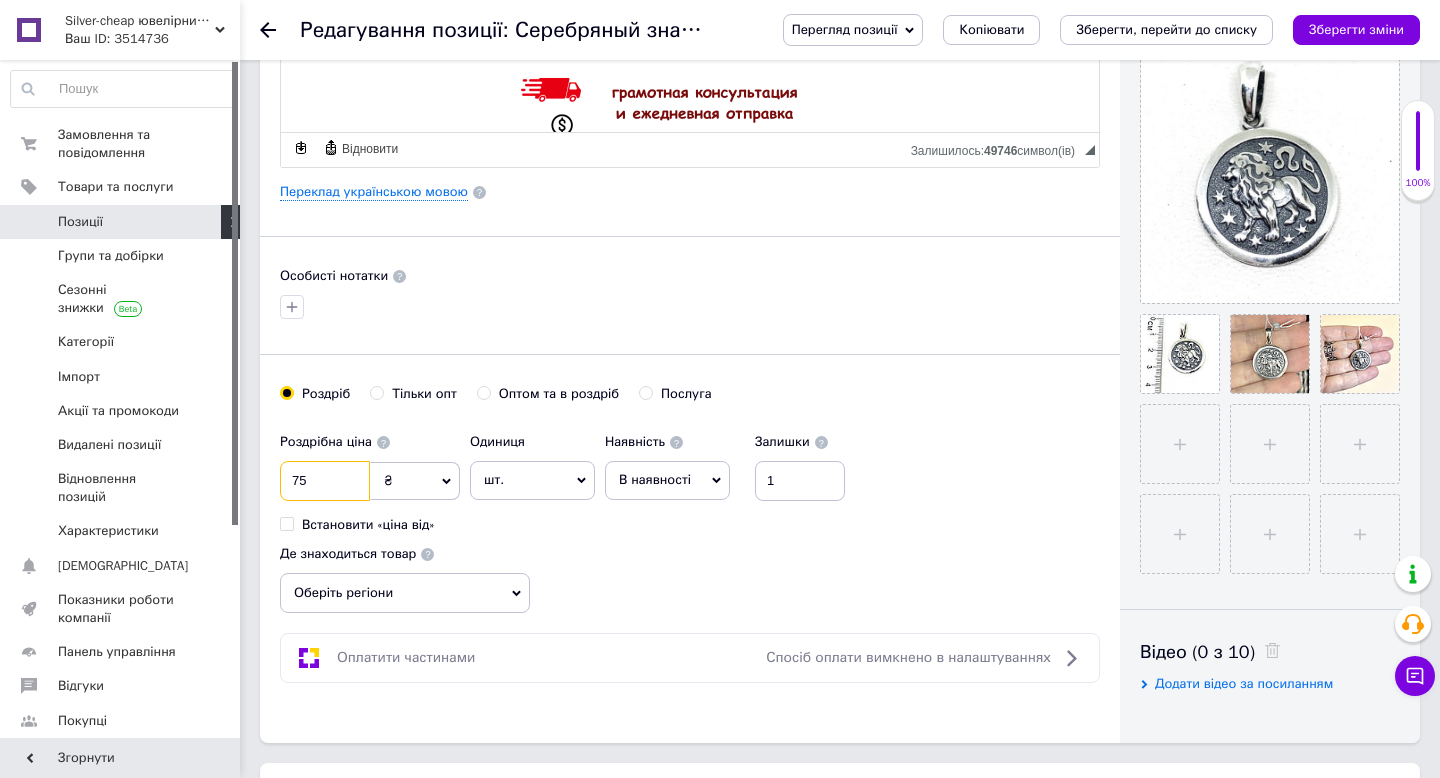 type on "7" 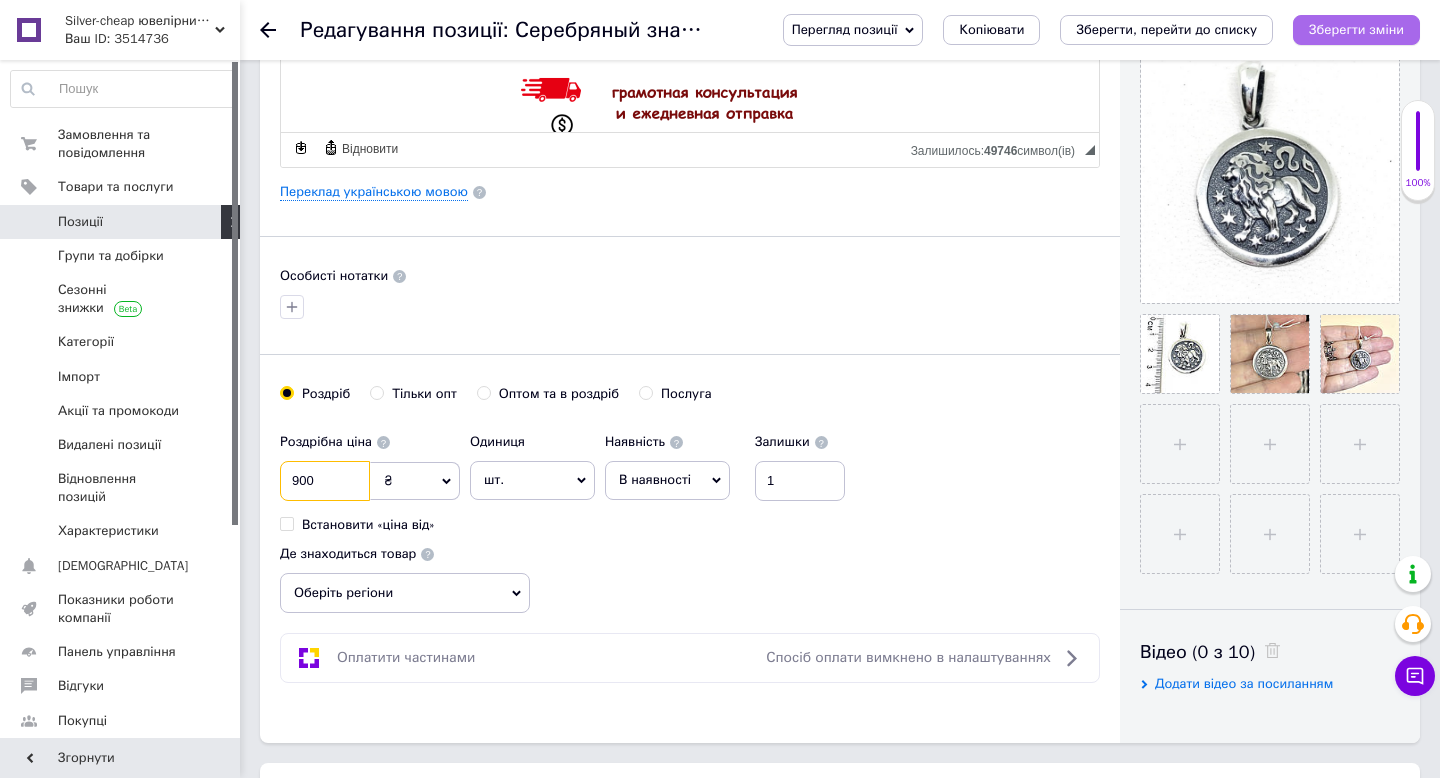 type on "900" 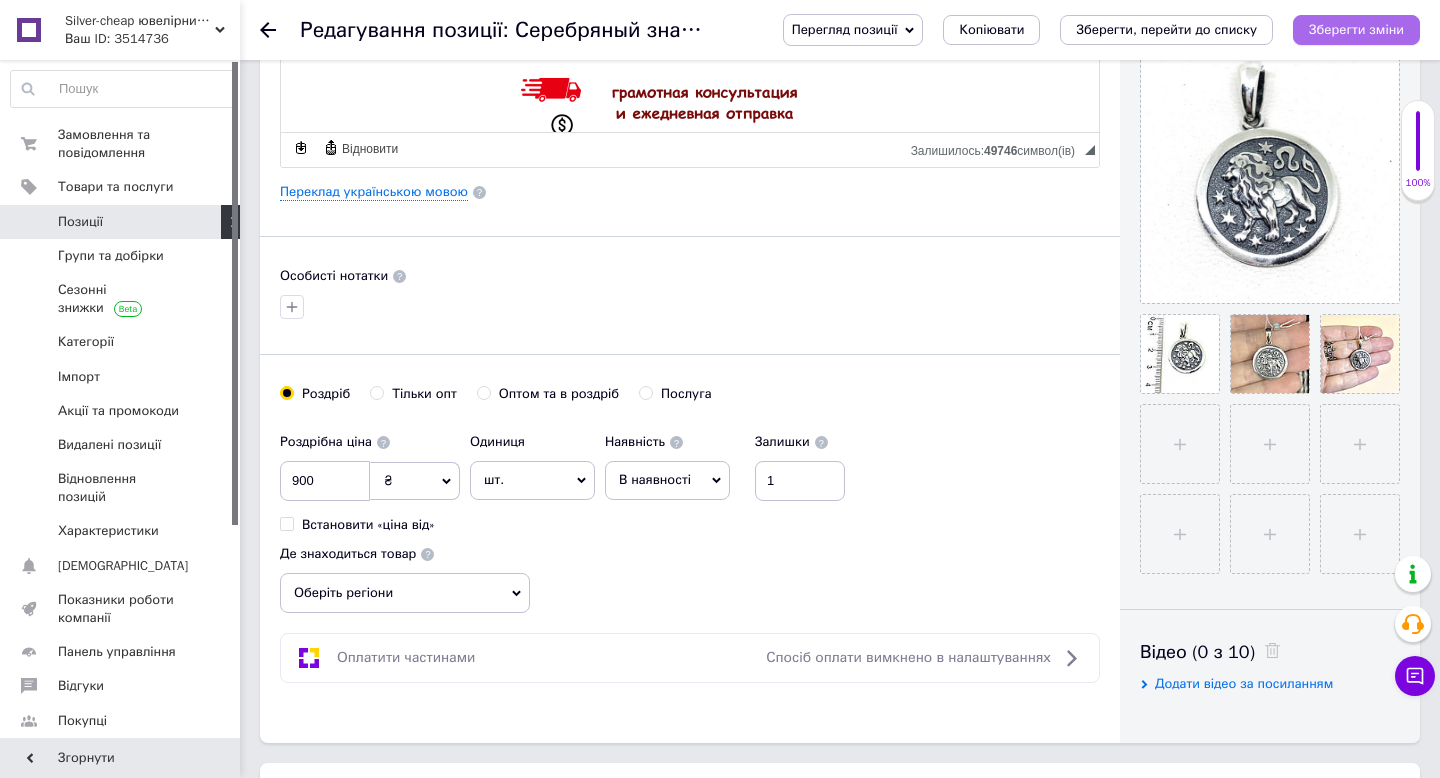 click on "Зберегти зміни" at bounding box center [1356, 29] 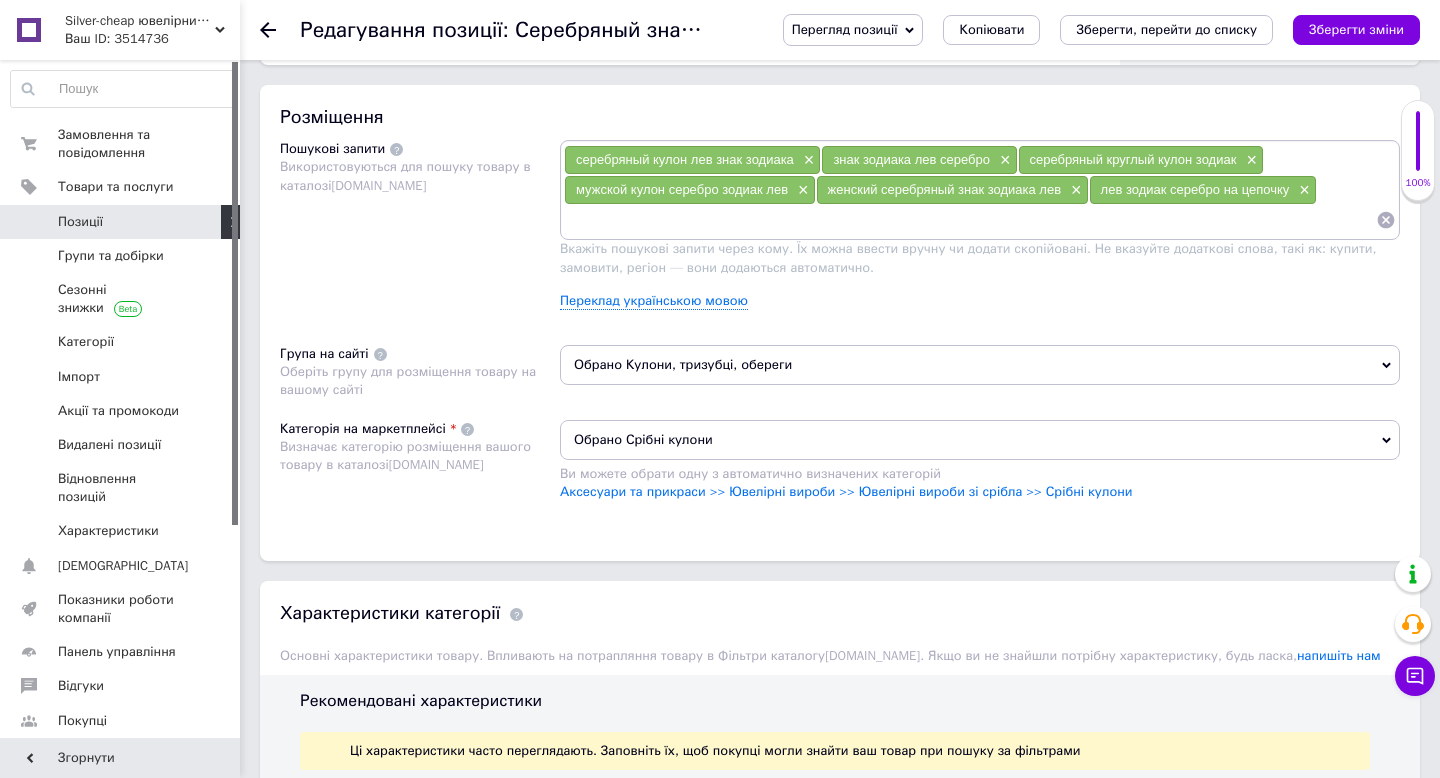 scroll, scrollTop: 1136, scrollLeft: 0, axis: vertical 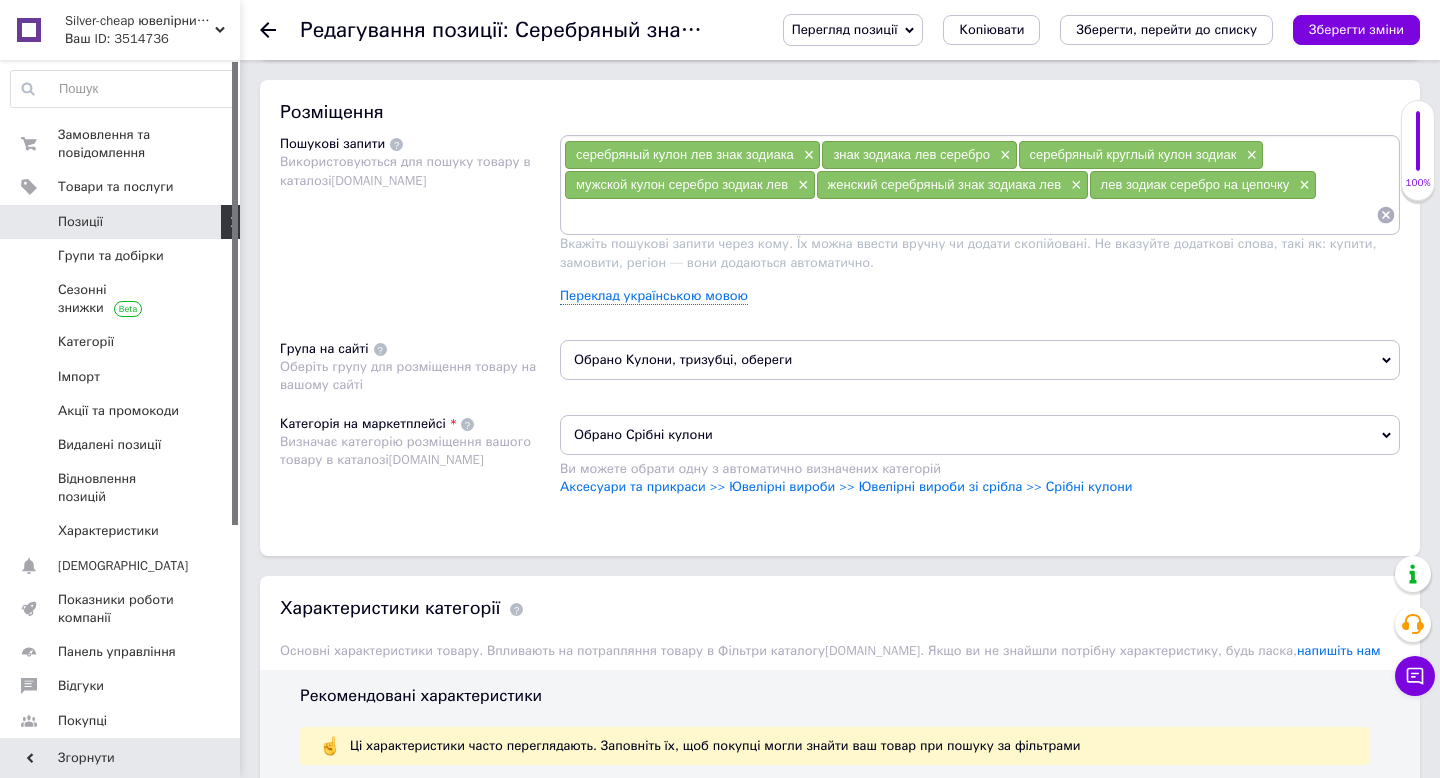 click at bounding box center [970, 215] 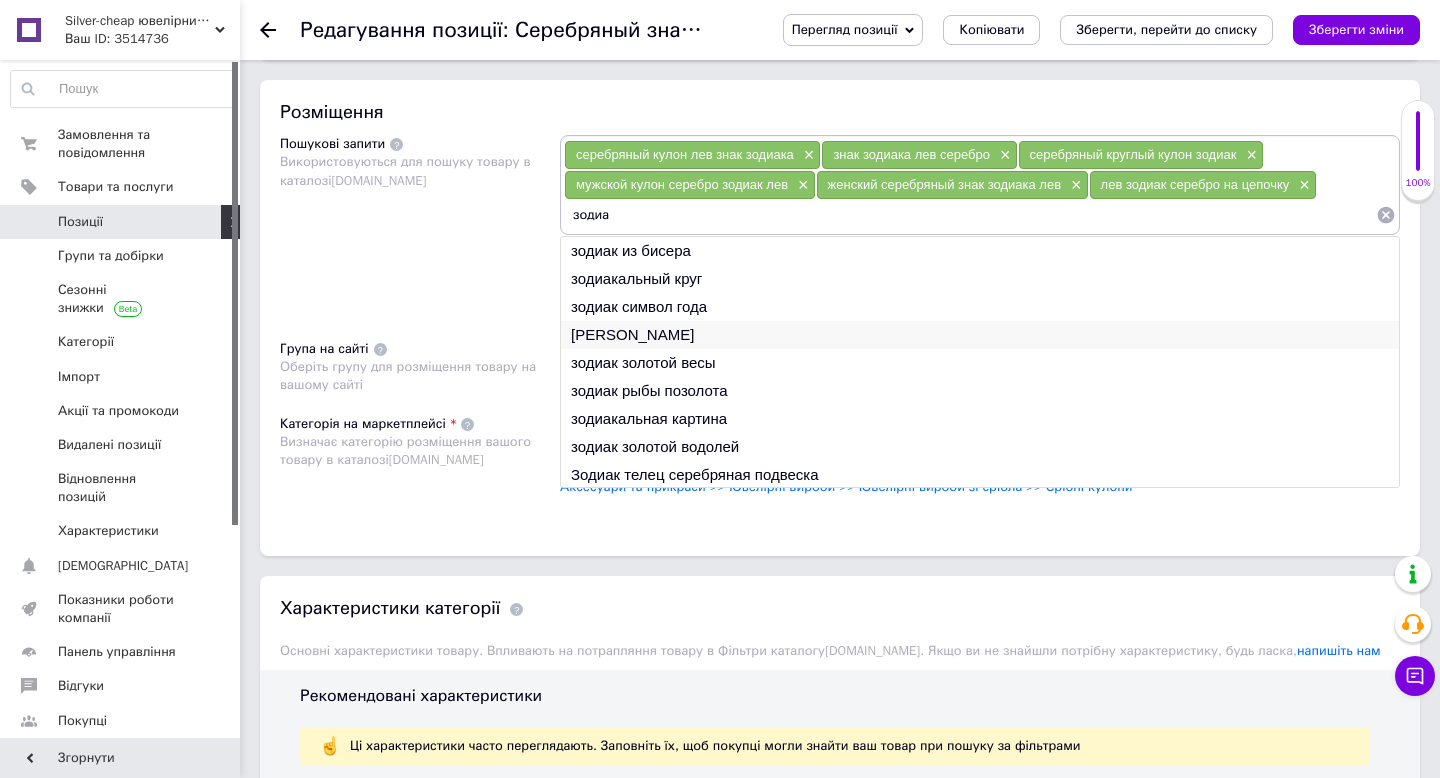 scroll, scrollTop: 30, scrollLeft: 0, axis: vertical 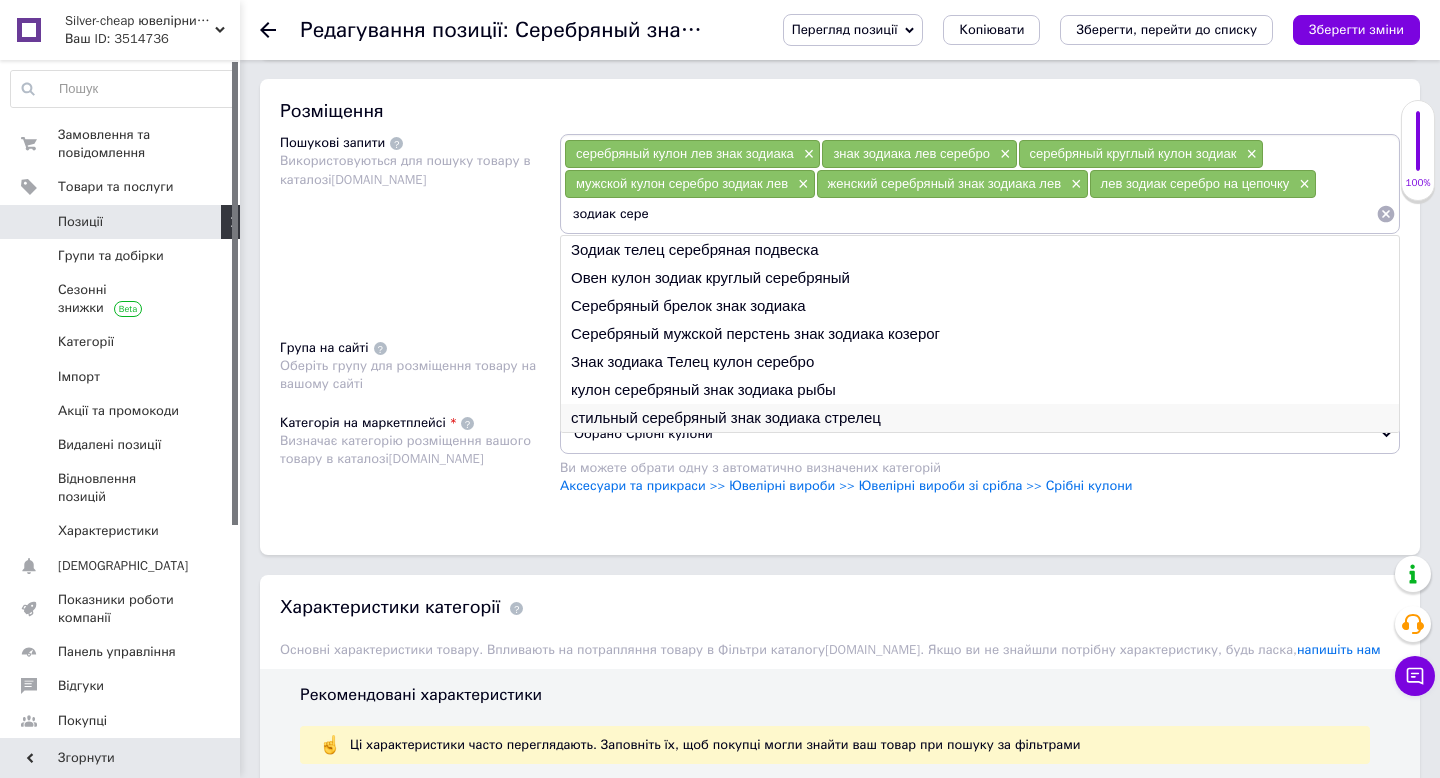 type on "зодиак сере" 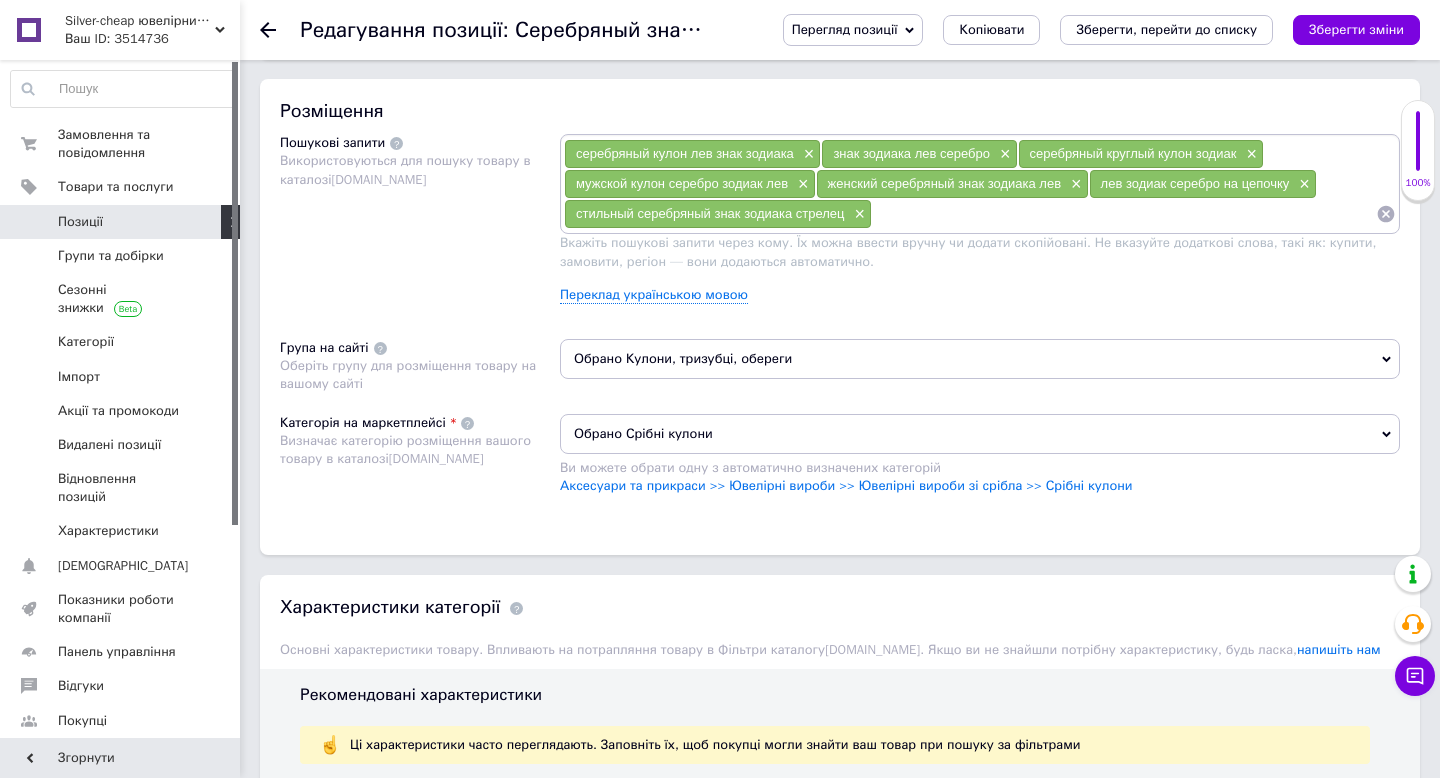 click at bounding box center [1124, 214] 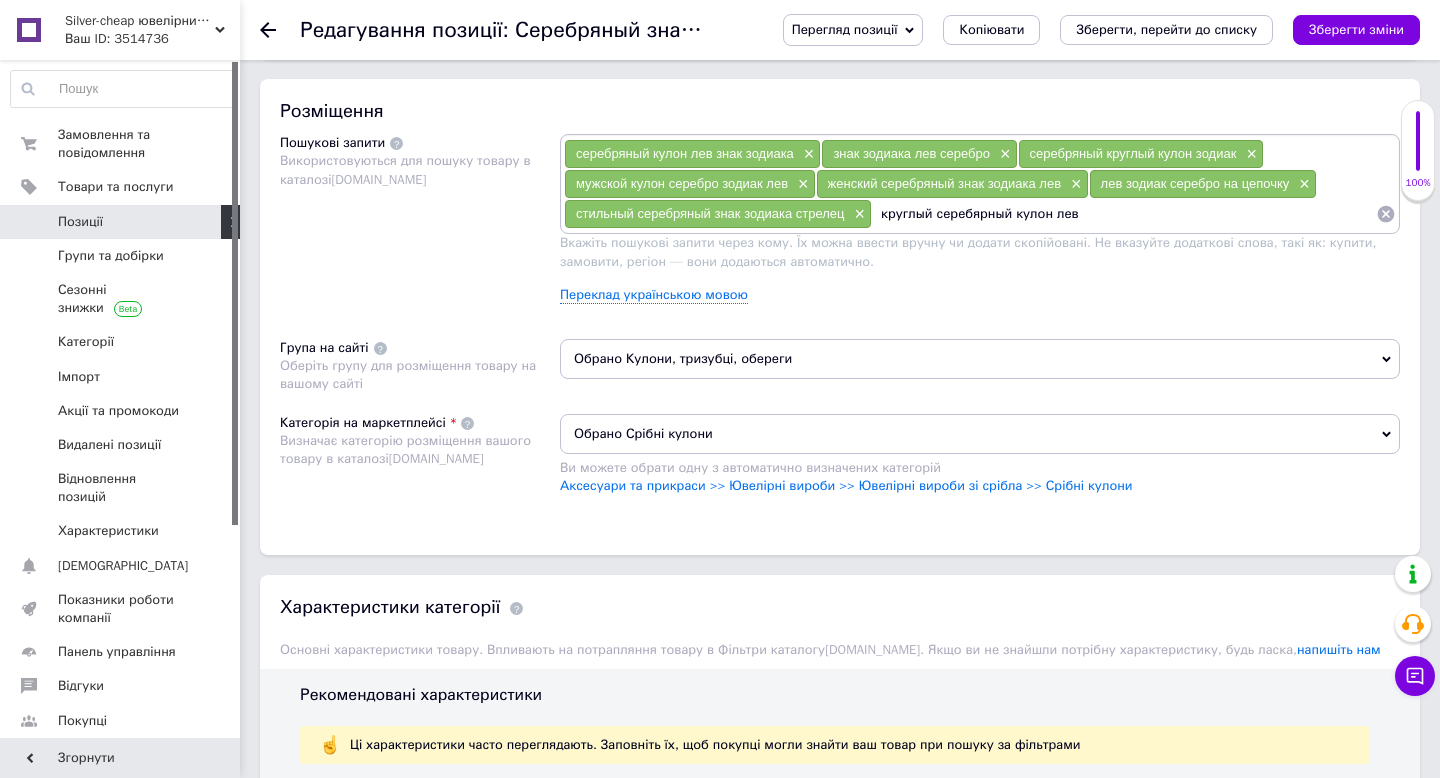click on "круглый серебярный кулон лев" at bounding box center (1124, 214) 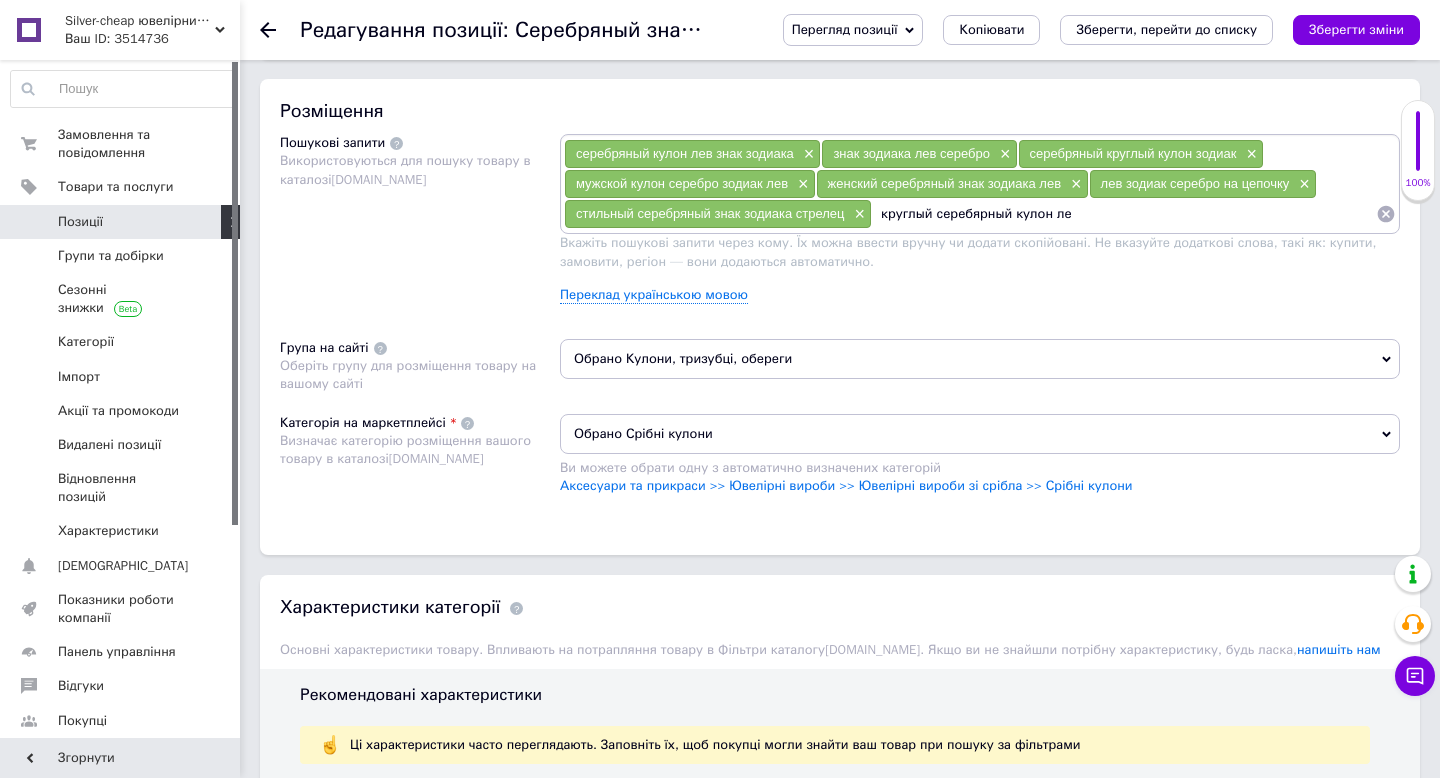 click on "круглый серебярный кулон ле" at bounding box center [1124, 214] 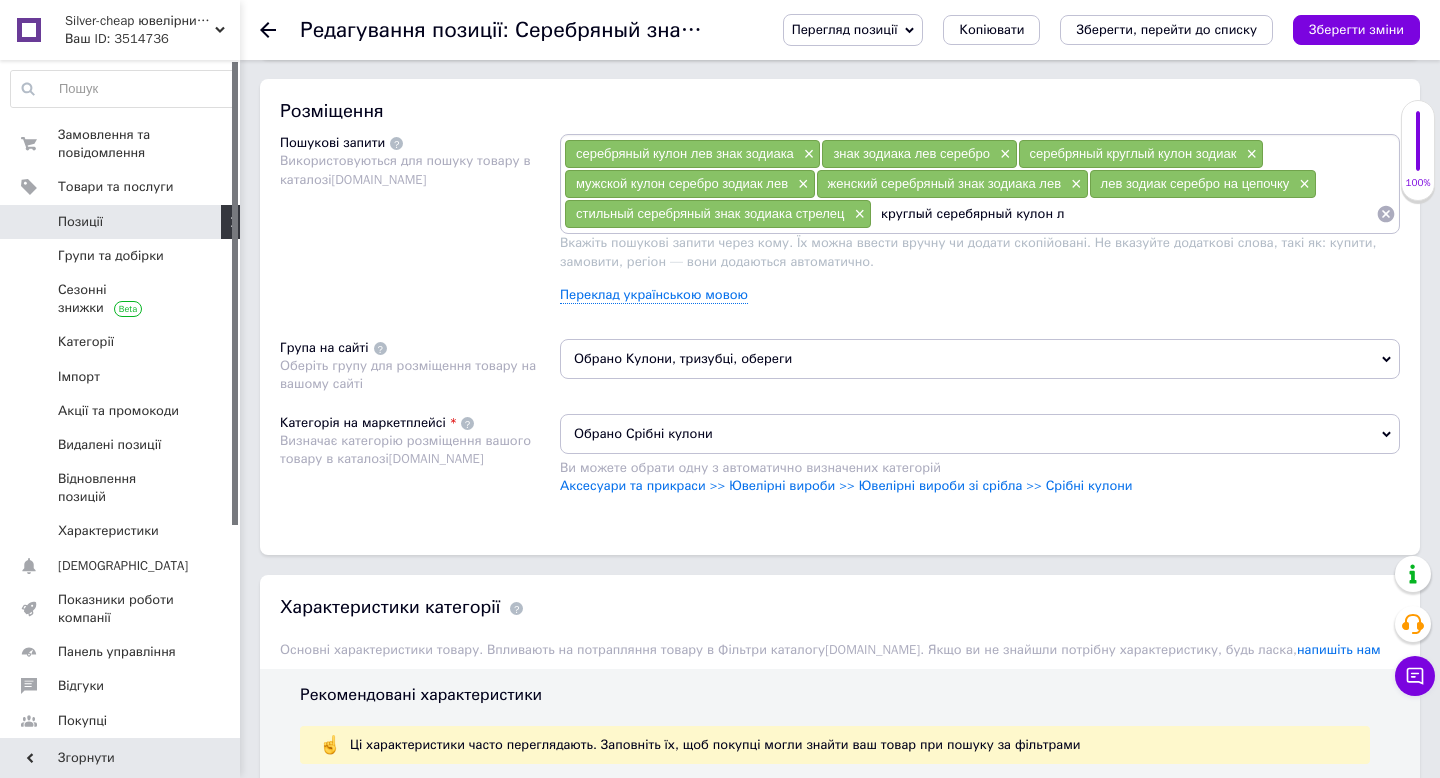 click on "круглый серебярный кулон л" at bounding box center [1124, 214] 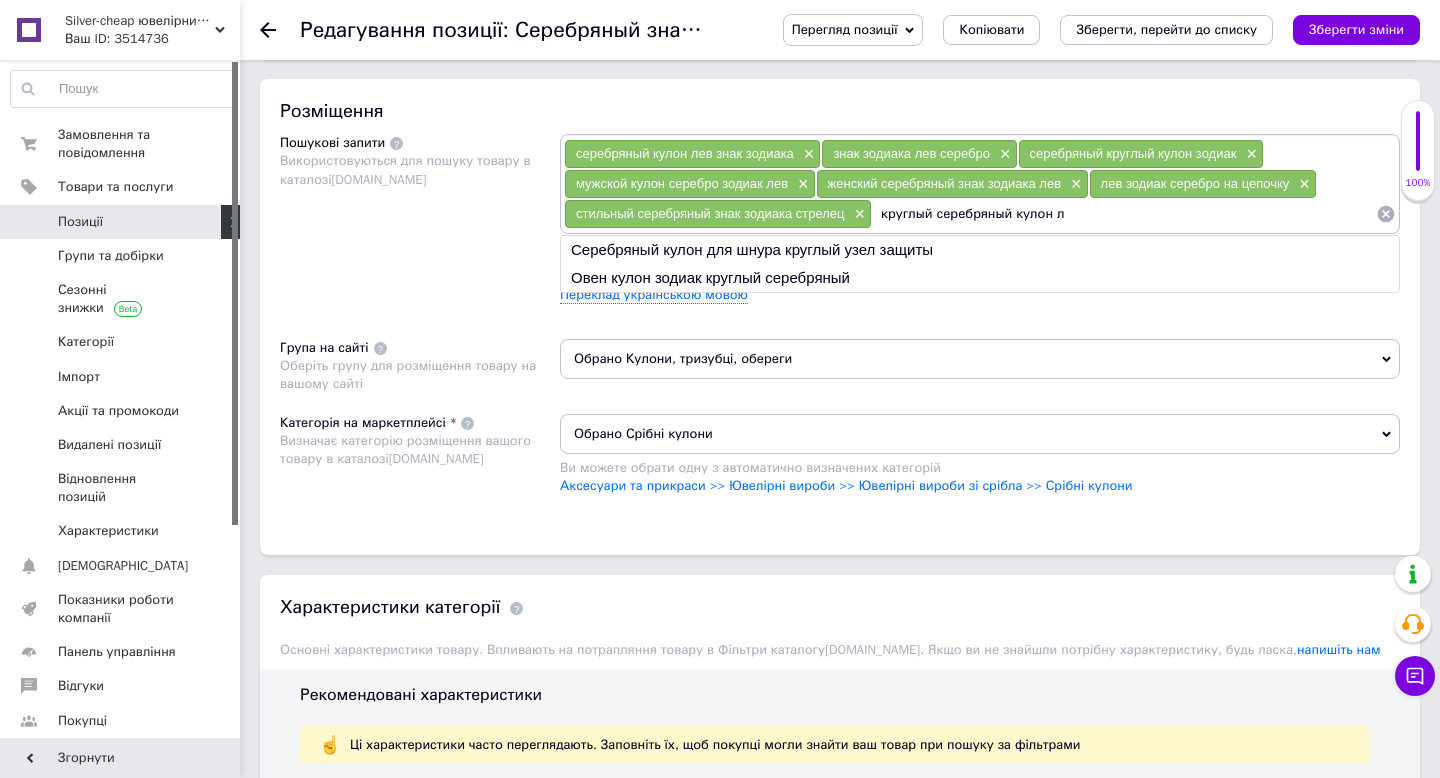 click on "круглый серебряный кулон л" at bounding box center [1124, 214] 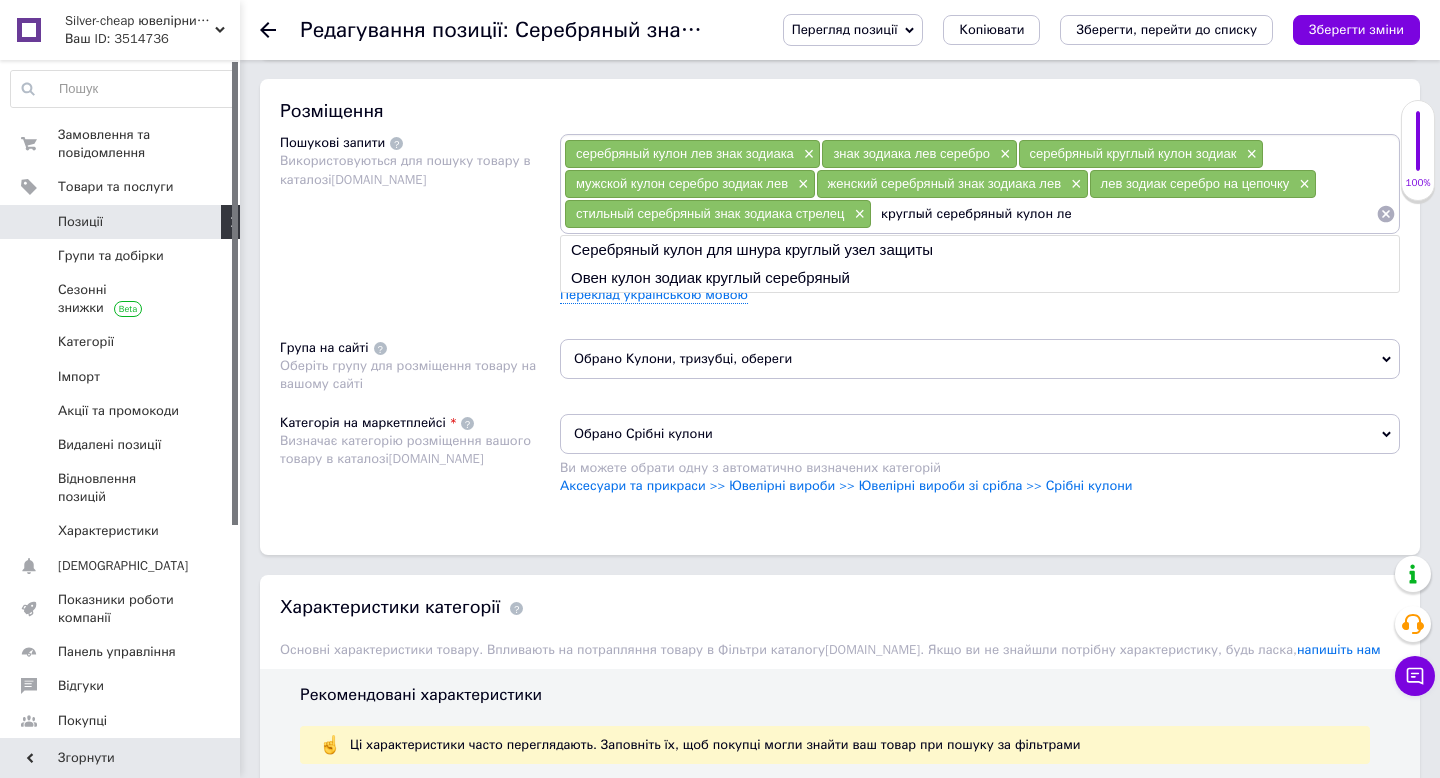 type on "круглый серебряный кулон лев" 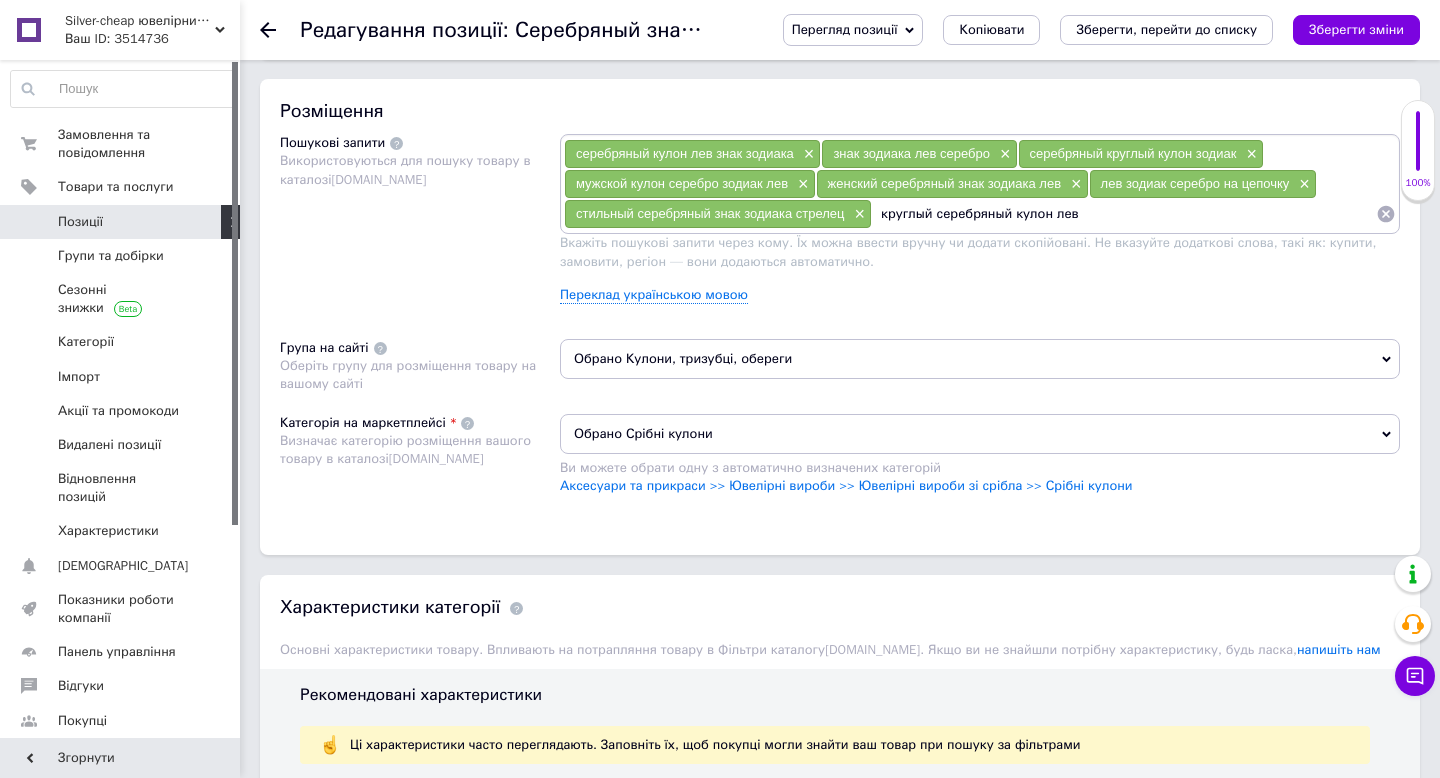 type 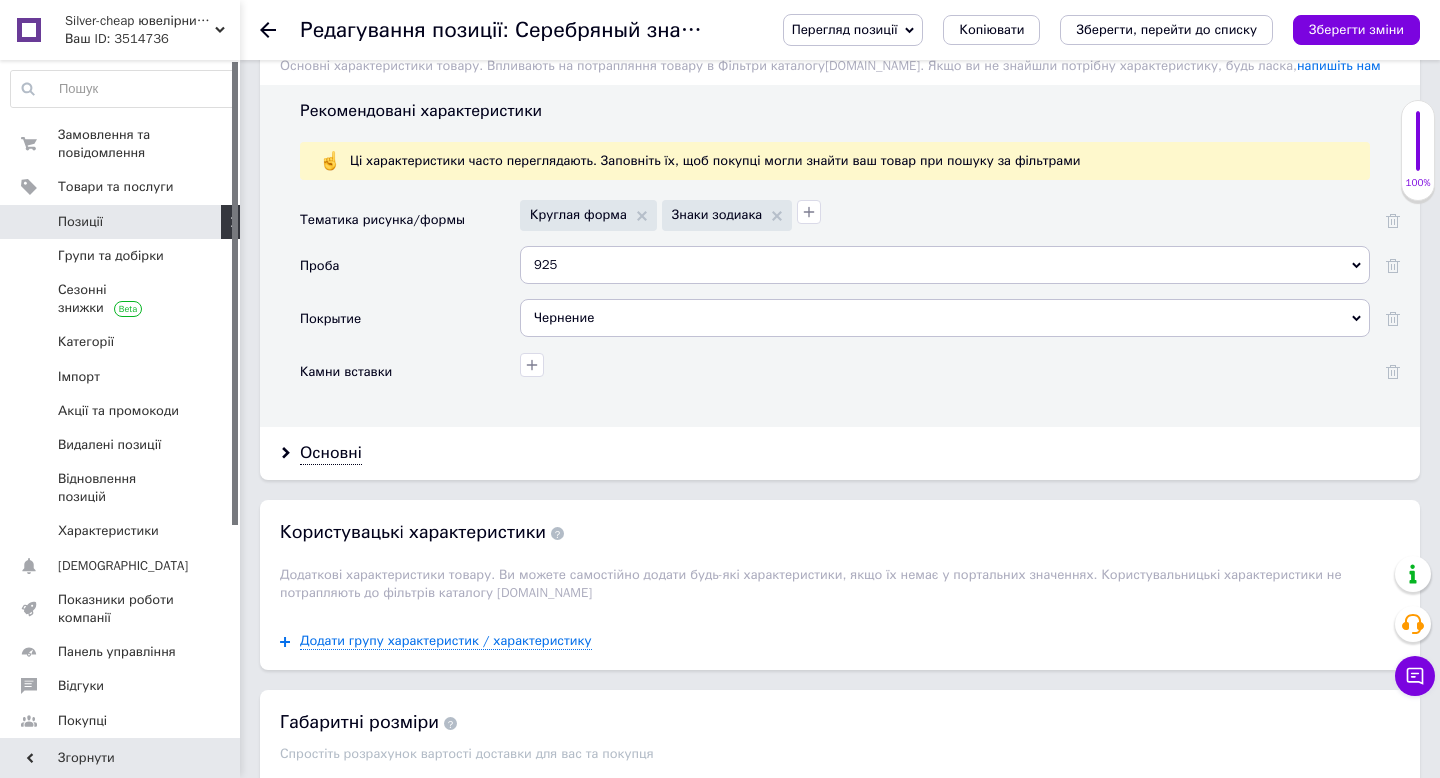 scroll, scrollTop: 1755, scrollLeft: 0, axis: vertical 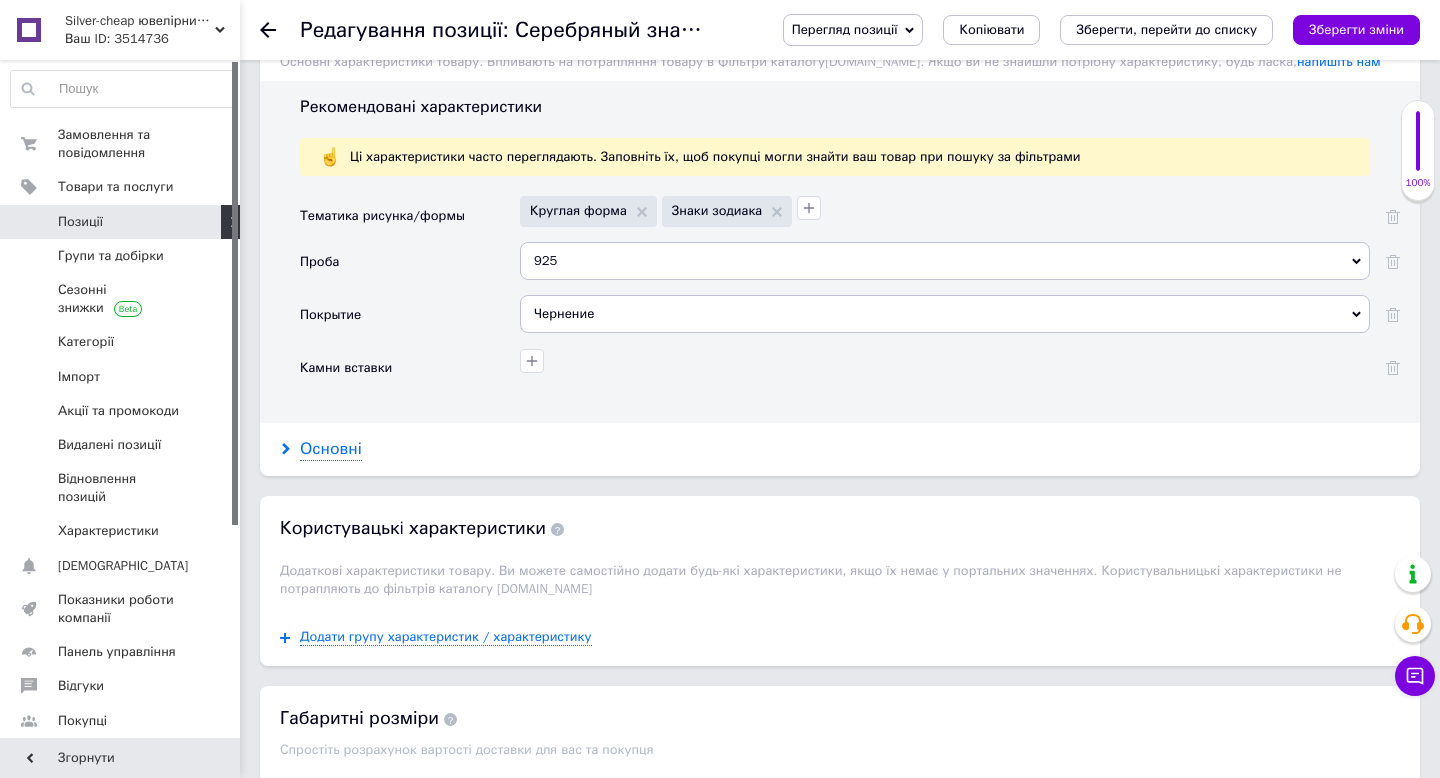 click on "Основні" at bounding box center [331, 449] 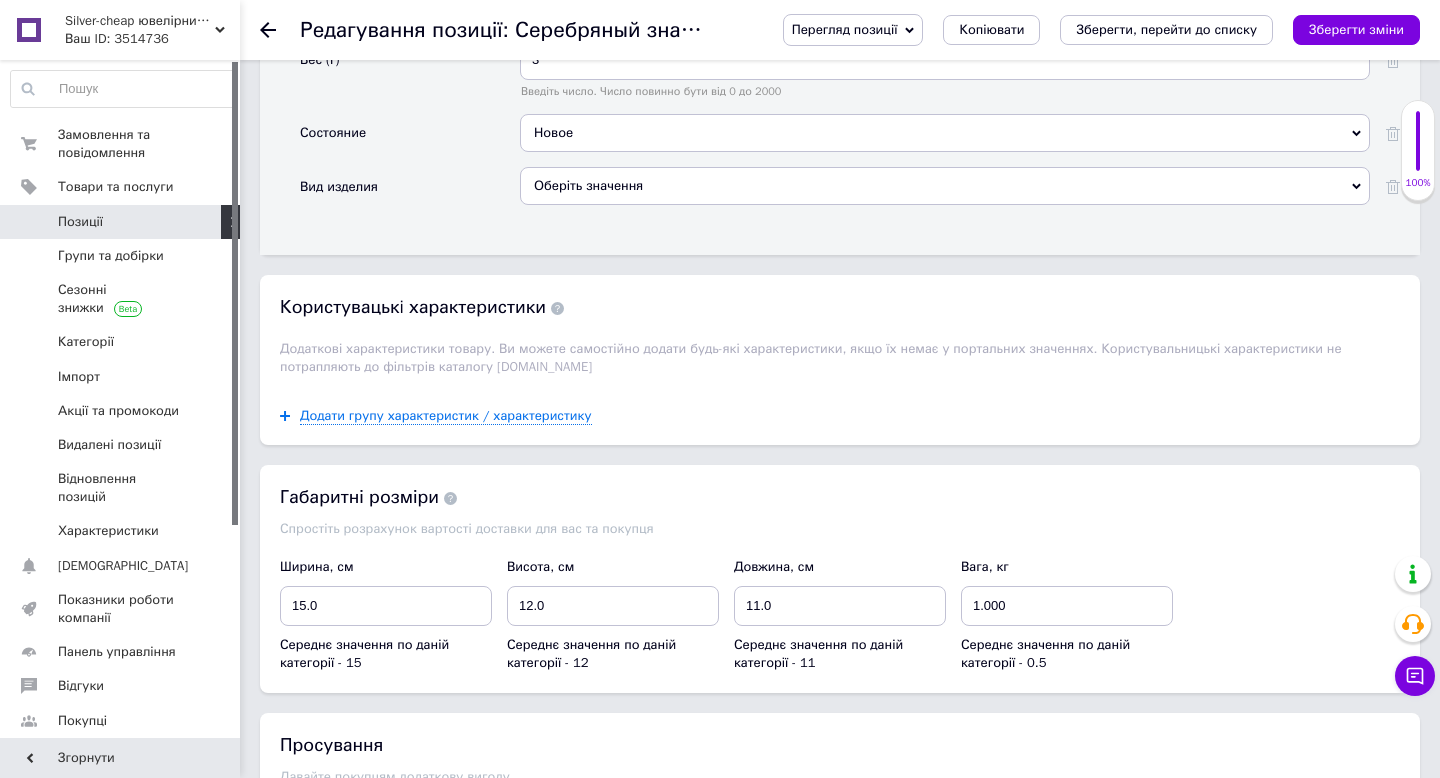 scroll, scrollTop: 2925, scrollLeft: 0, axis: vertical 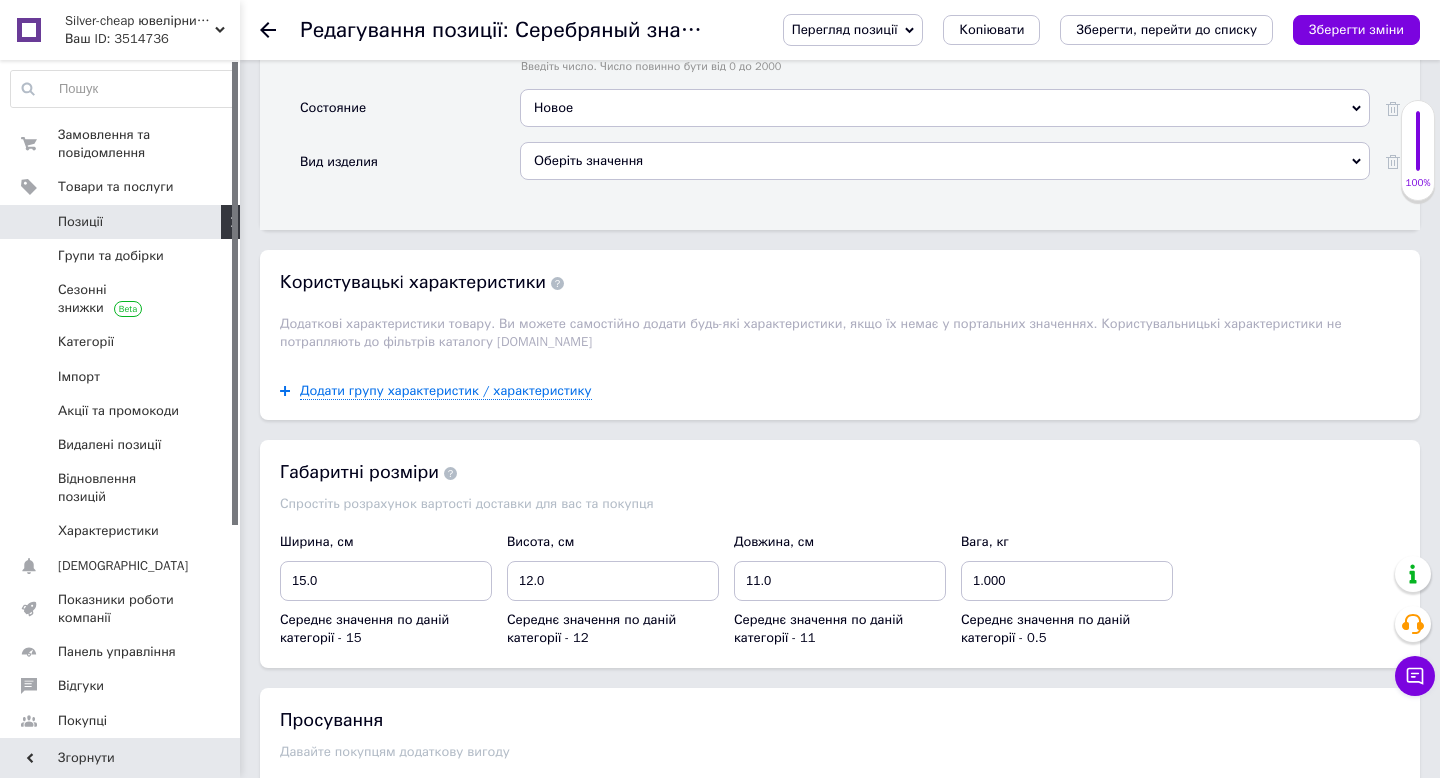 click on "Оберіть значення" at bounding box center (945, 161) 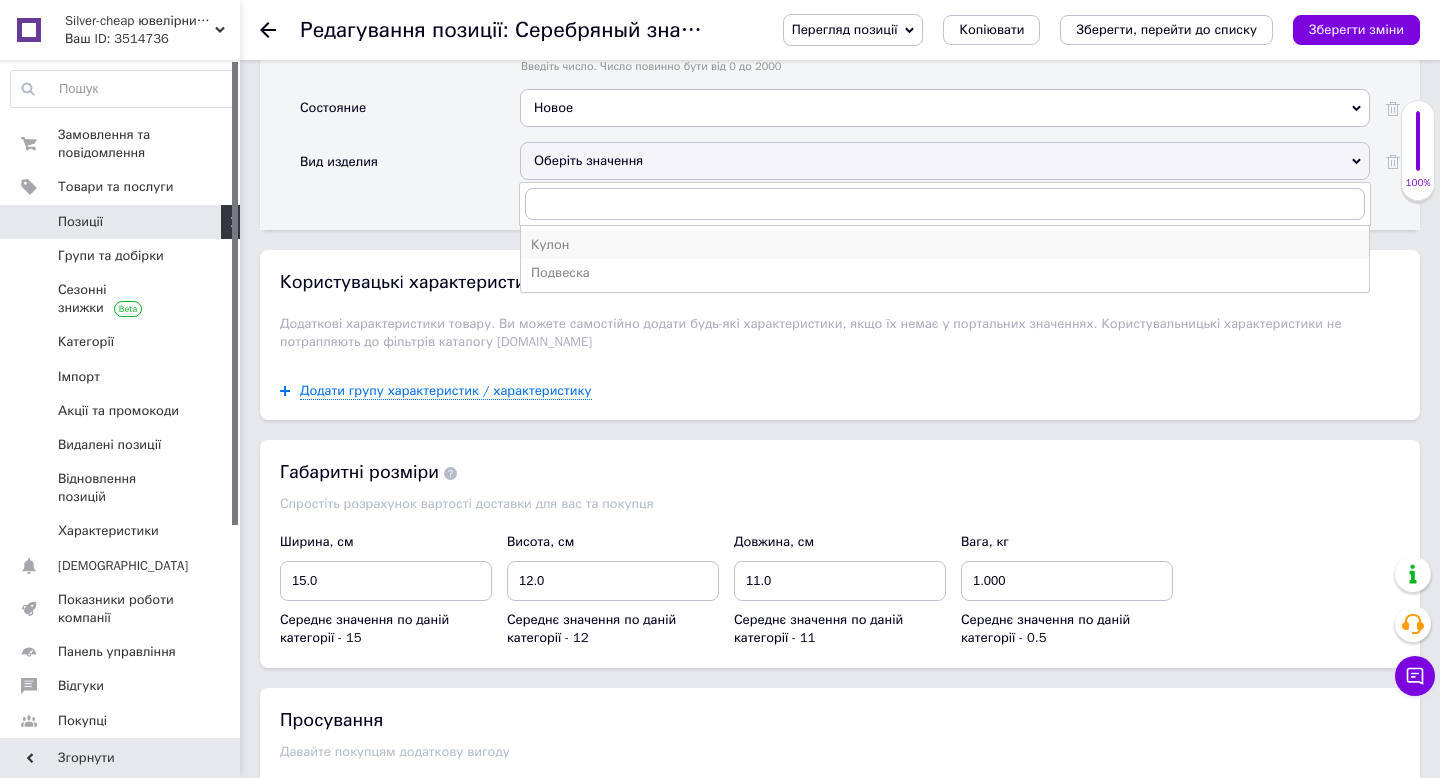 click on "Кулон" at bounding box center (945, 245) 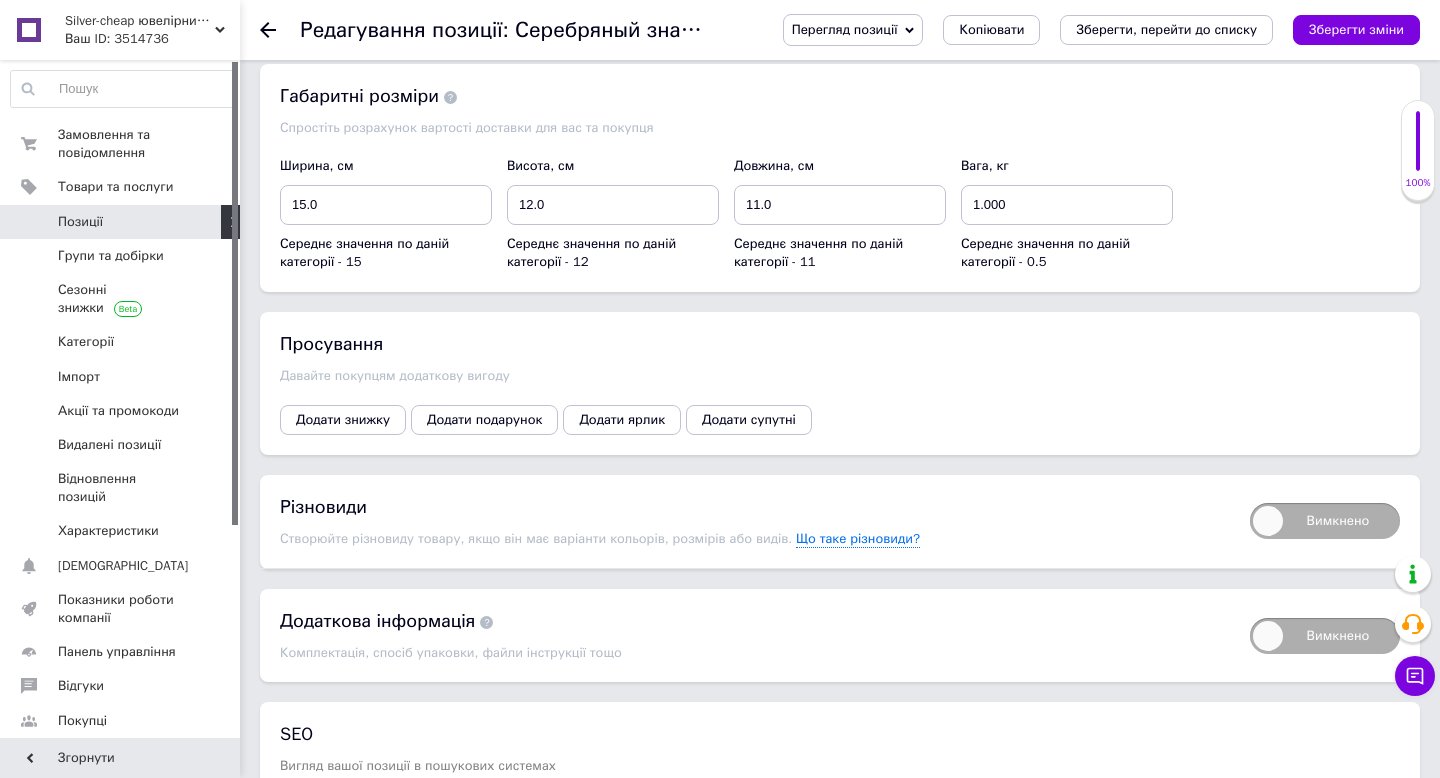 scroll, scrollTop: 3334, scrollLeft: 0, axis: vertical 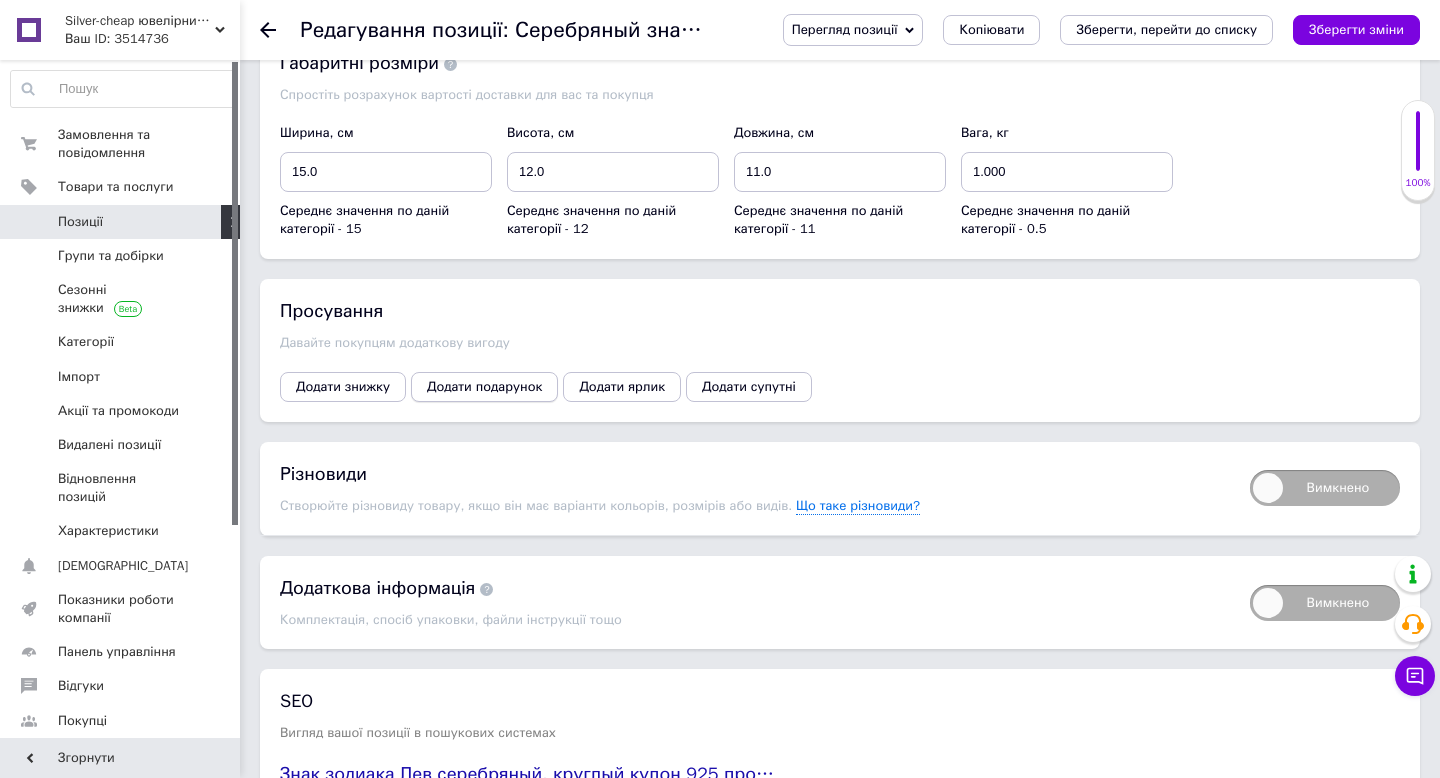 click on "Додати подарунок" at bounding box center [484, 387] 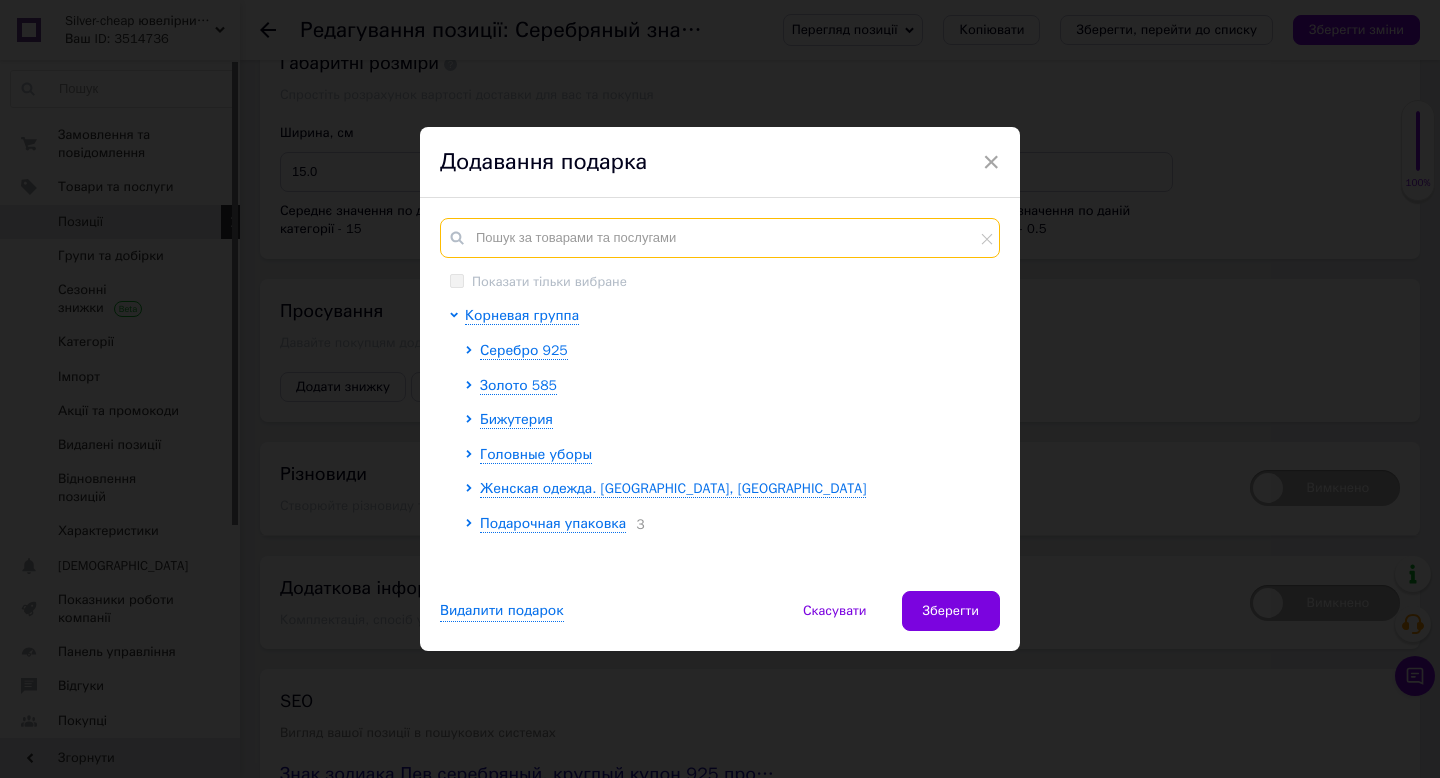 click at bounding box center (720, 238) 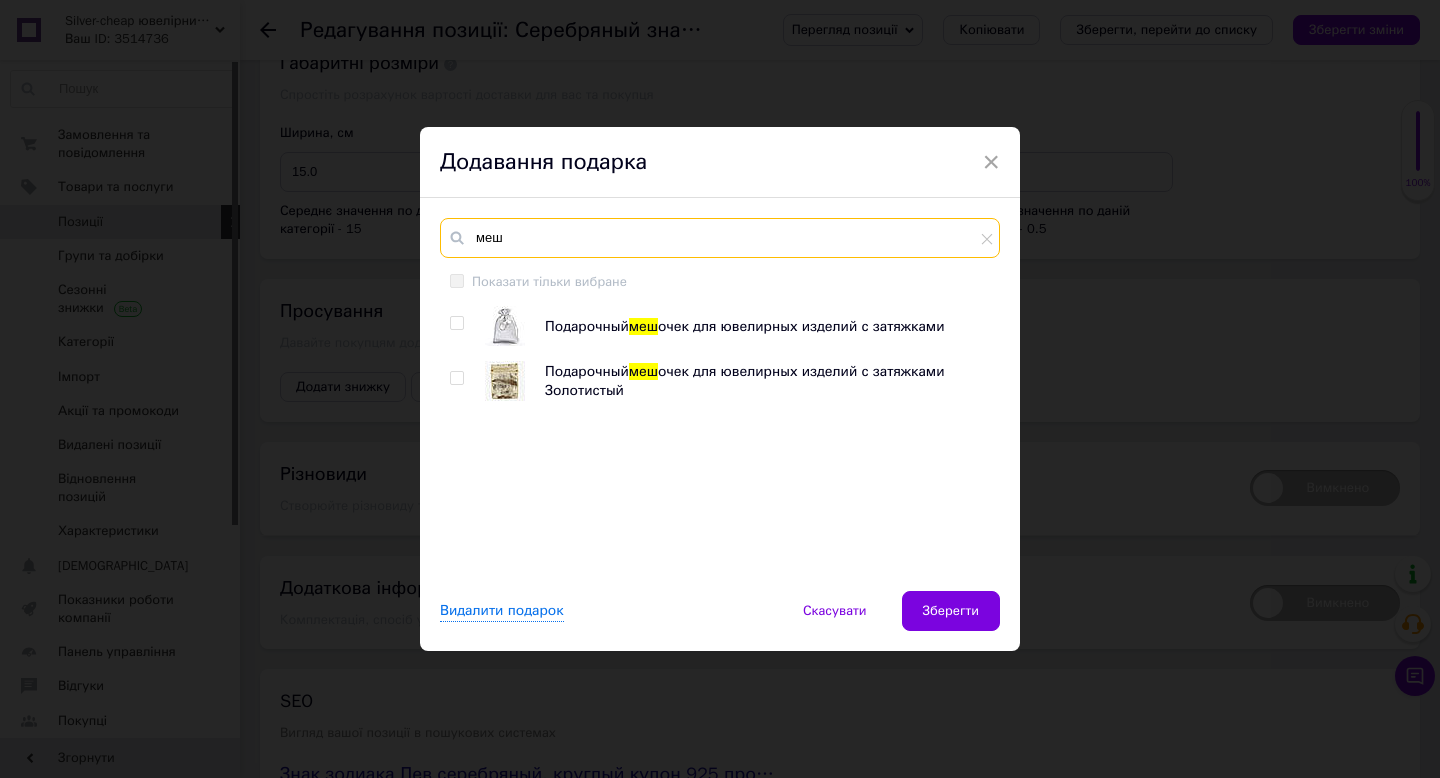 type on "меш" 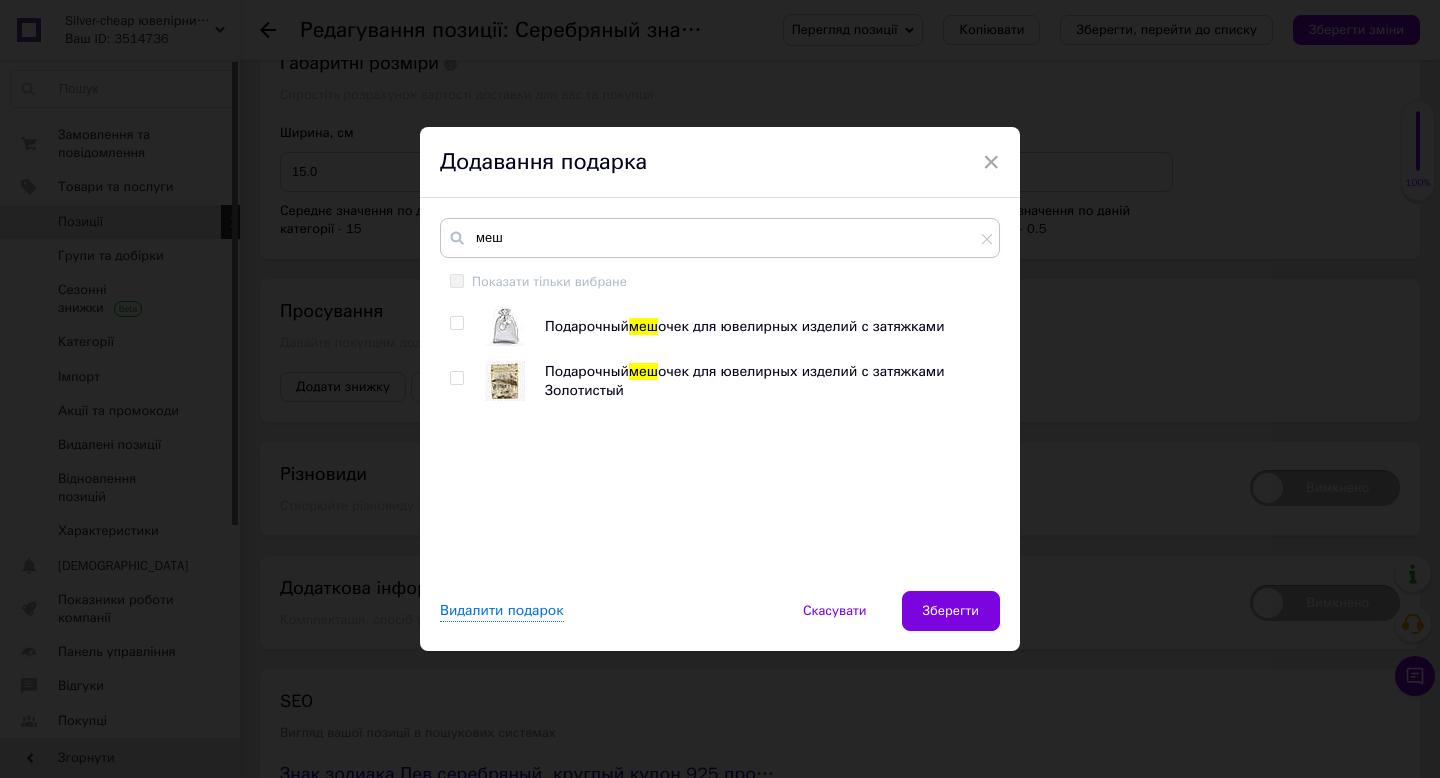 click at bounding box center [456, 323] 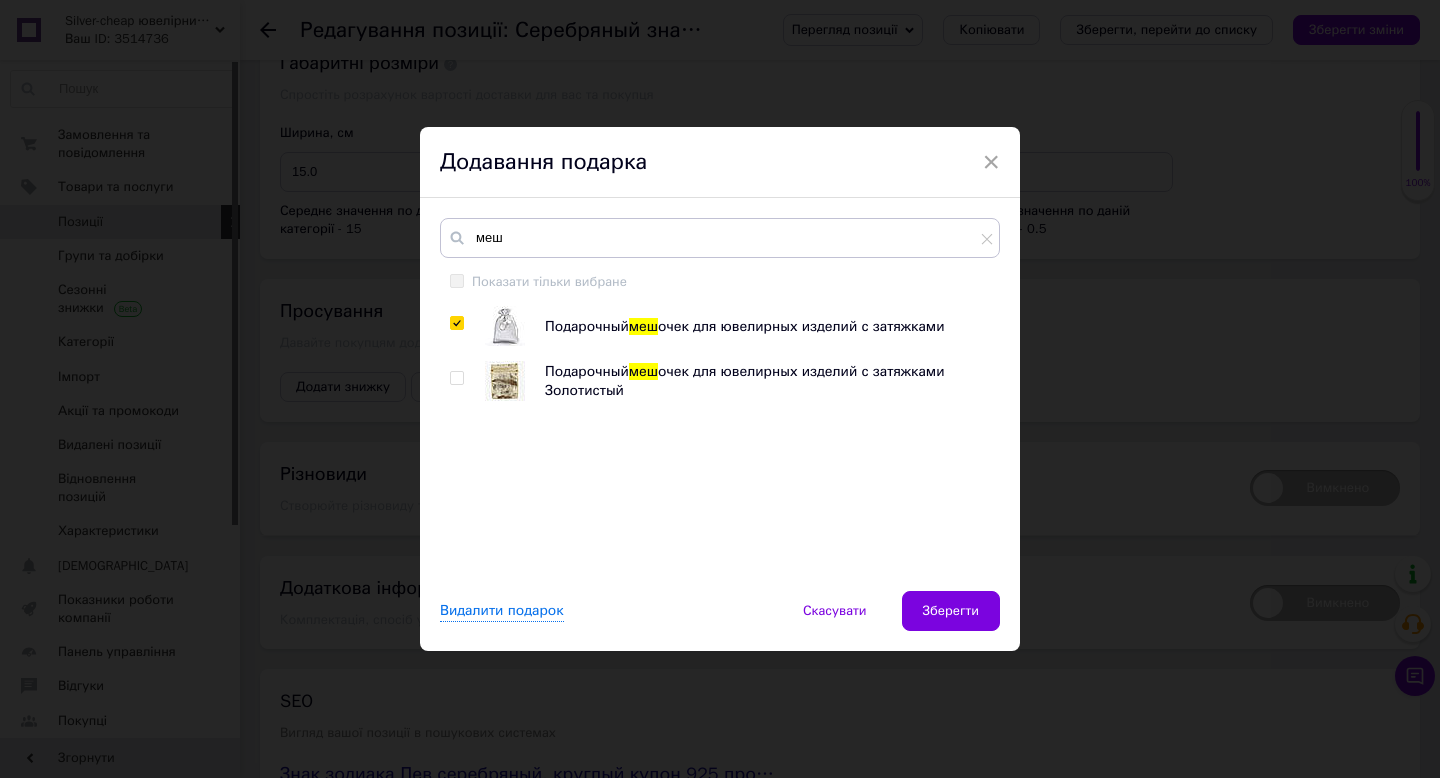checkbox on "true" 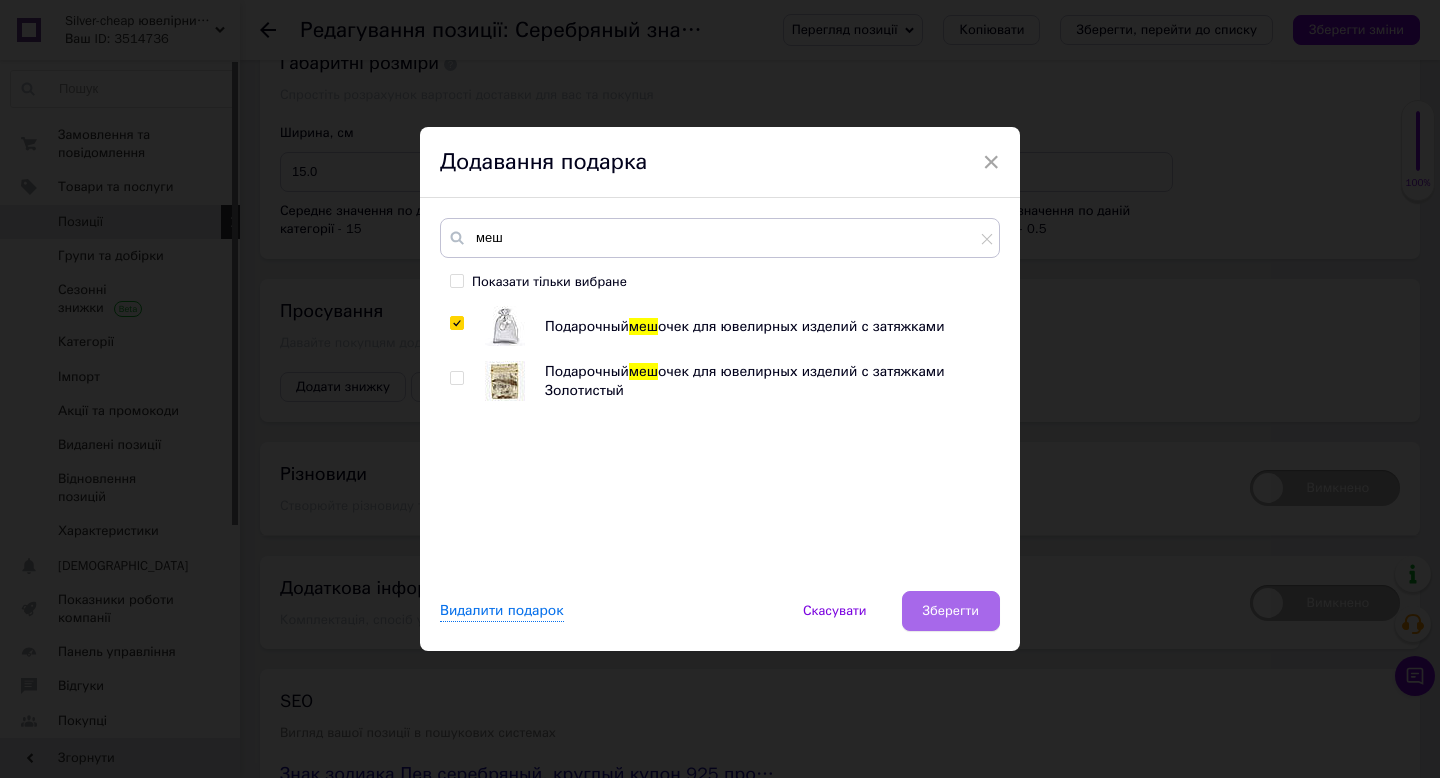 click on "Зберегти" at bounding box center [951, 611] 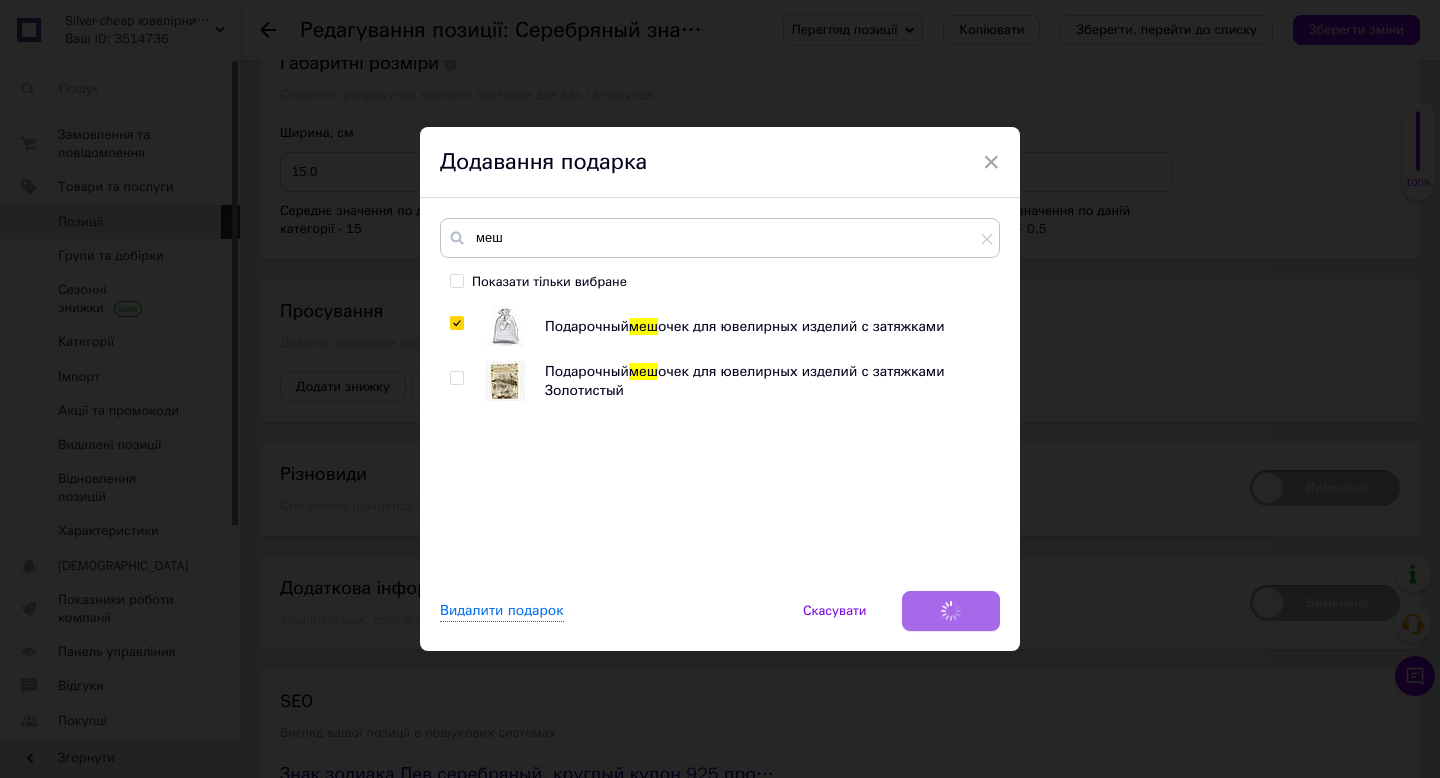 click on "Видалити   подарок   Скасувати   Зберегти" at bounding box center (720, 621) 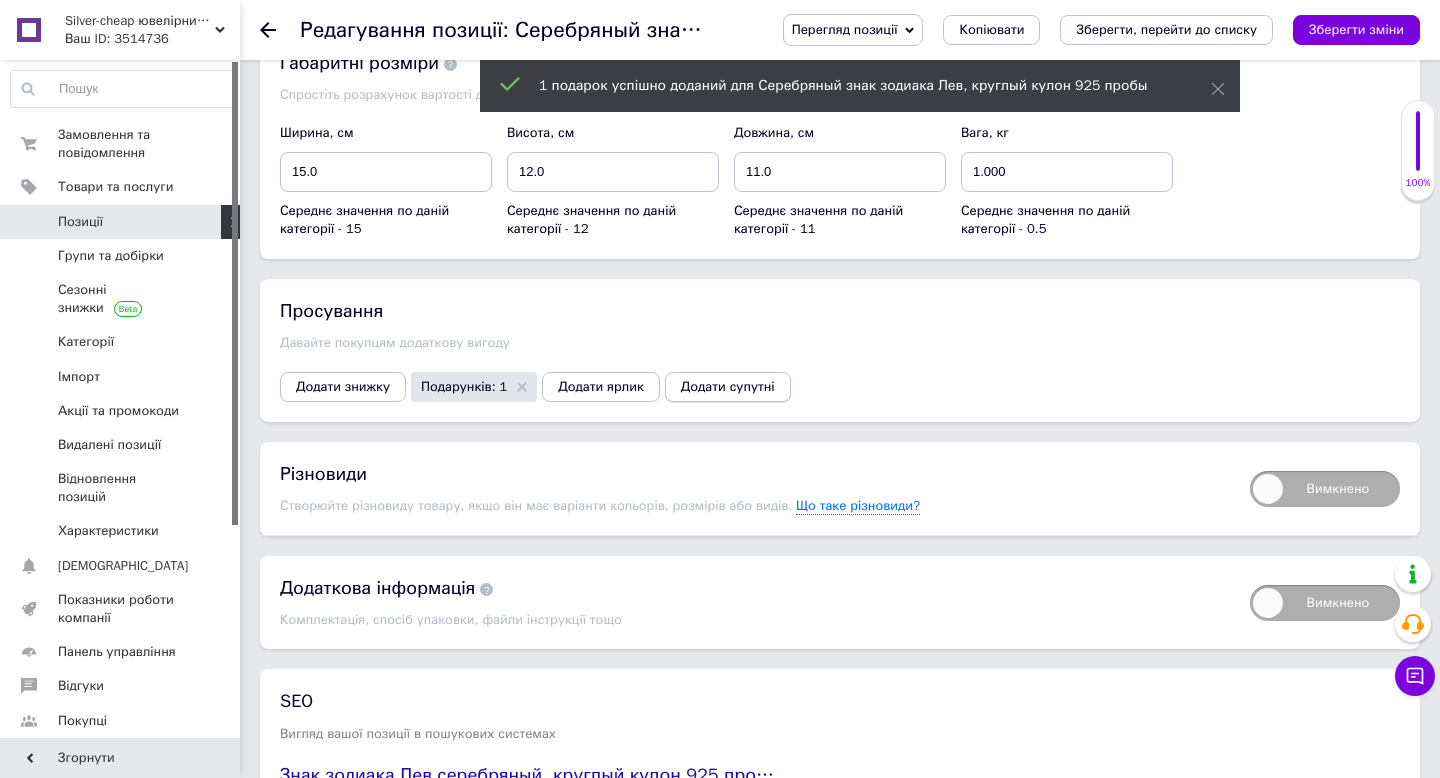 click on "Додати супутні" at bounding box center (728, 387) 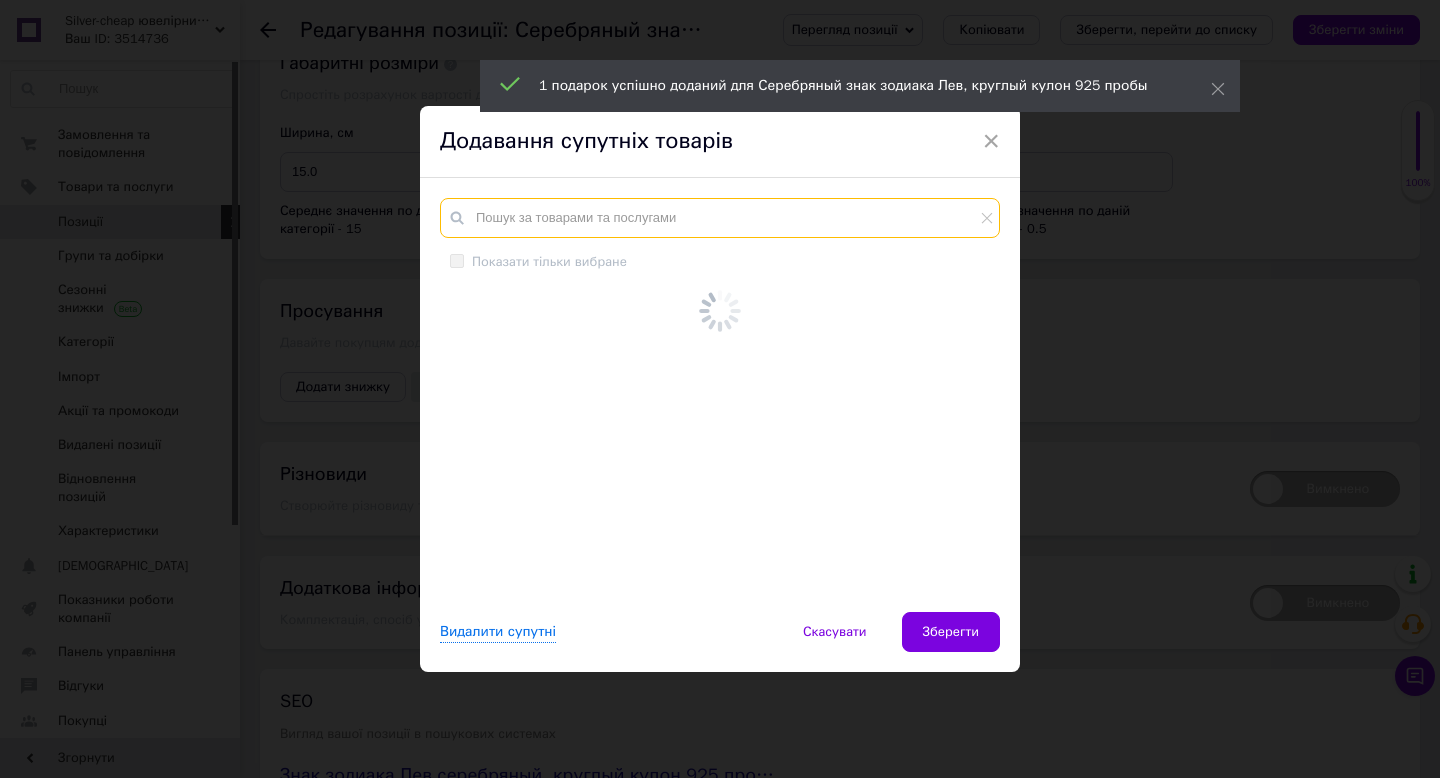click at bounding box center [720, 218] 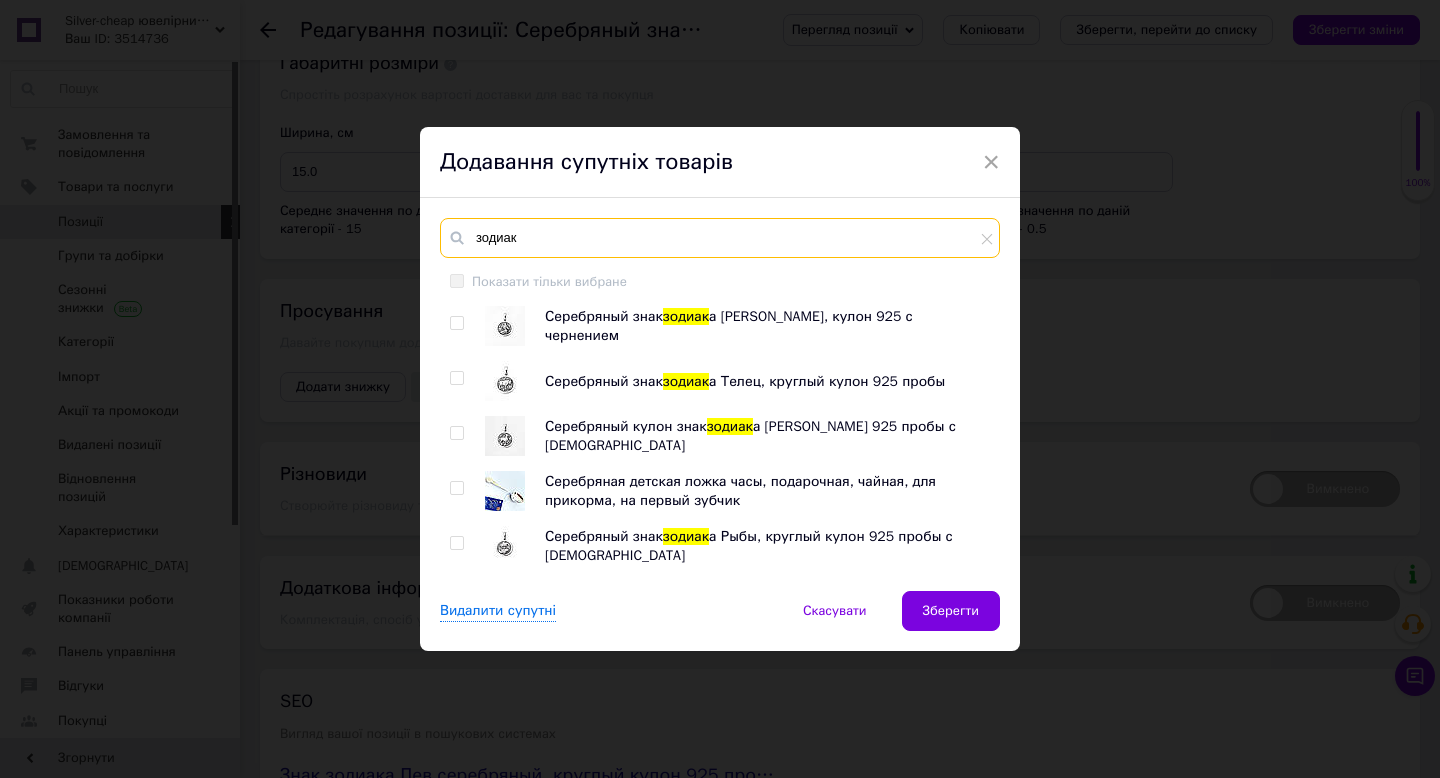 type on "зодиак" 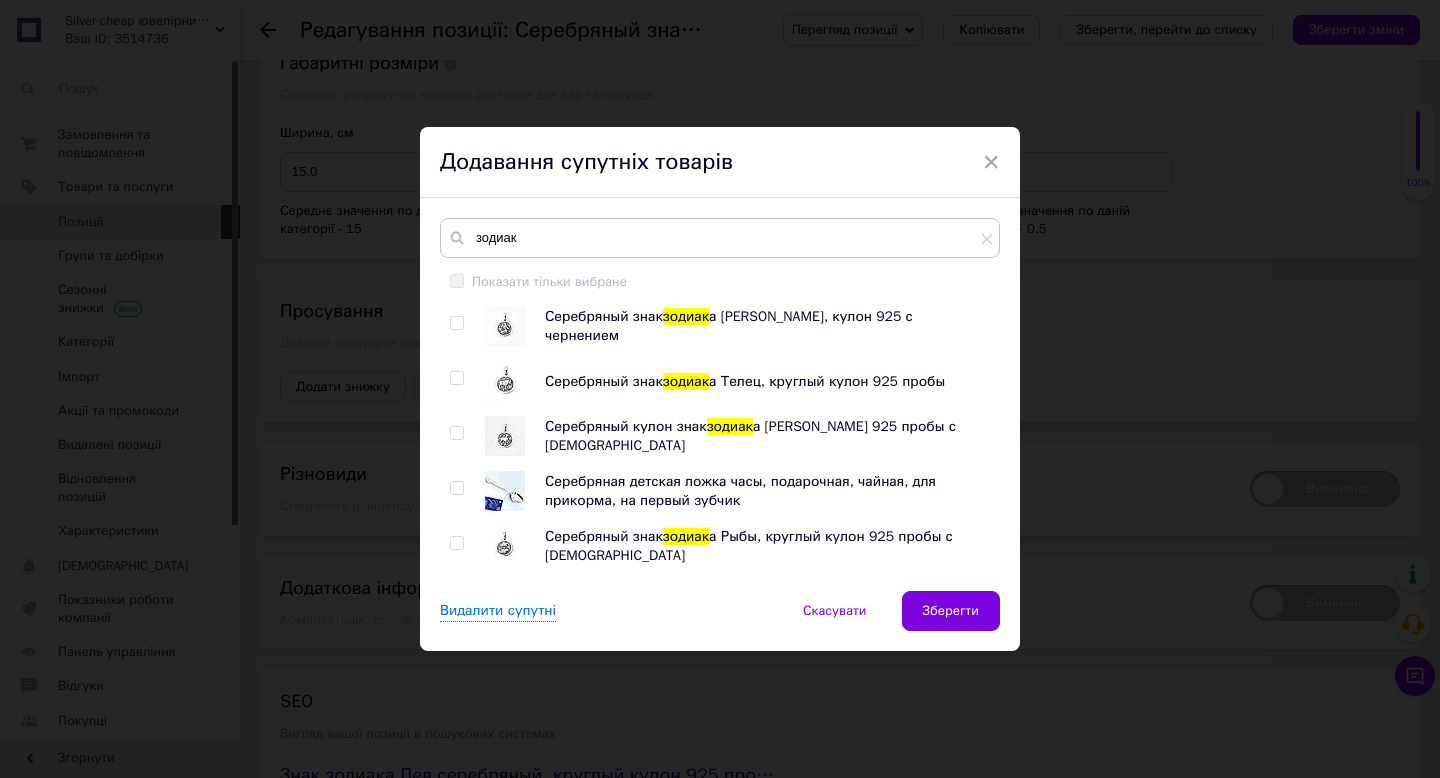 click at bounding box center (456, 323) 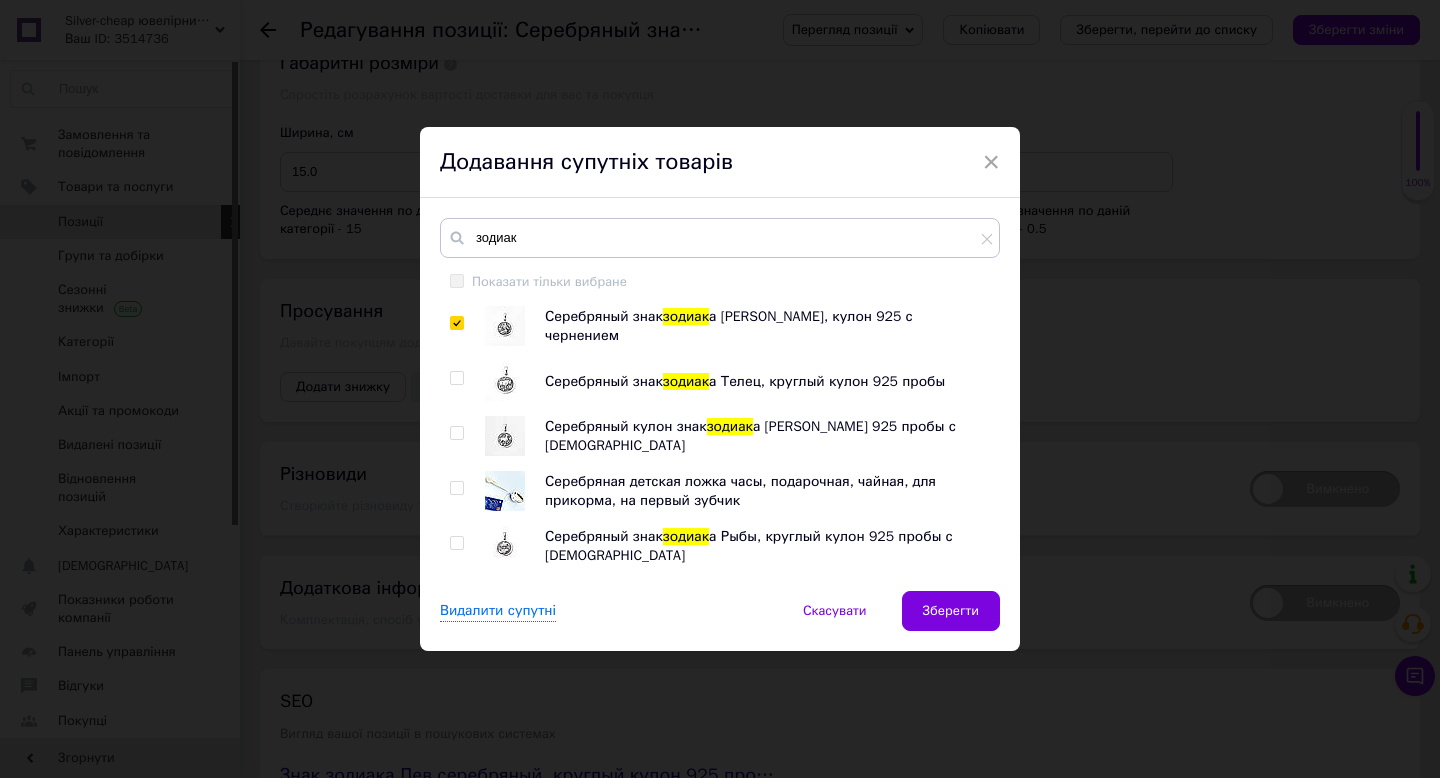 checkbox on "true" 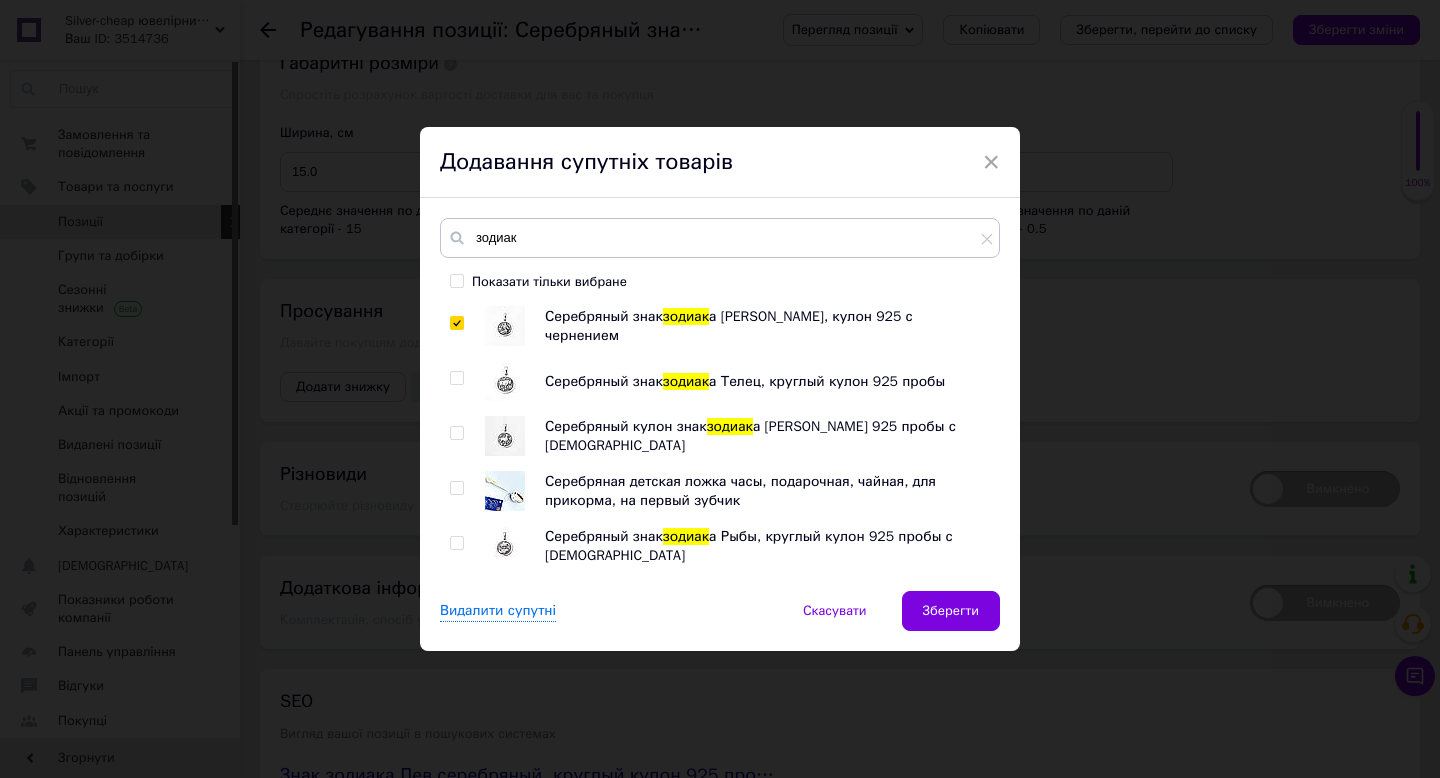 click at bounding box center (456, 378) 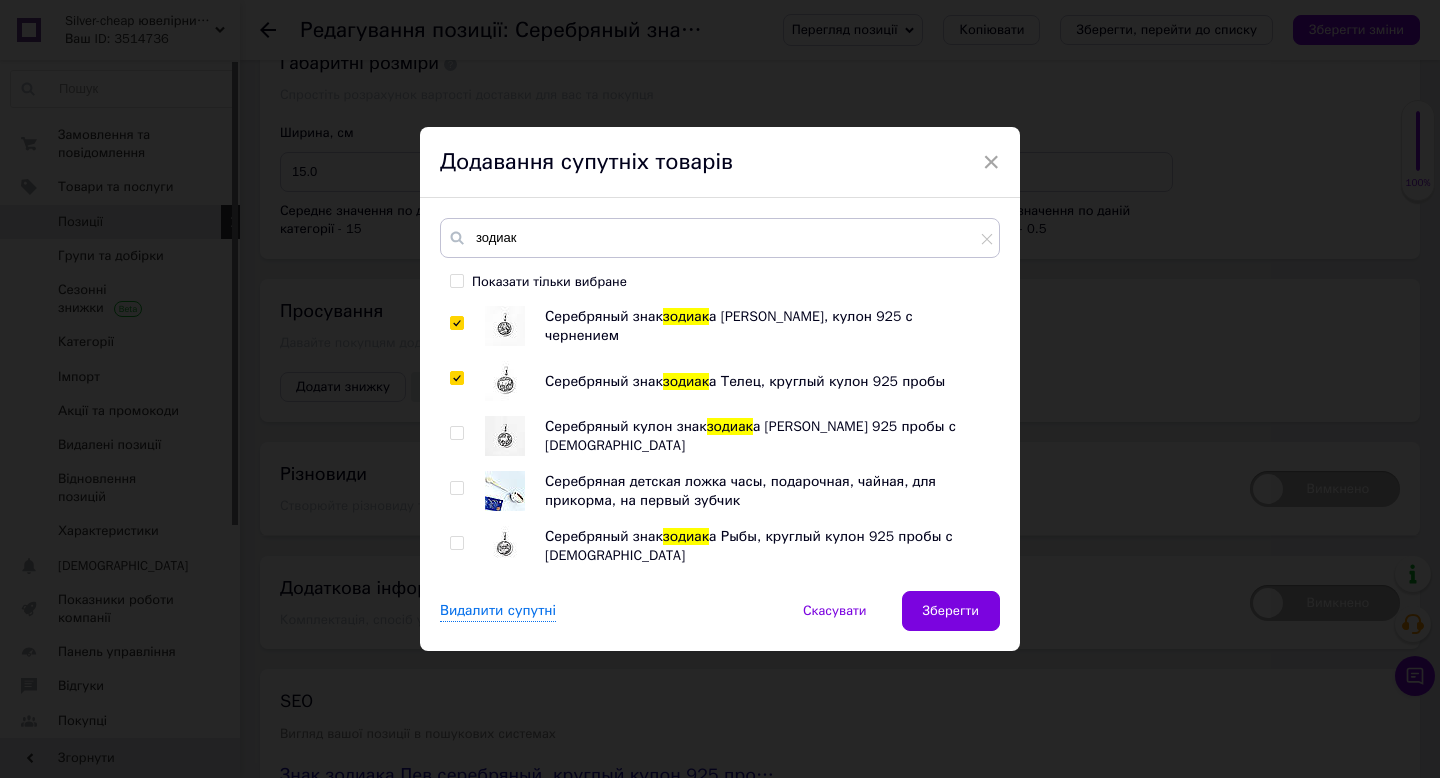checkbox on "true" 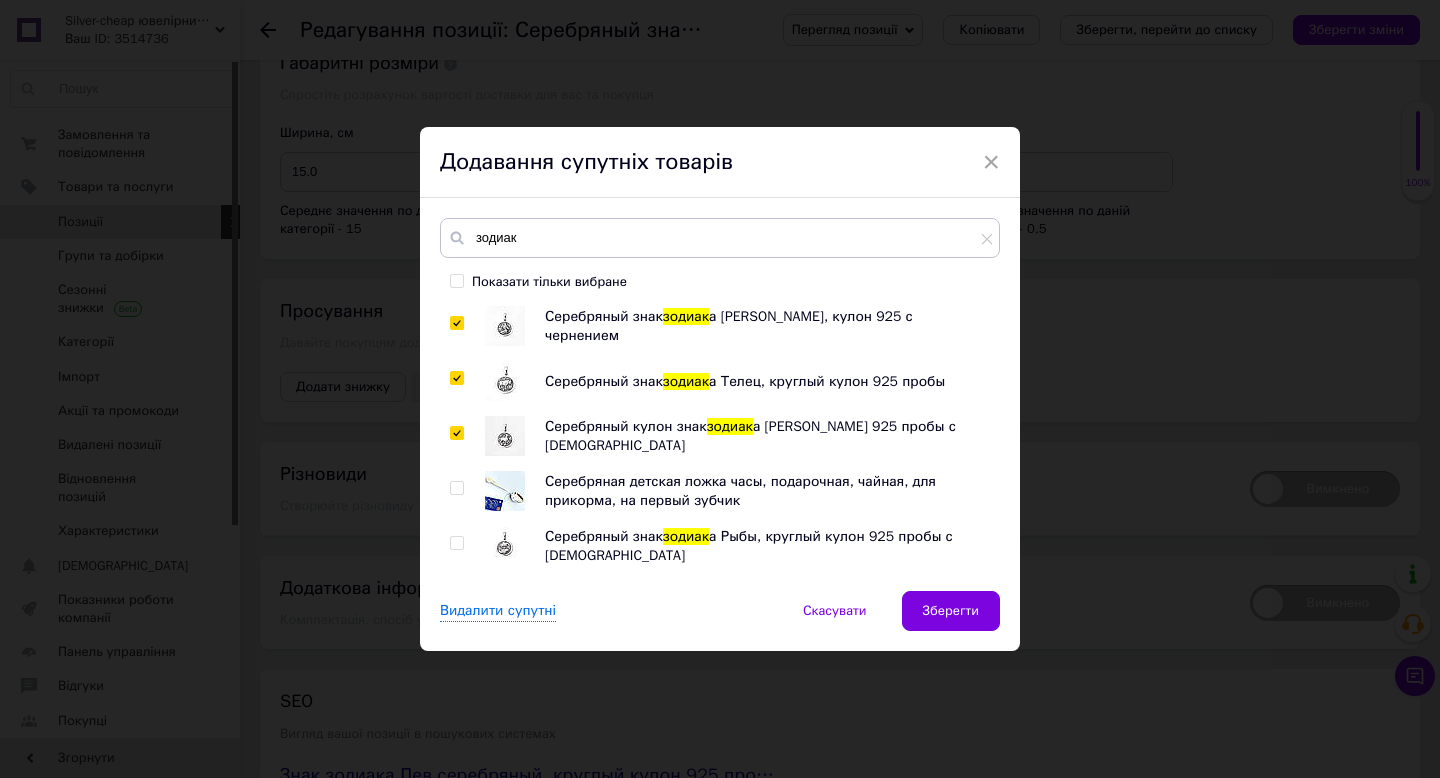 checkbox on "true" 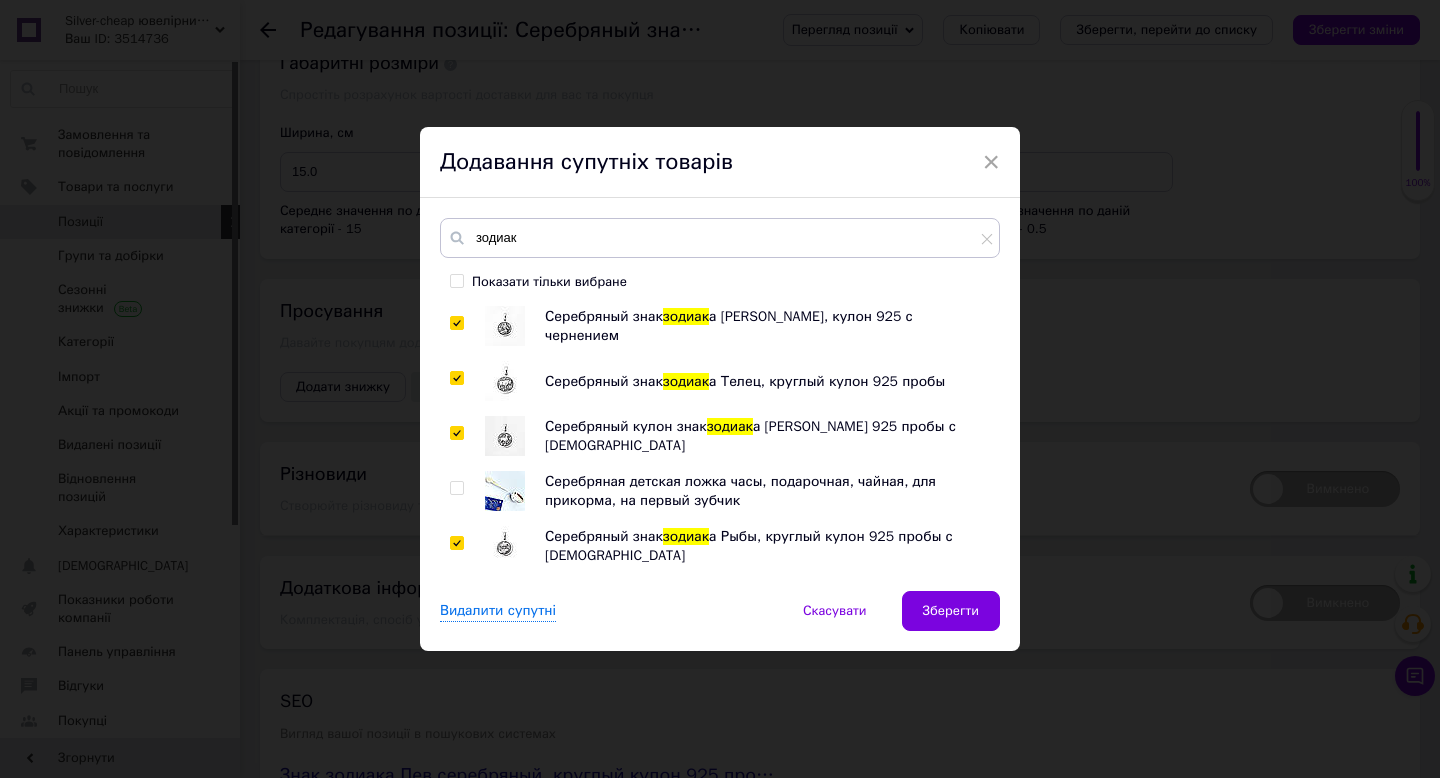 checkbox on "true" 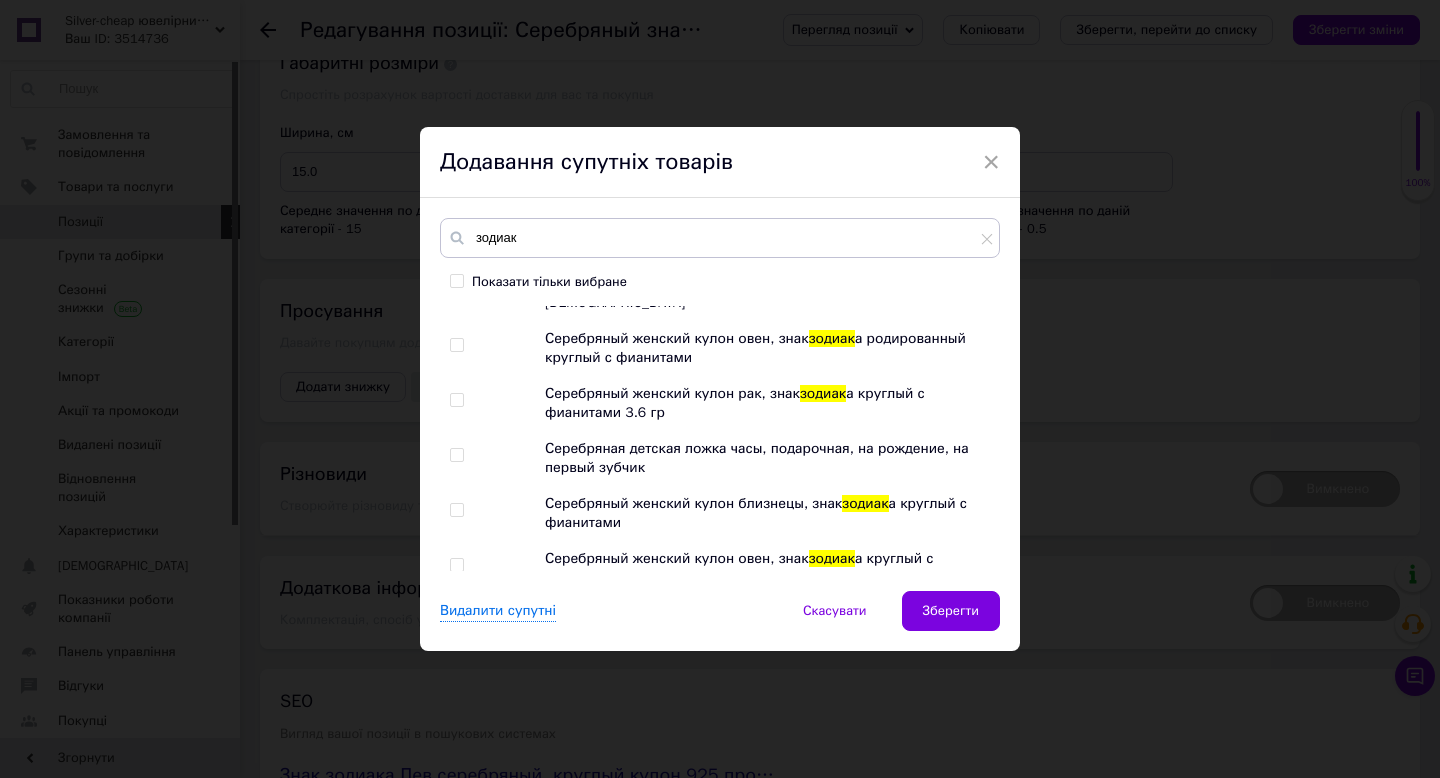 scroll, scrollTop: 254, scrollLeft: 0, axis: vertical 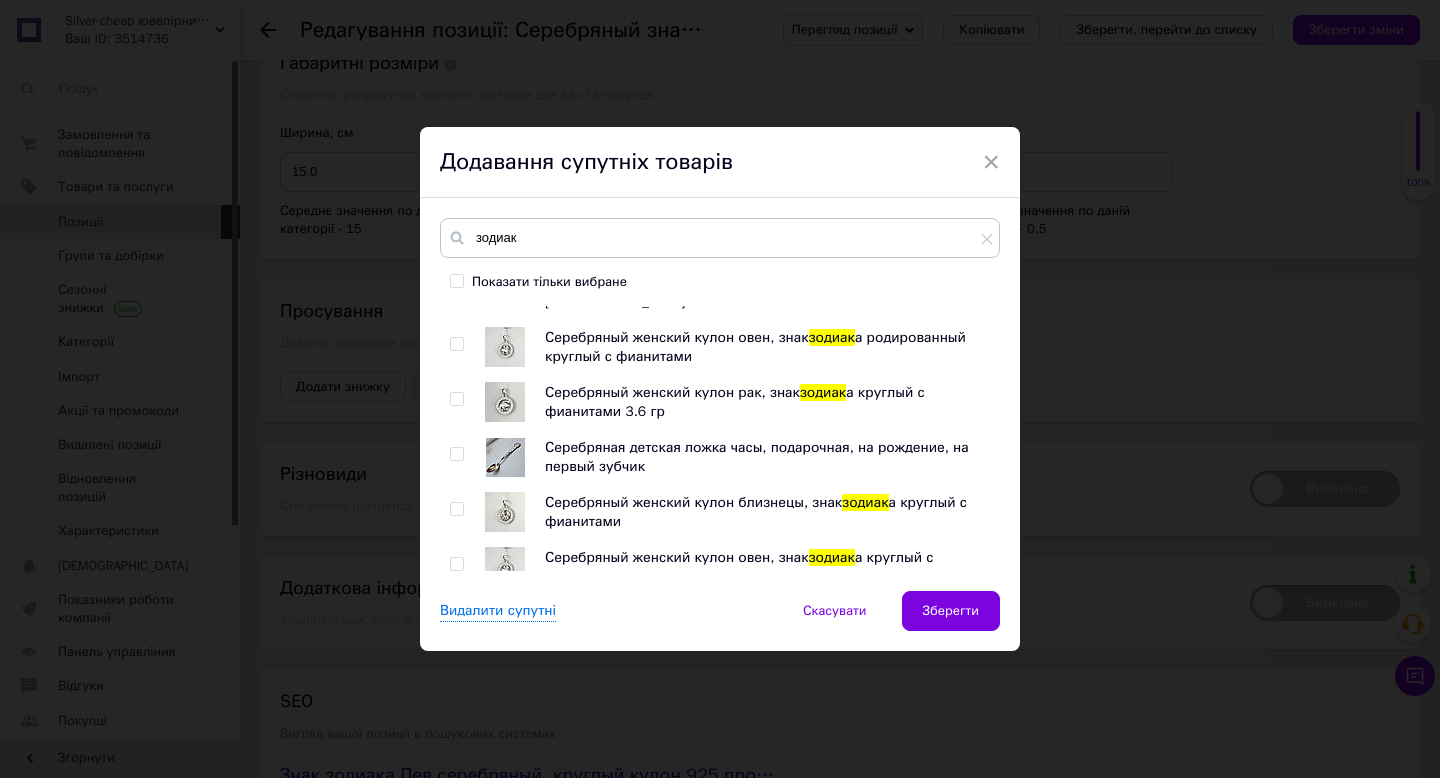 click at bounding box center (460, 347) 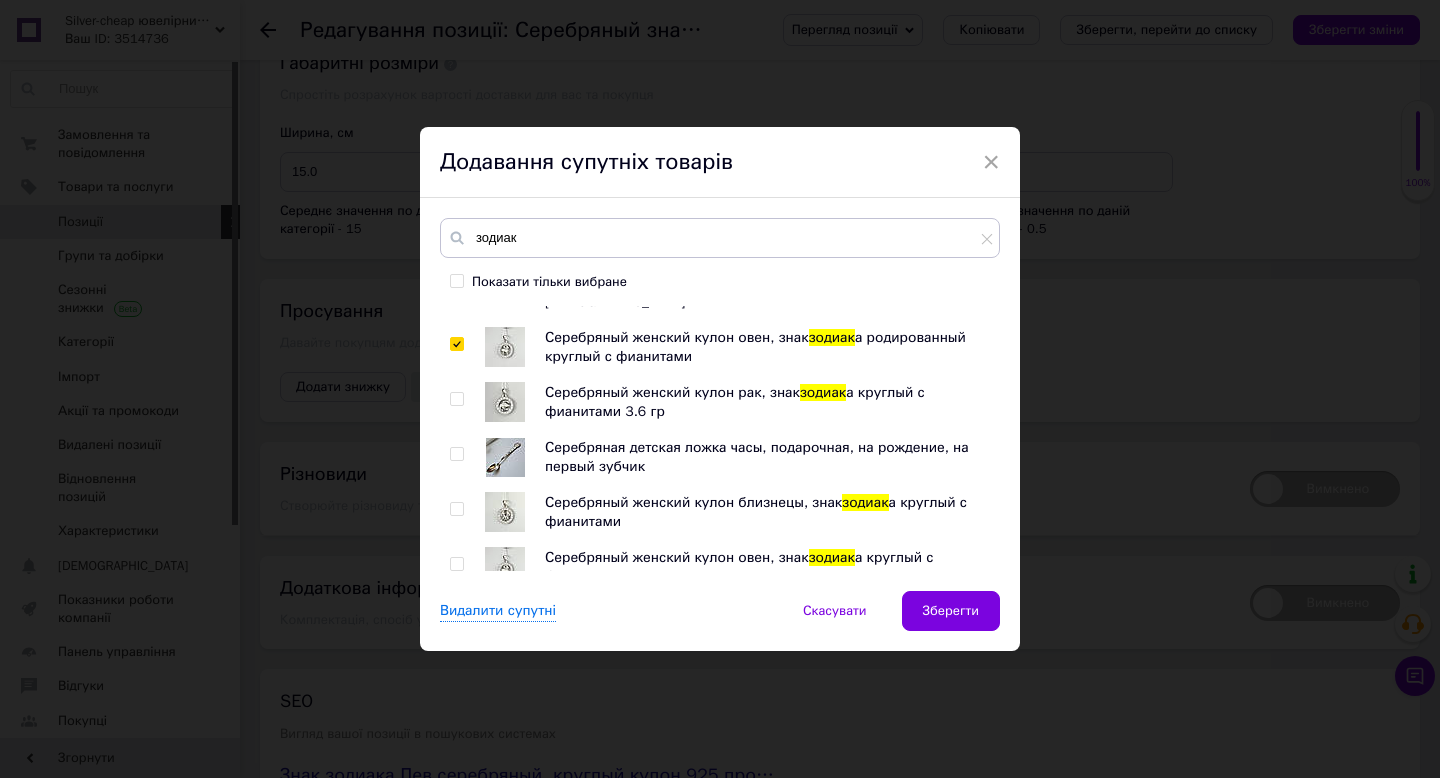 checkbox on "true" 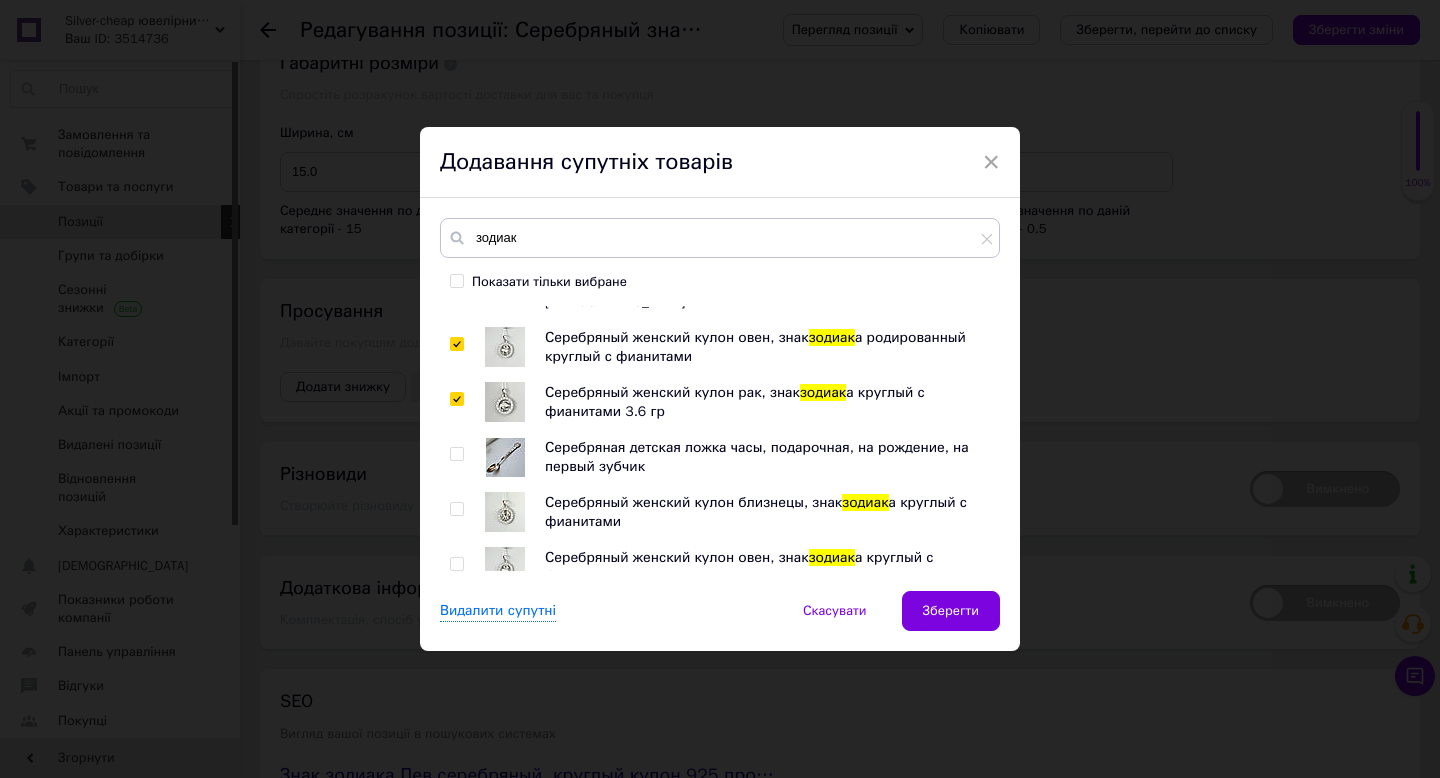 checkbox on "true" 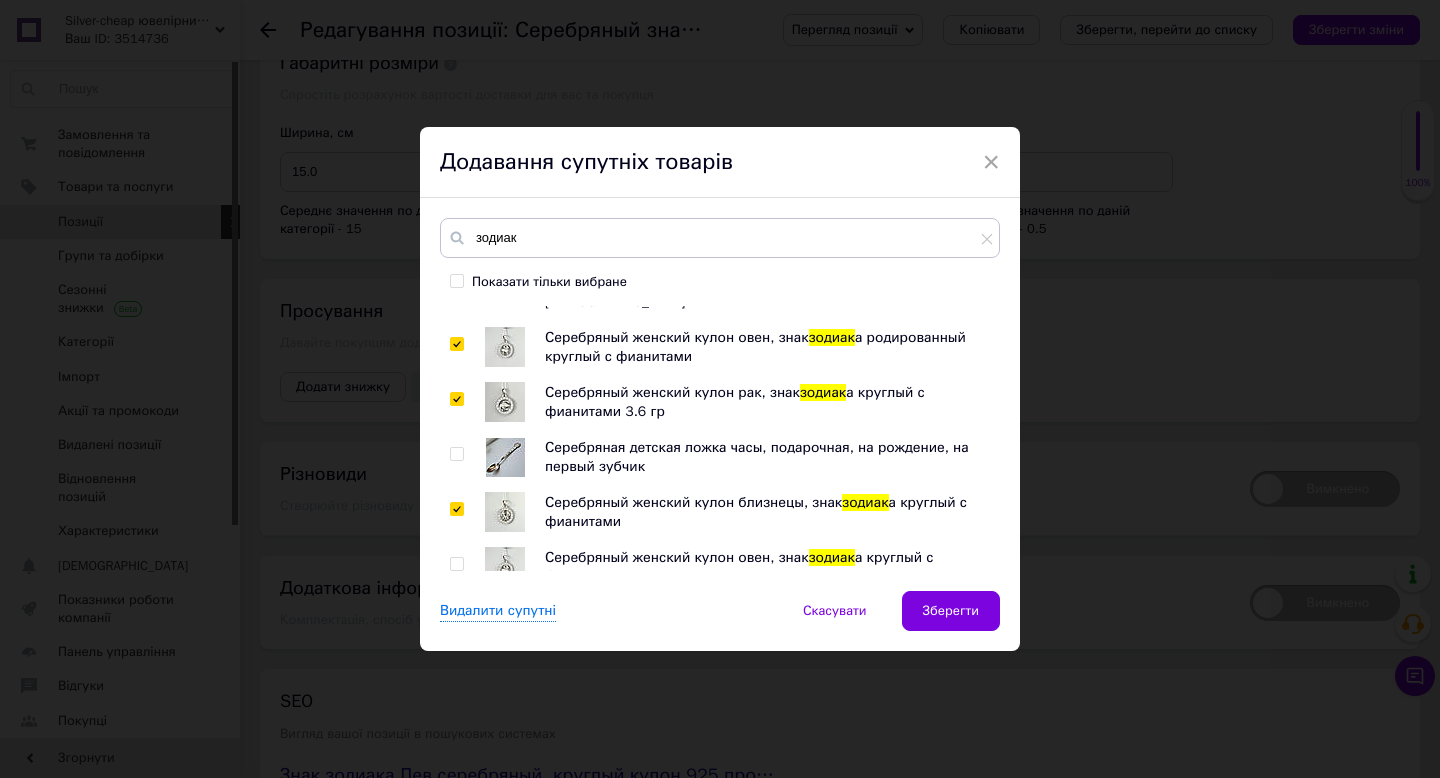 checkbox on "true" 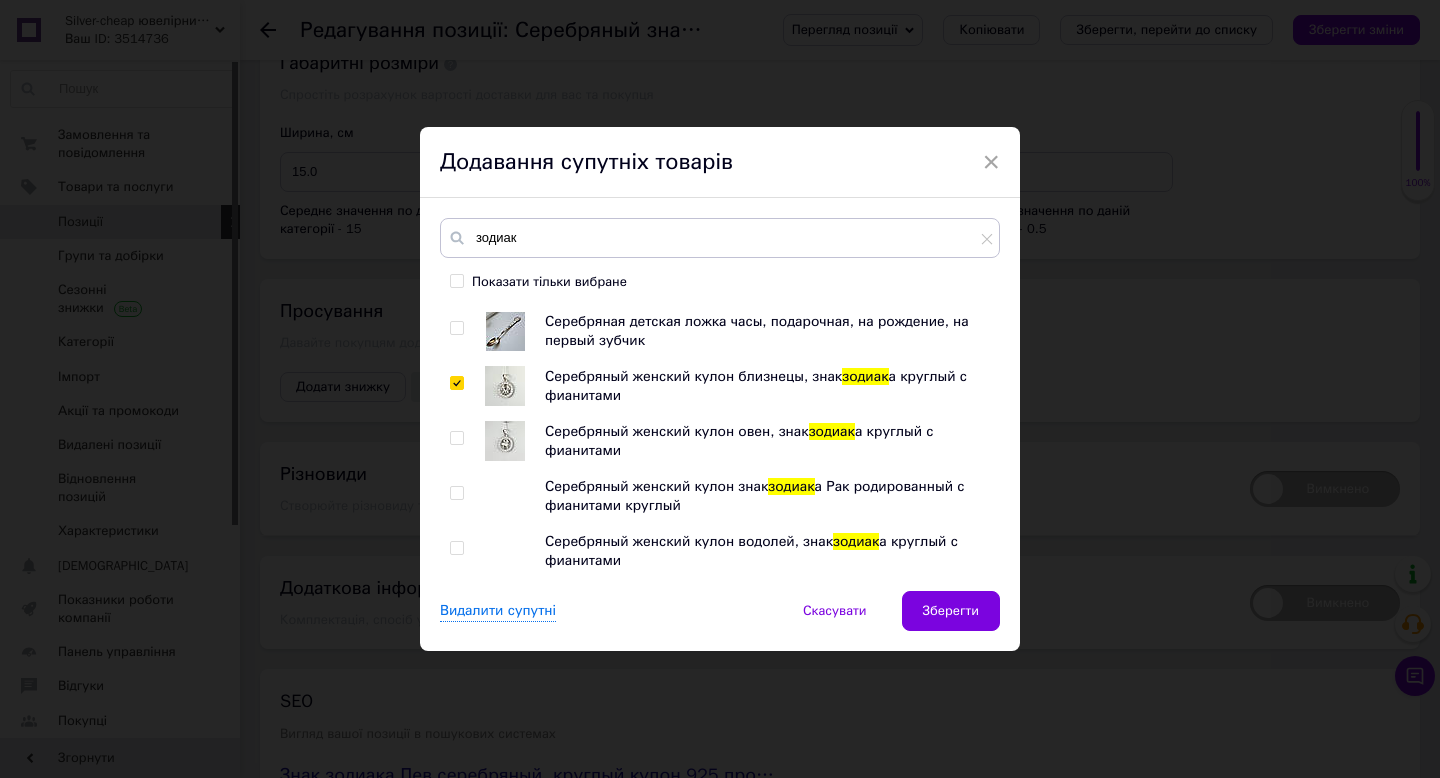 scroll, scrollTop: 434, scrollLeft: 0, axis: vertical 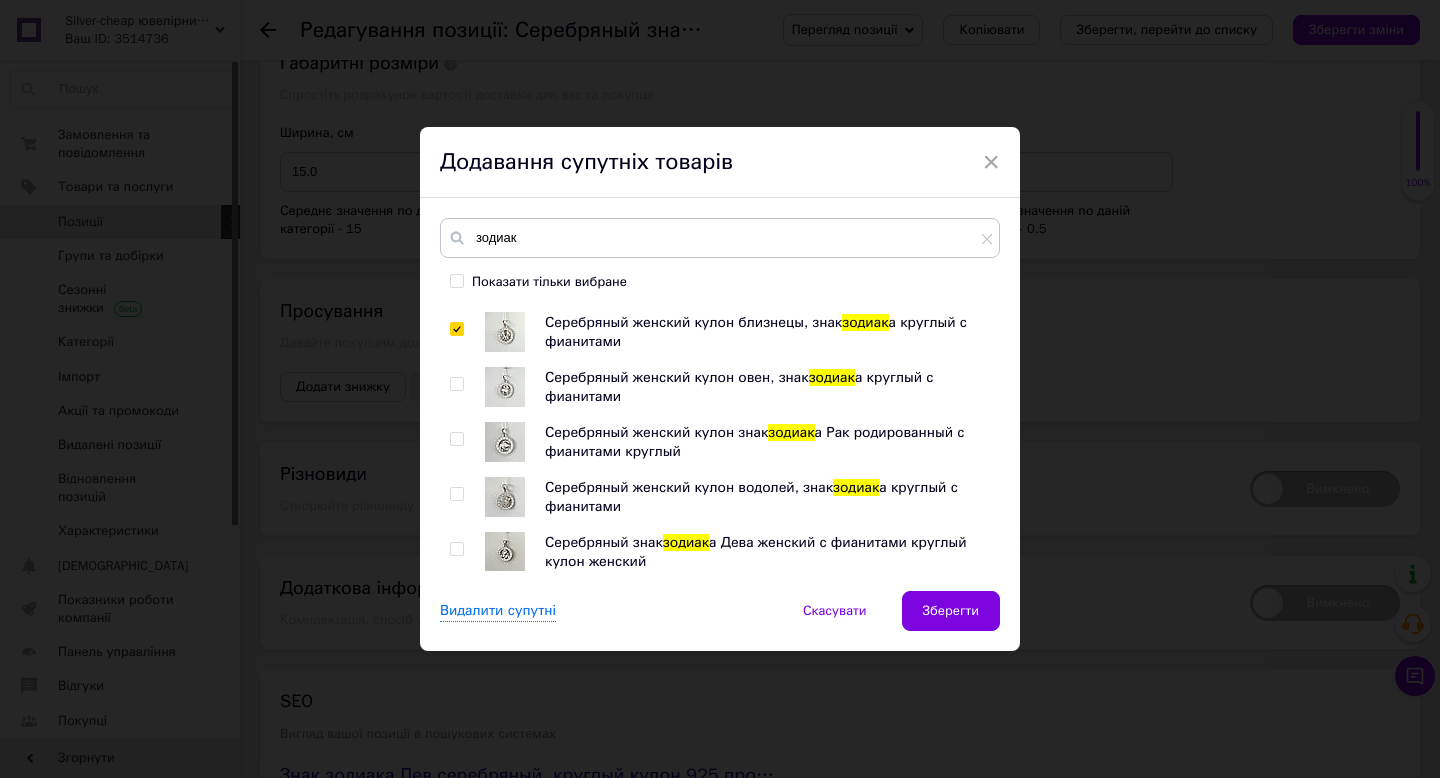 click at bounding box center [456, 384] 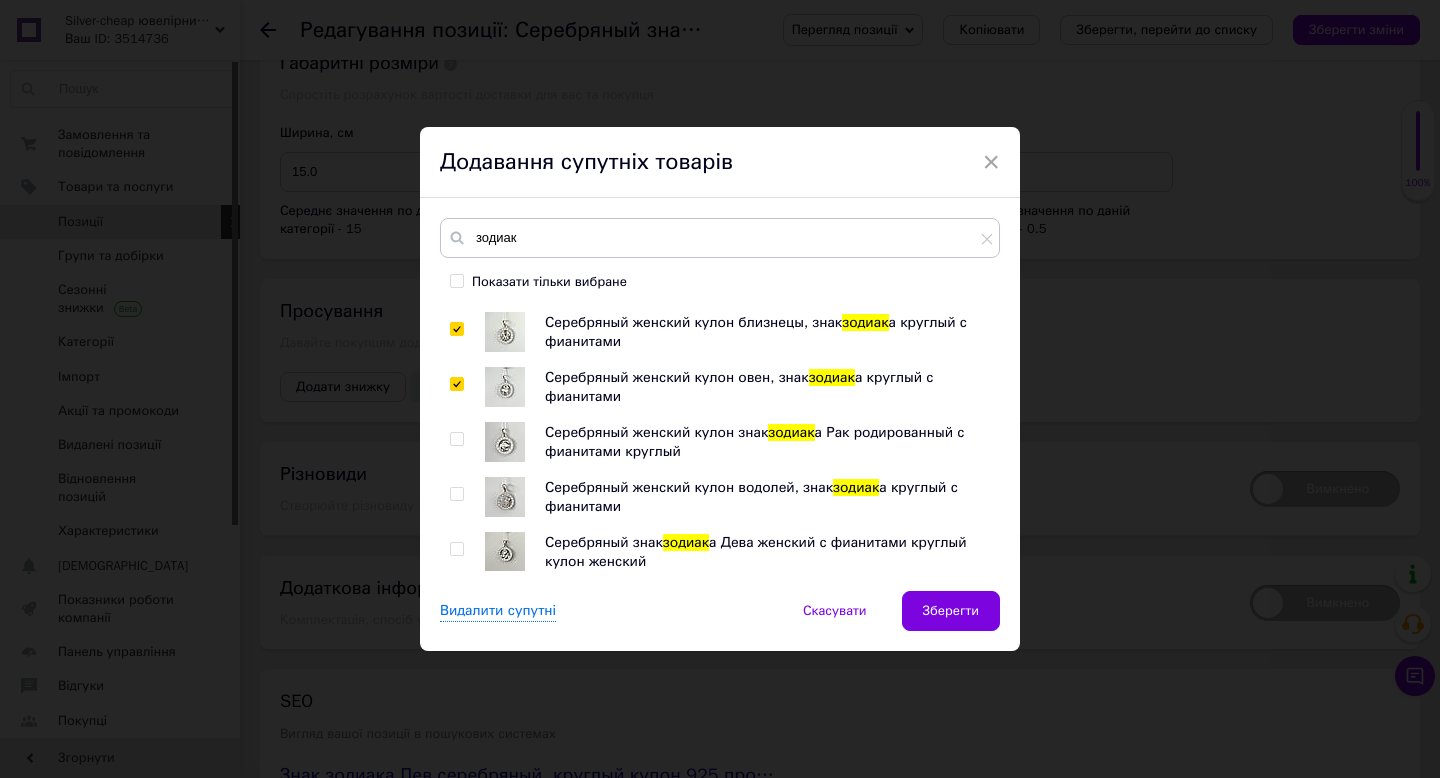 checkbox on "true" 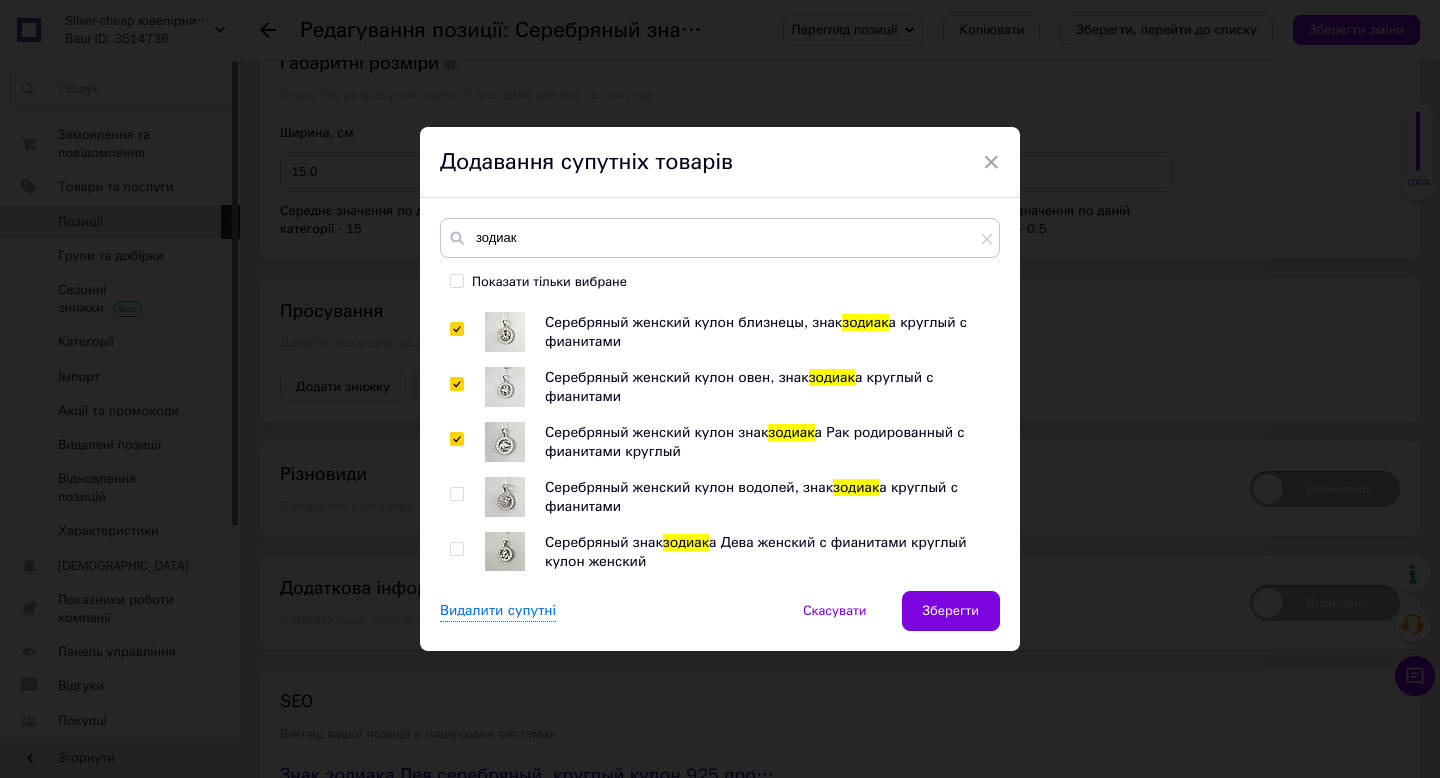checkbox on "true" 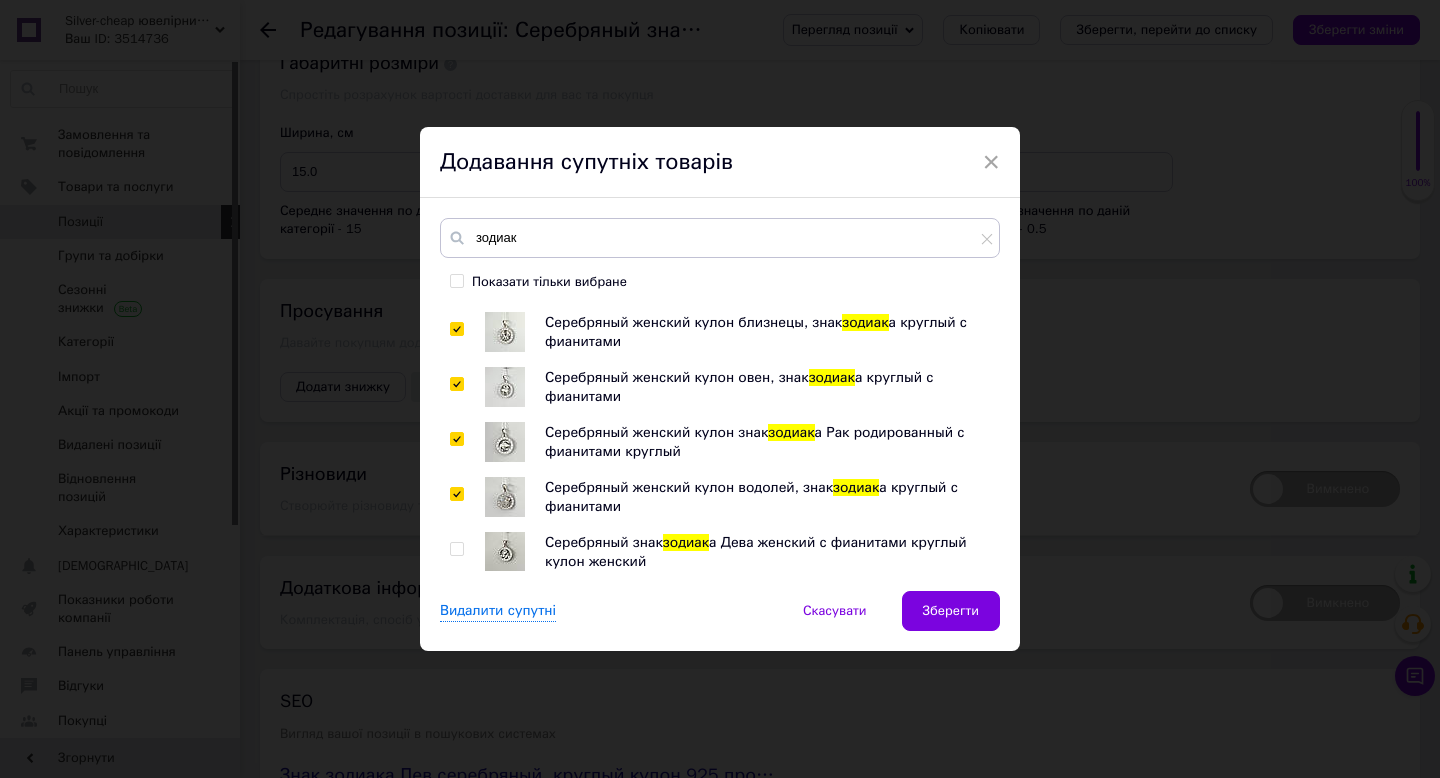 checkbox on "true" 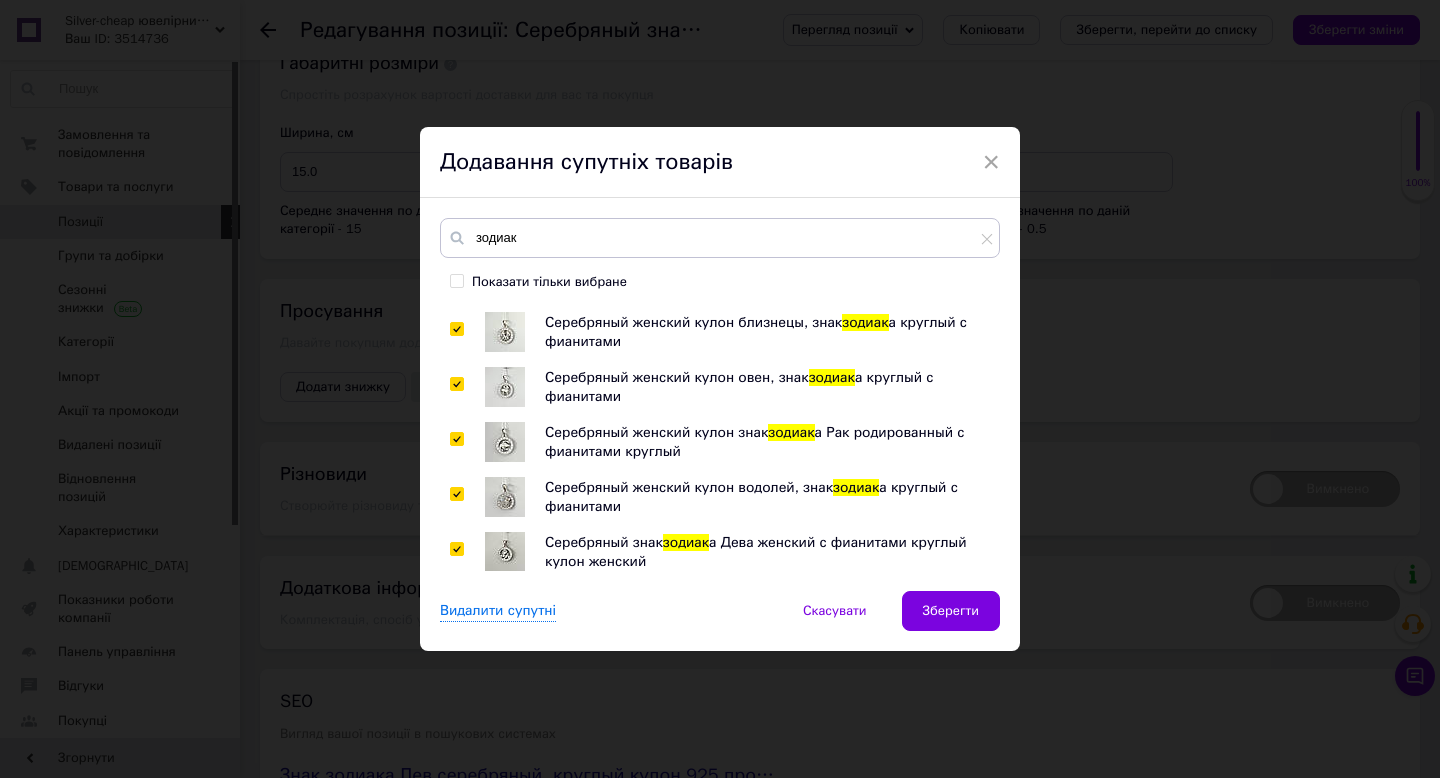 checkbox on "true" 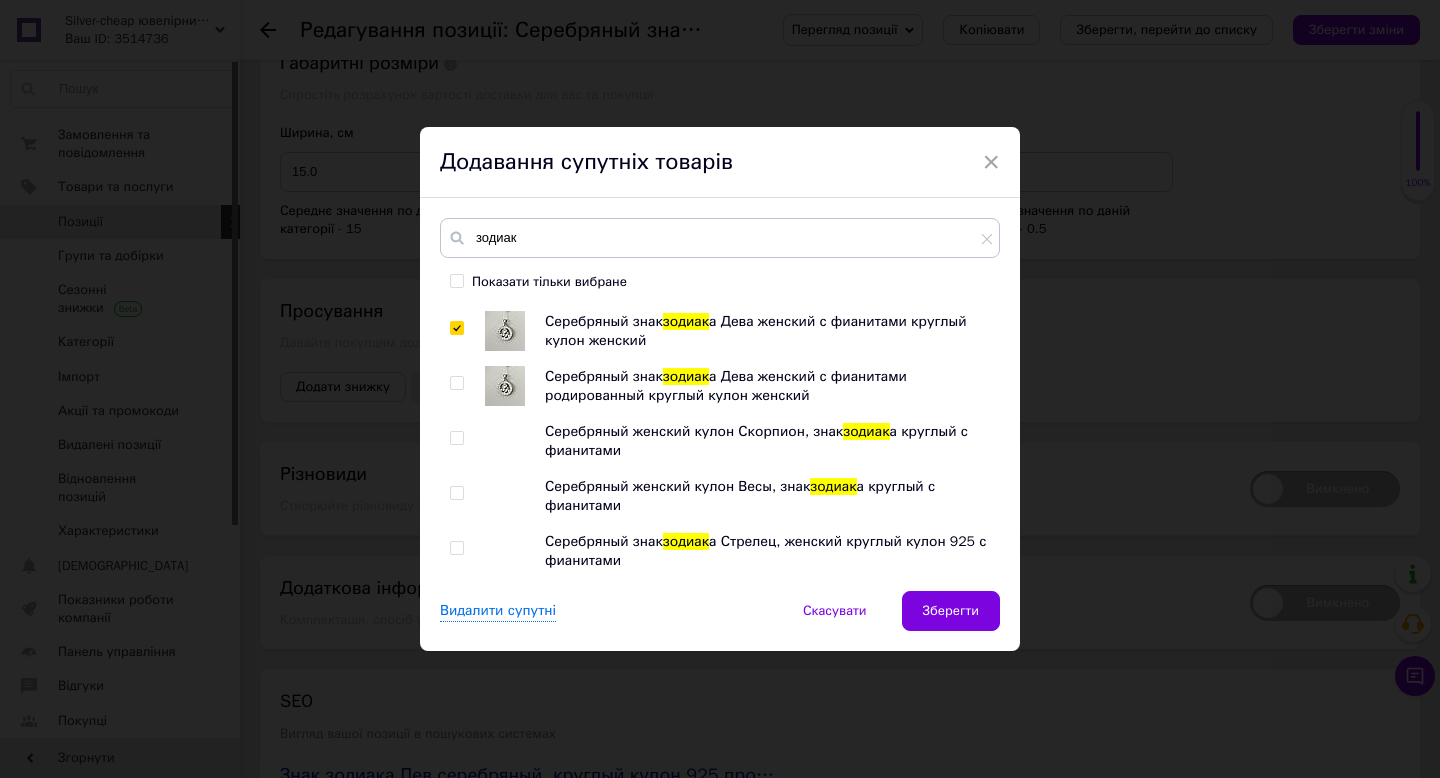 scroll, scrollTop: 652, scrollLeft: 0, axis: vertical 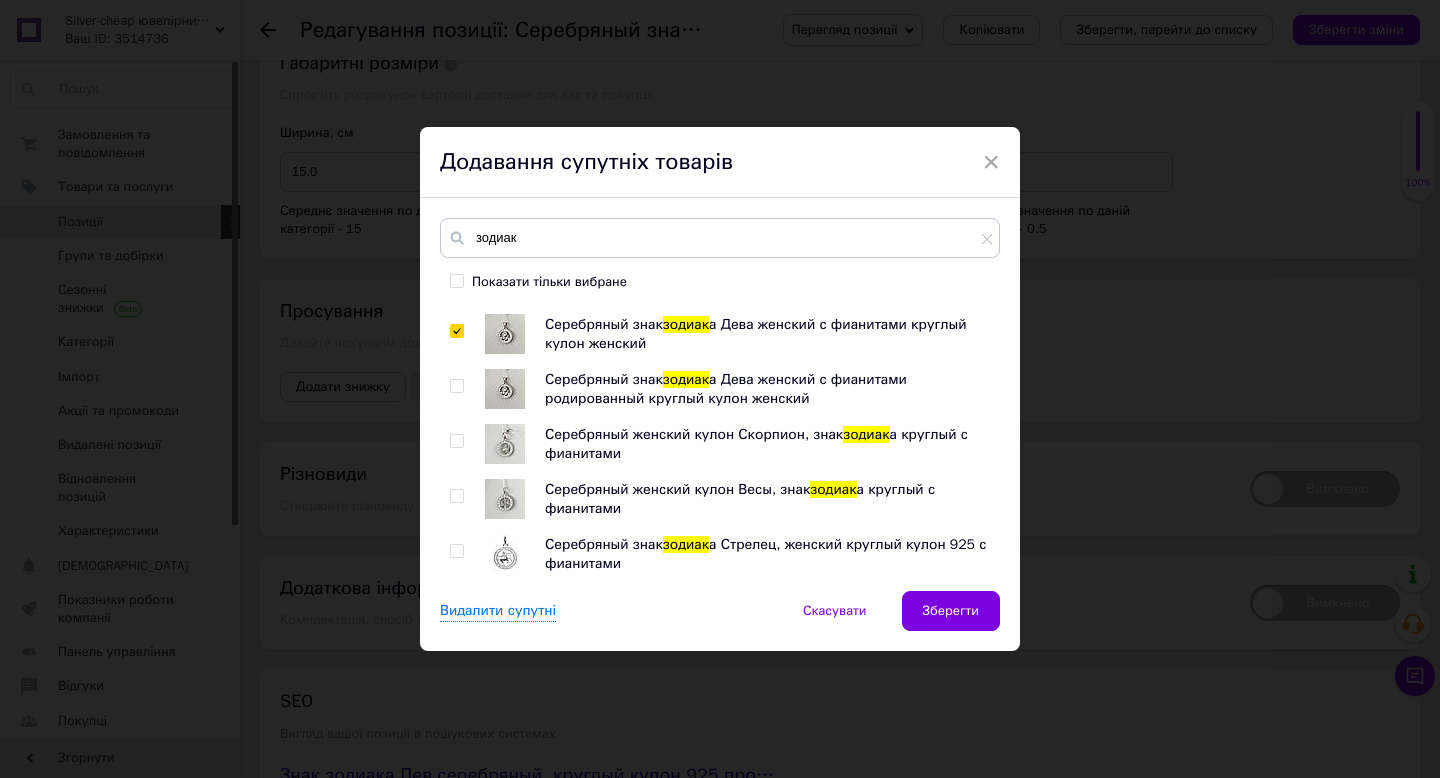 click at bounding box center [456, 386] 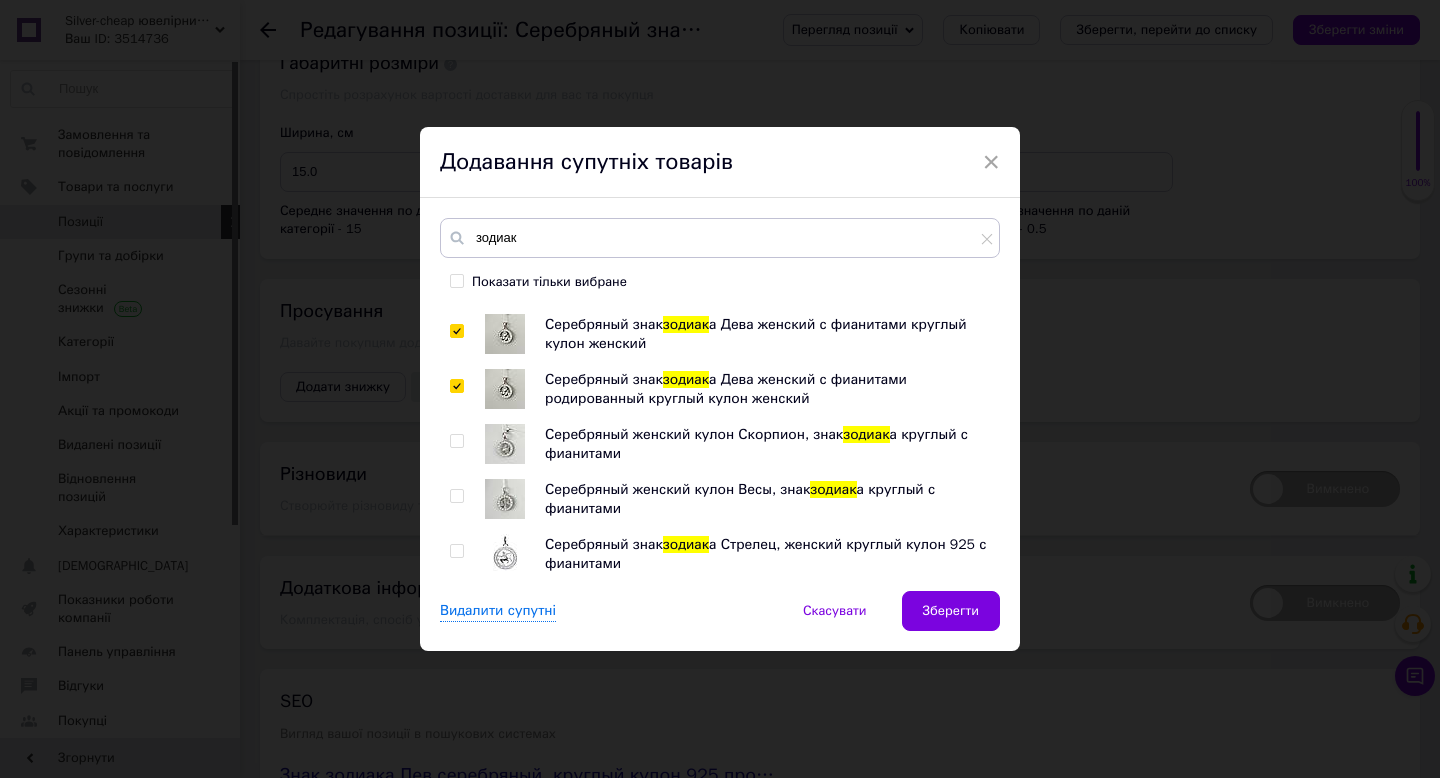 checkbox on "true" 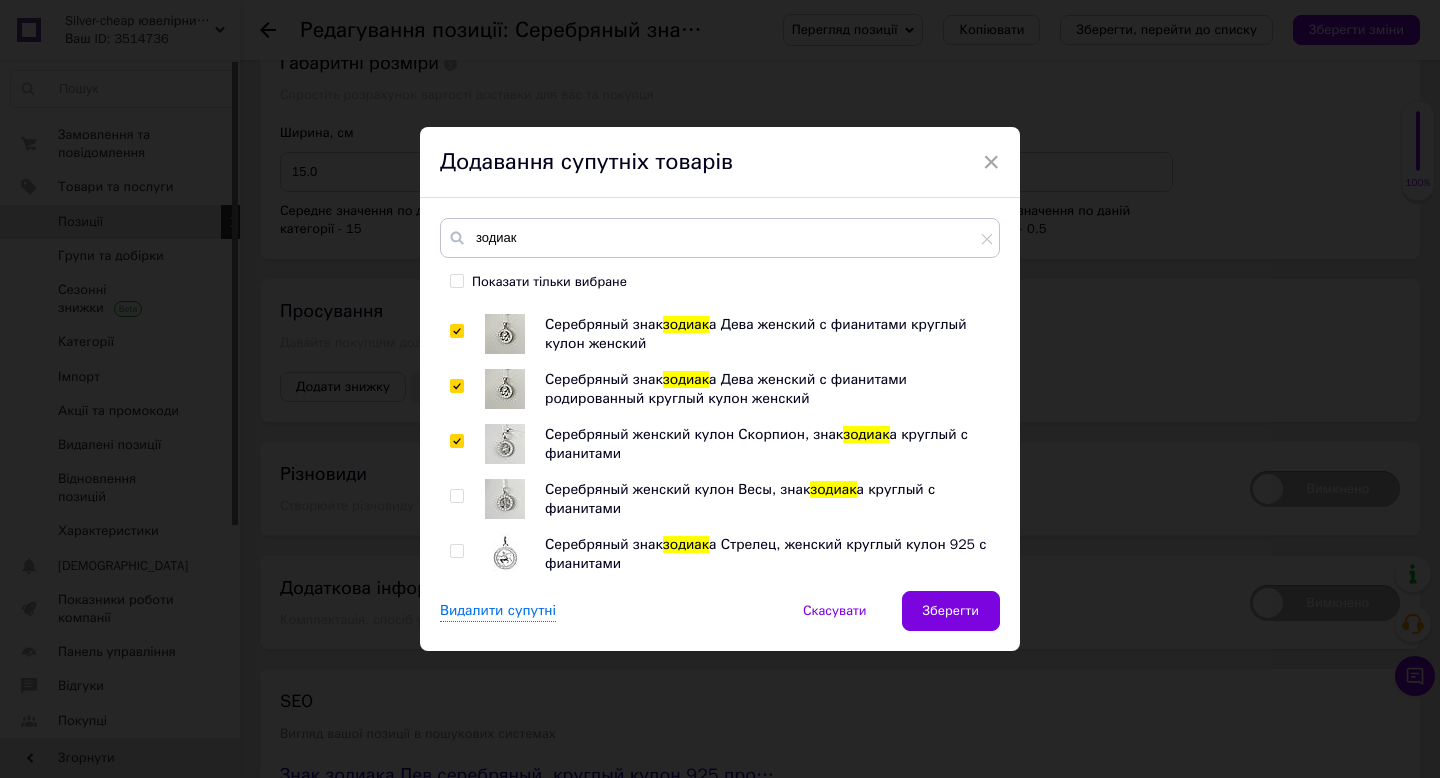 checkbox on "true" 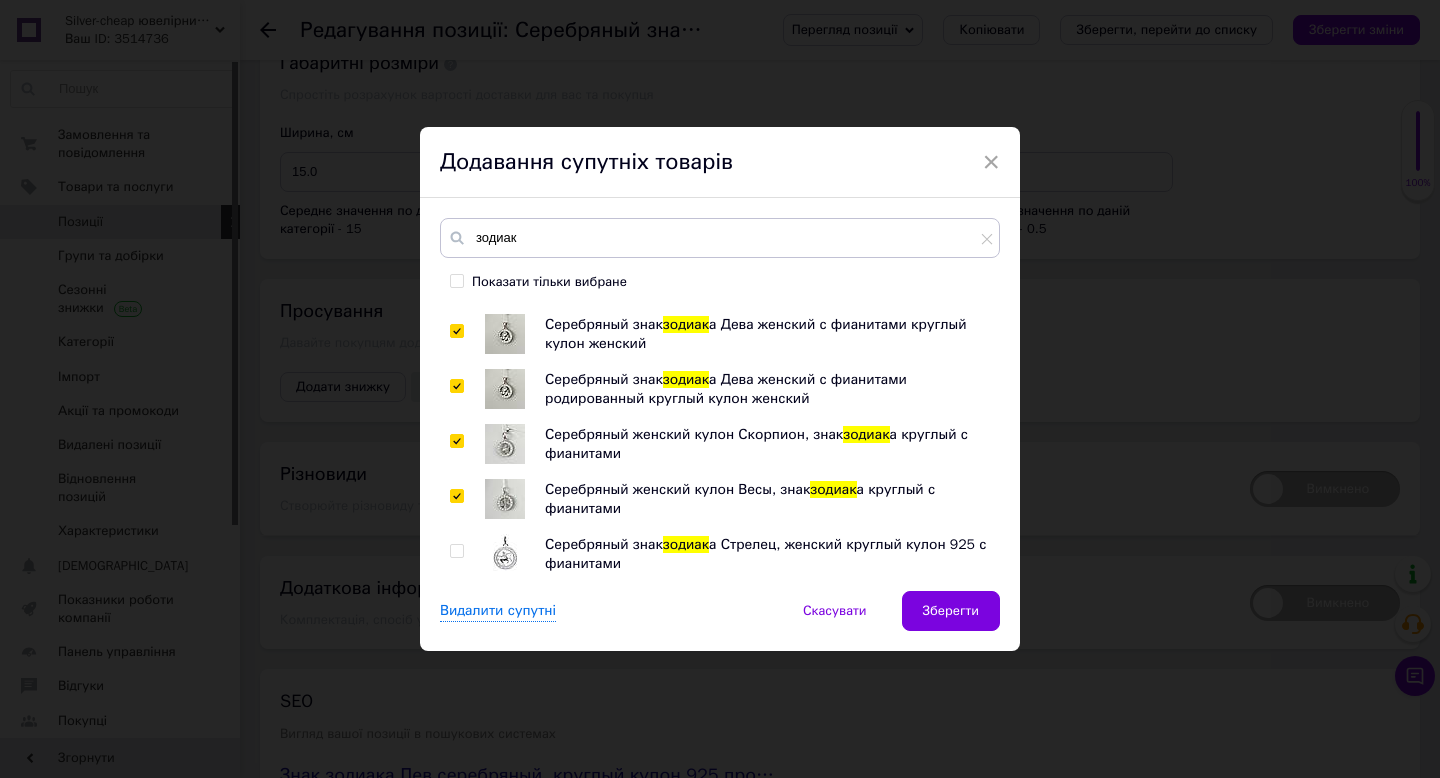 checkbox on "true" 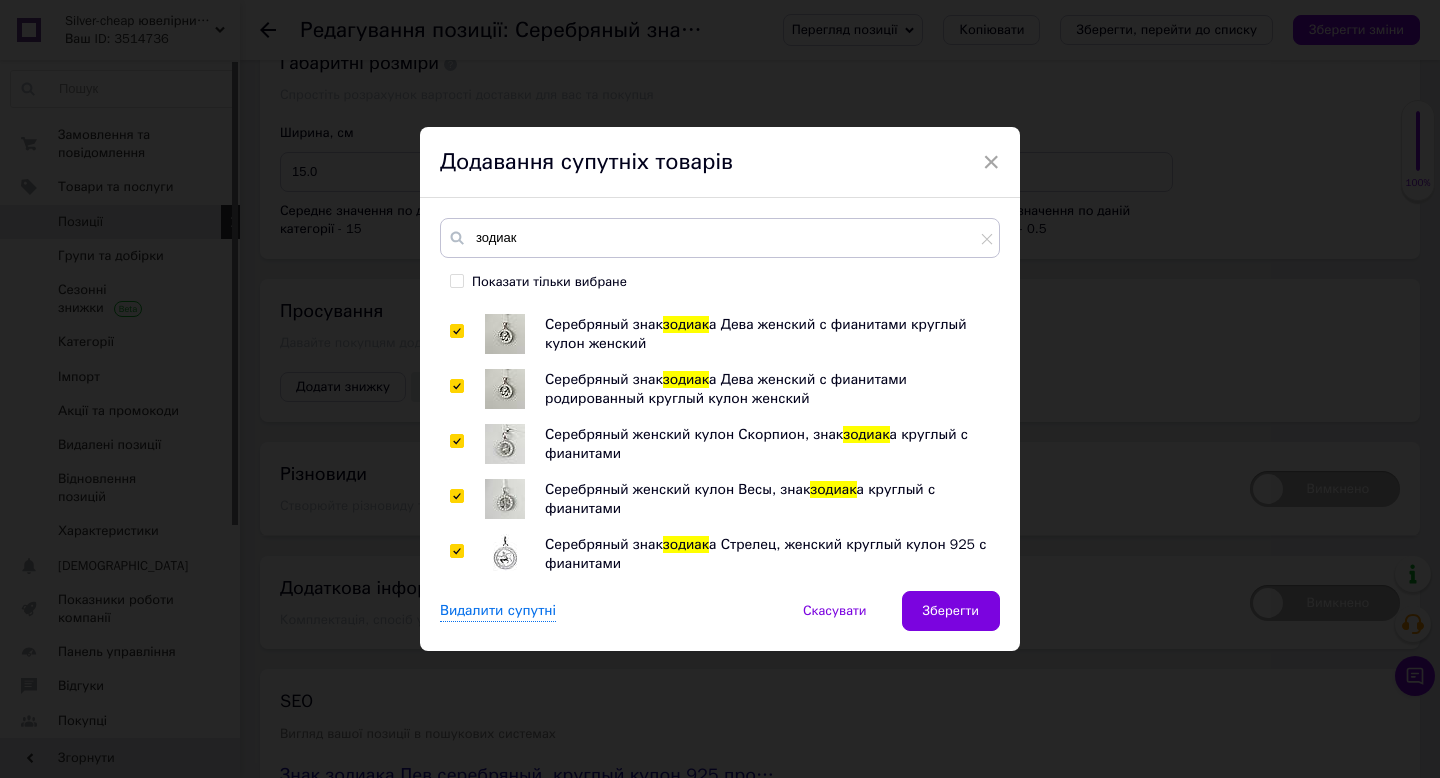 checkbox on "true" 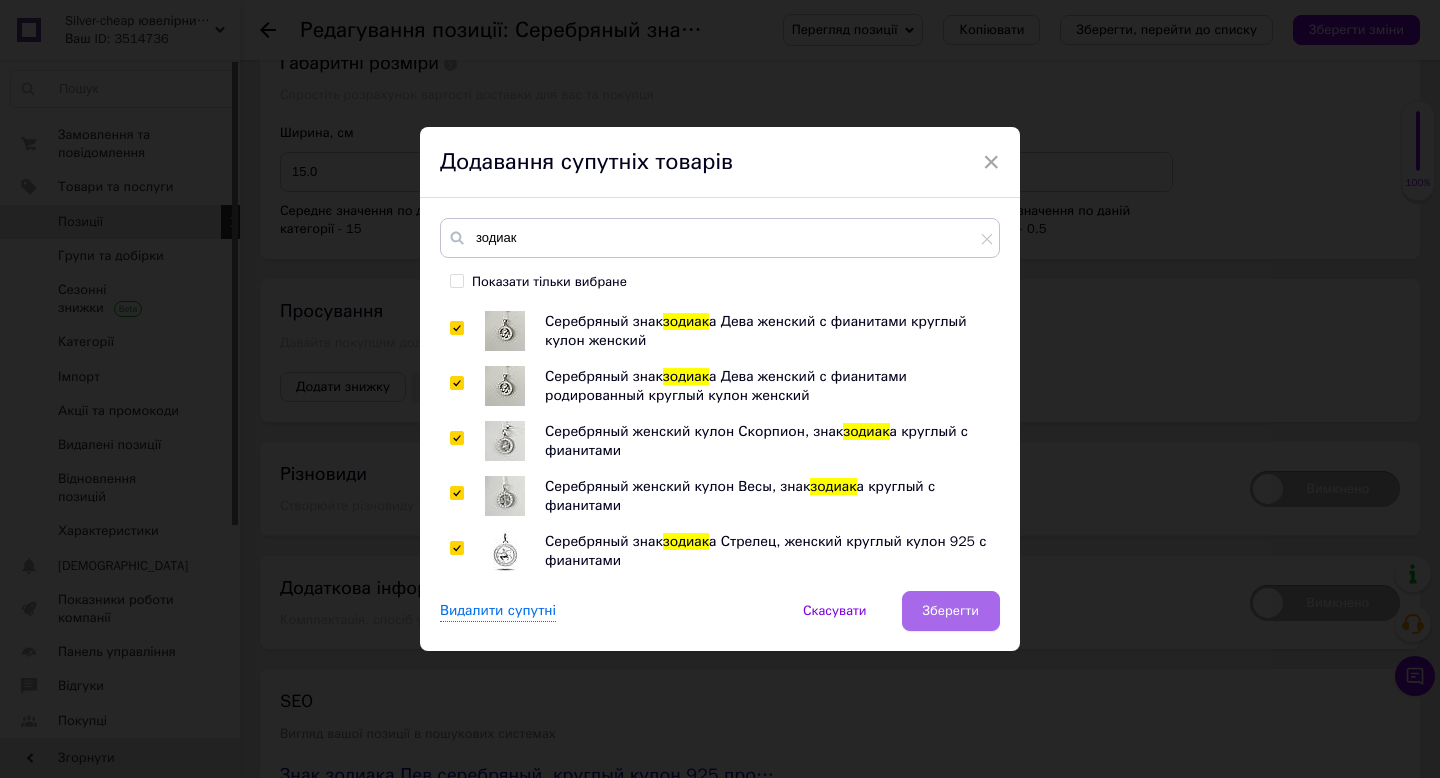 click on "Зберегти" at bounding box center (951, 611) 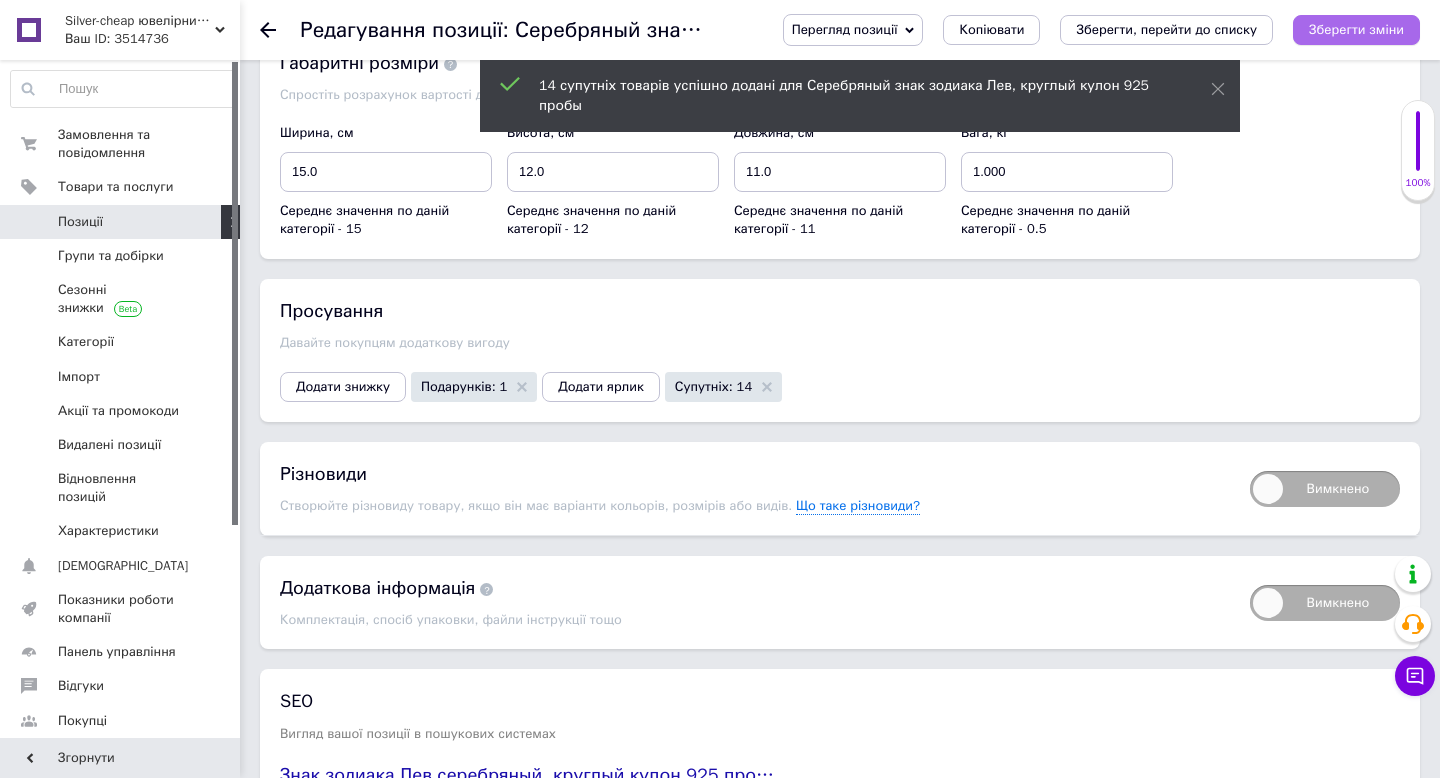 click on "Зберегти зміни" at bounding box center [1356, 30] 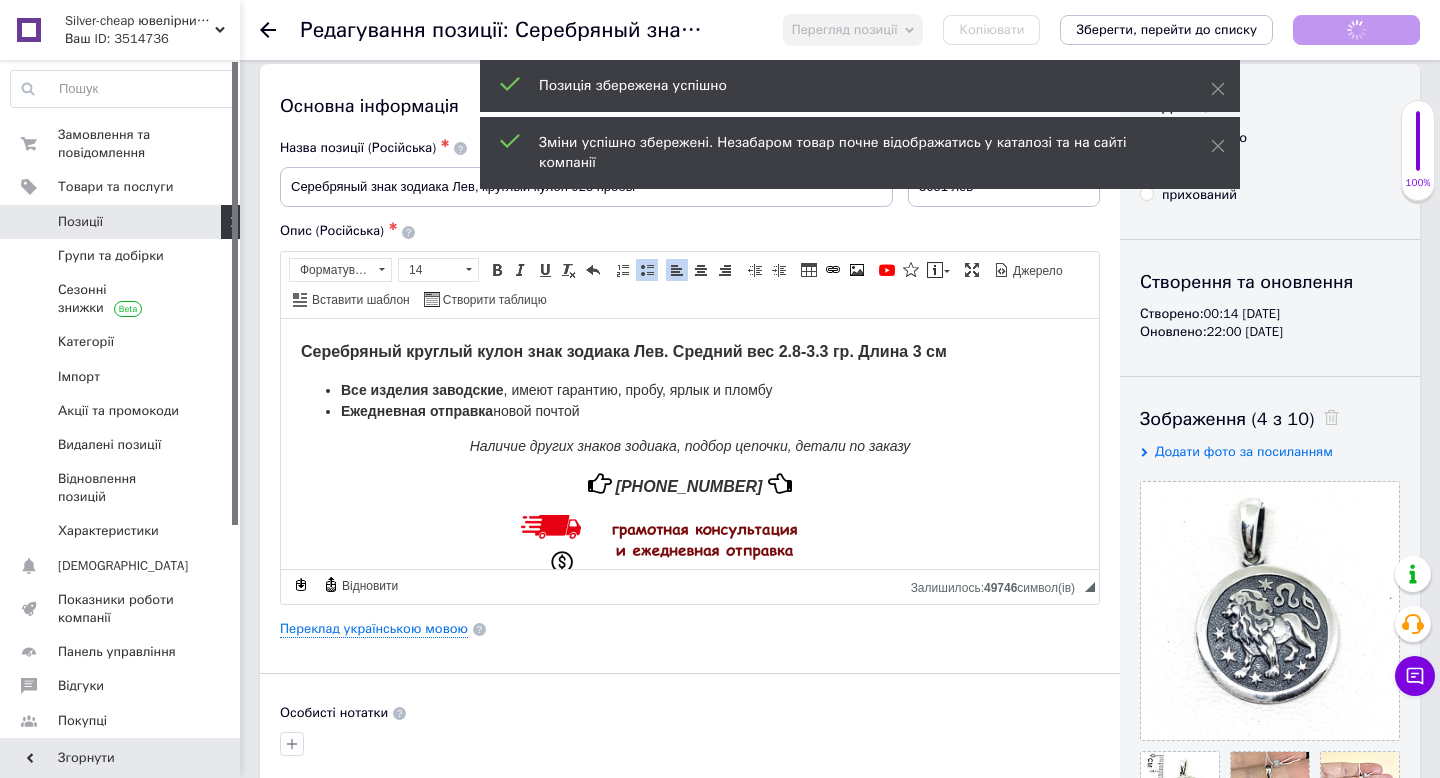scroll, scrollTop: 0, scrollLeft: 0, axis: both 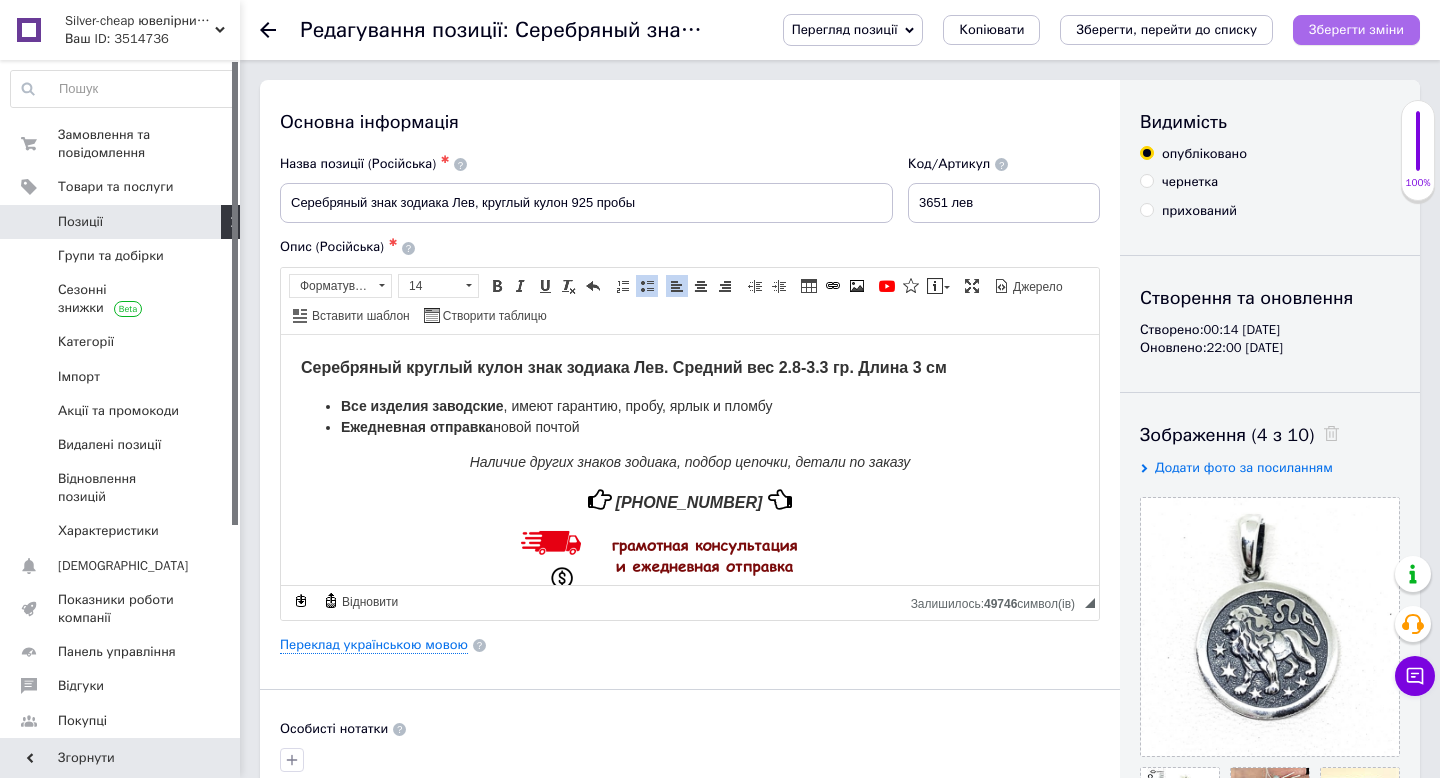 click on "Зберегти зміни" at bounding box center (1356, 30) 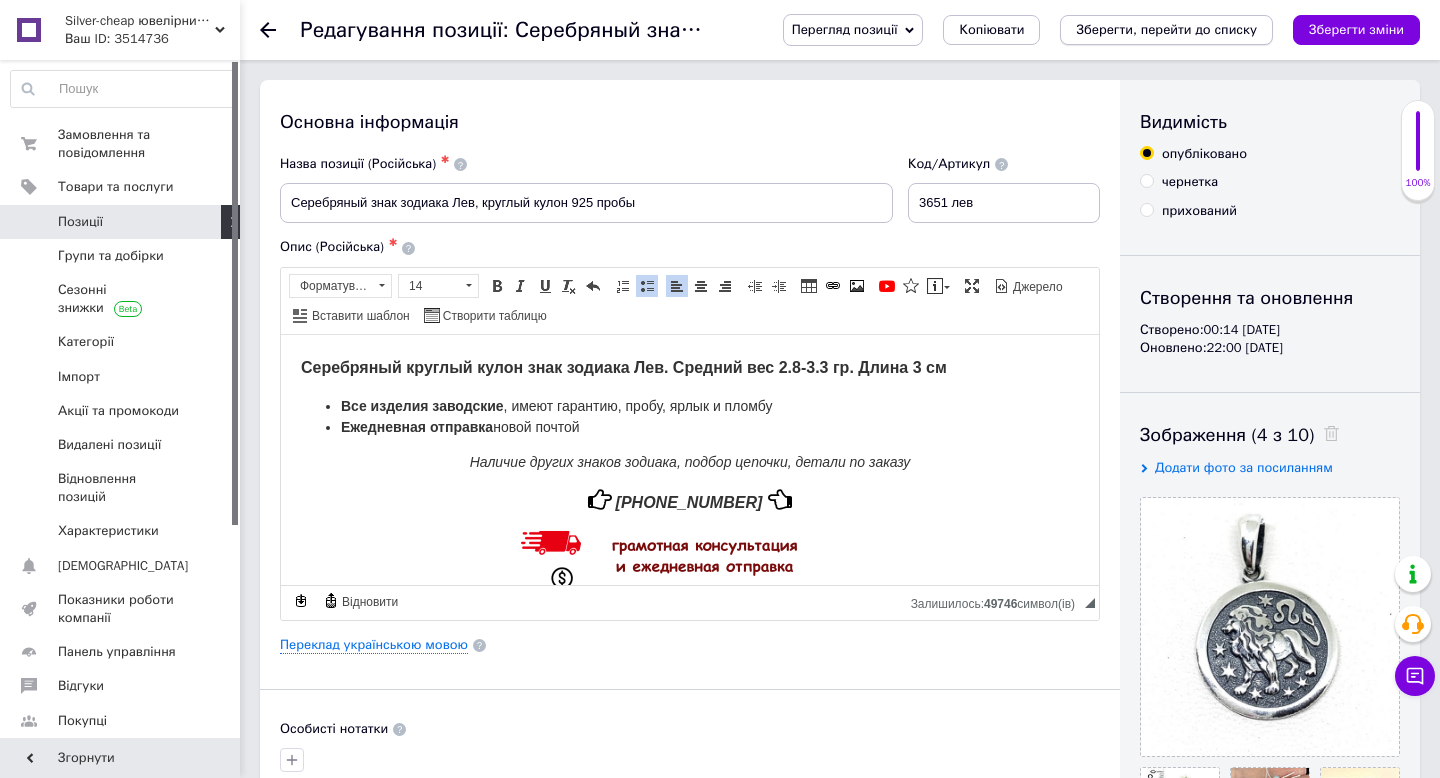 click on "Зберегти, перейти до списку" at bounding box center (1166, 29) 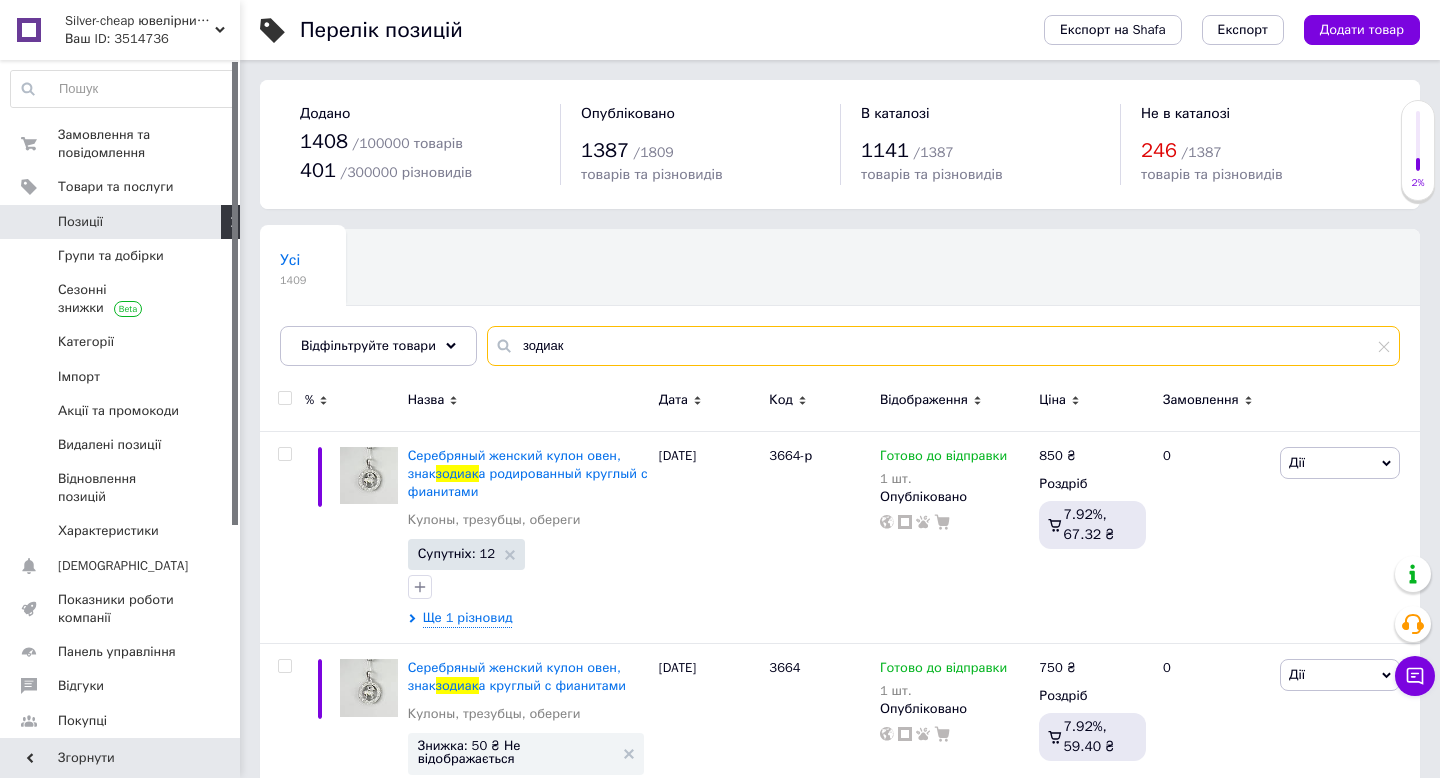 click on "зодиак" at bounding box center [943, 346] 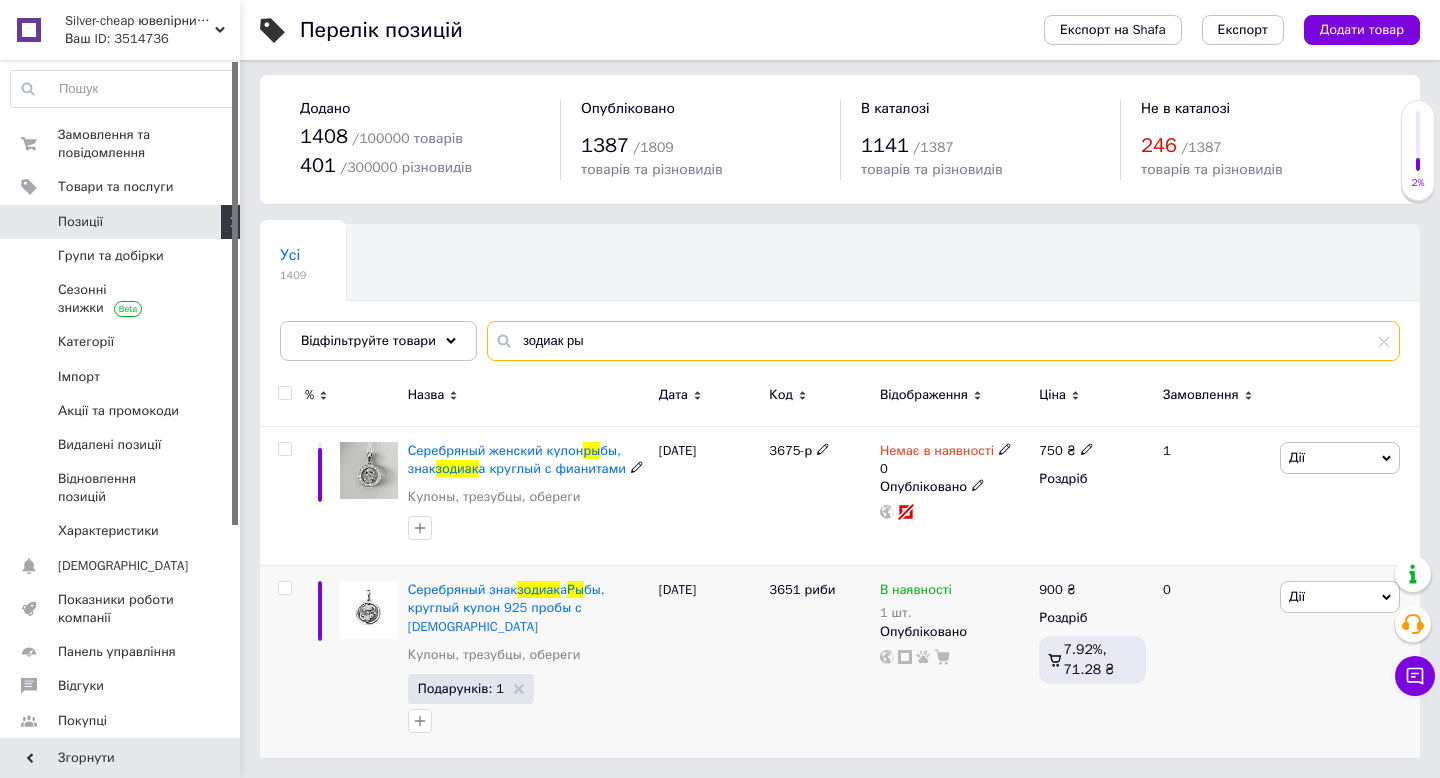 scroll, scrollTop: 5, scrollLeft: 0, axis: vertical 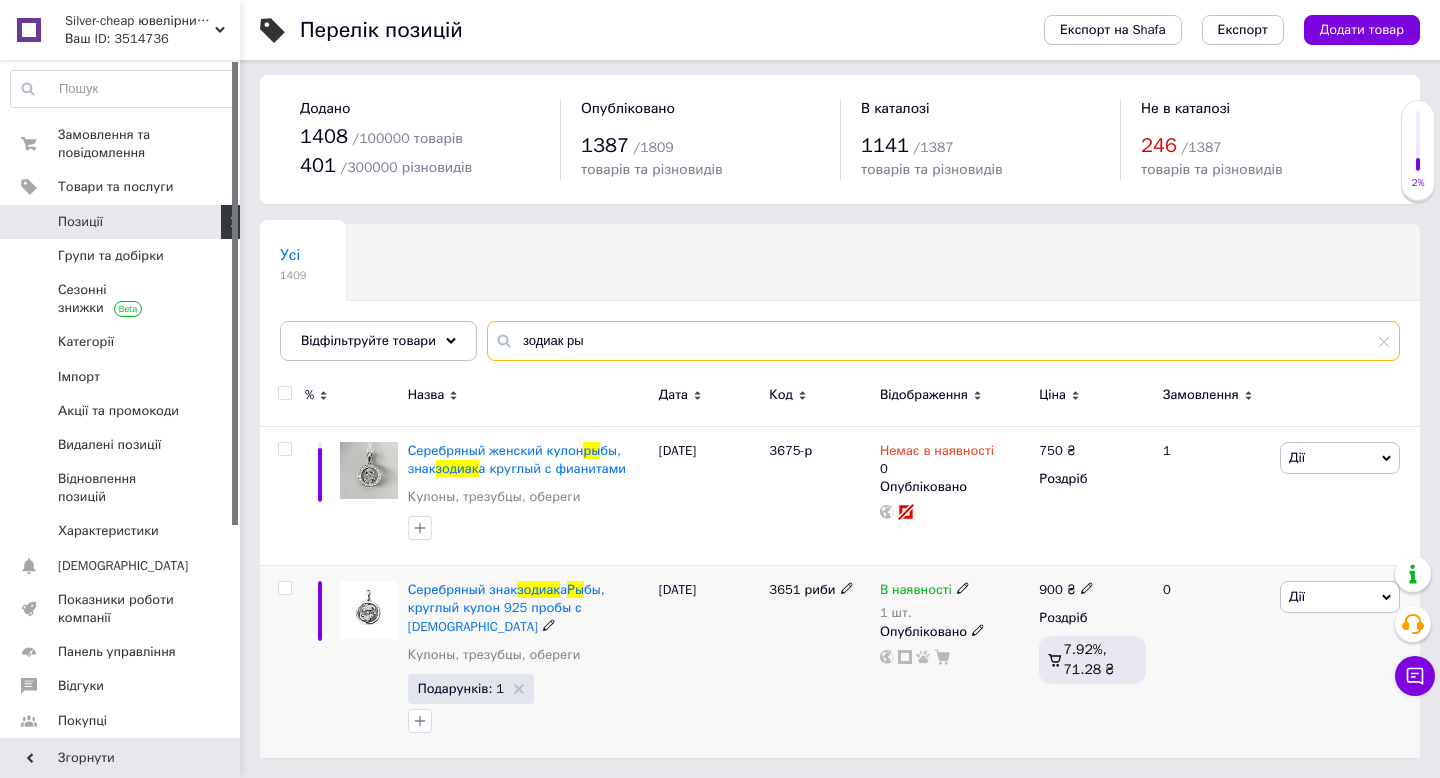 type on "зодиак ры" 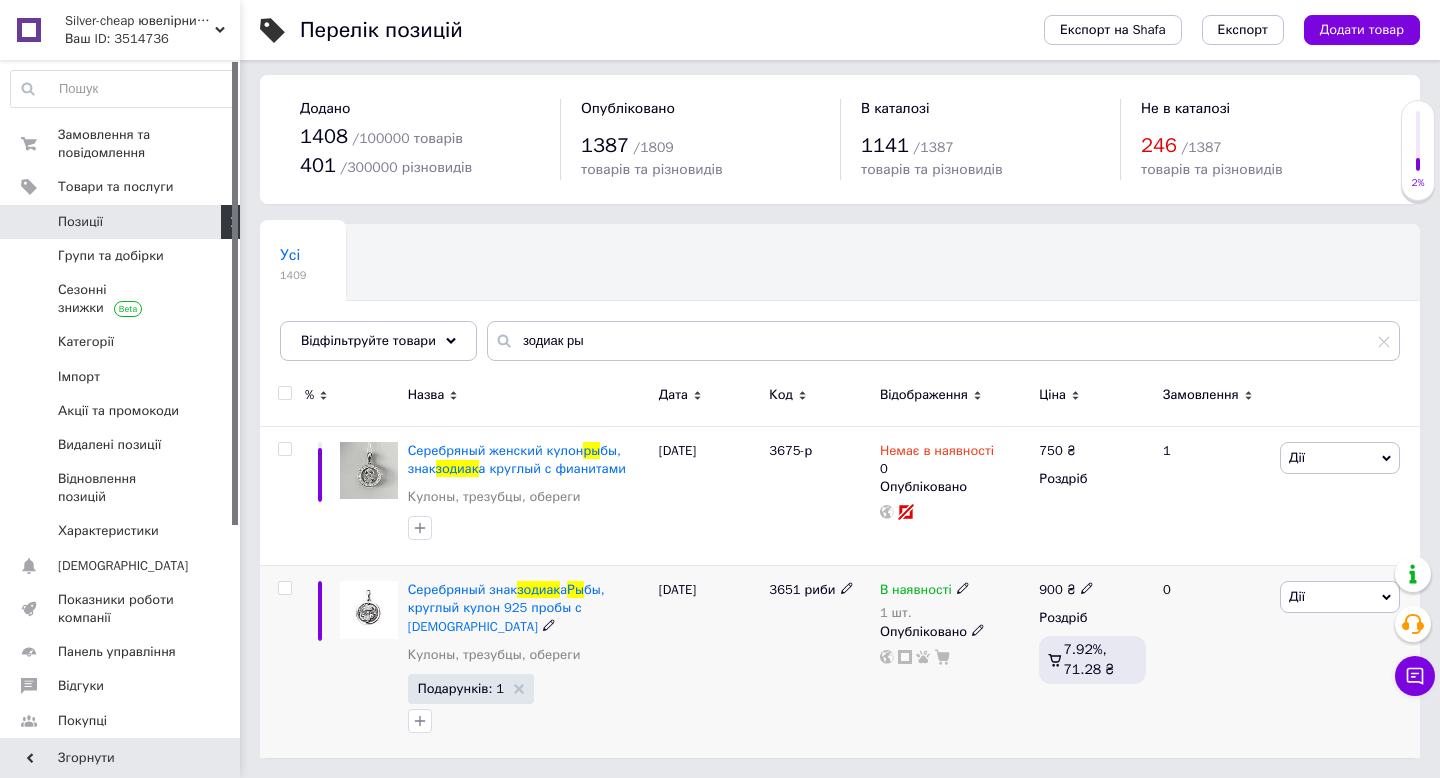 click 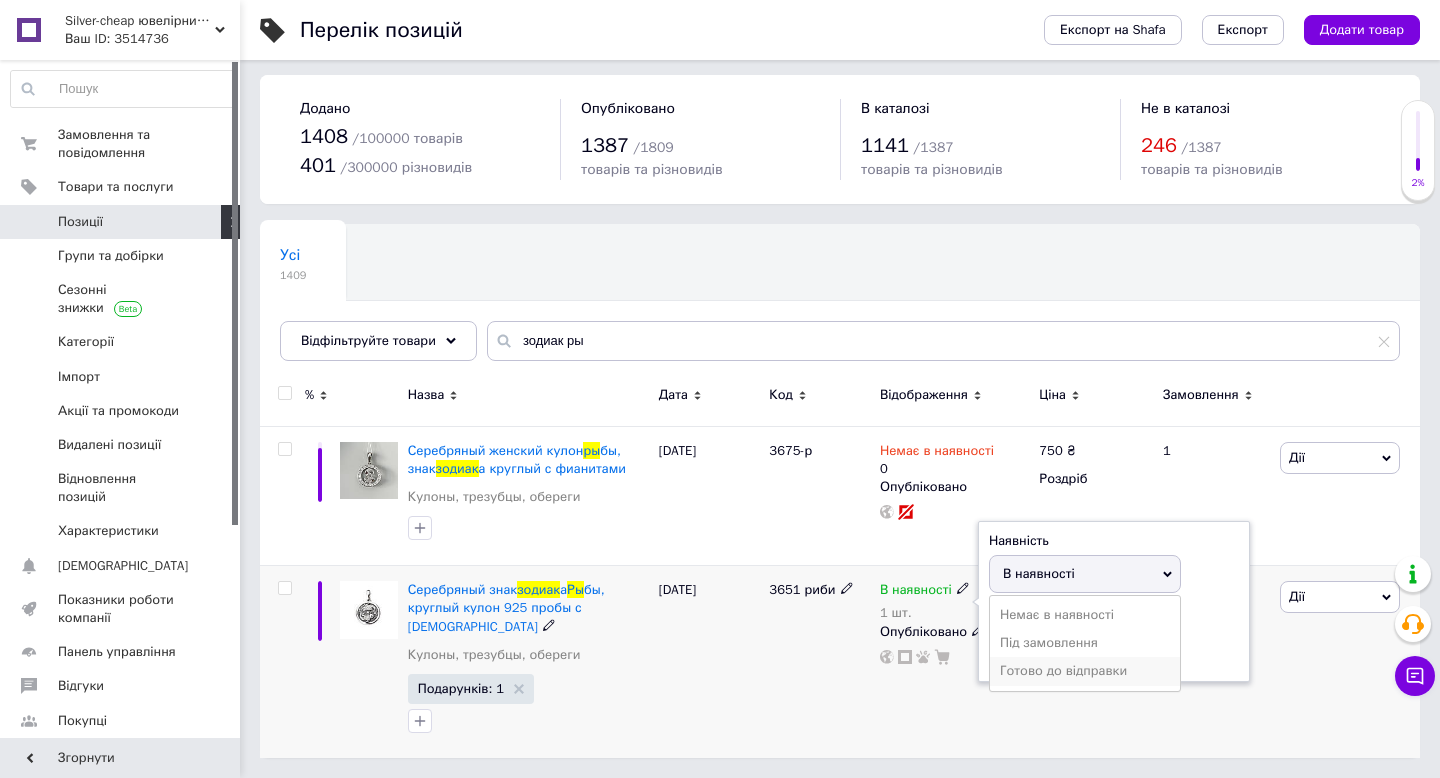 click on "Готово до відправки" at bounding box center (1085, 671) 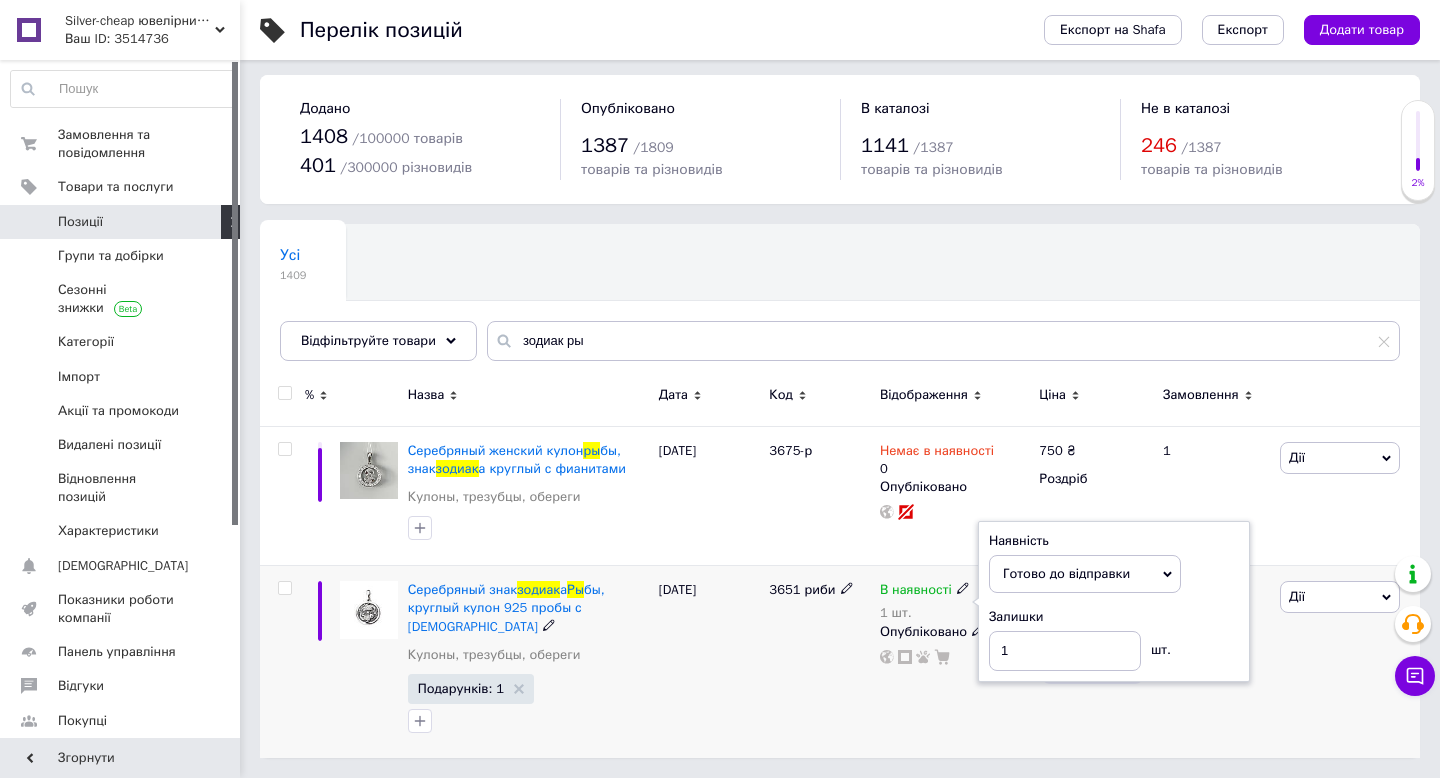 click on "3651 риби" at bounding box center (819, 662) 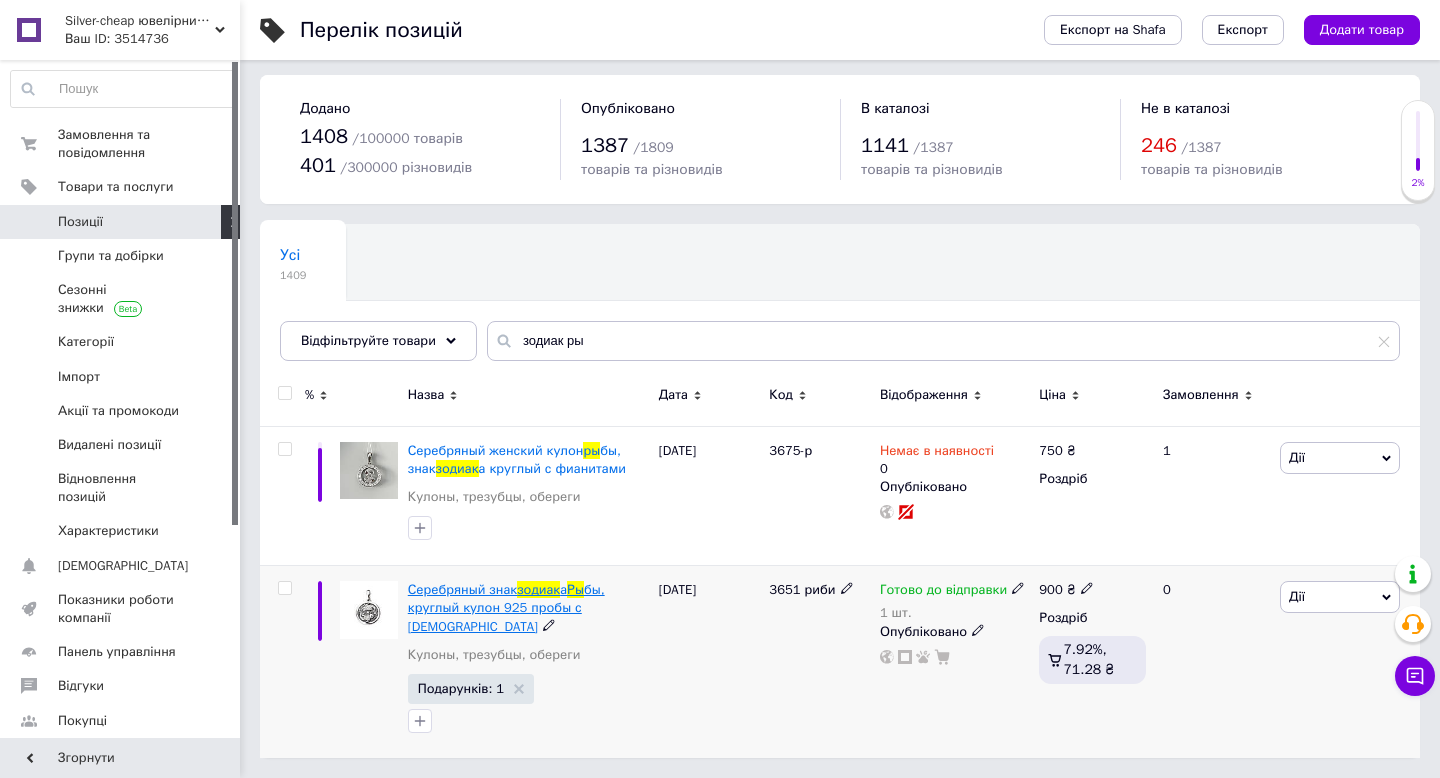 click on "бы, круглый кулон 925 пробы с [DEMOGRAPHIC_DATA]" at bounding box center [506, 607] 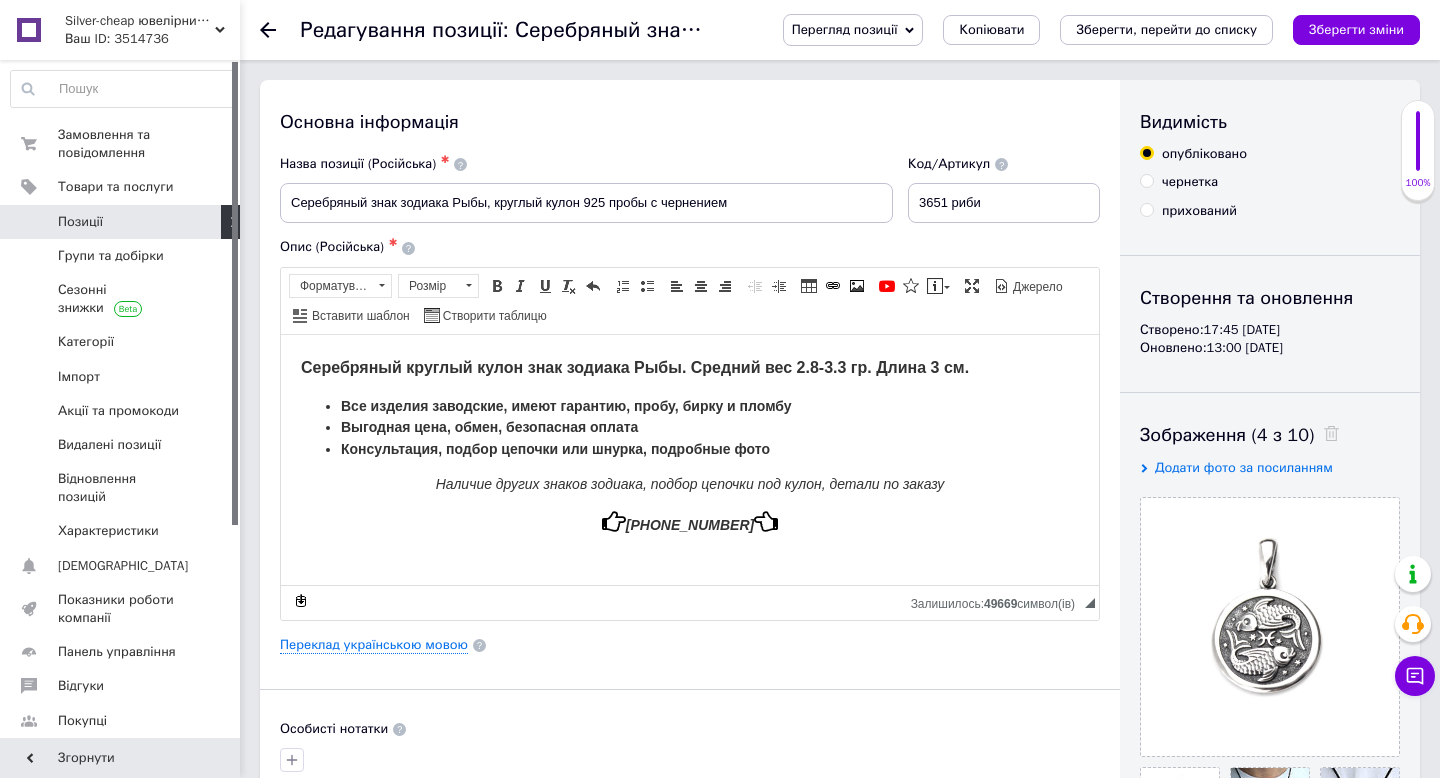 scroll, scrollTop: 0, scrollLeft: 0, axis: both 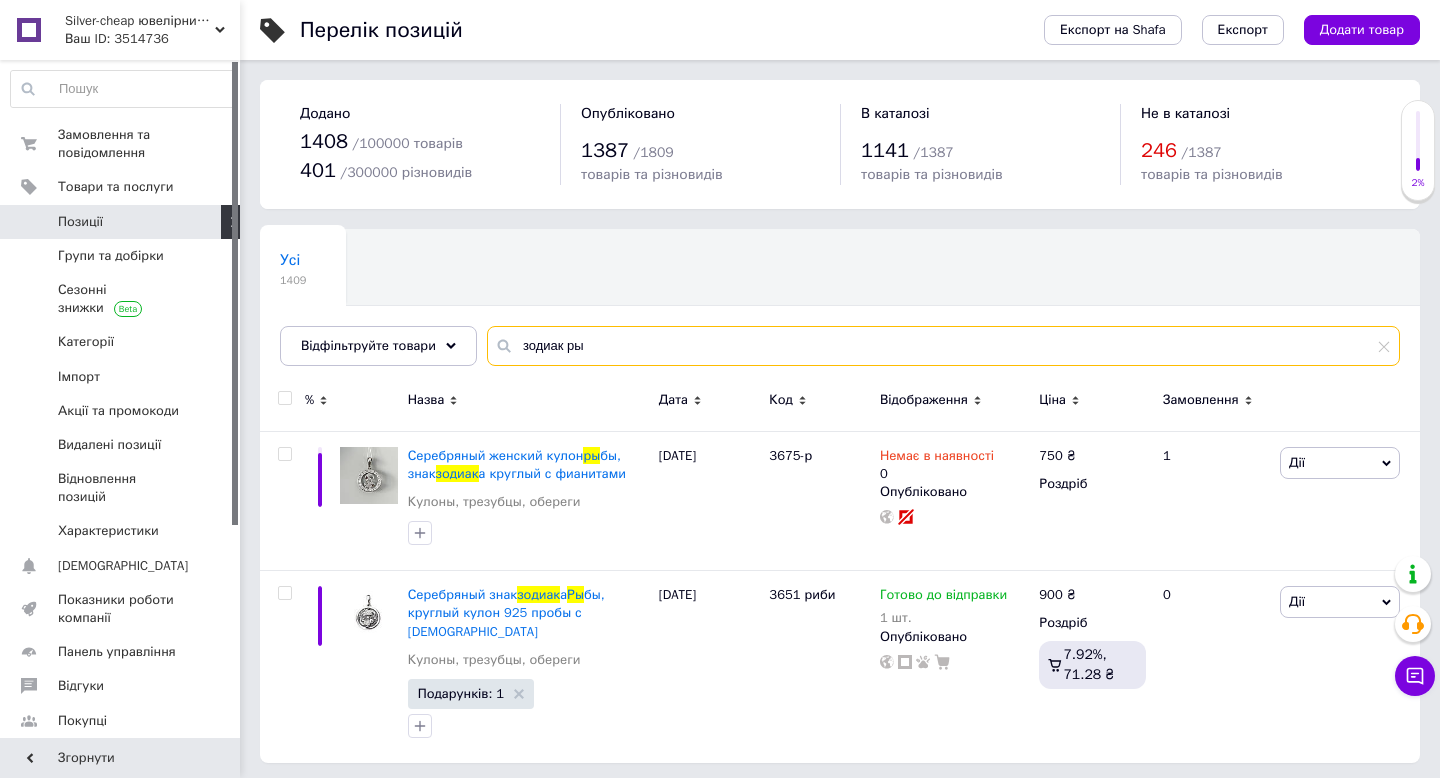 click on "зодиак ры" at bounding box center [943, 346] 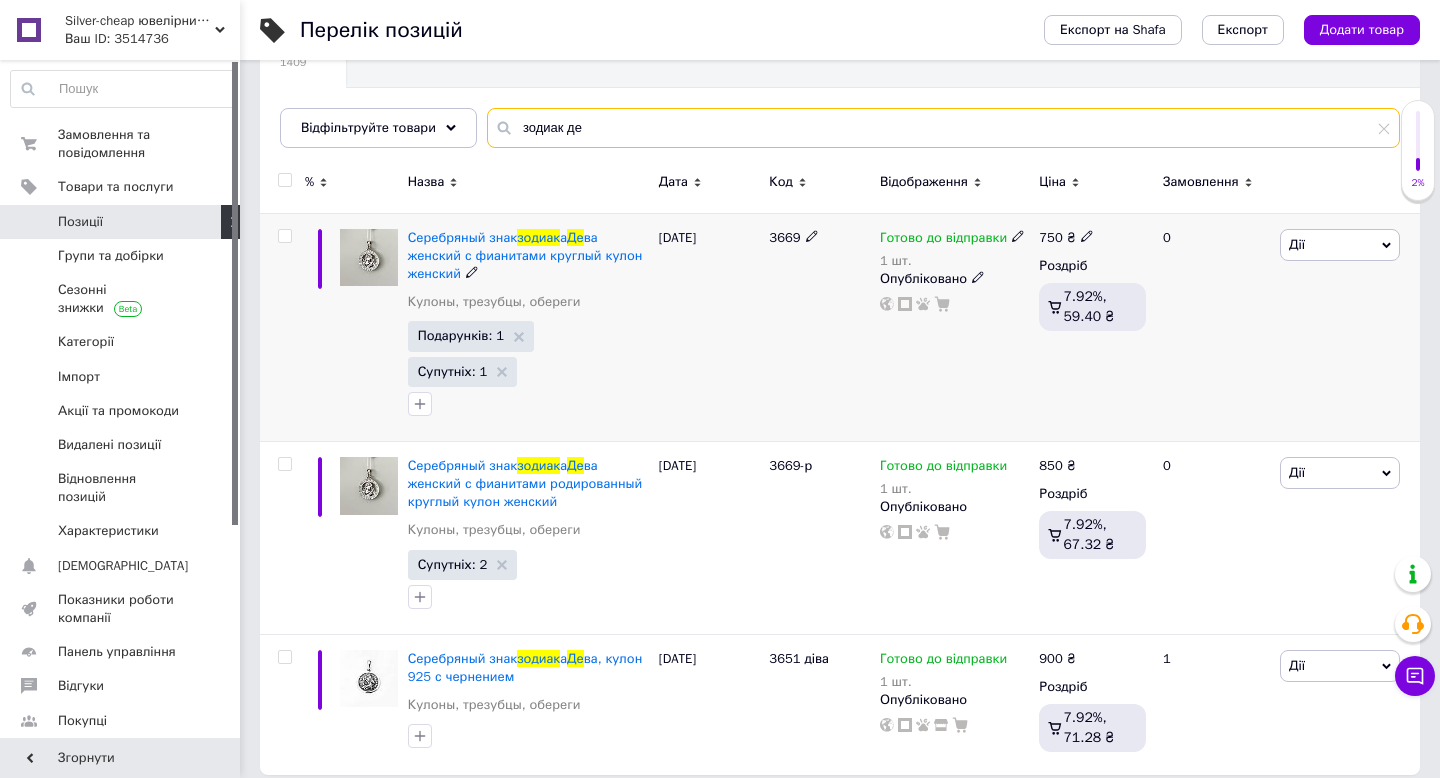 scroll, scrollTop: 235, scrollLeft: 0, axis: vertical 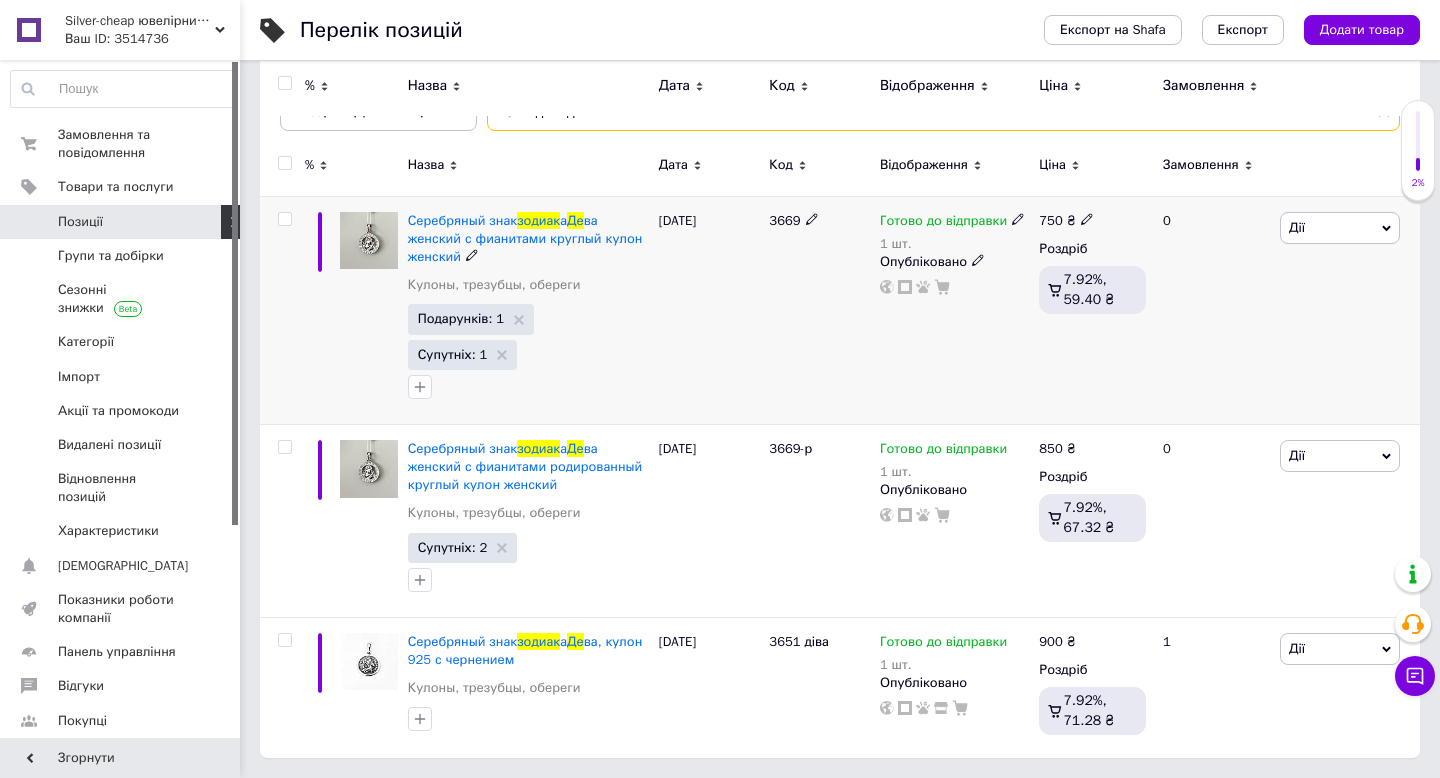 type on "зодиак де" 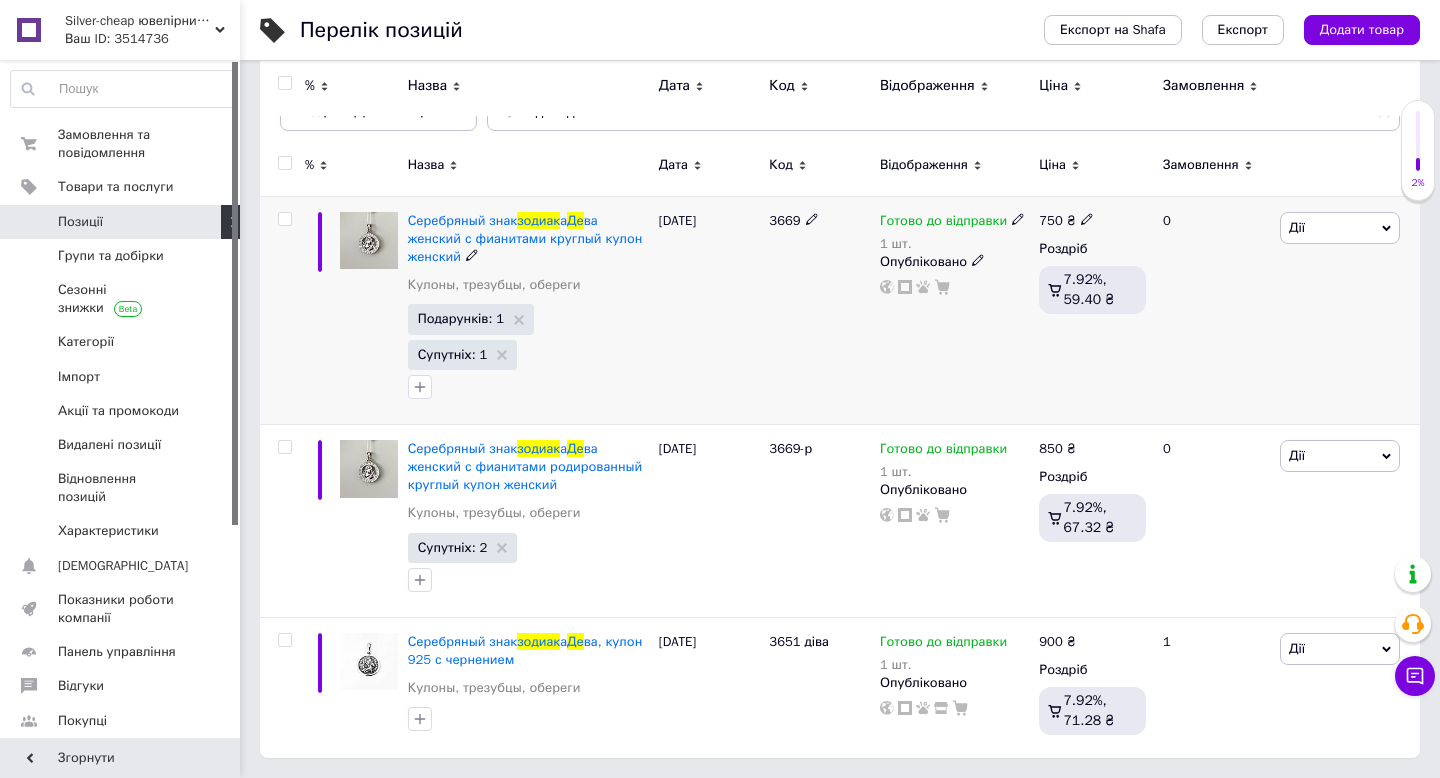 click 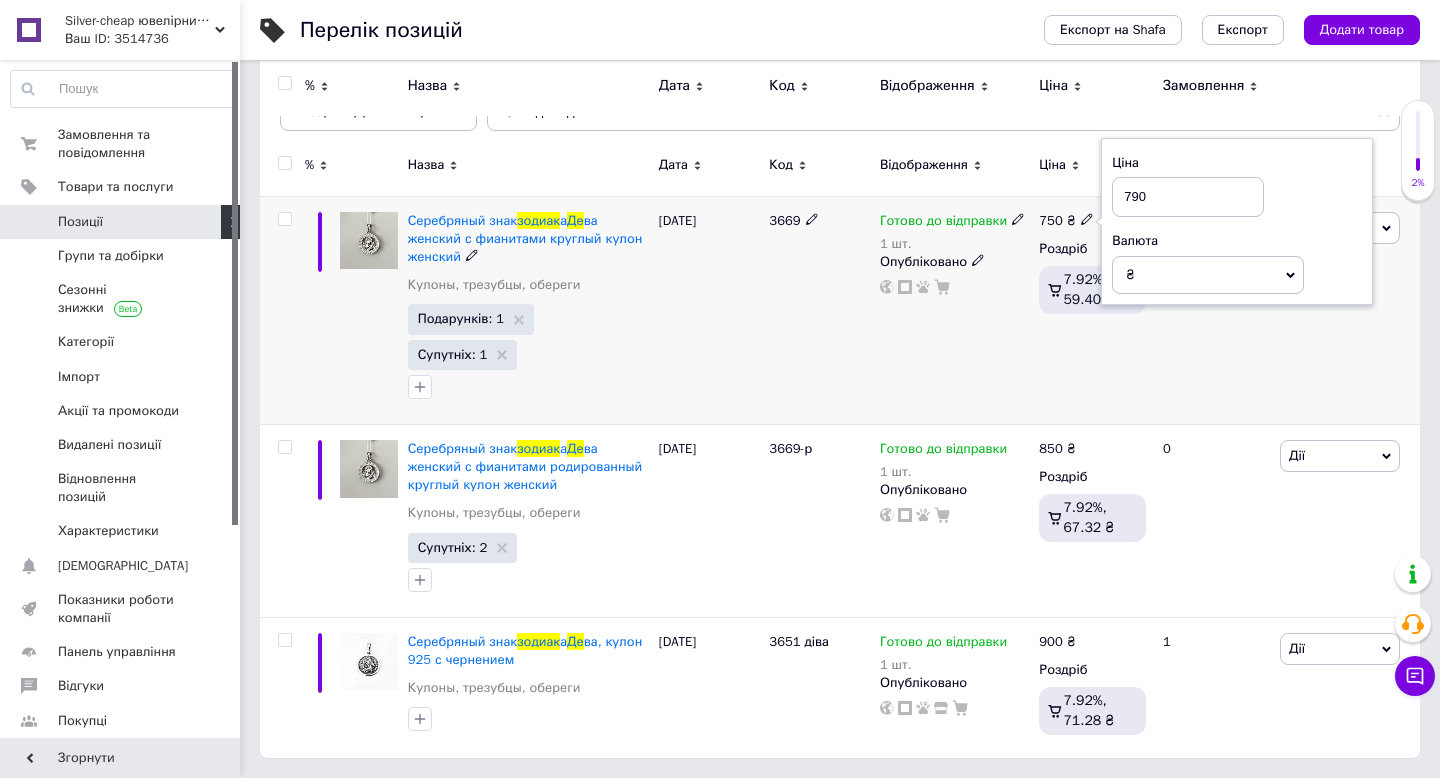 type on "790" 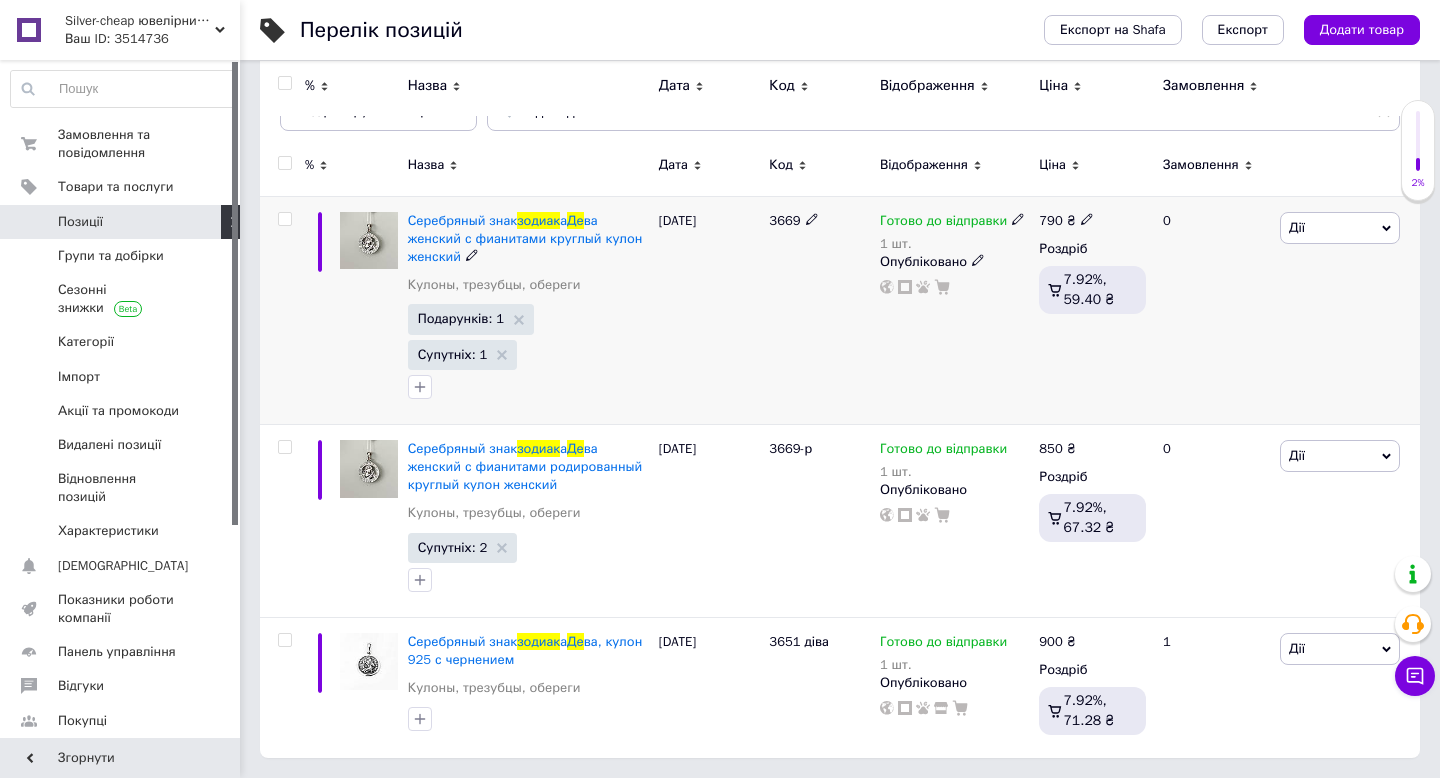 scroll, scrollTop: 0, scrollLeft: 0, axis: both 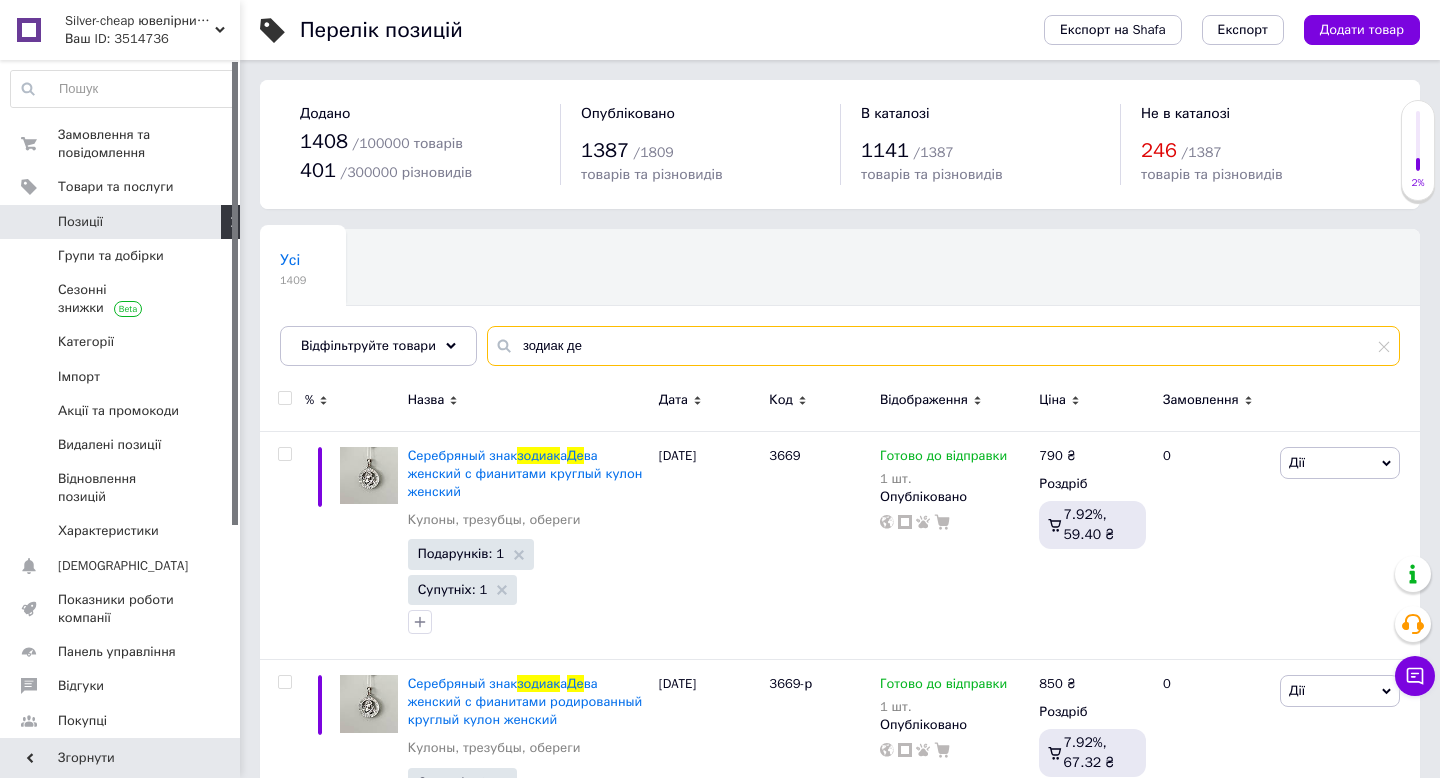 click on "зодиак де" at bounding box center (943, 346) 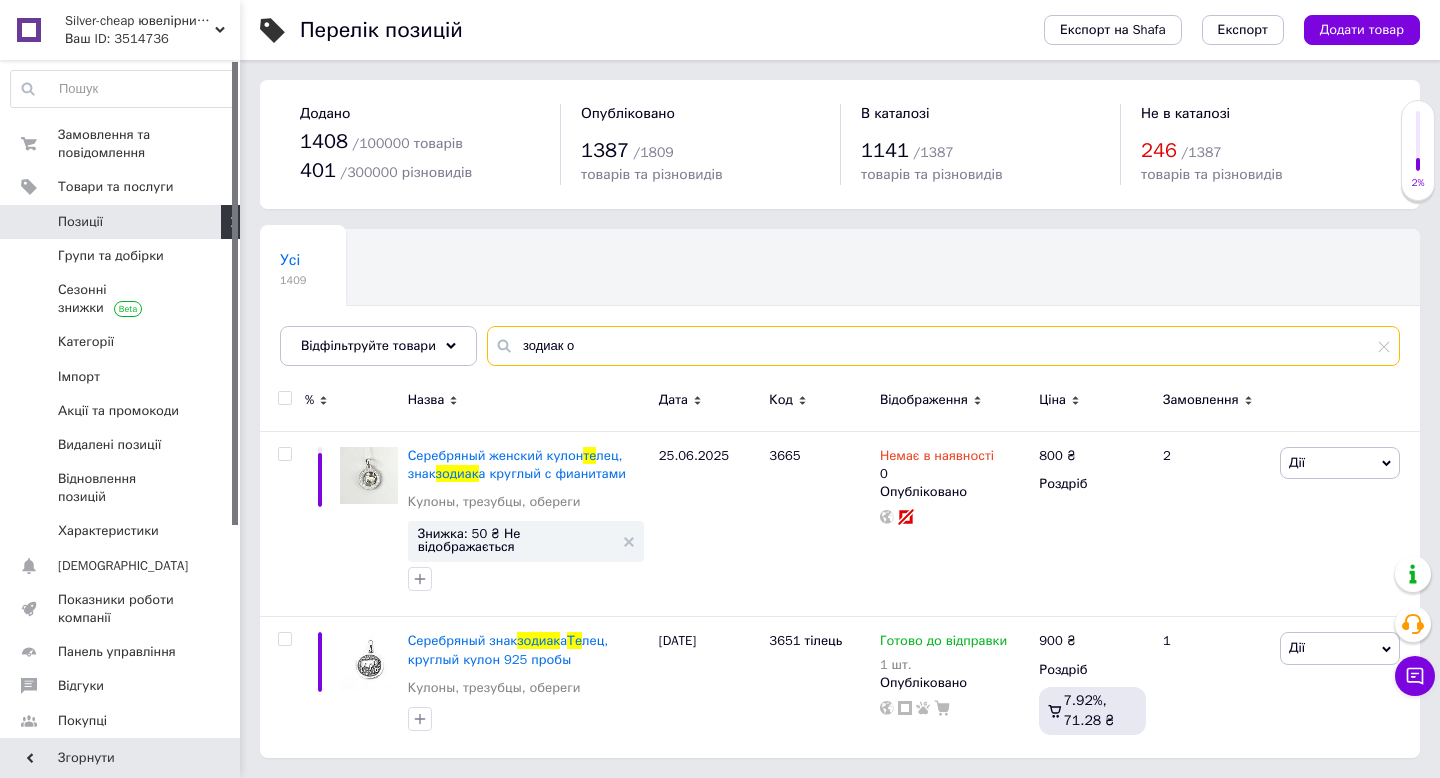 type on "зодиак ов" 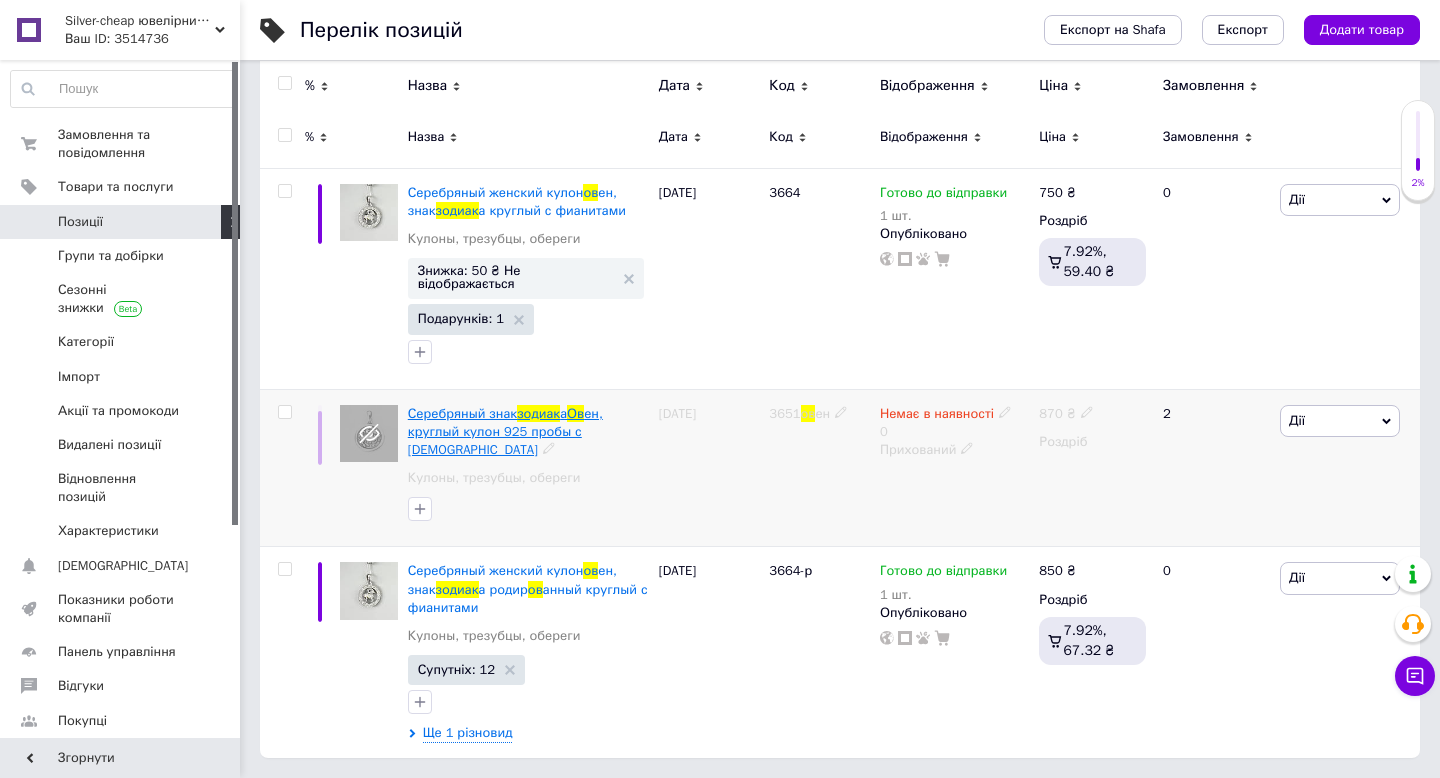 scroll, scrollTop: 262, scrollLeft: 0, axis: vertical 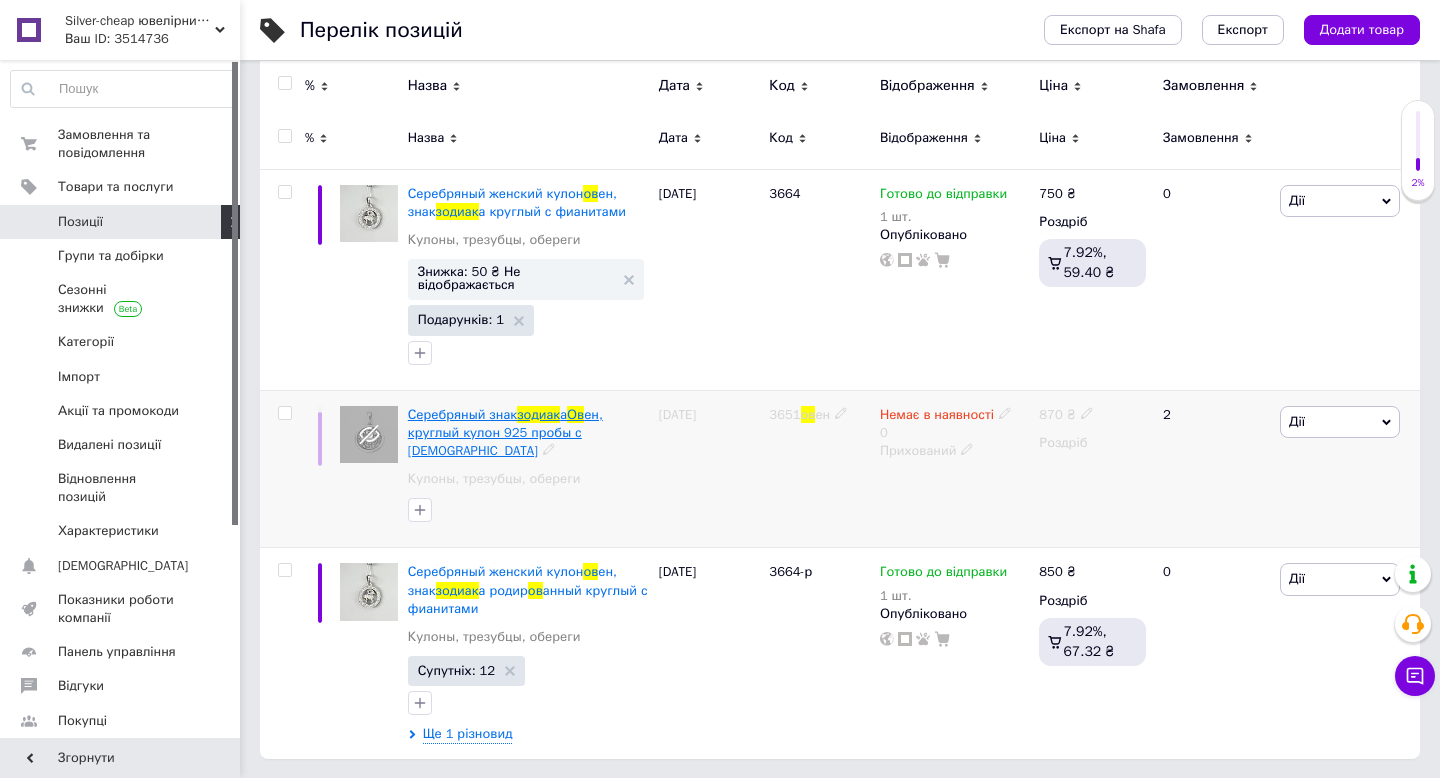 click on "Серебряный знак" at bounding box center (462, 414) 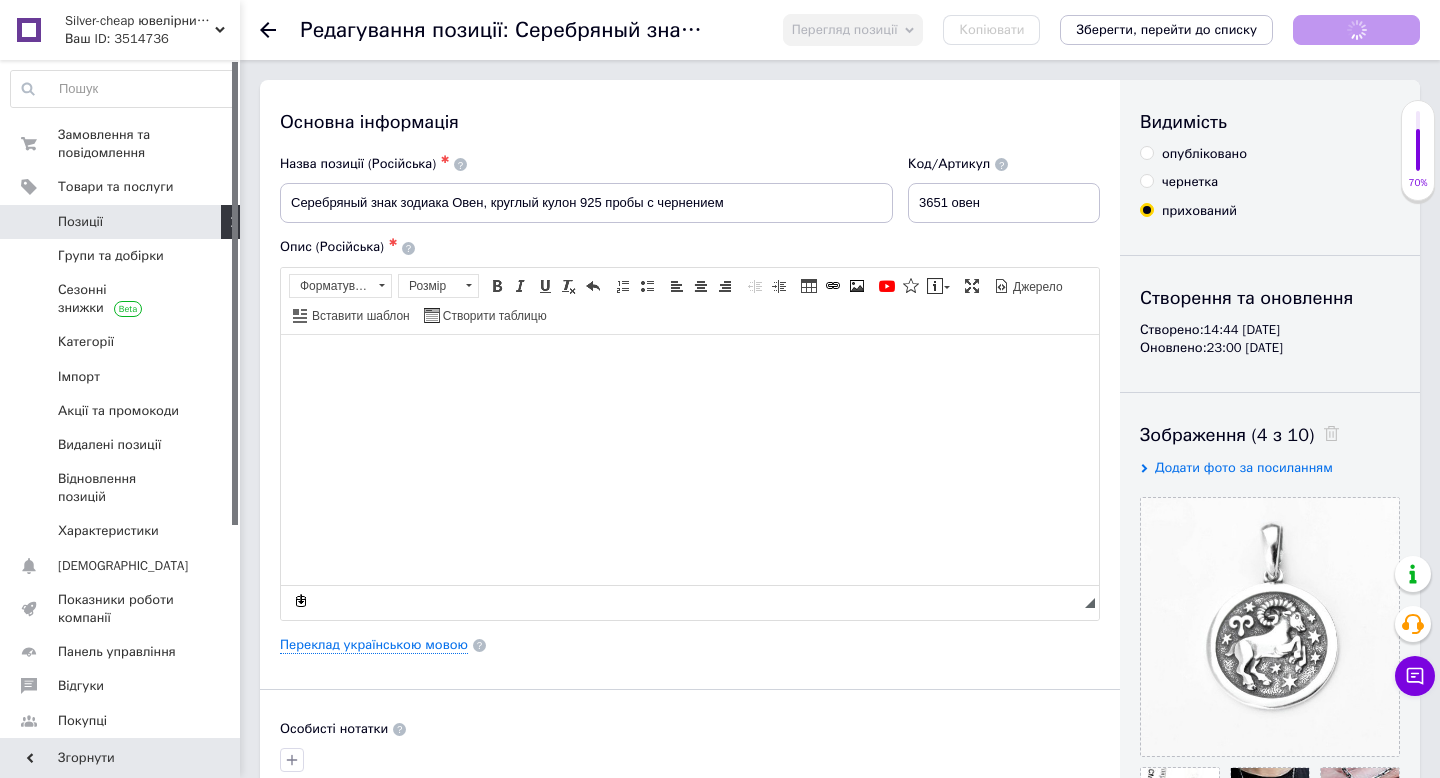 click on "опубліковано" at bounding box center [1146, 152] 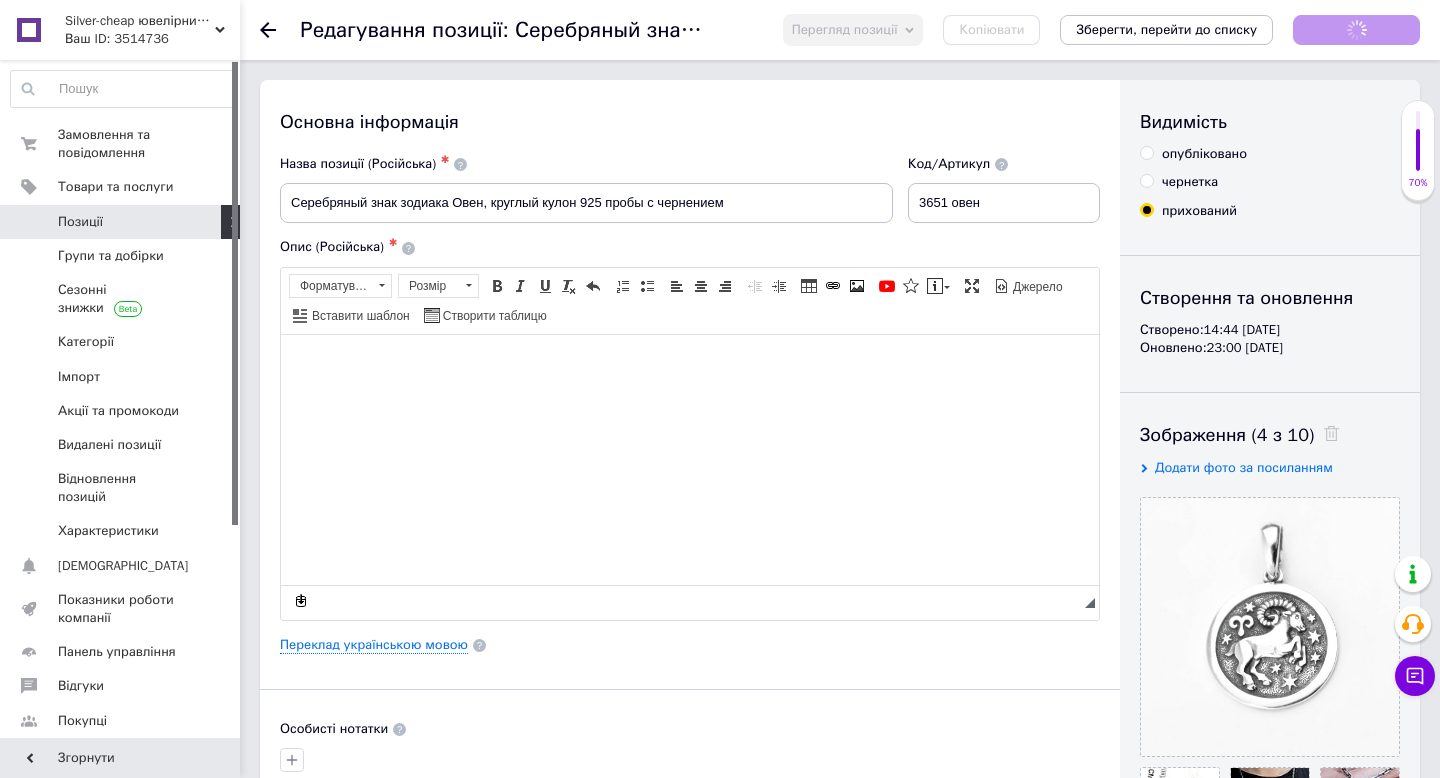 radio on "true" 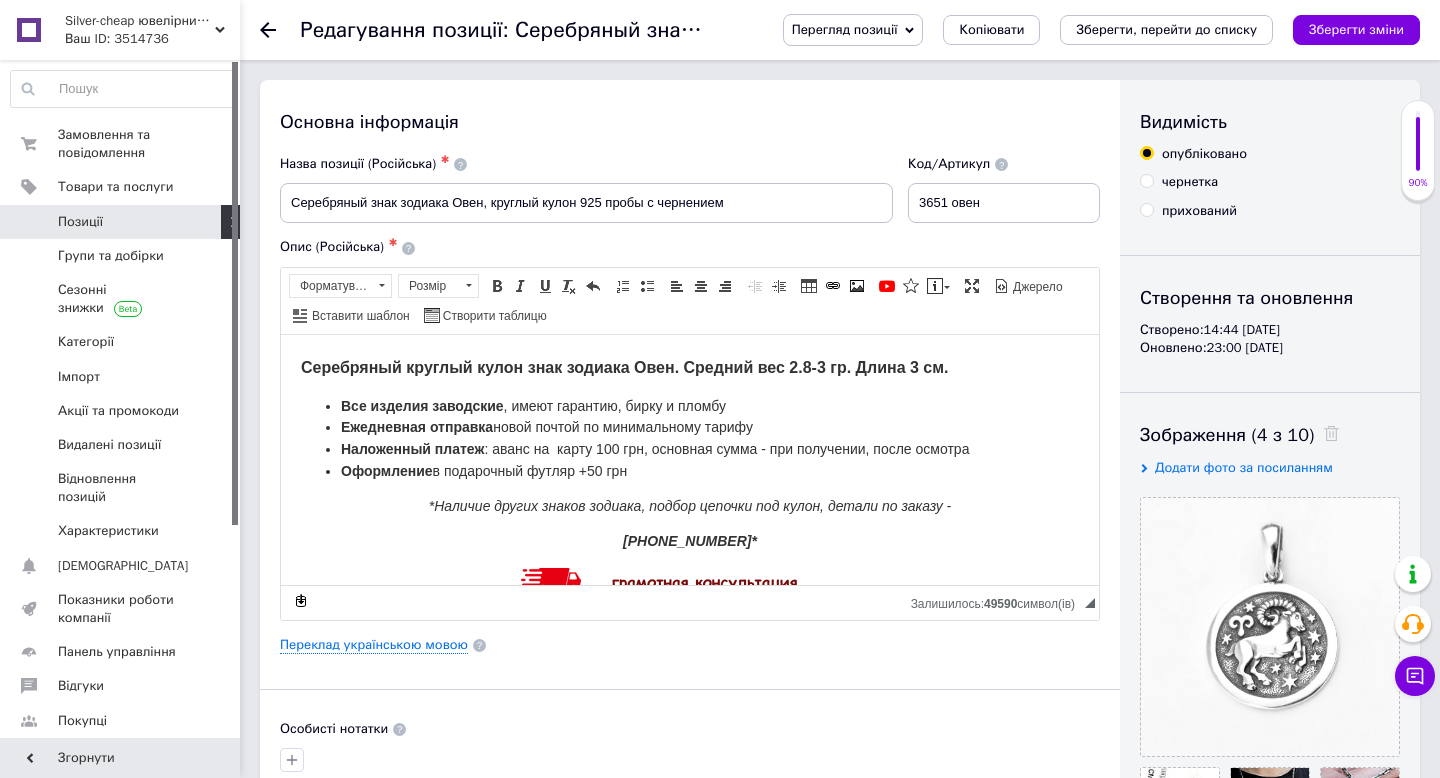 scroll, scrollTop: 0, scrollLeft: 0, axis: both 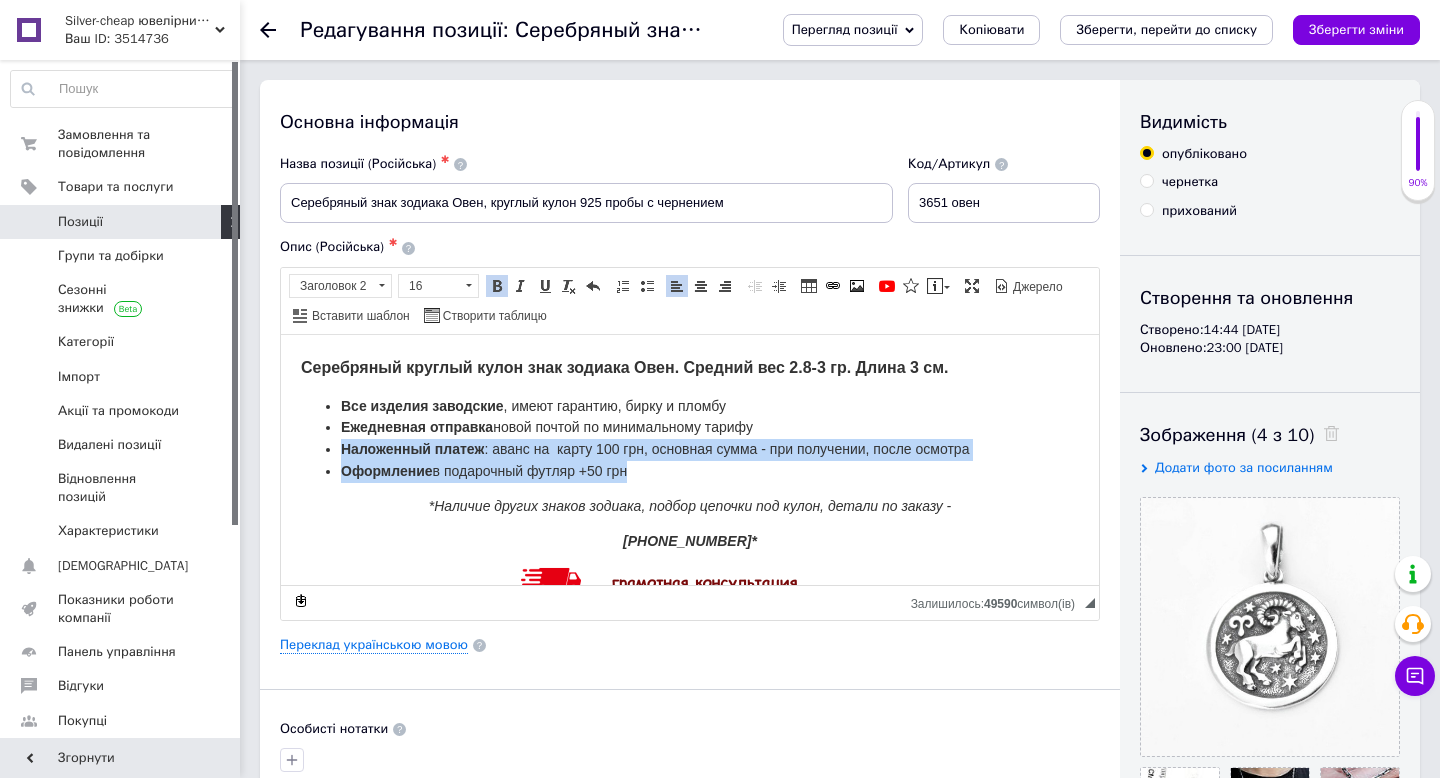 drag, startPoint x: 666, startPoint y: 472, endPoint x: 247, endPoint y: 451, distance: 419.5259 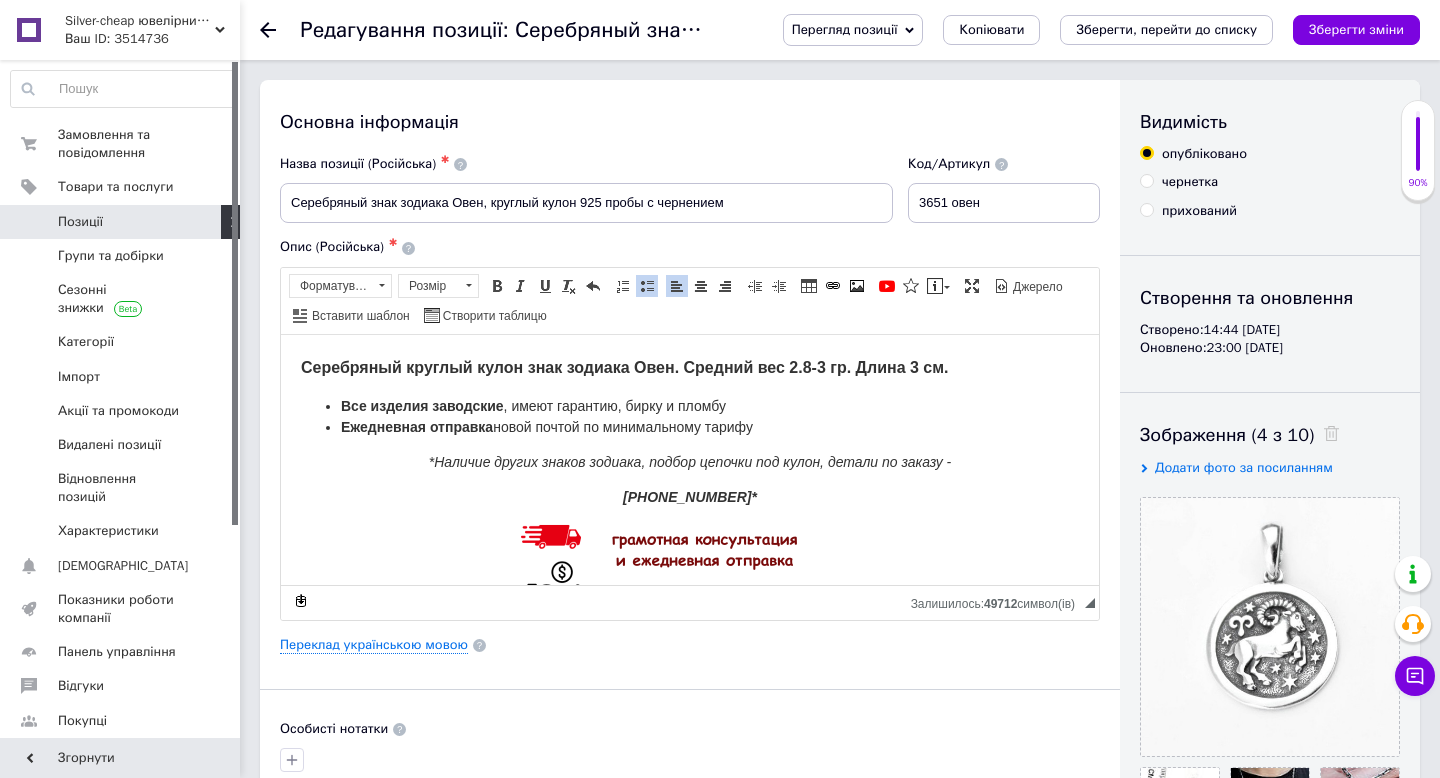 type 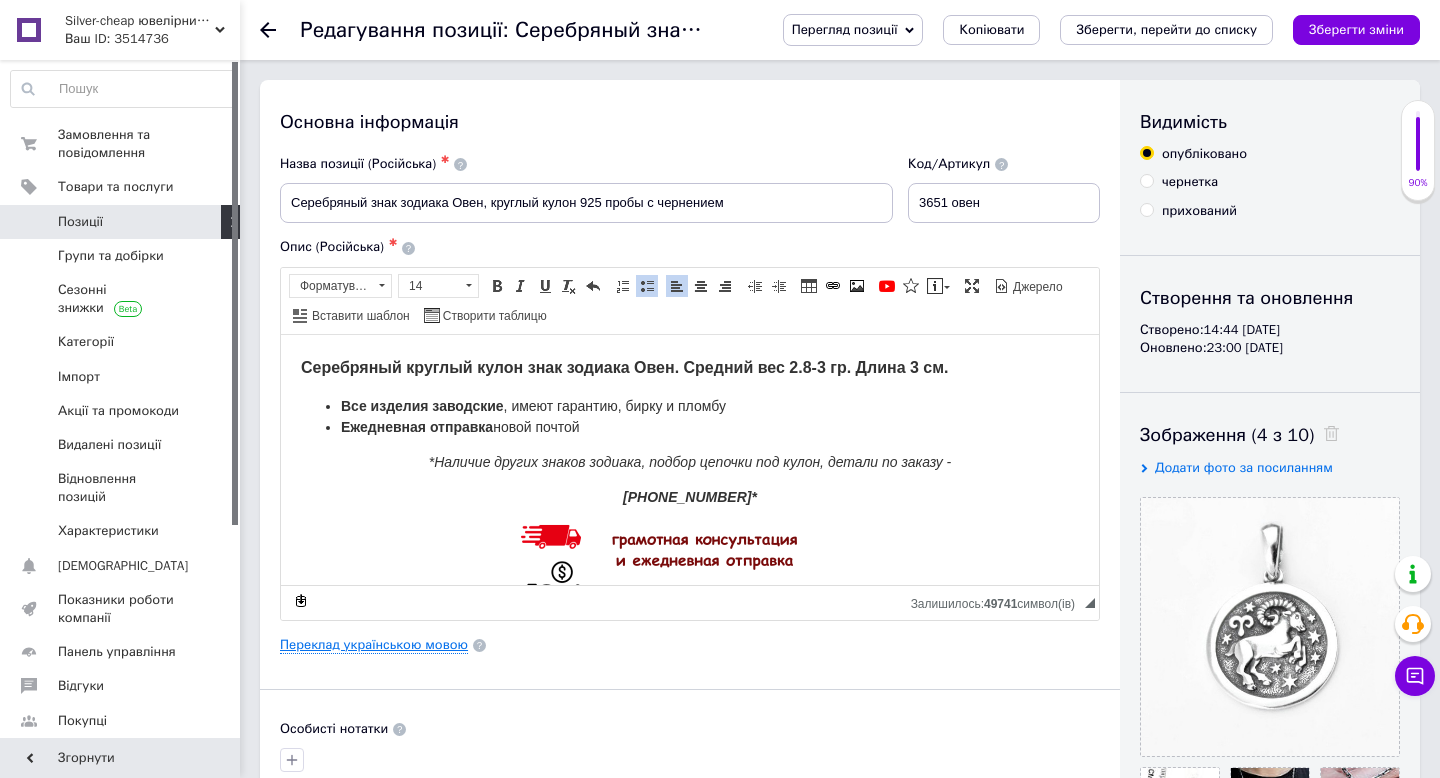 click on "Переклад українською мовою" at bounding box center (374, 645) 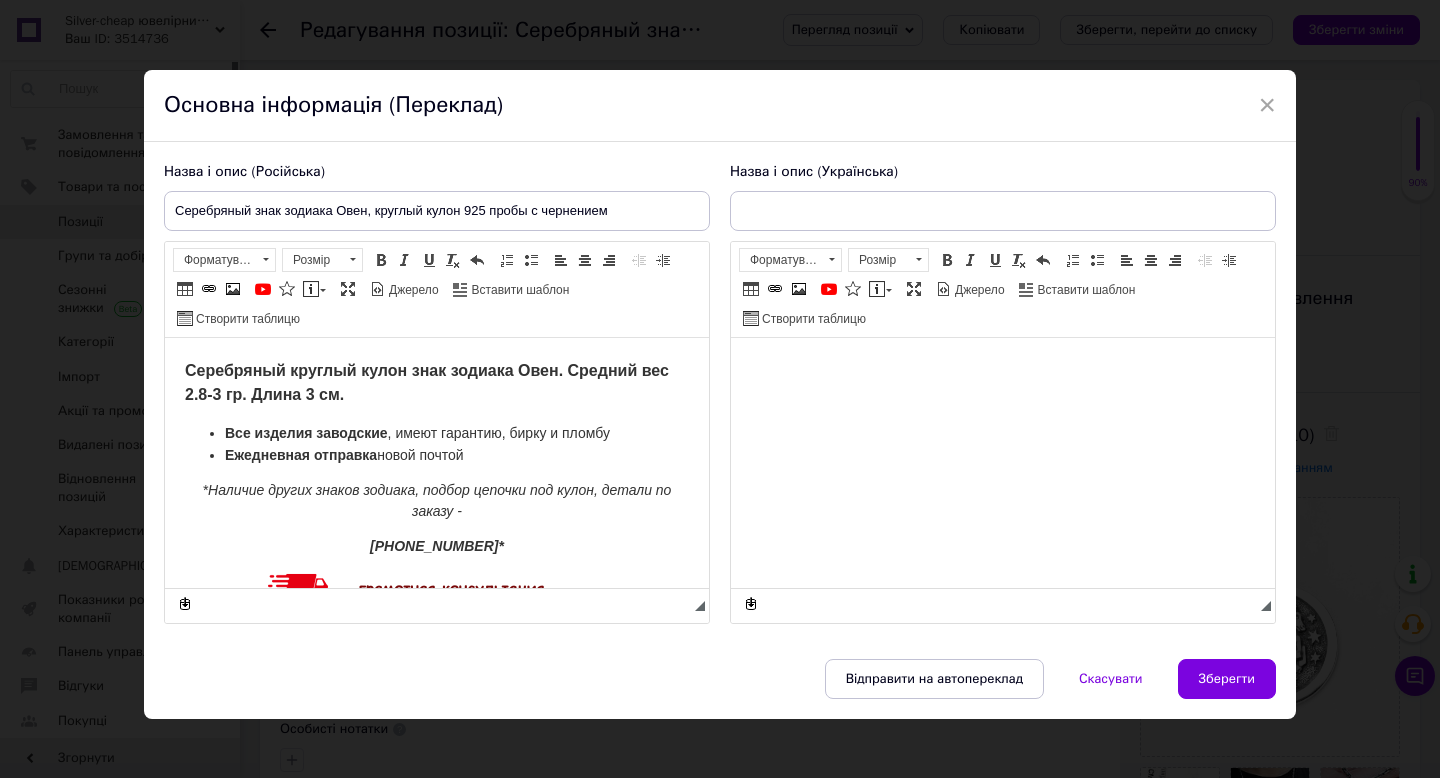 scroll, scrollTop: 0, scrollLeft: 0, axis: both 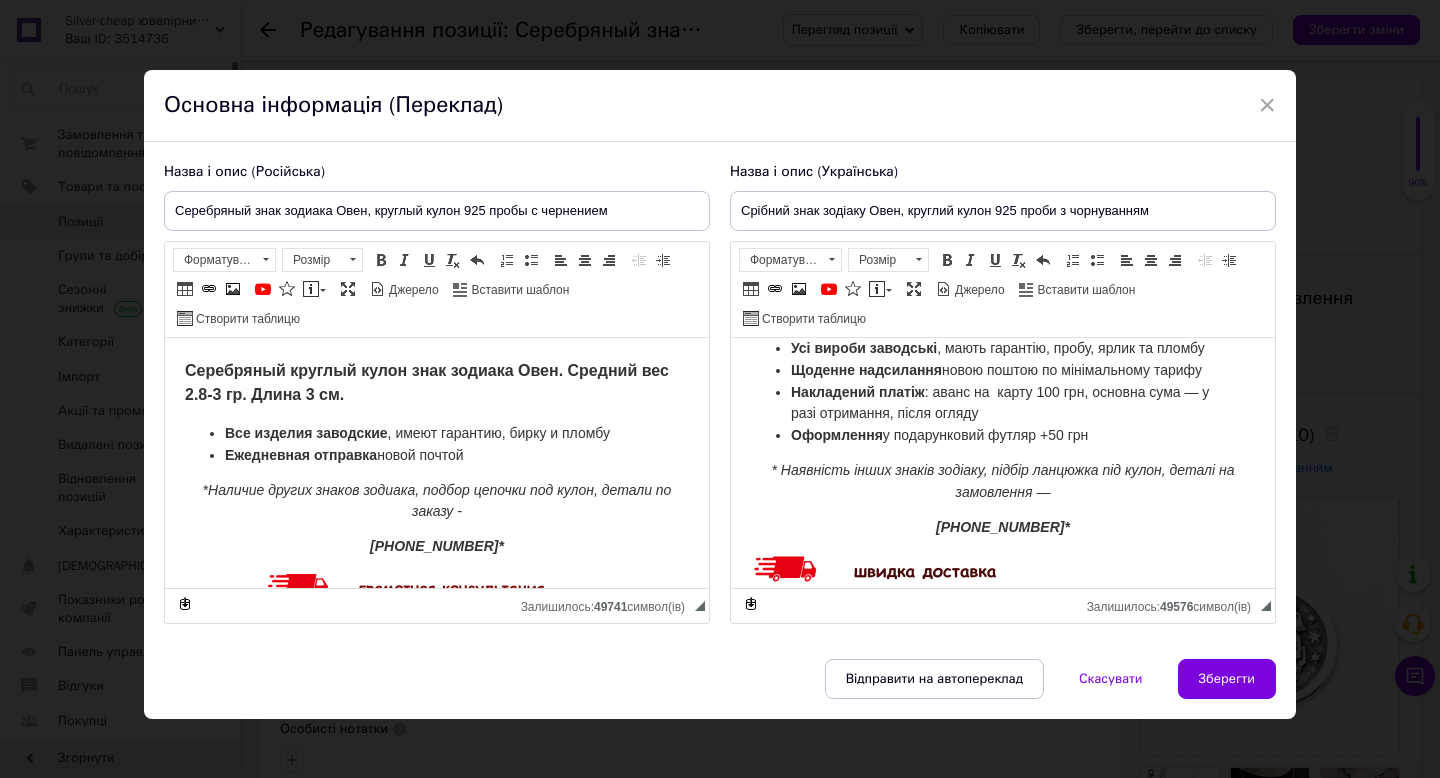 click on "* Наявність інших знаків зодіаку, підбір ланцюжка під кулон, деталі на замовлення —" at bounding box center (1002, 481) 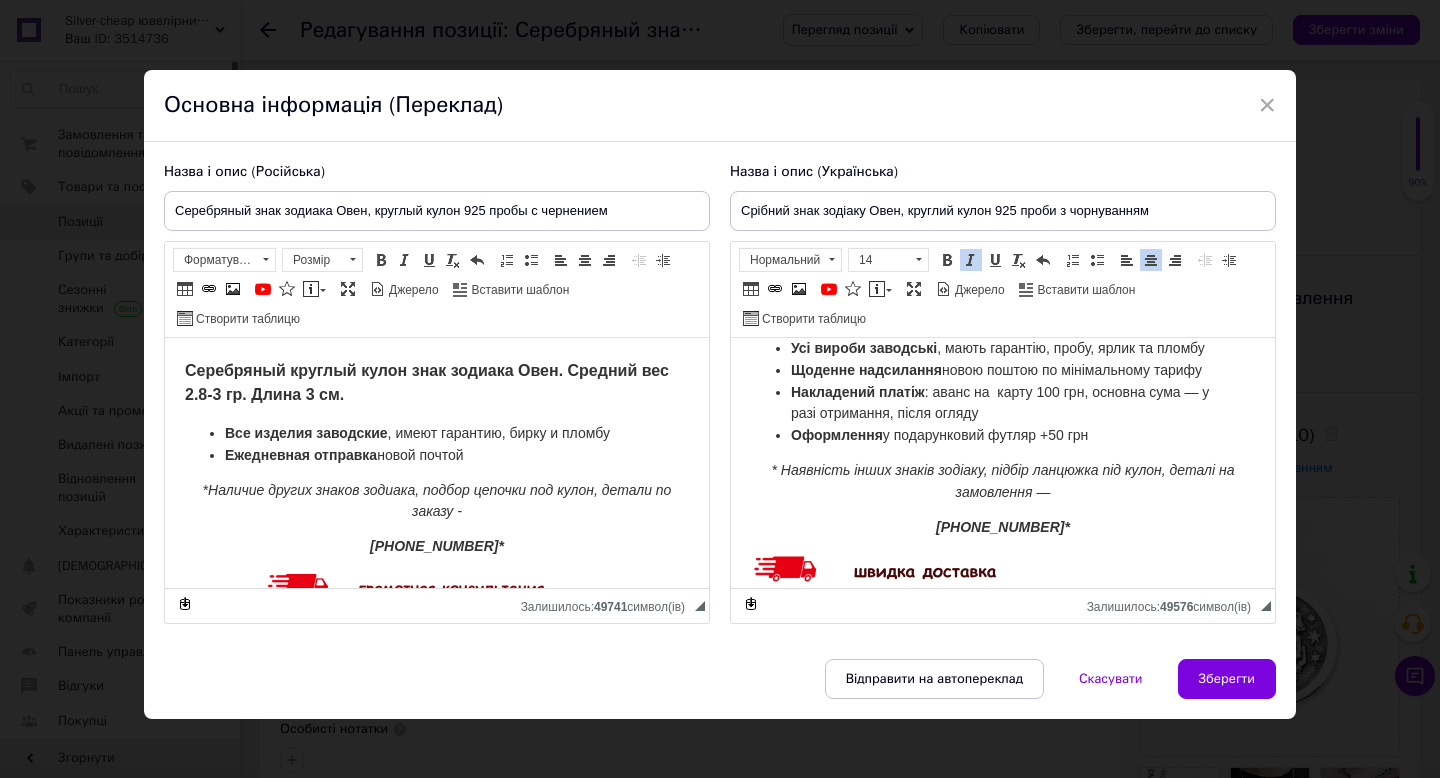type 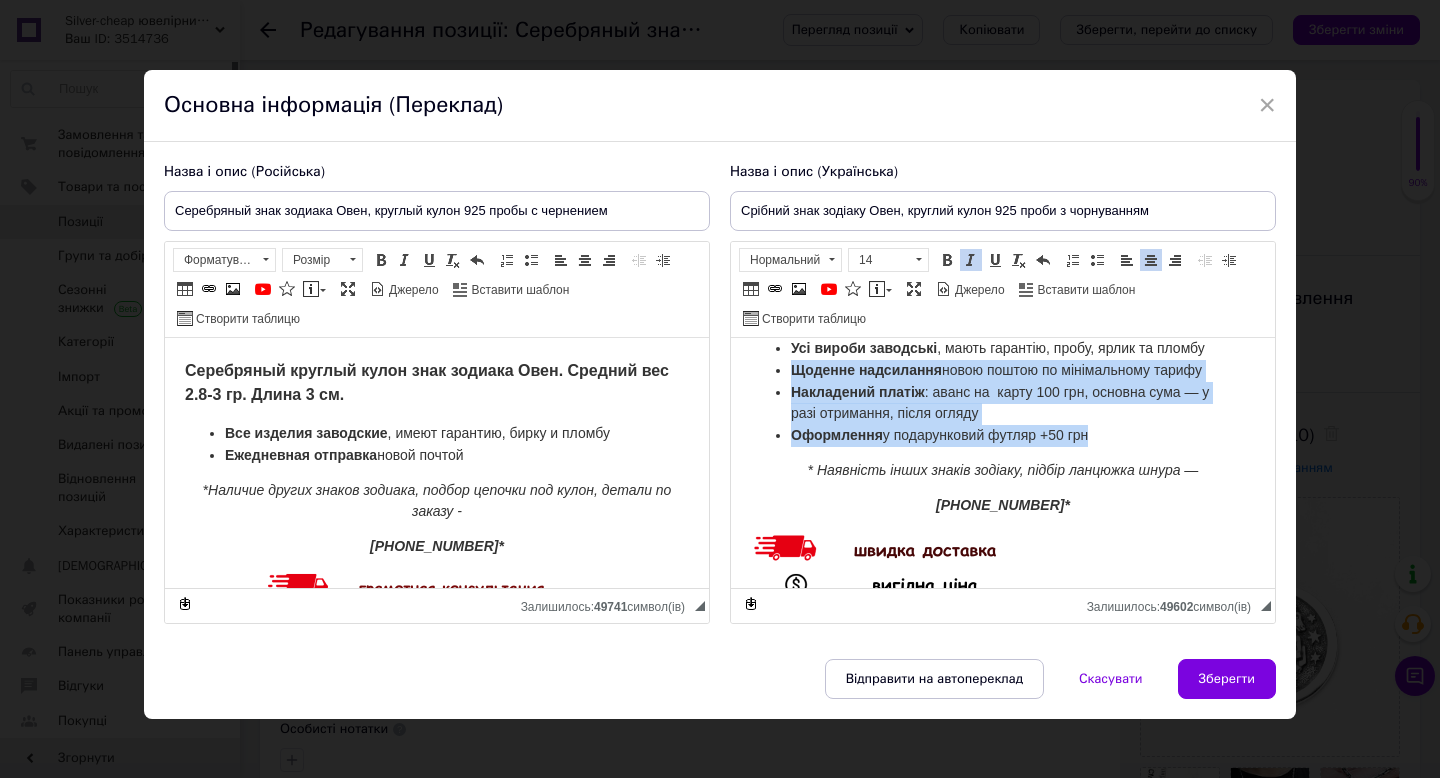 drag, startPoint x: 1111, startPoint y: 464, endPoint x: 778, endPoint y: 398, distance: 339.47754 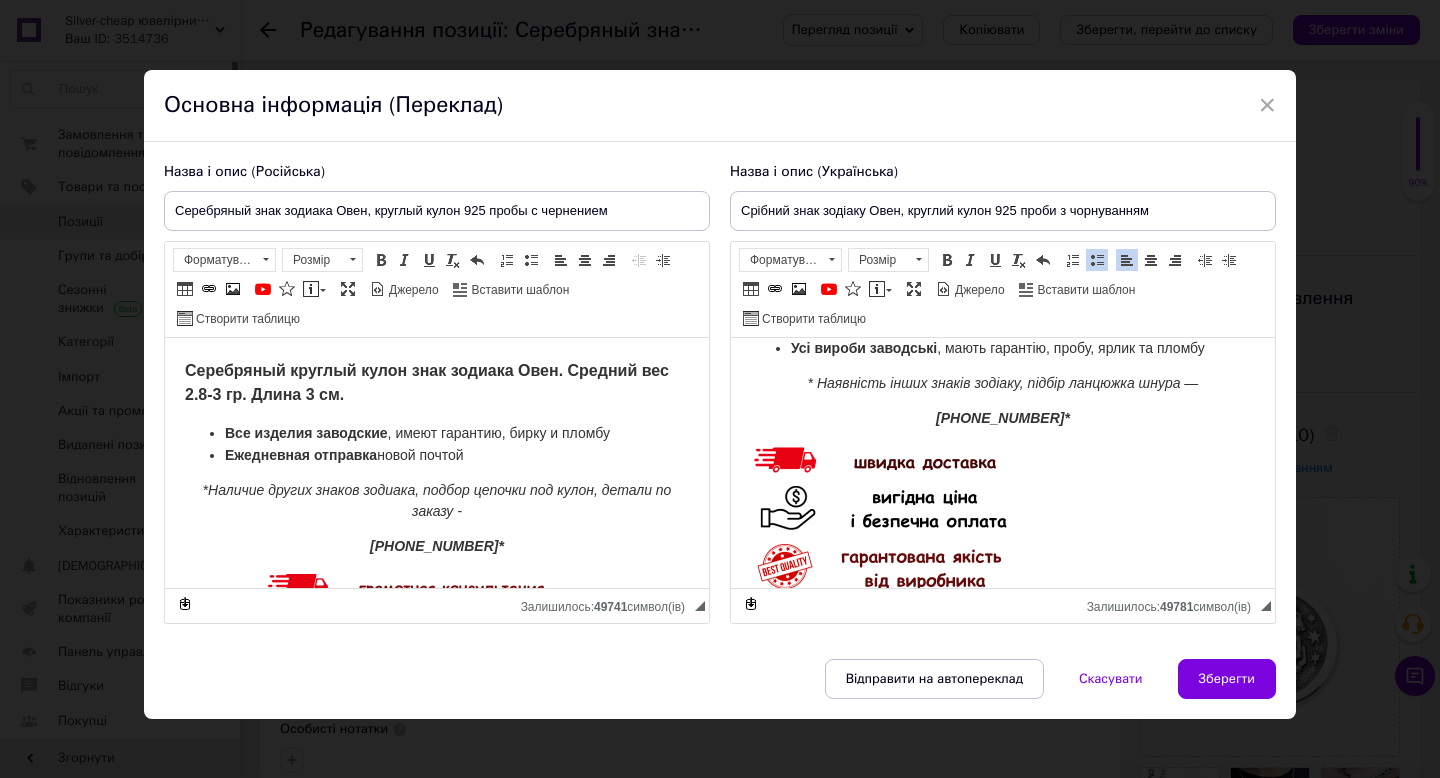 click on "Усі вироби заводські" at bounding box center (864, 348) 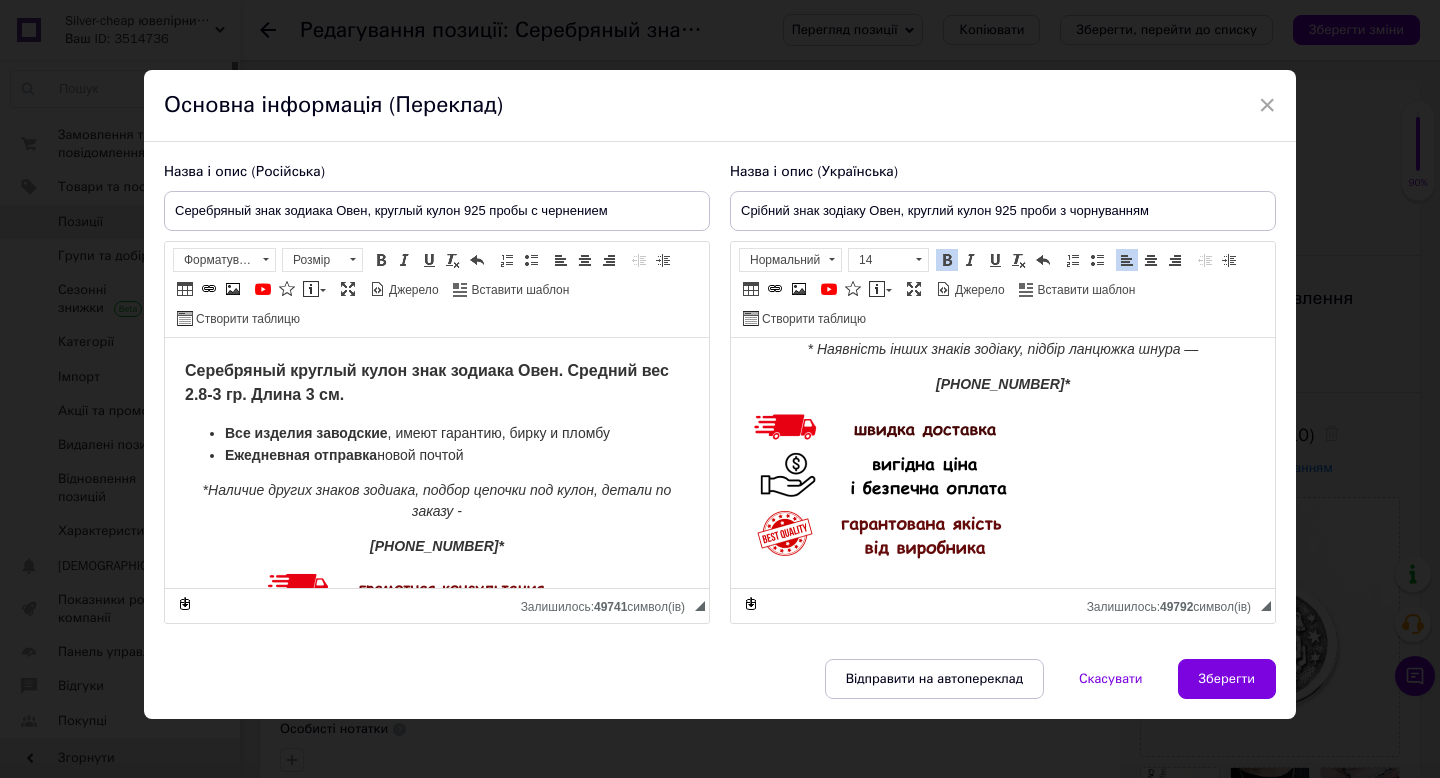 scroll, scrollTop: 50, scrollLeft: 0, axis: vertical 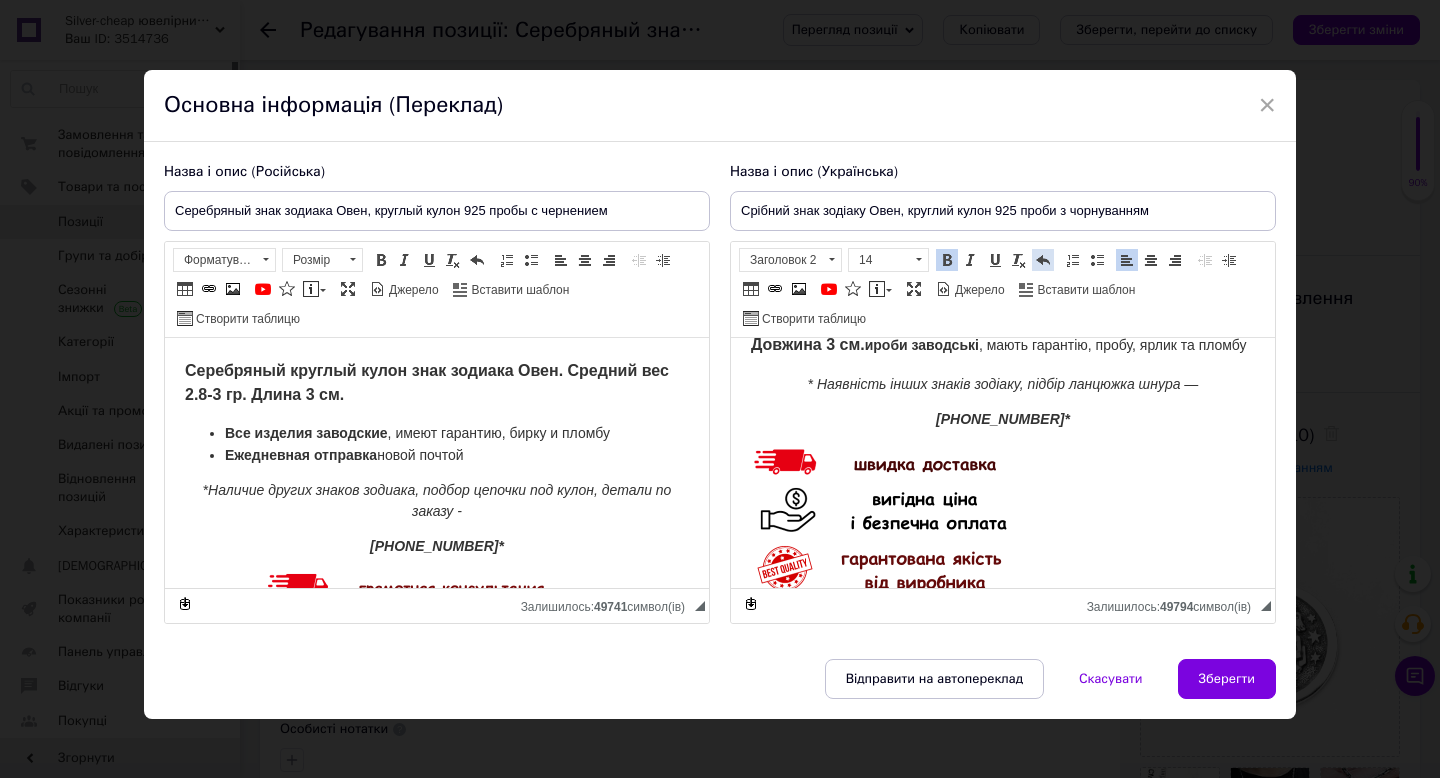 click at bounding box center [1043, 260] 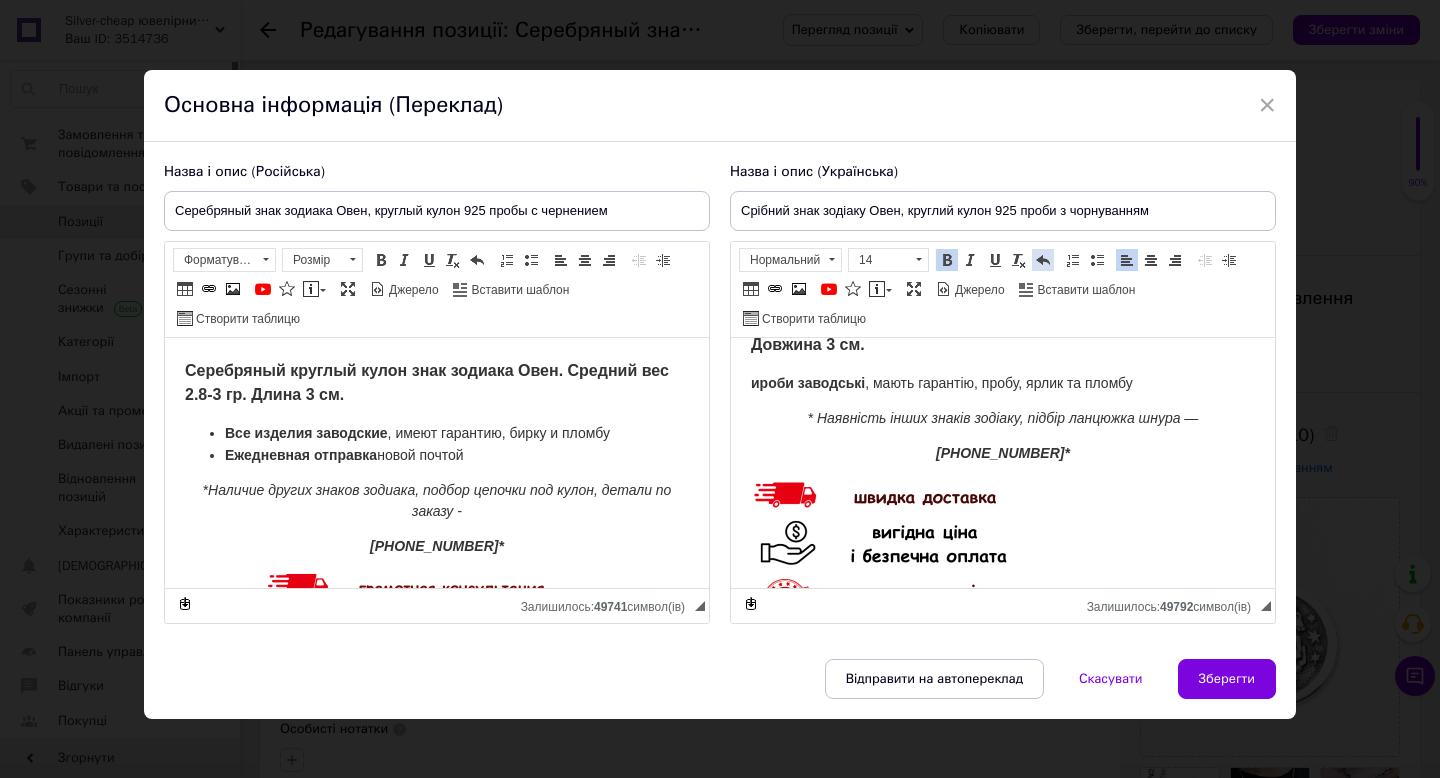 click at bounding box center (1043, 260) 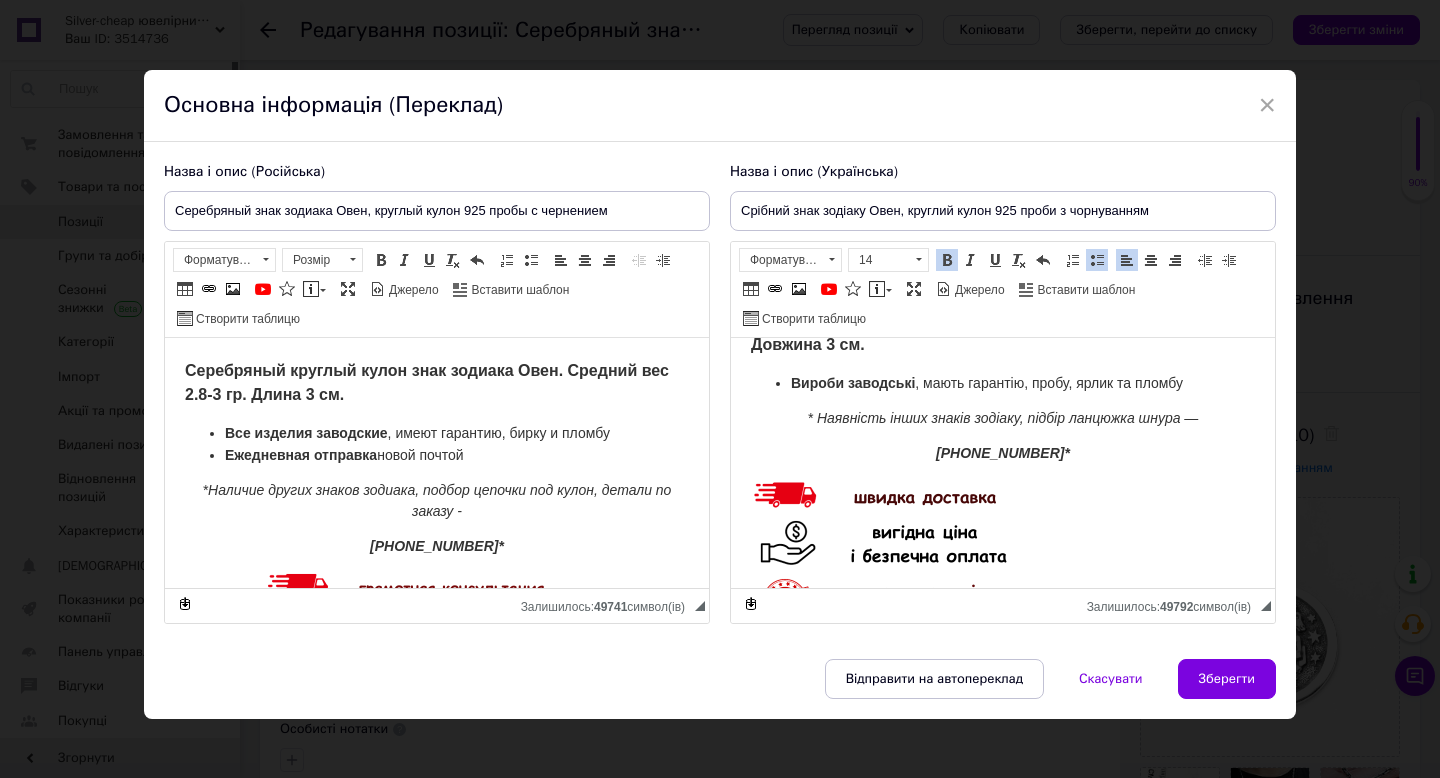 click on "Все изделия заводские" at bounding box center [306, 433] 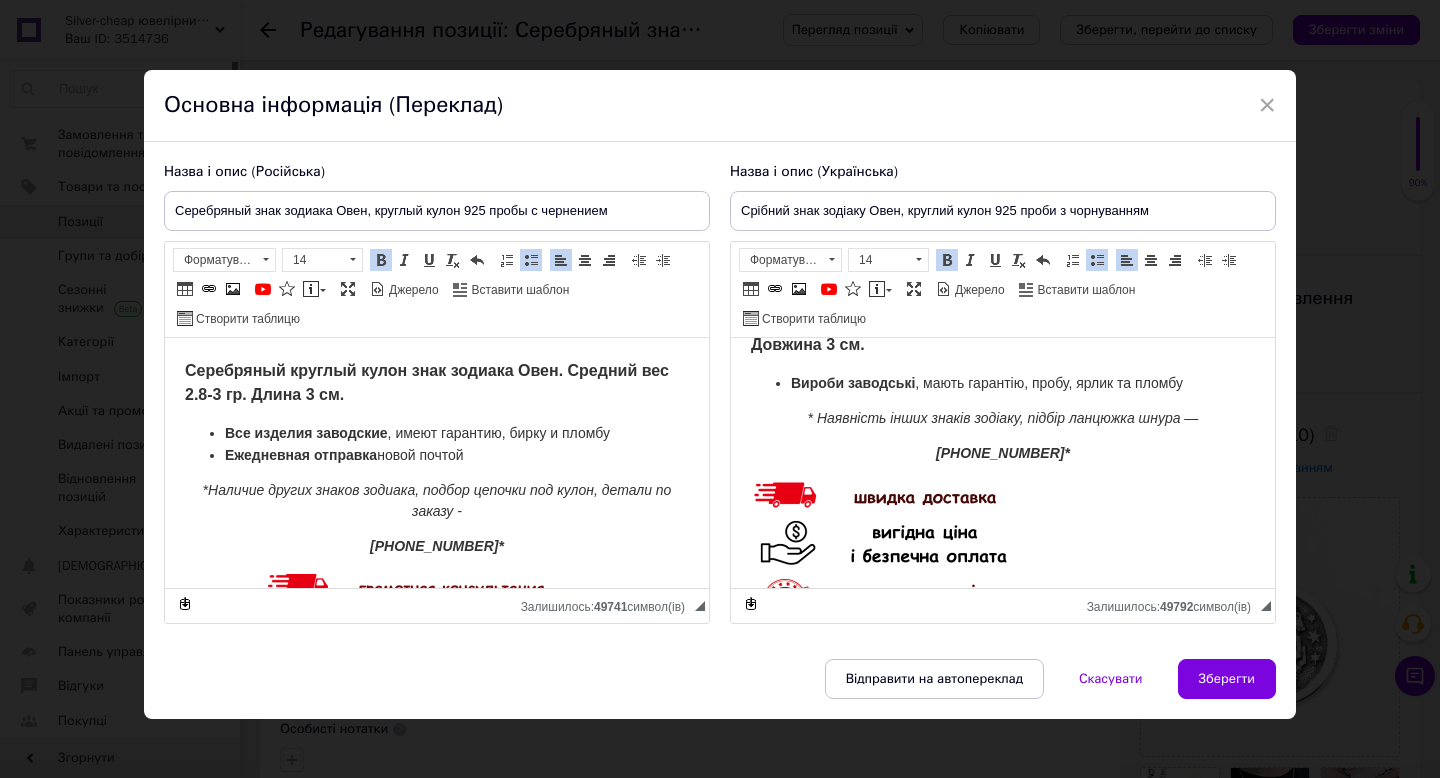 type 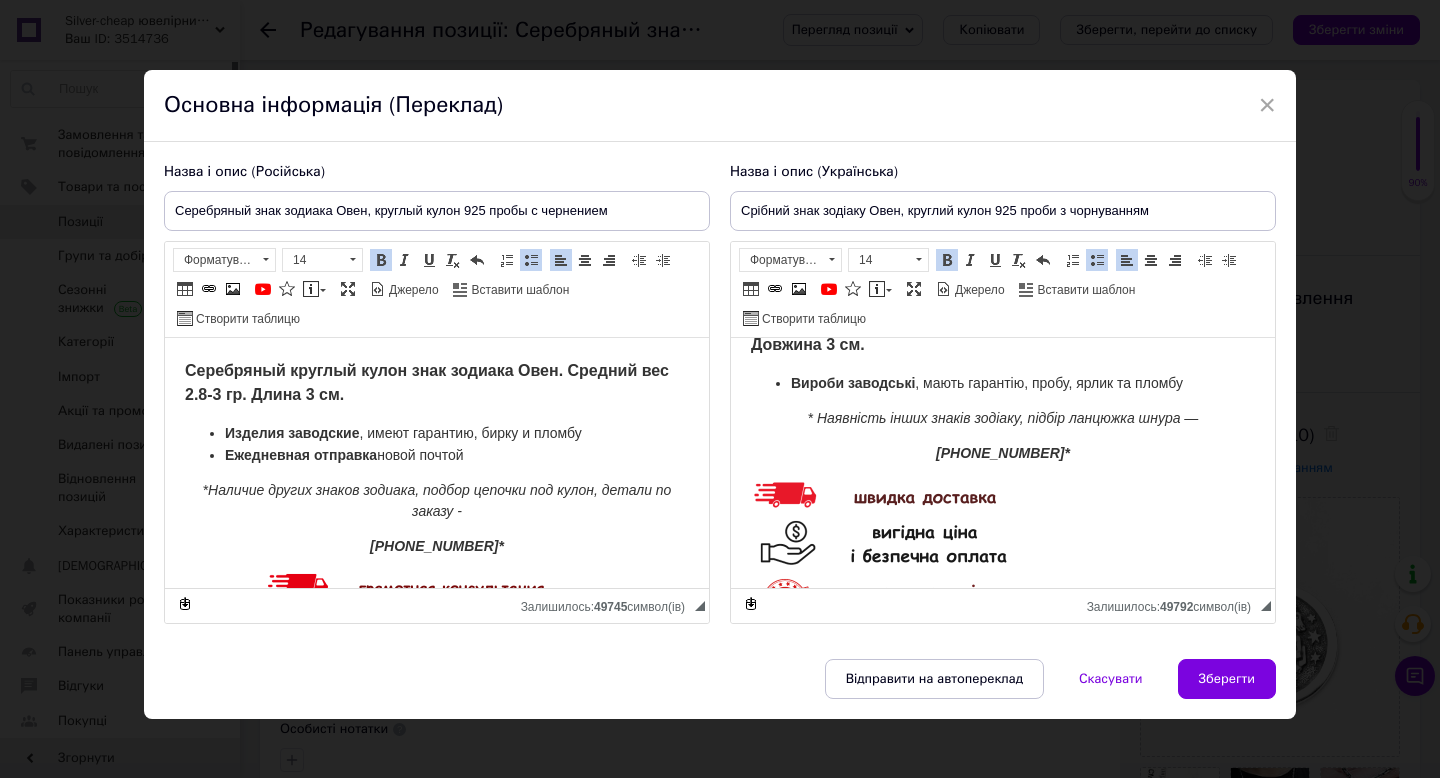 scroll, scrollTop: 0, scrollLeft: 0, axis: both 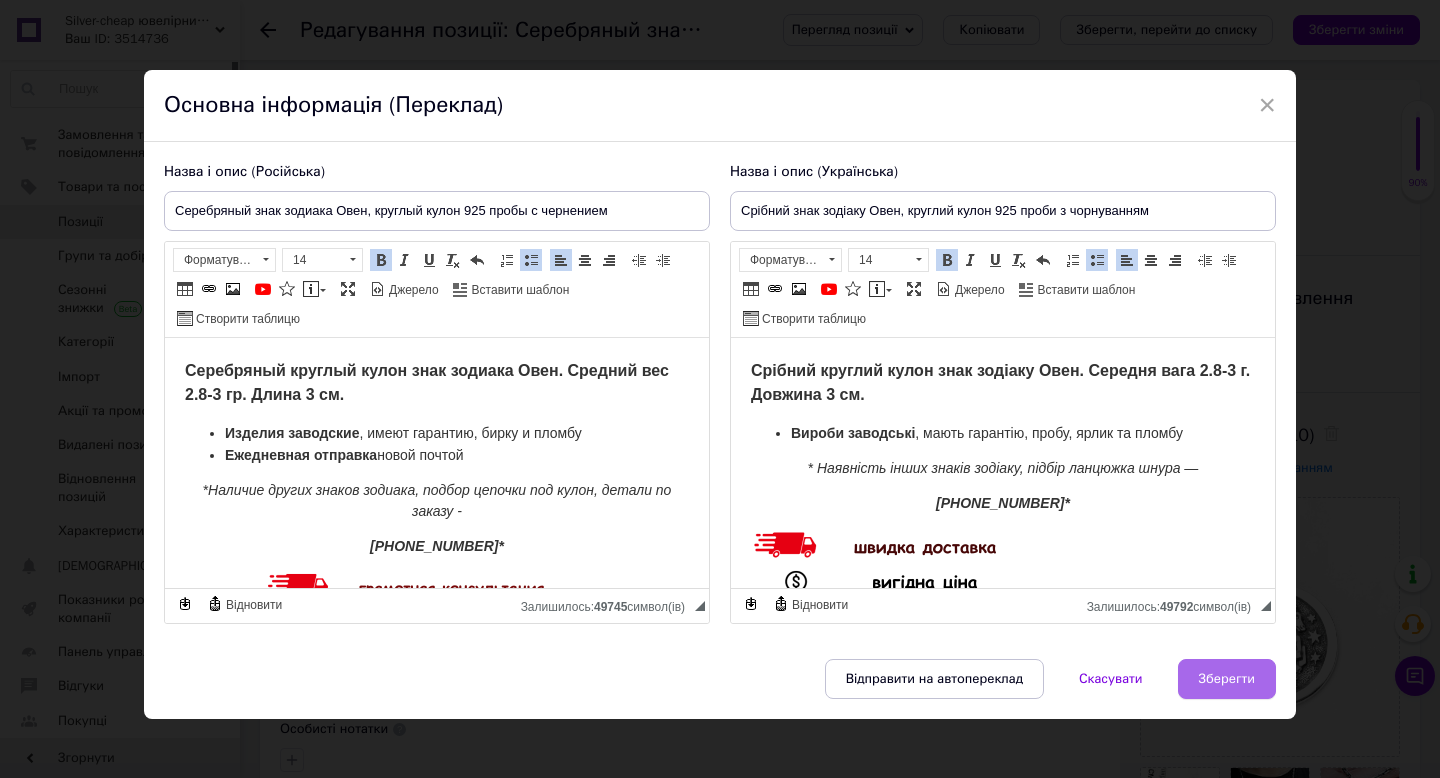 click on "Зберегти" at bounding box center [1227, 679] 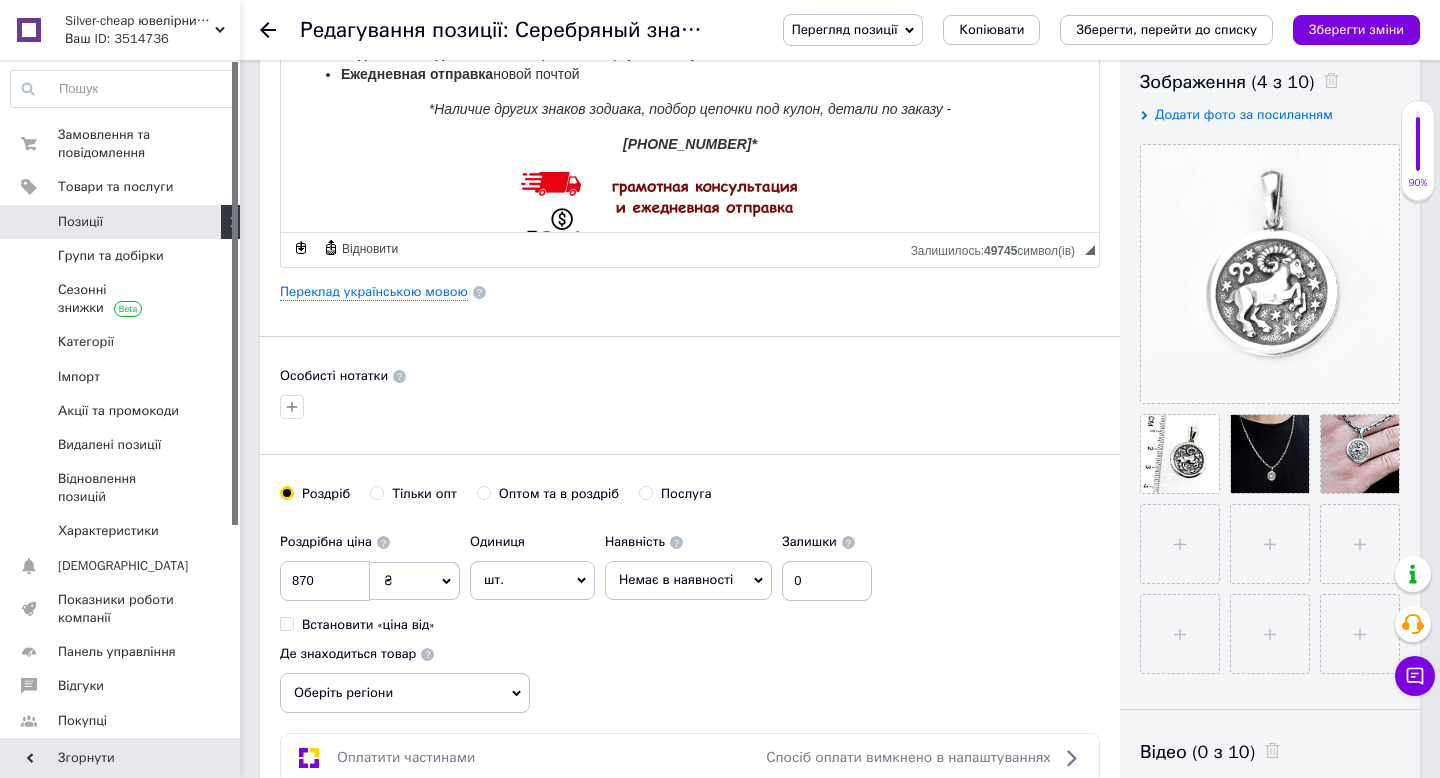 scroll, scrollTop: 352, scrollLeft: 0, axis: vertical 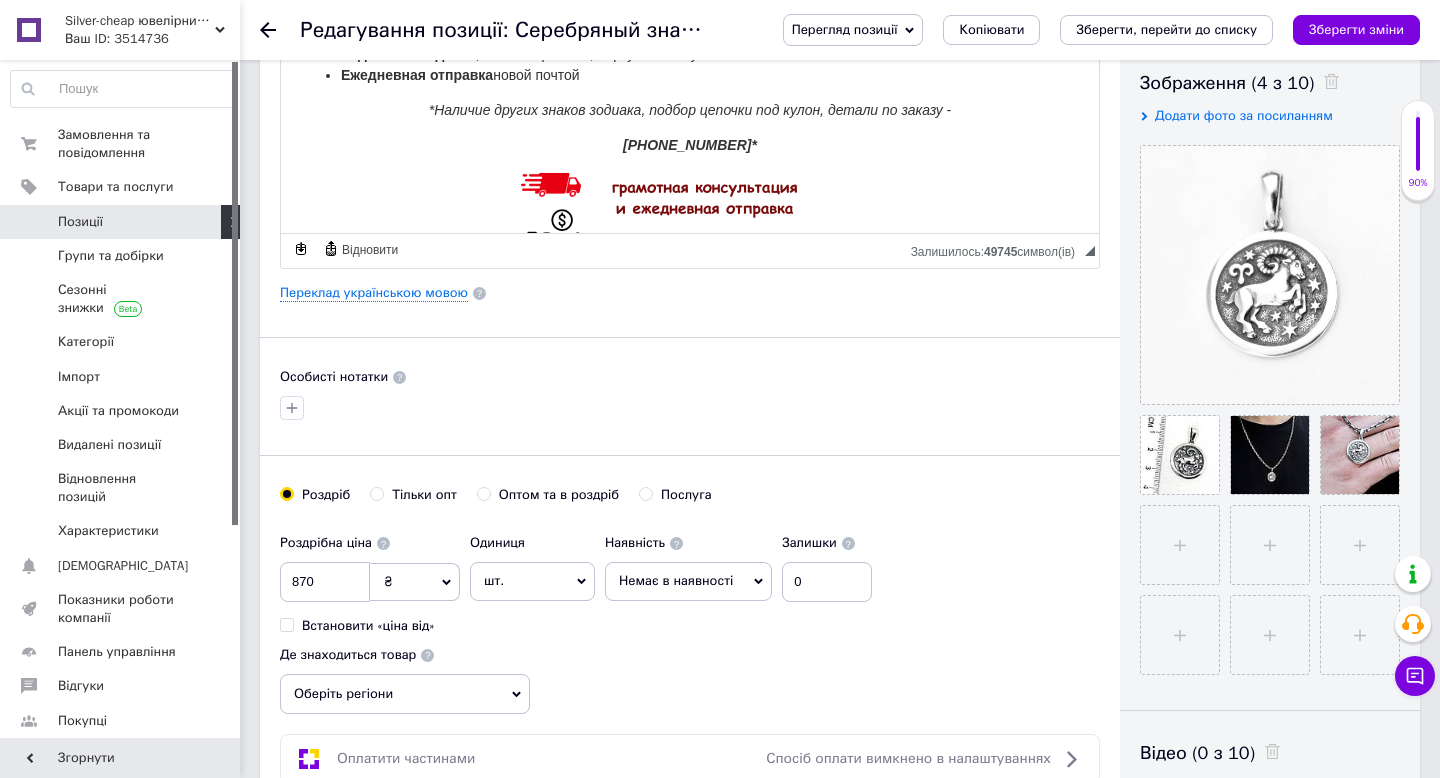 click on "Немає в наявності" at bounding box center [676, 580] 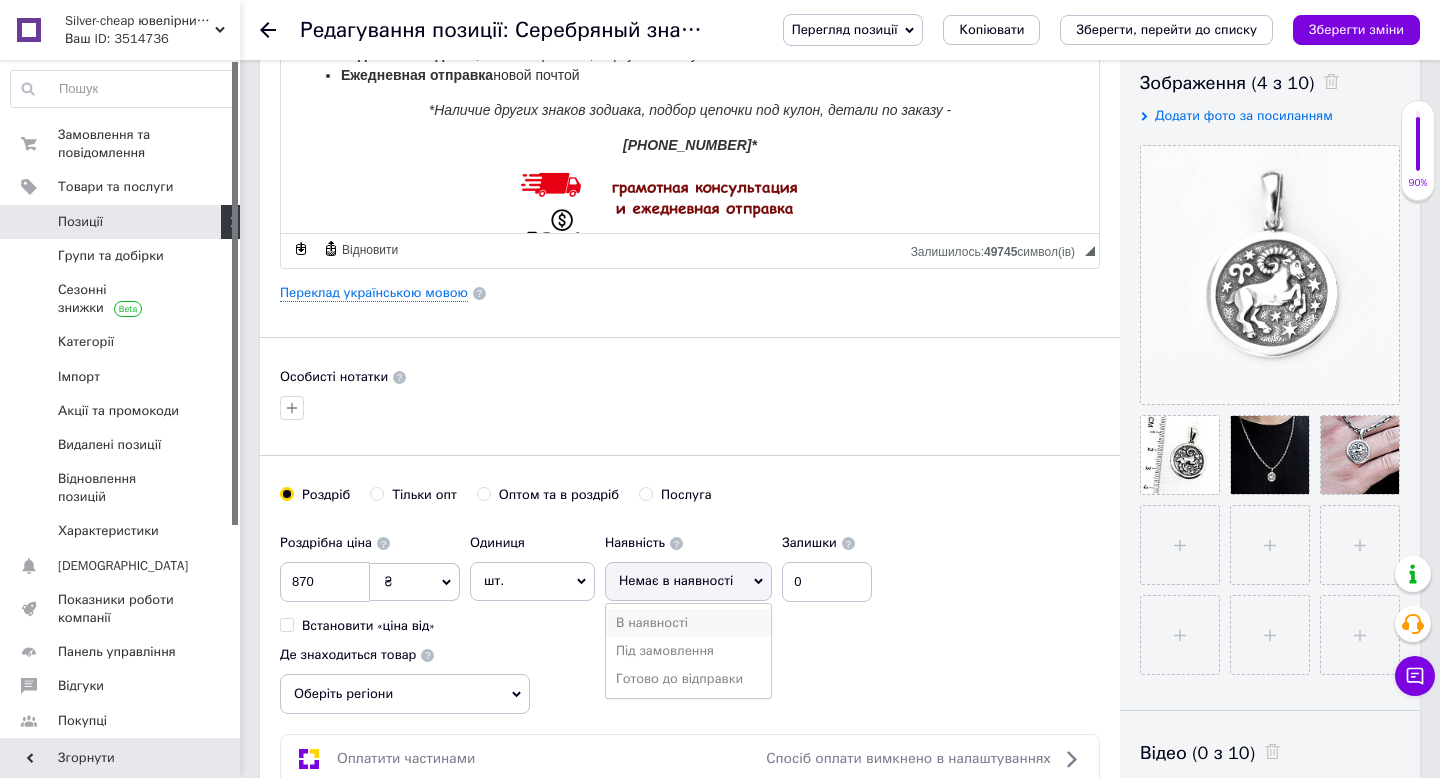 click on "В наявності" at bounding box center [688, 623] 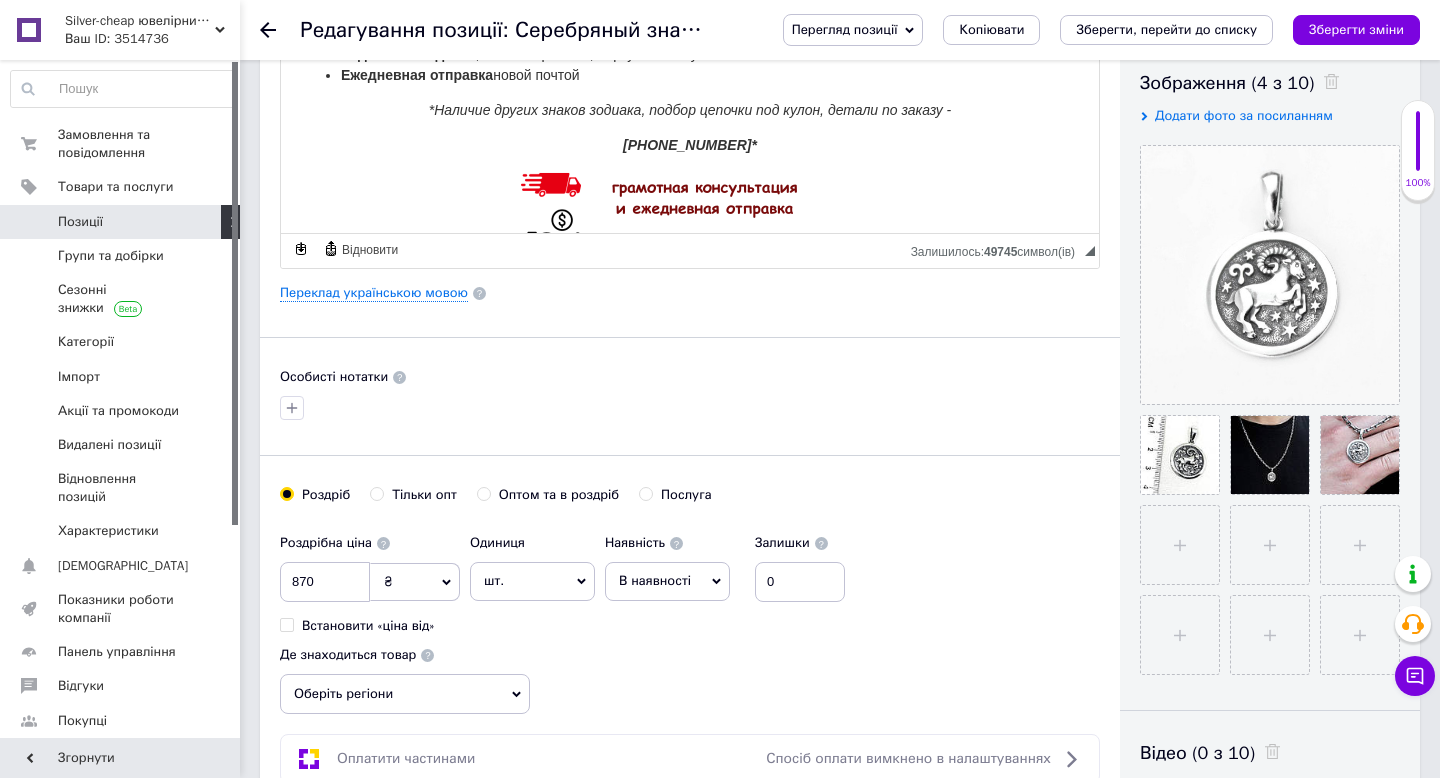 click on "В наявності" at bounding box center (655, 580) 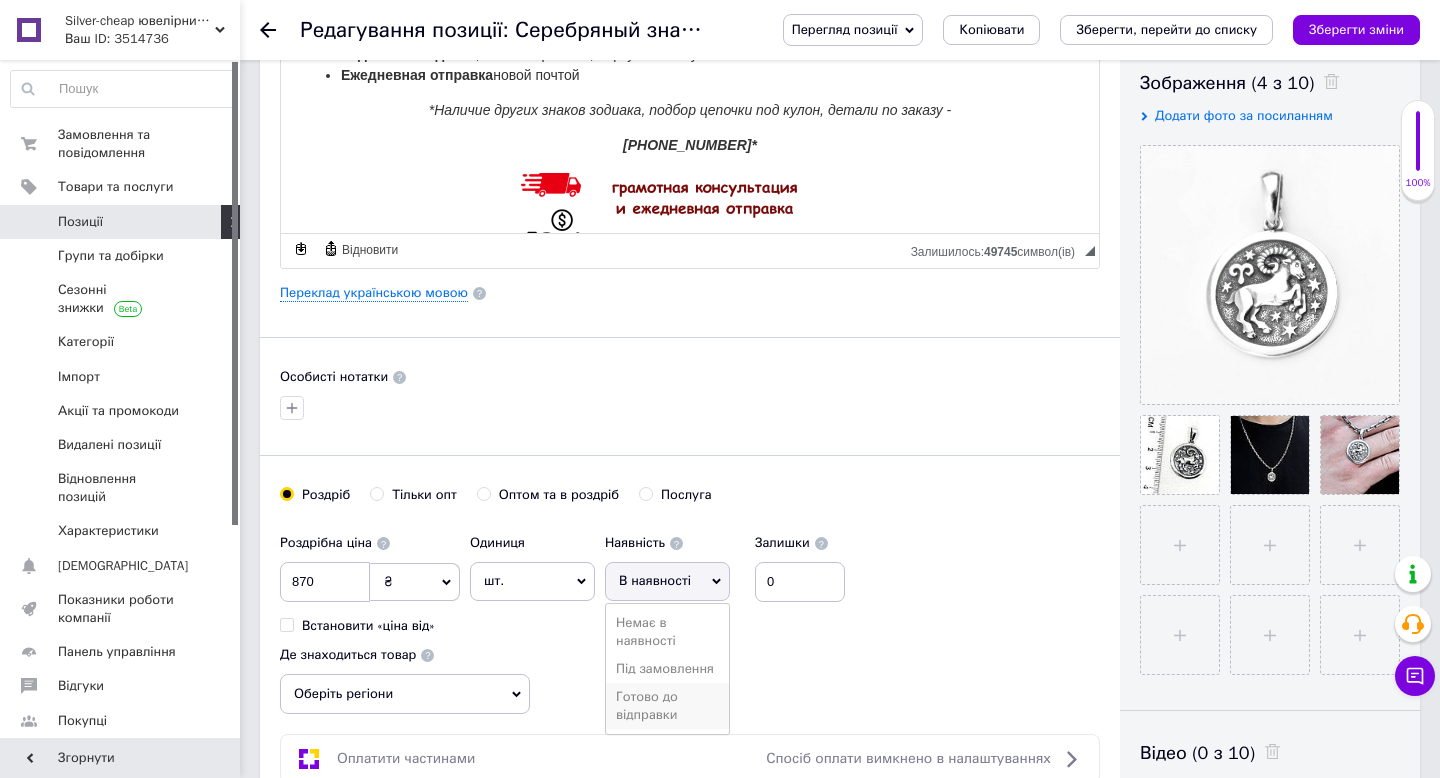 click on "Готово до відправки" at bounding box center [667, 706] 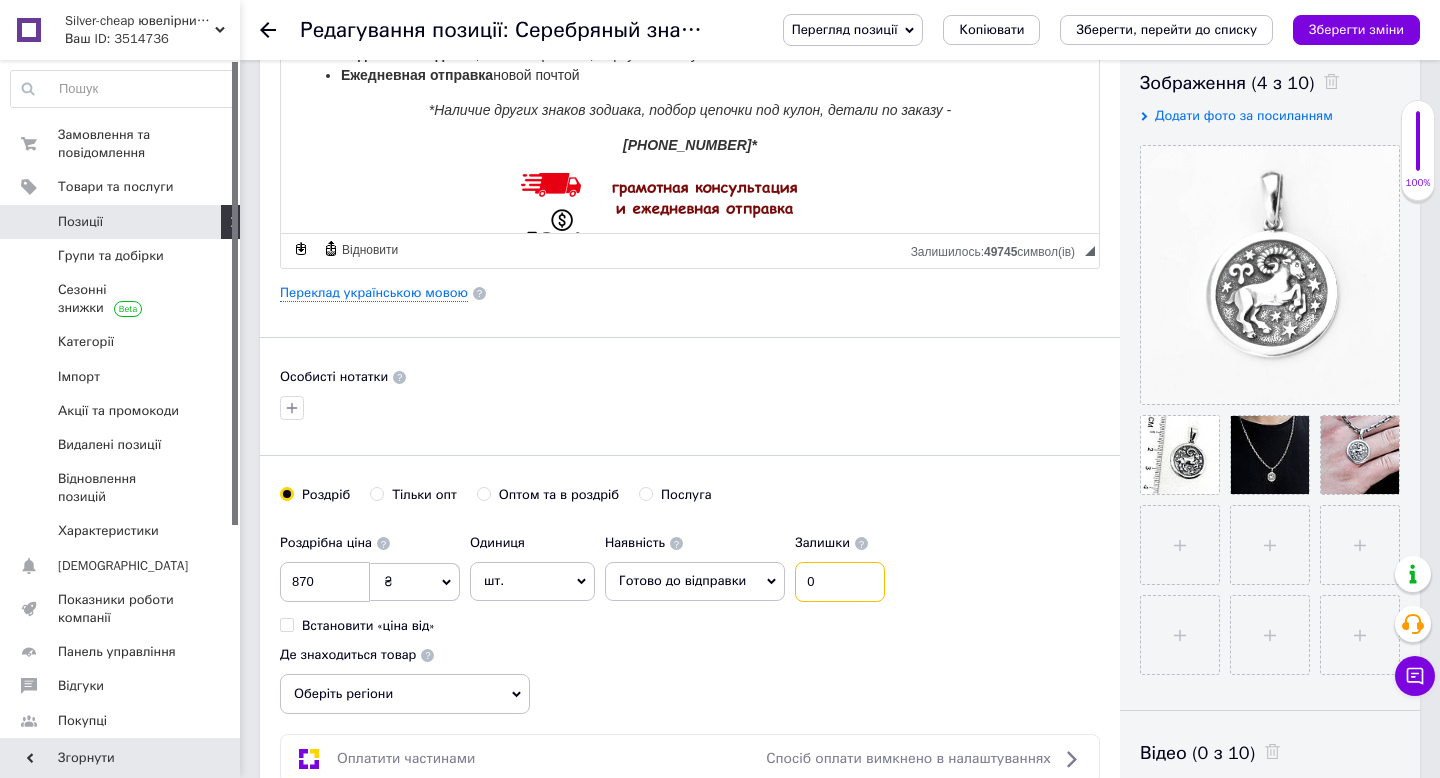 click on "0" at bounding box center (840, 582) 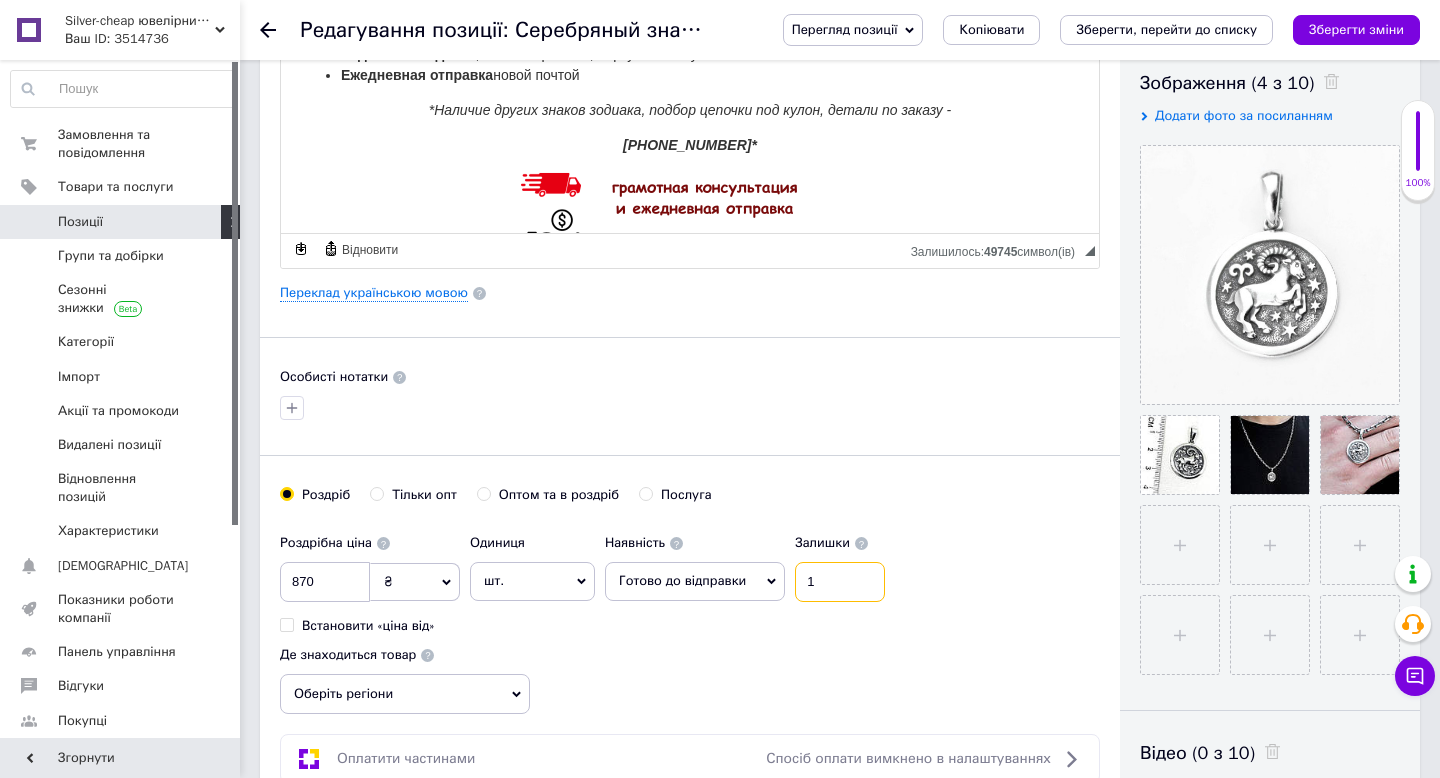 type on "1" 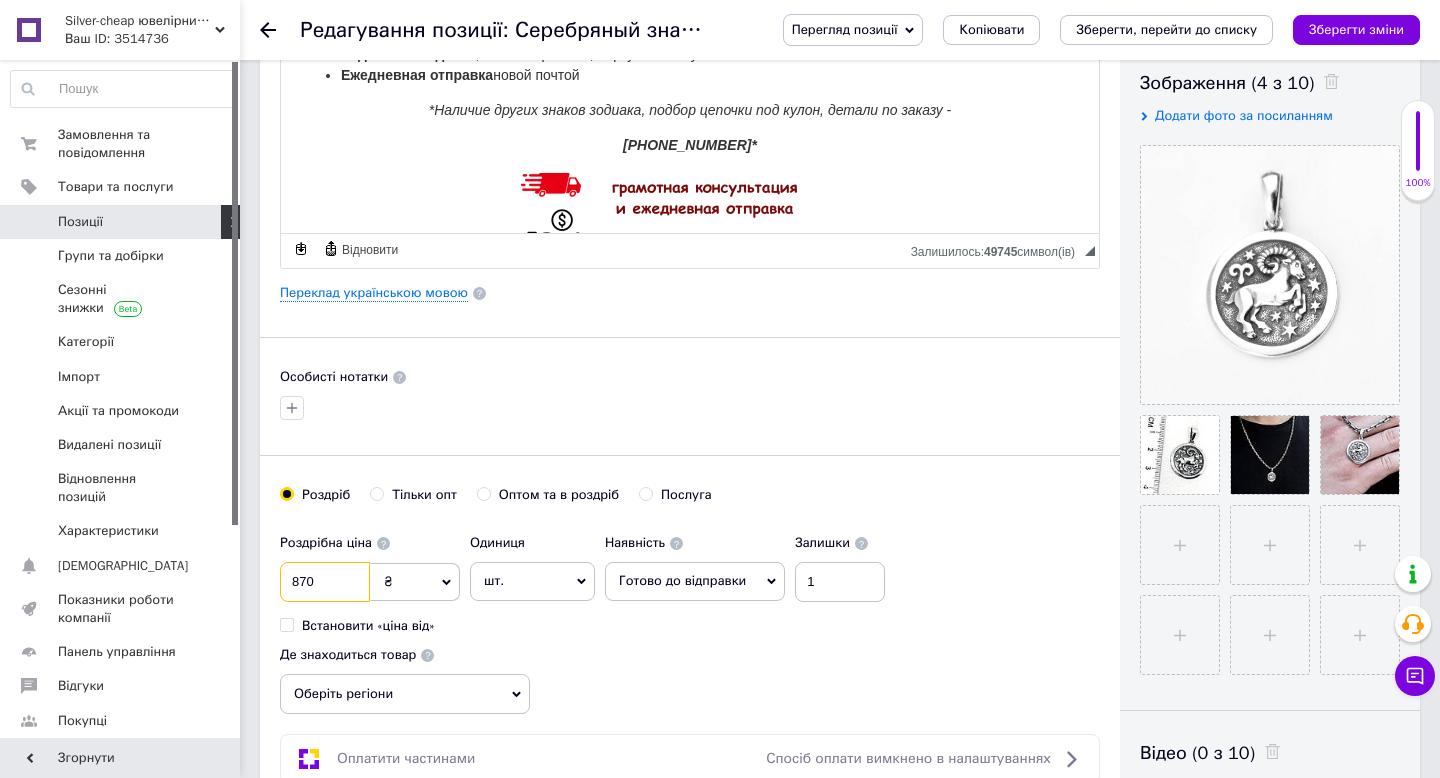 click on "870" at bounding box center (325, 582) 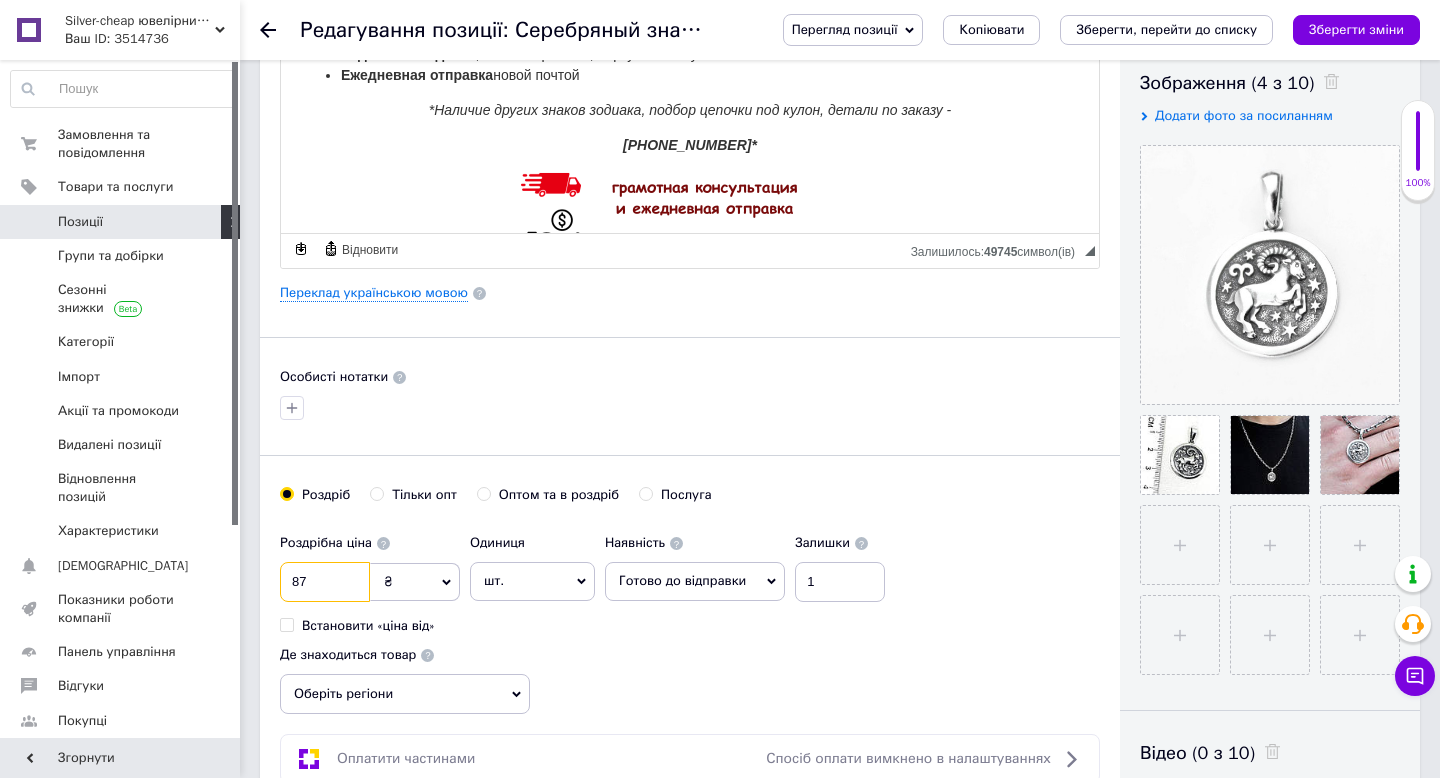 type on "8" 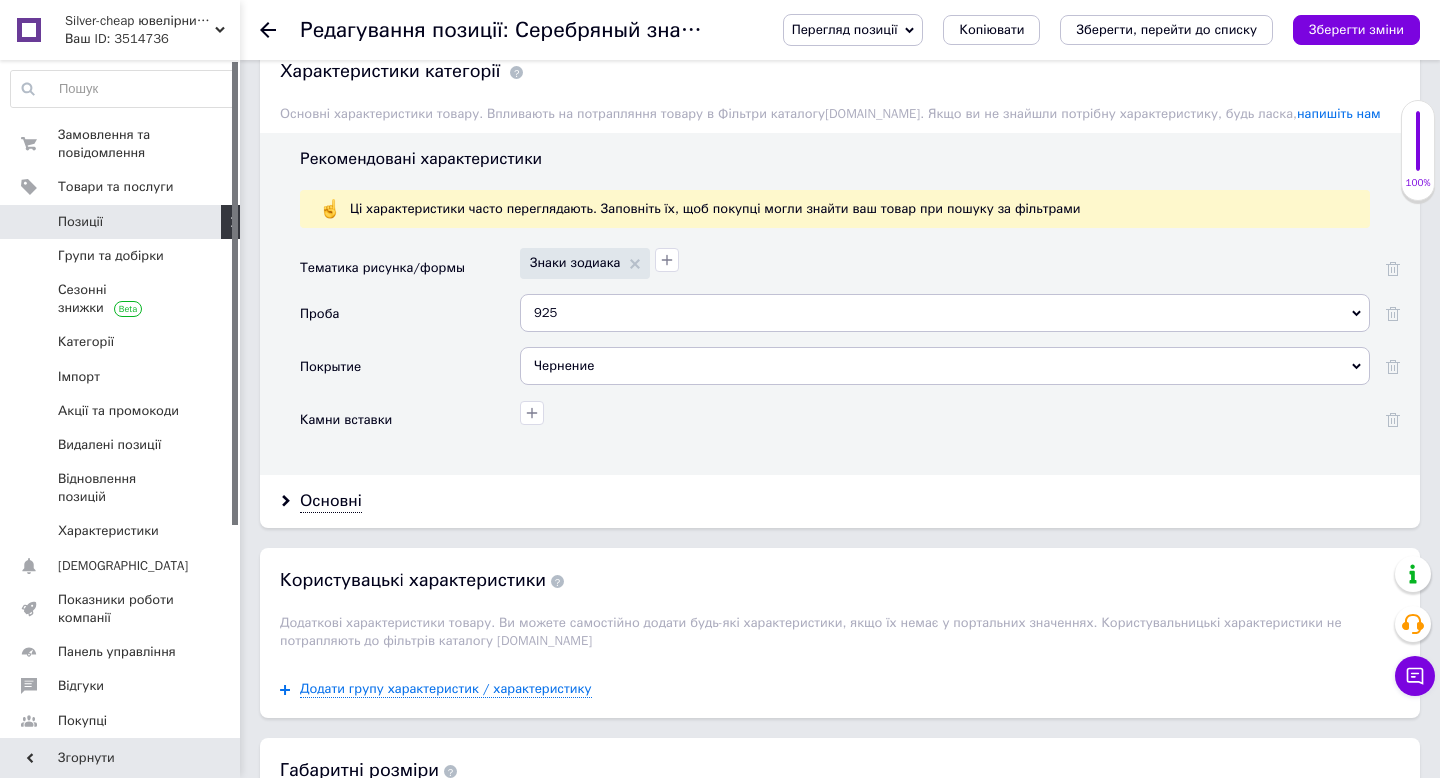 scroll, scrollTop: 888, scrollLeft: 0, axis: vertical 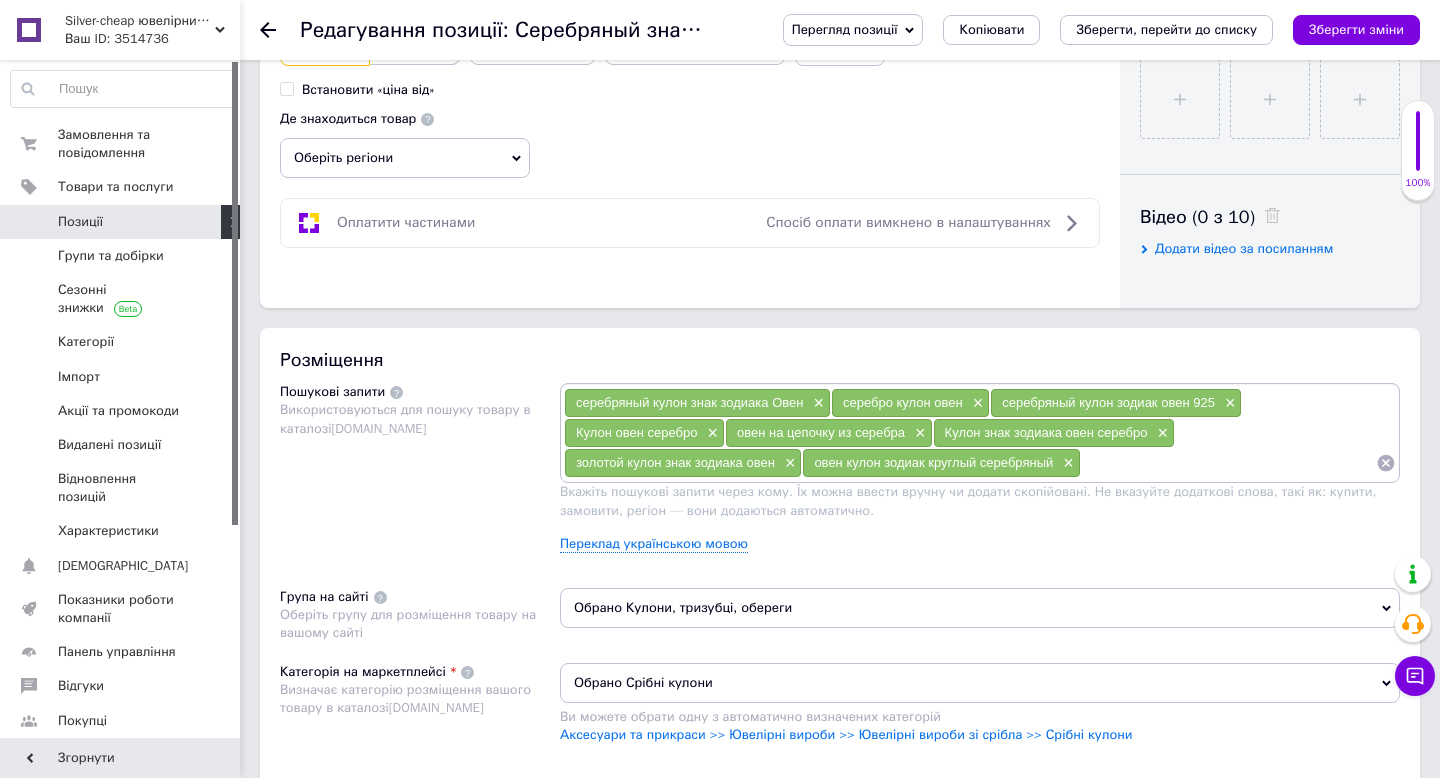 type on "900" 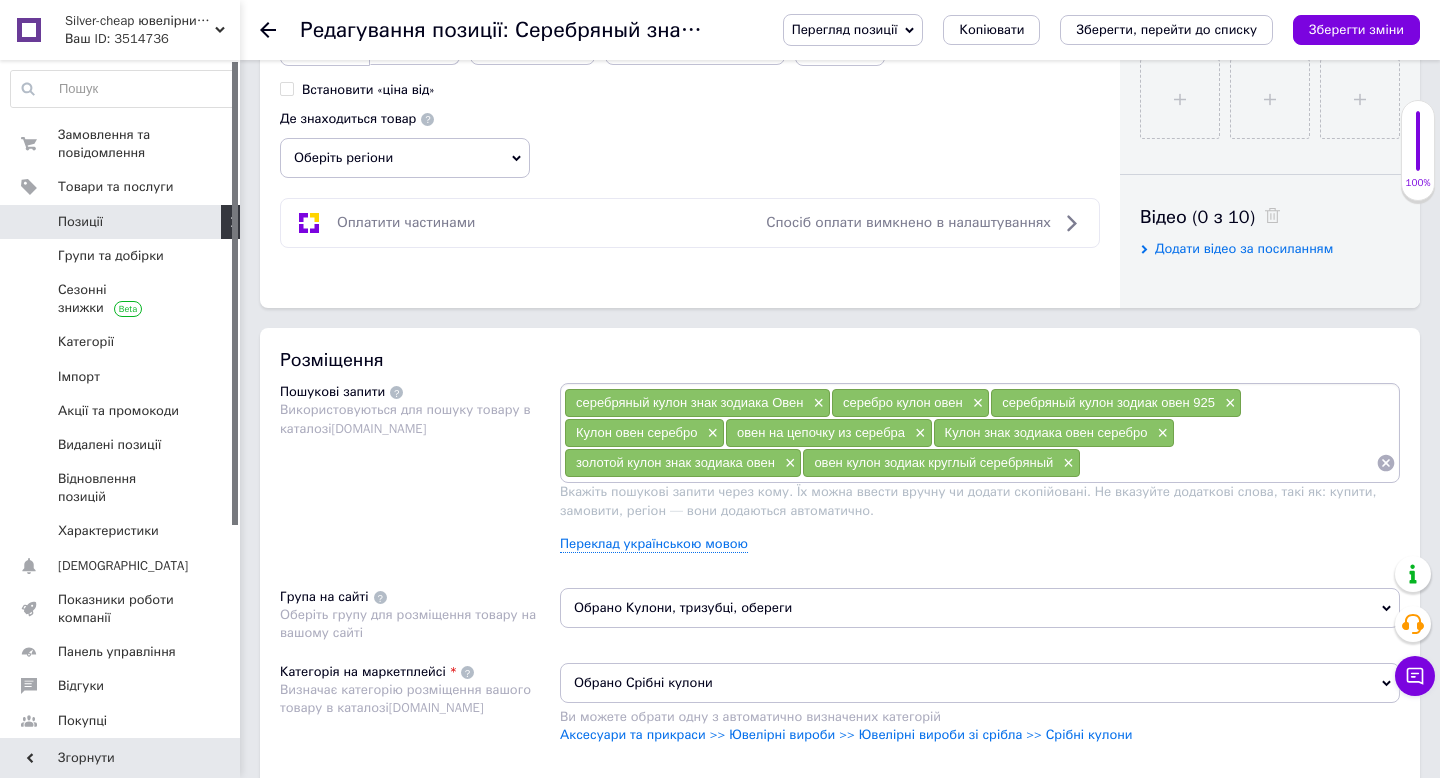 click at bounding box center [1228, 463] 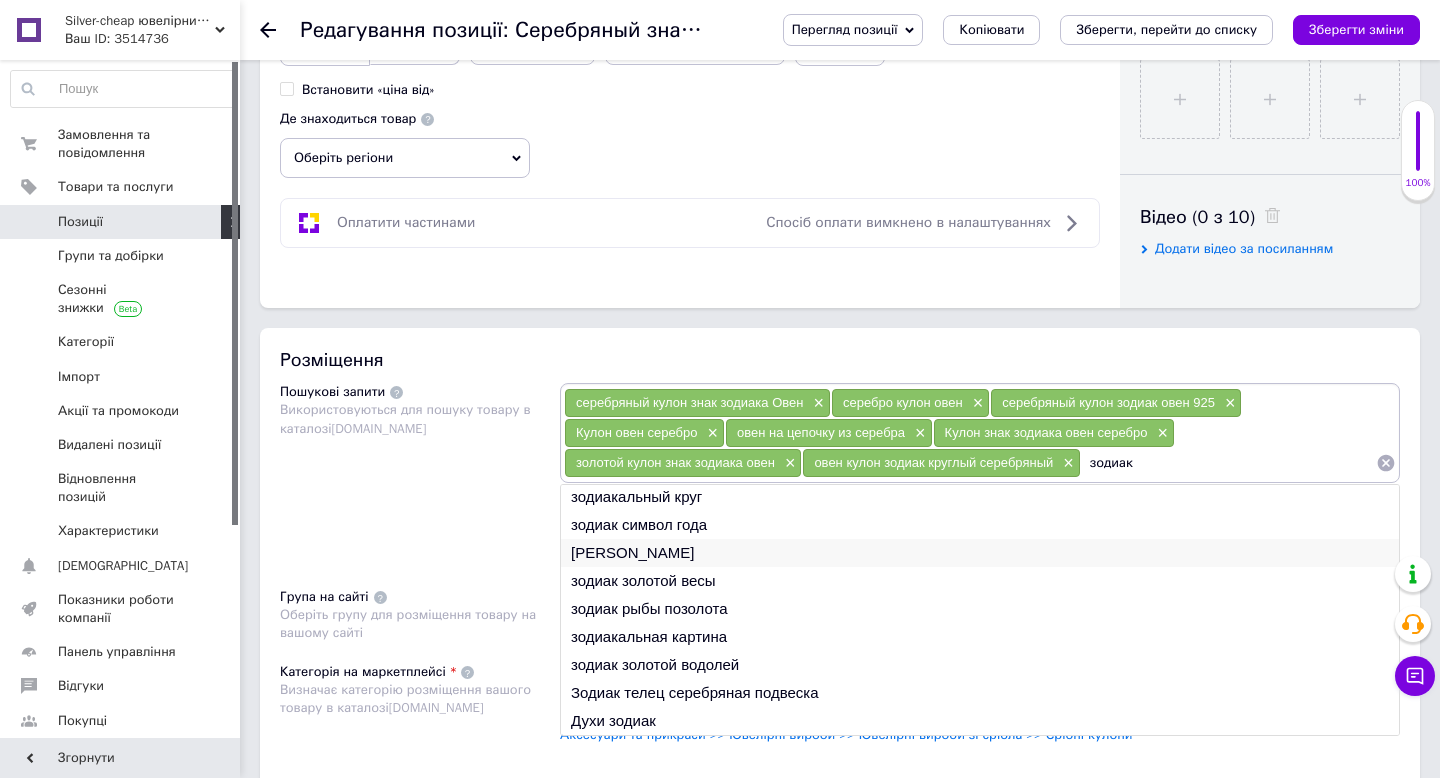 scroll, scrollTop: 0, scrollLeft: 0, axis: both 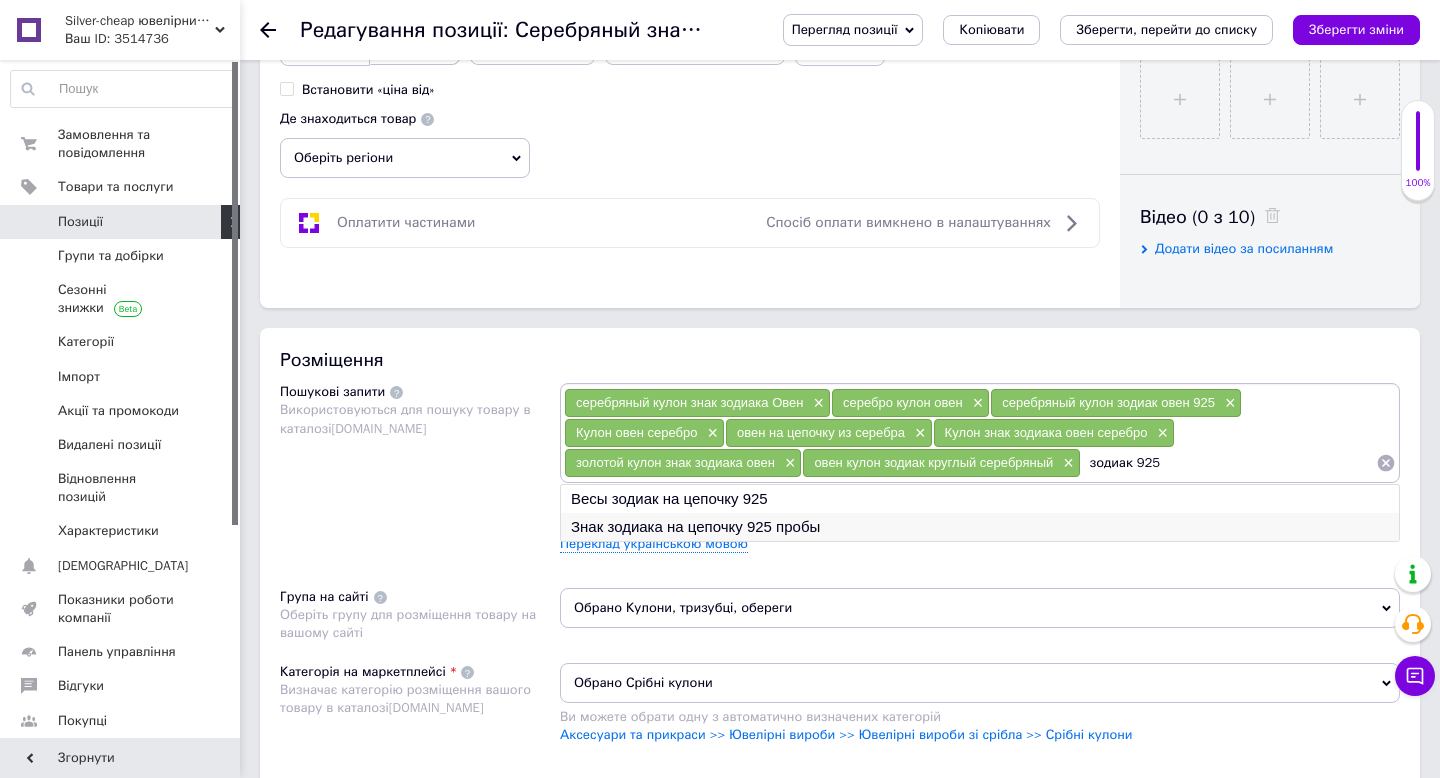 type on "зодиак 925" 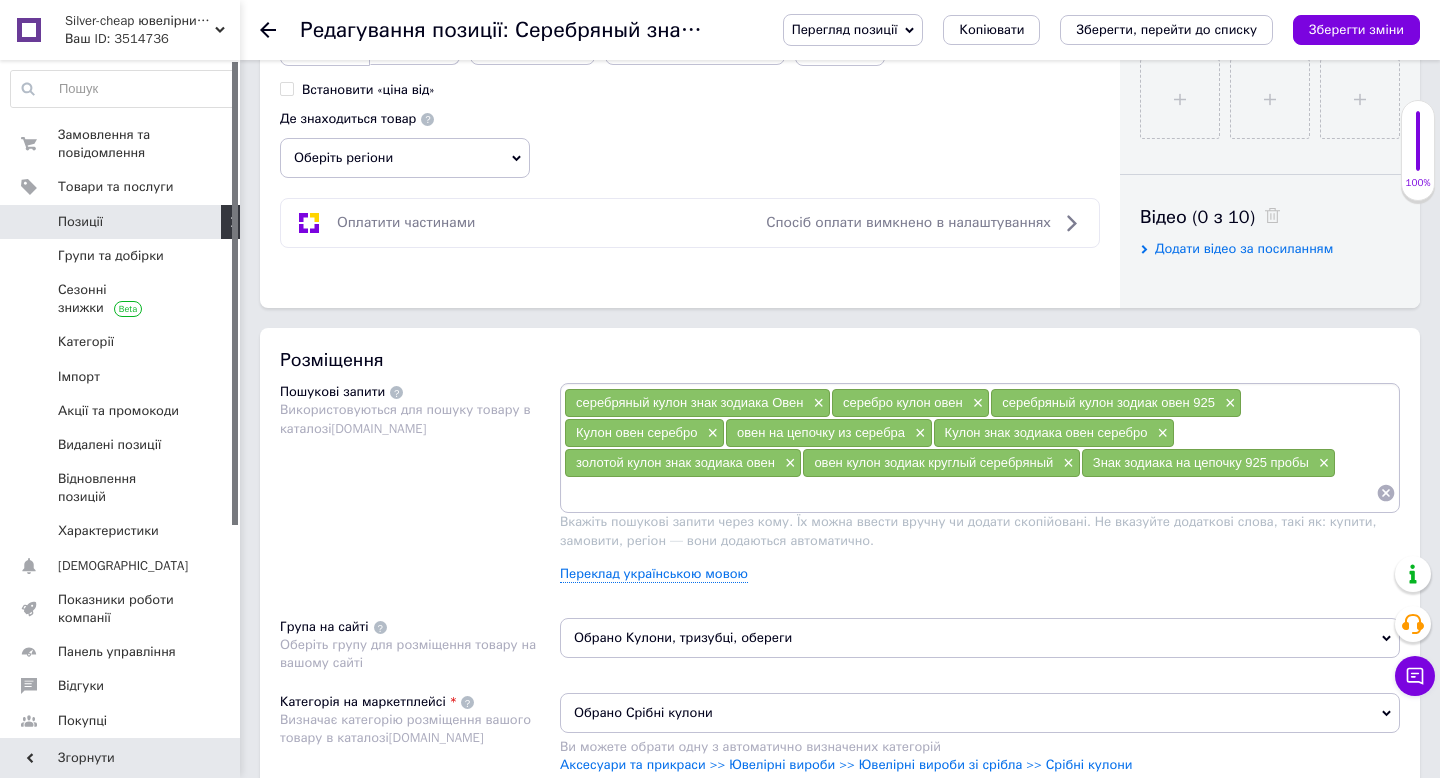 click at bounding box center [970, 493] 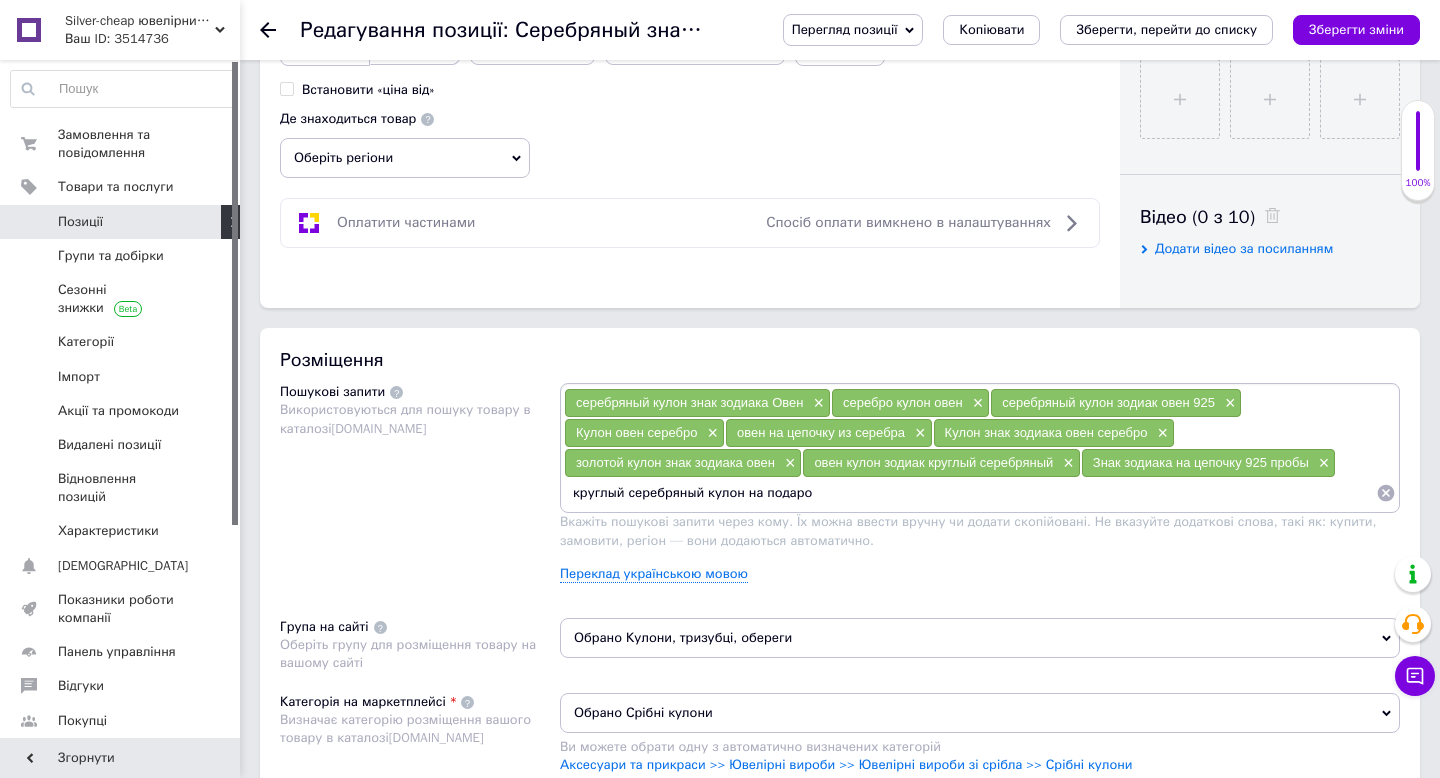 type on "круглый серебряный кулон на подарок" 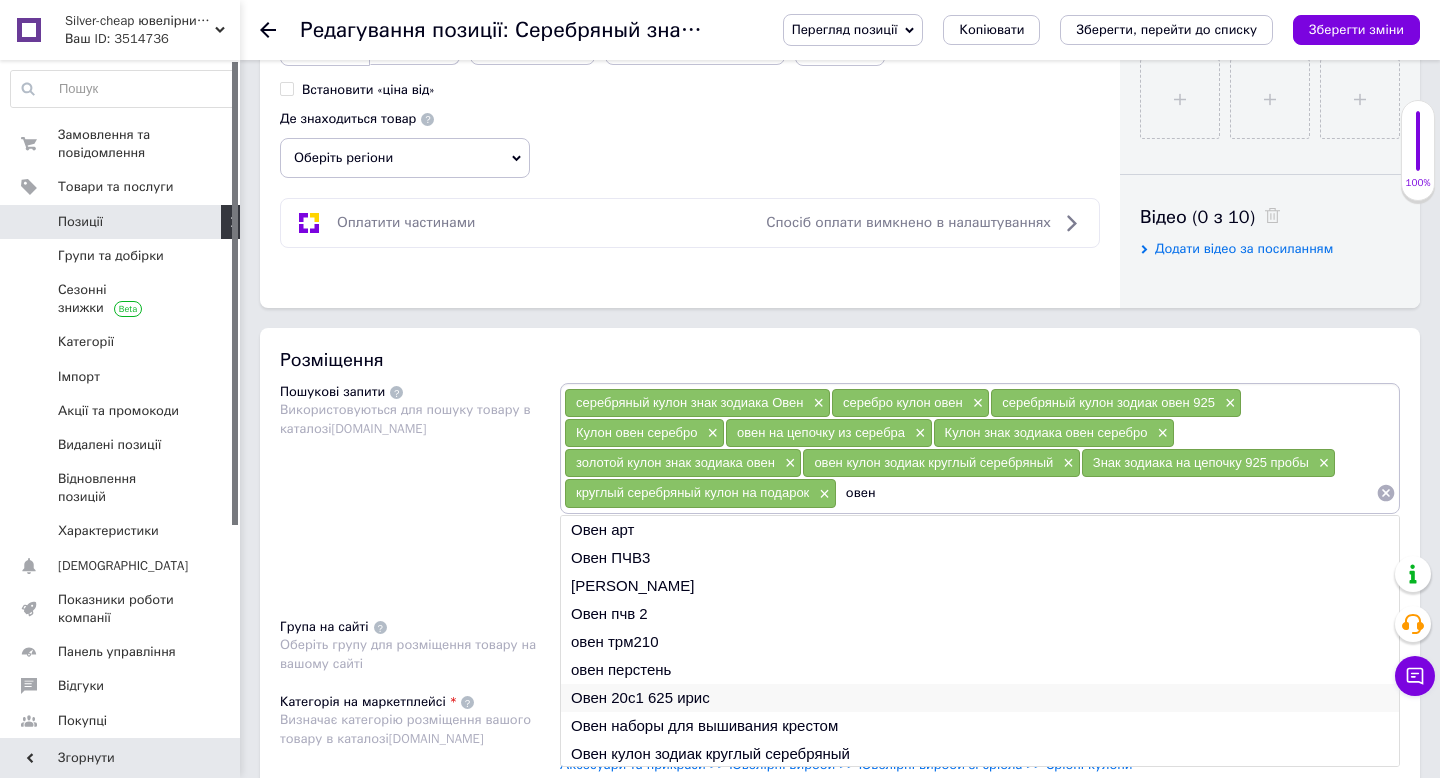 scroll, scrollTop: 30, scrollLeft: 0, axis: vertical 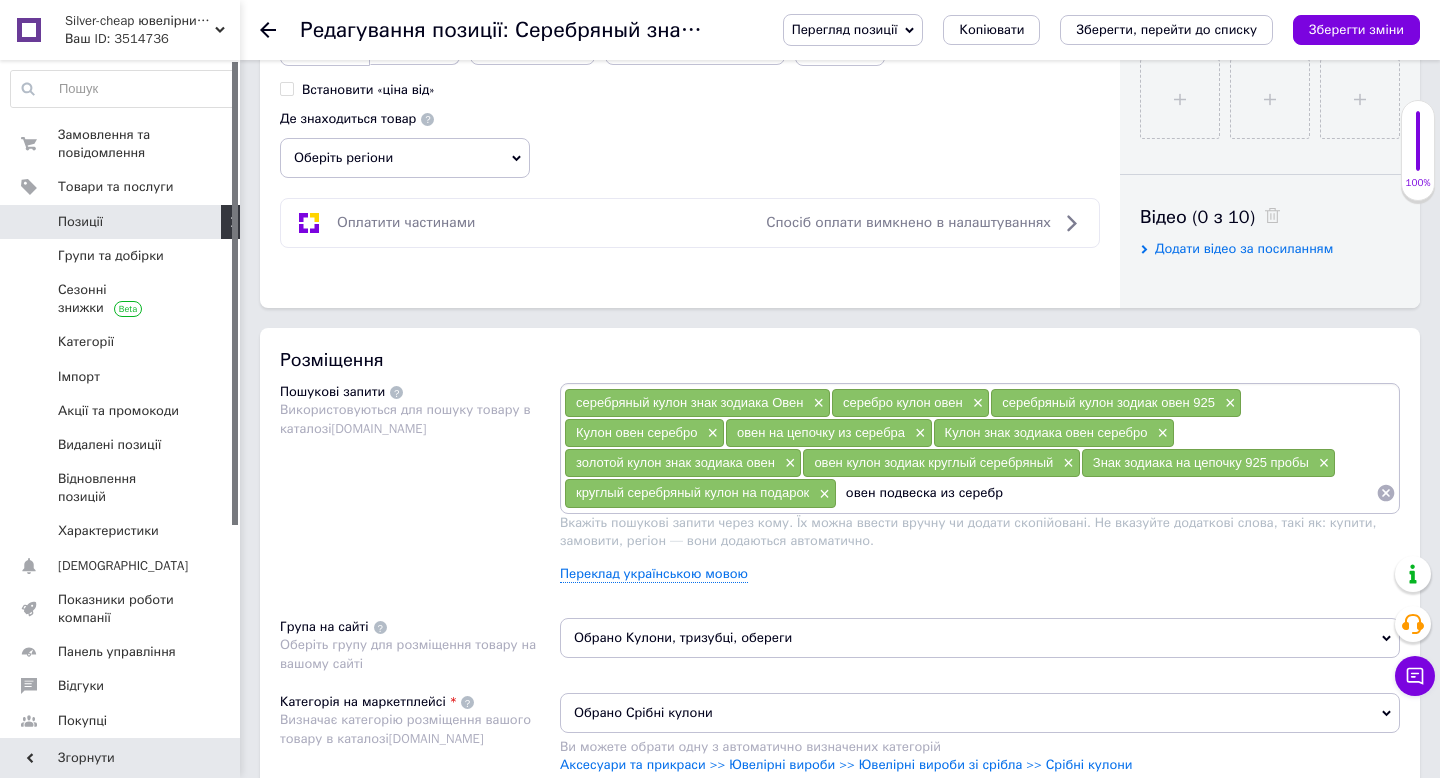 type on "овен подвеска из серебра" 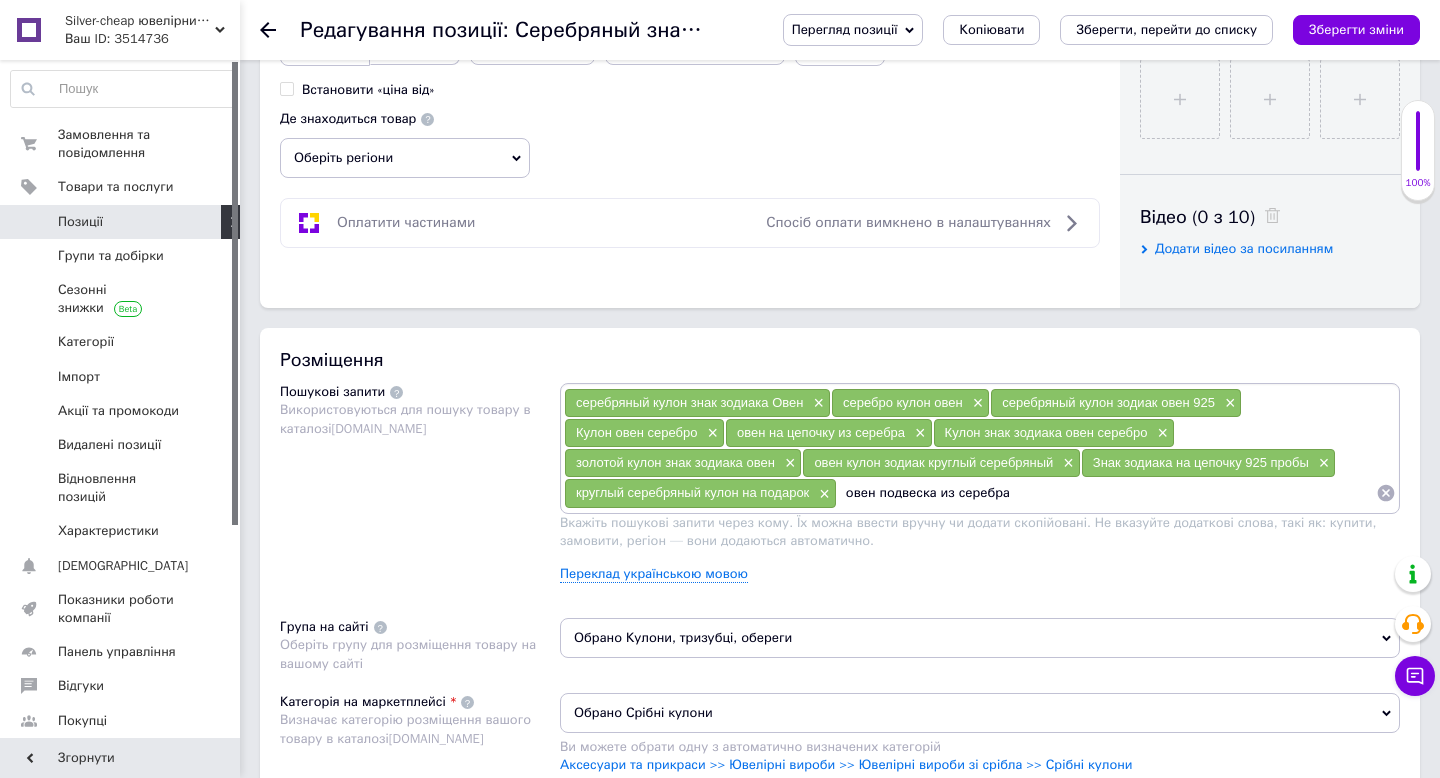type 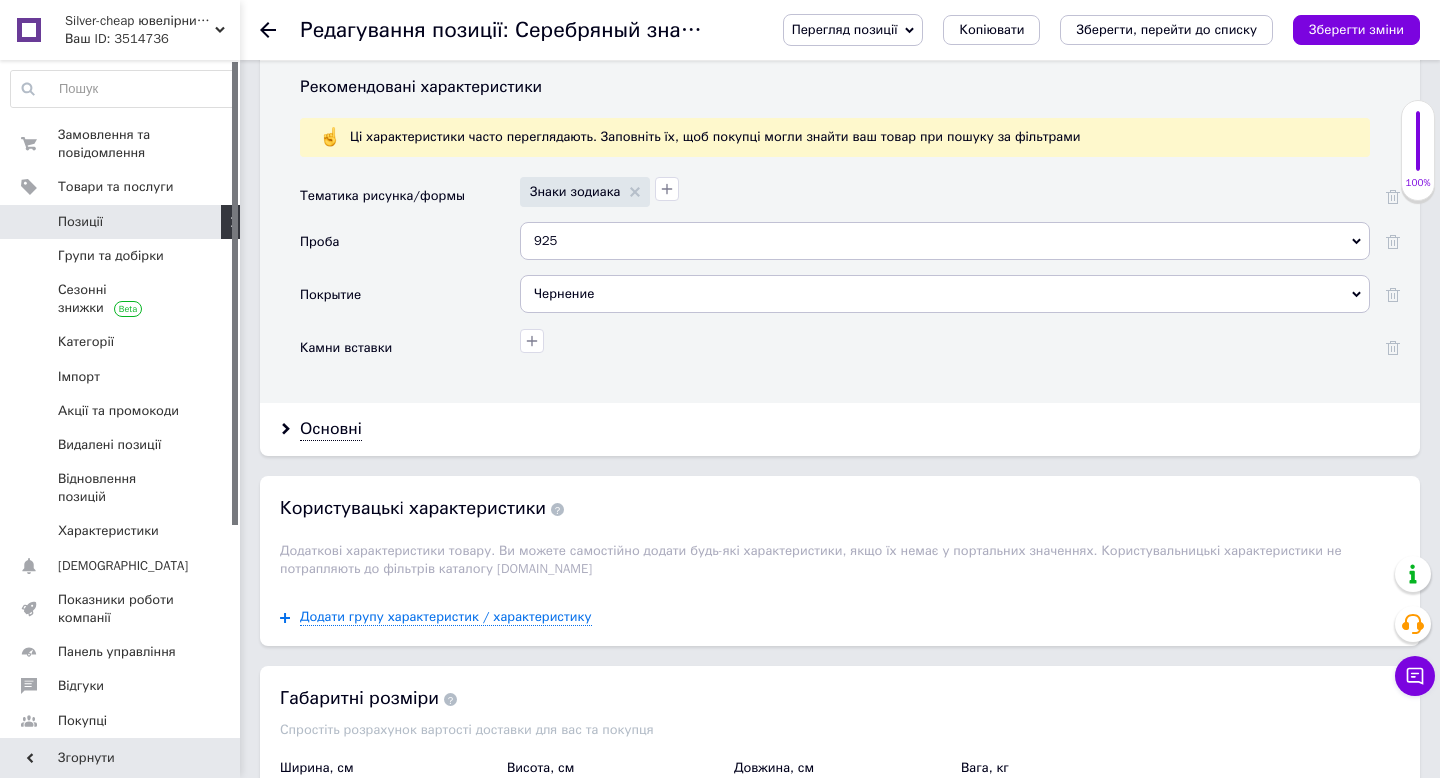 scroll, scrollTop: 1801, scrollLeft: 0, axis: vertical 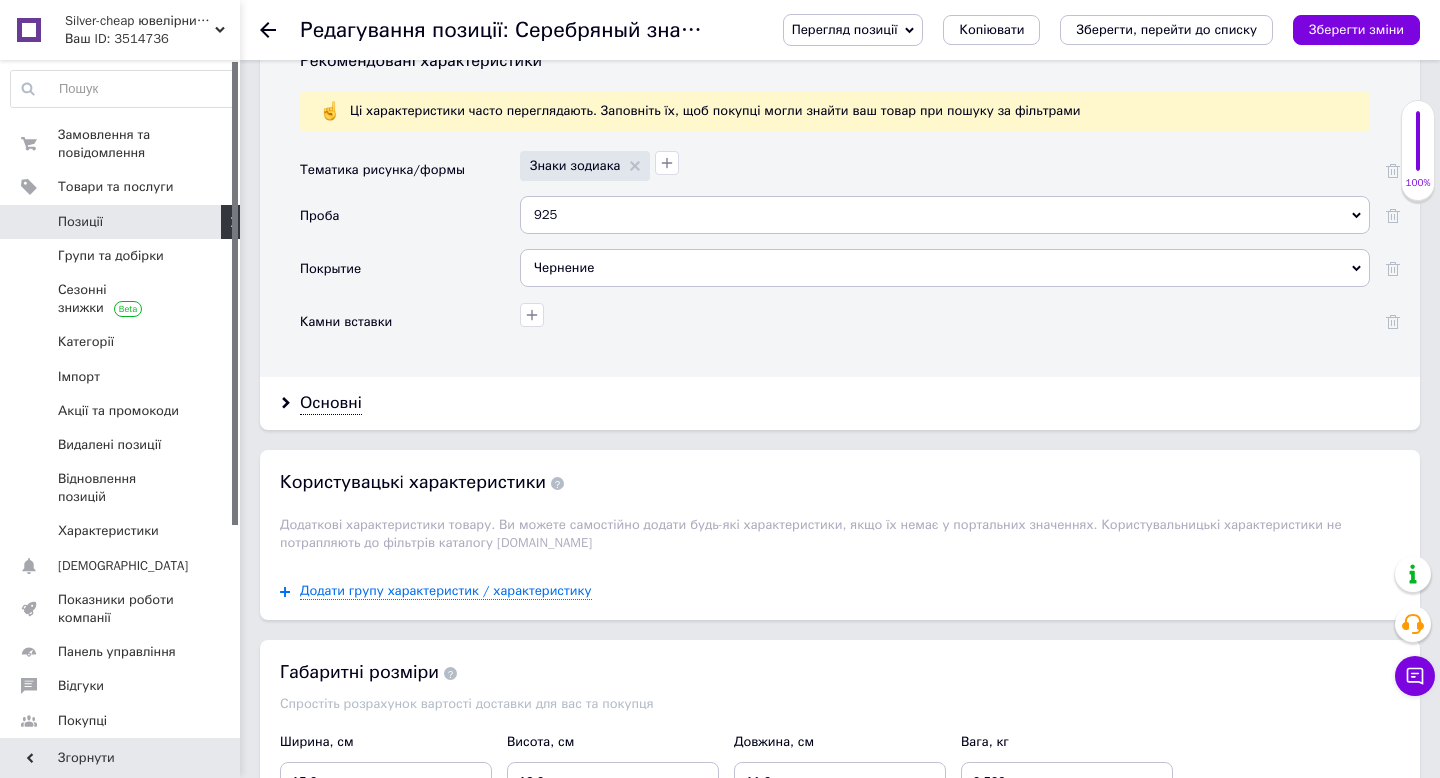 click on "Основні" at bounding box center (840, 403) 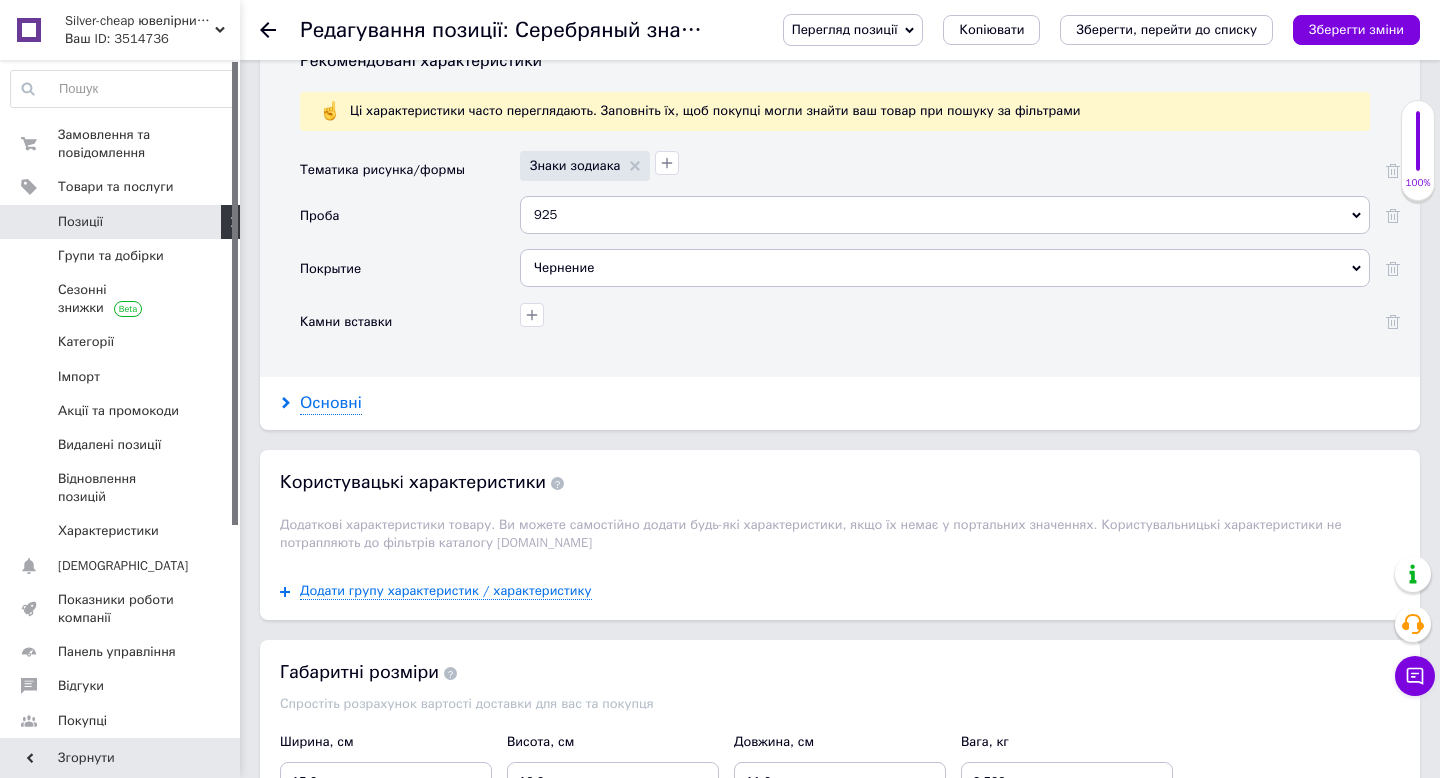 click on "Основні" at bounding box center [331, 403] 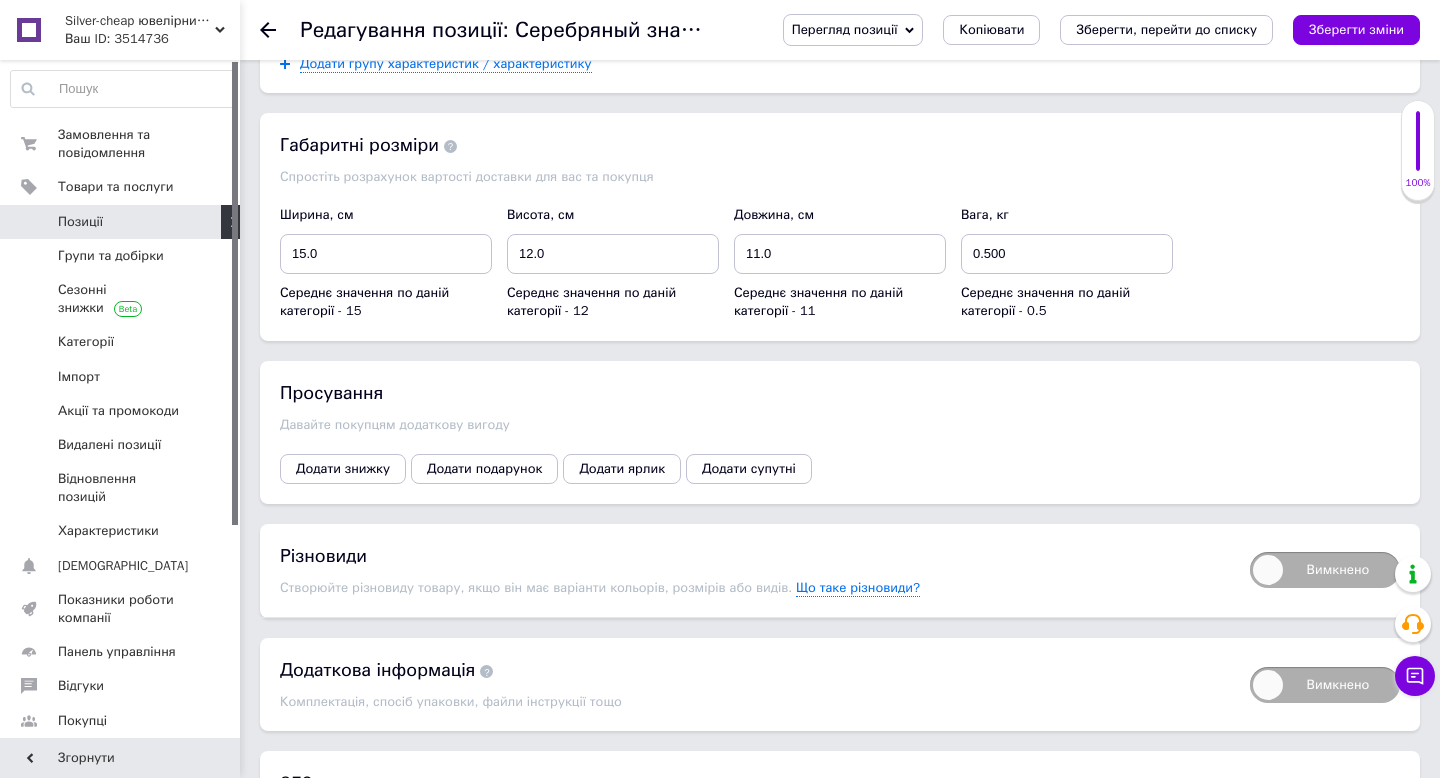 scroll, scrollTop: 3317, scrollLeft: 0, axis: vertical 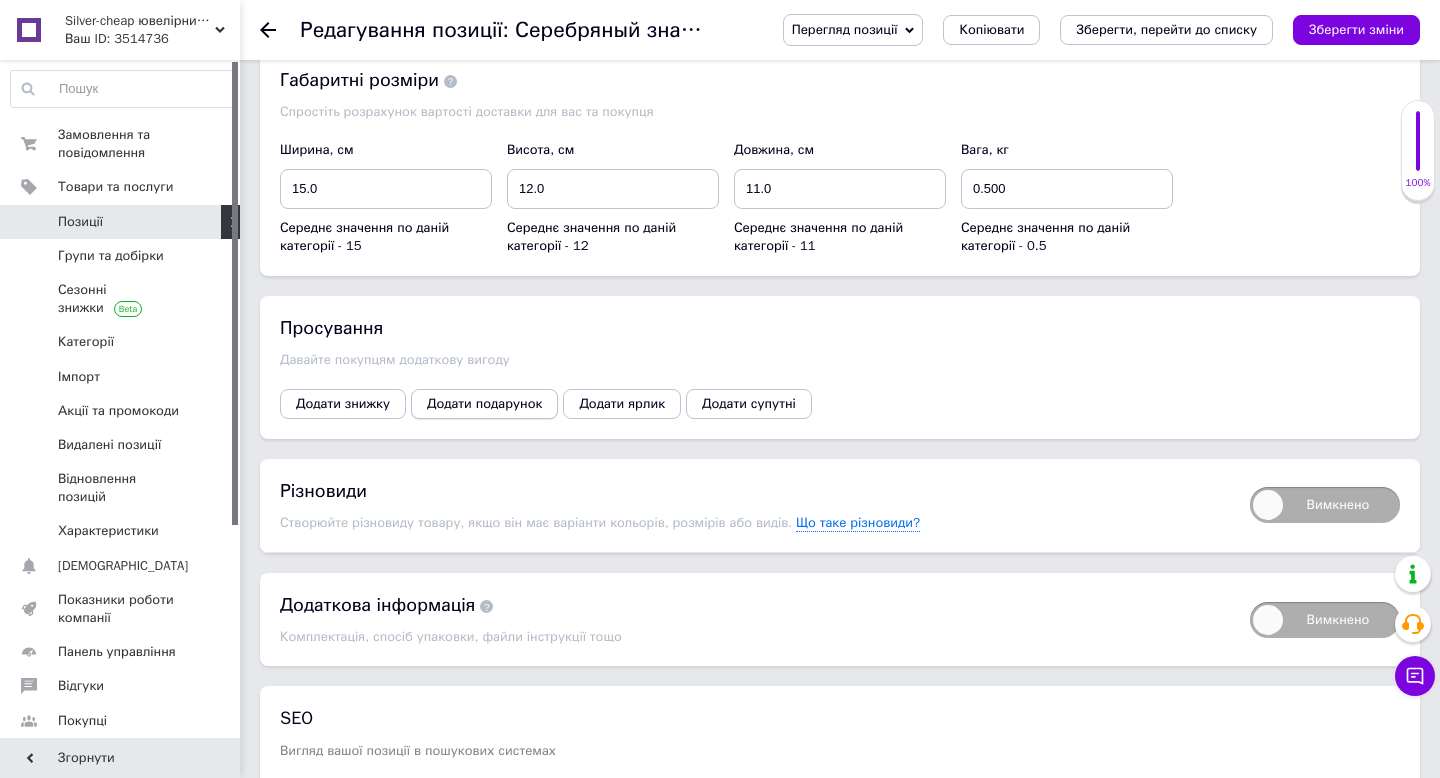 click on "Додати подарунок" at bounding box center [484, 404] 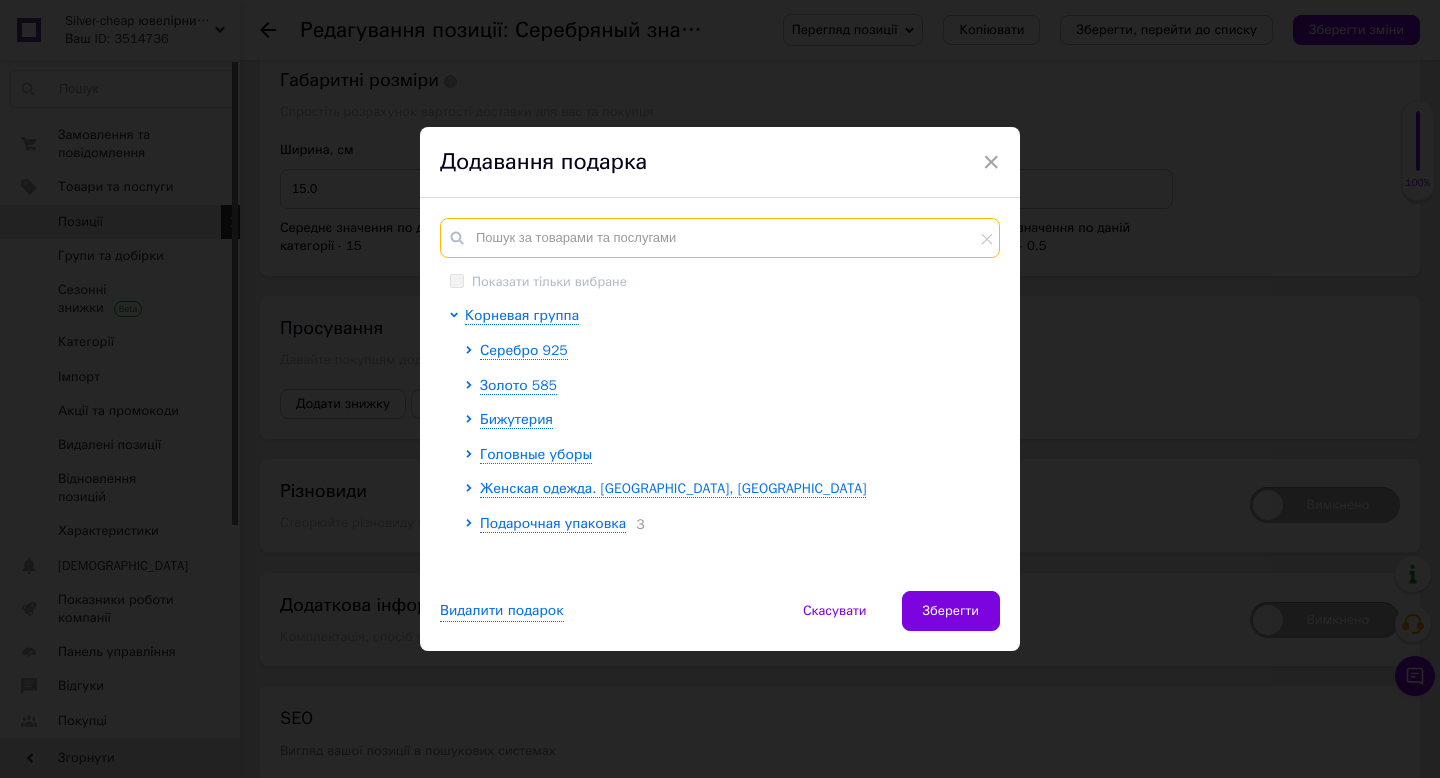 click at bounding box center [720, 238] 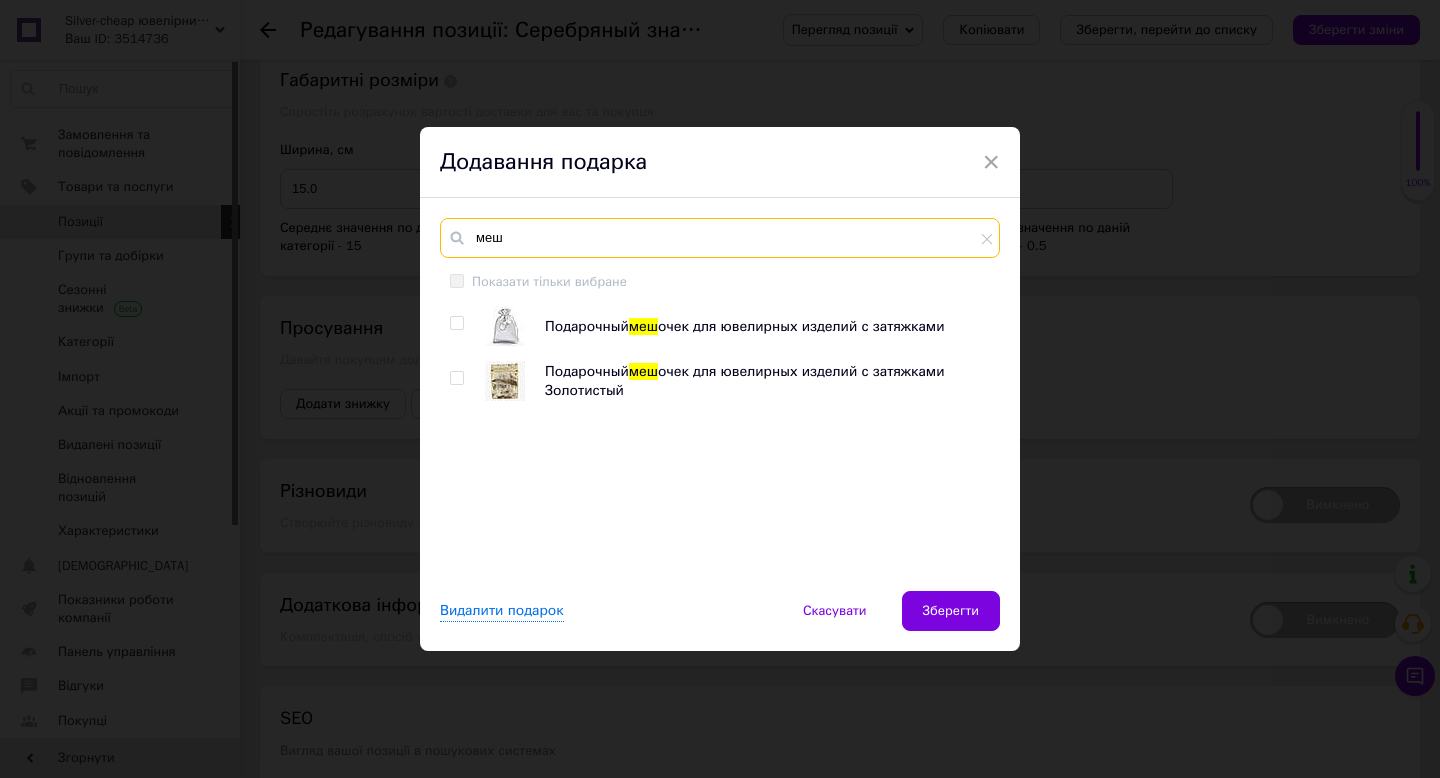 type on "меш" 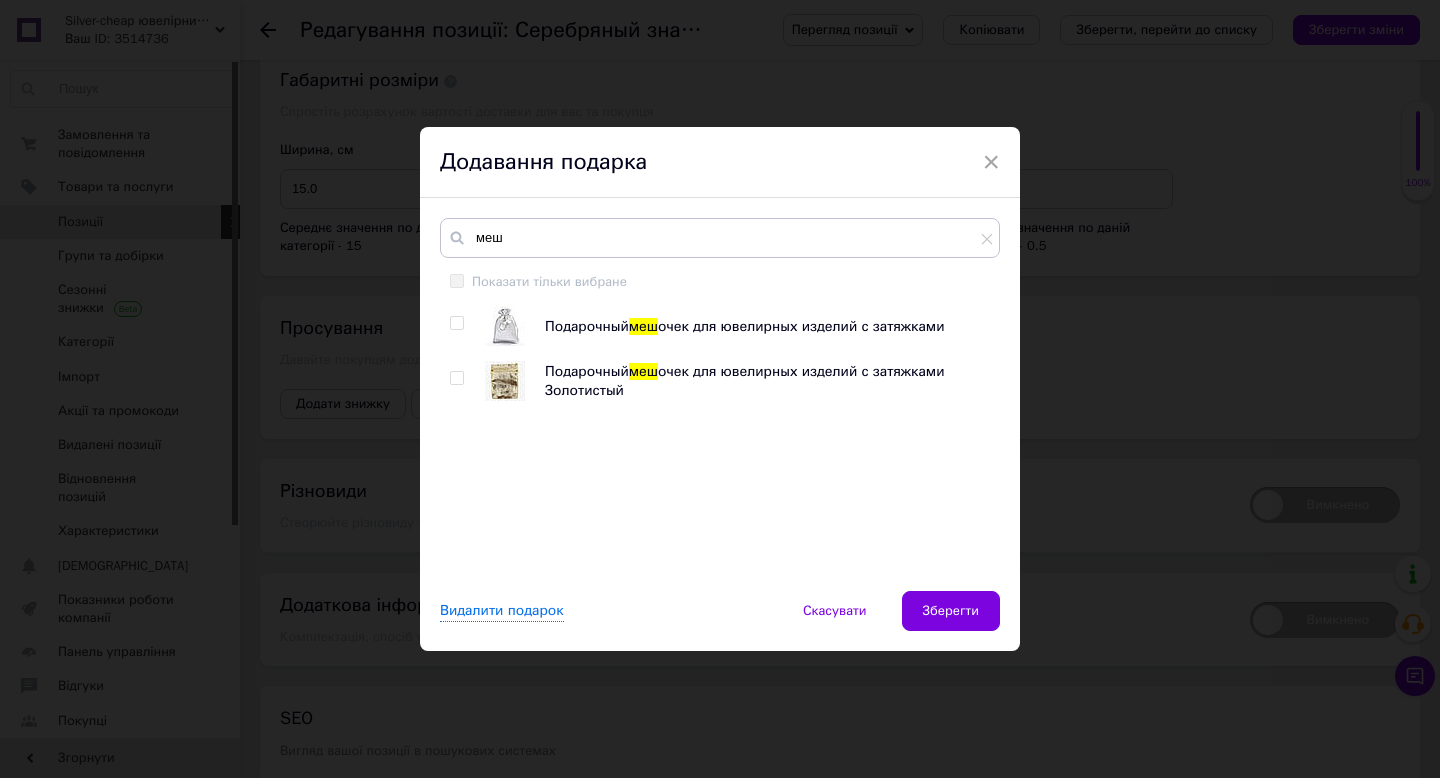 click at bounding box center [456, 323] 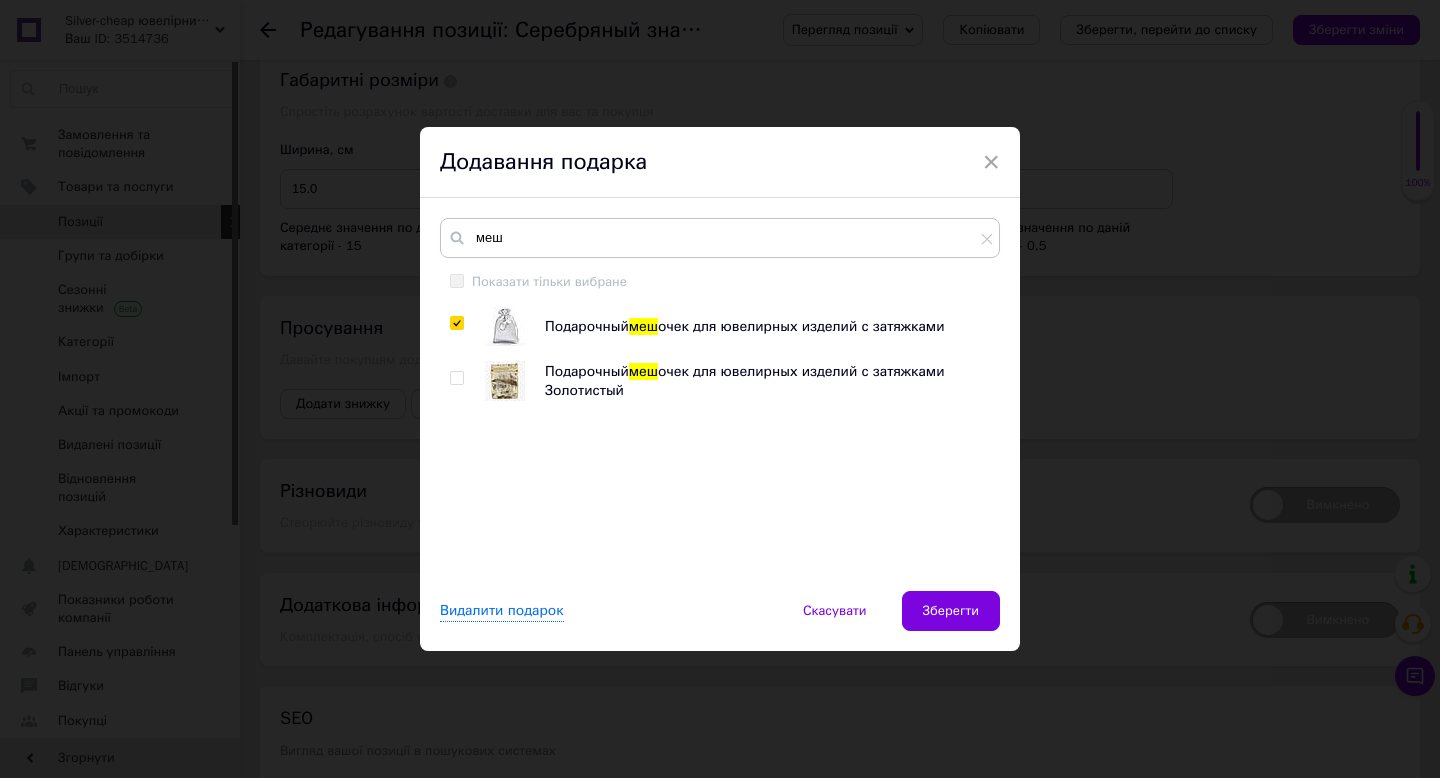 checkbox on "true" 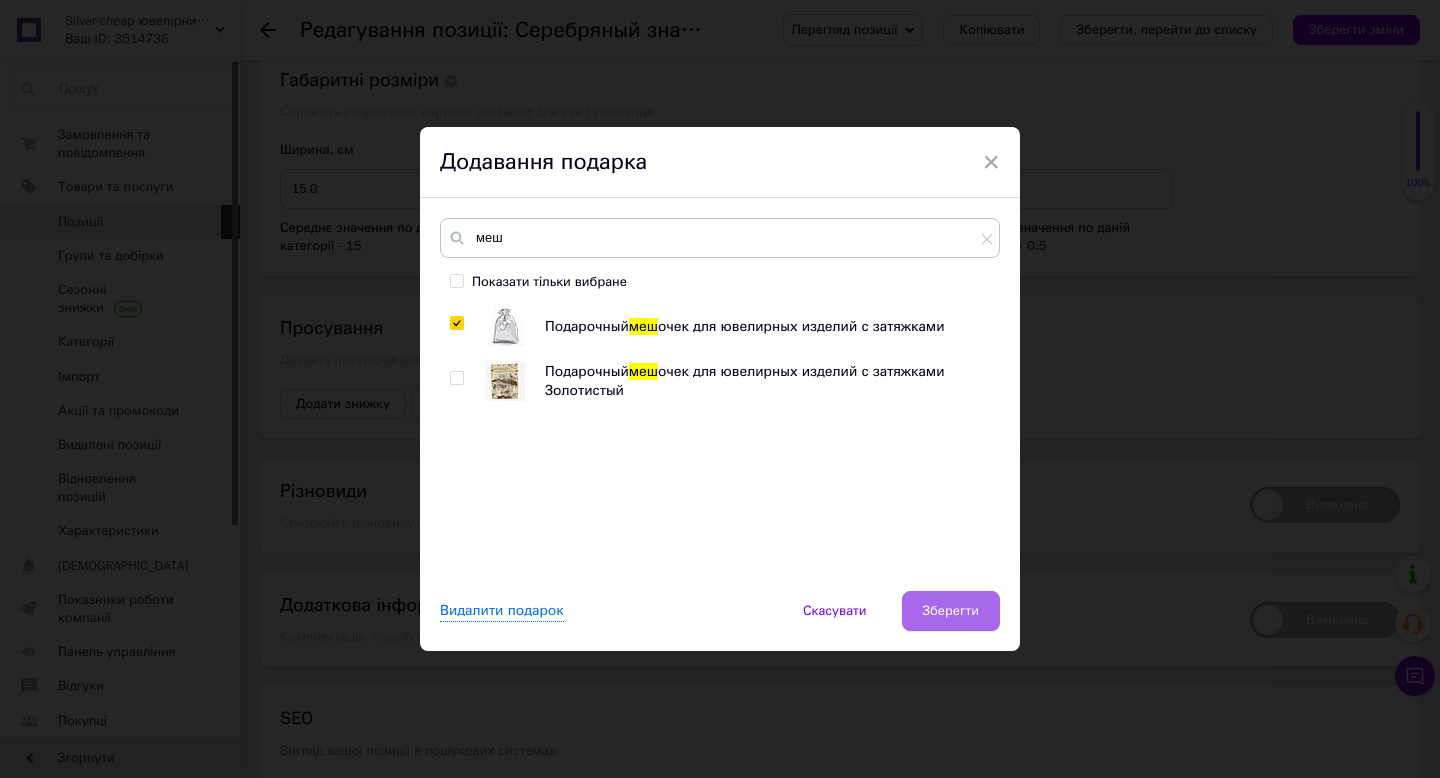 click on "Зберегти" at bounding box center [951, 611] 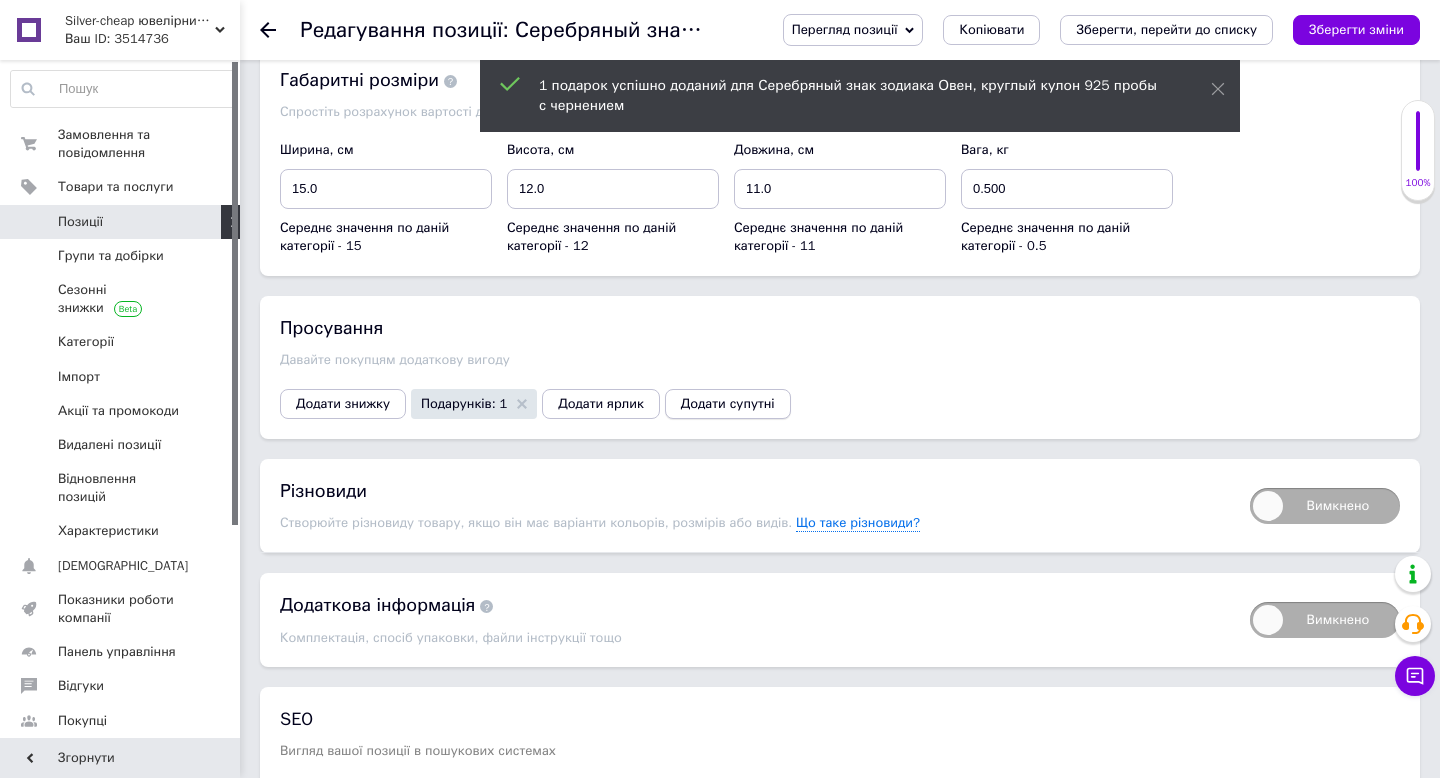 click on "Додати супутні" at bounding box center [728, 404] 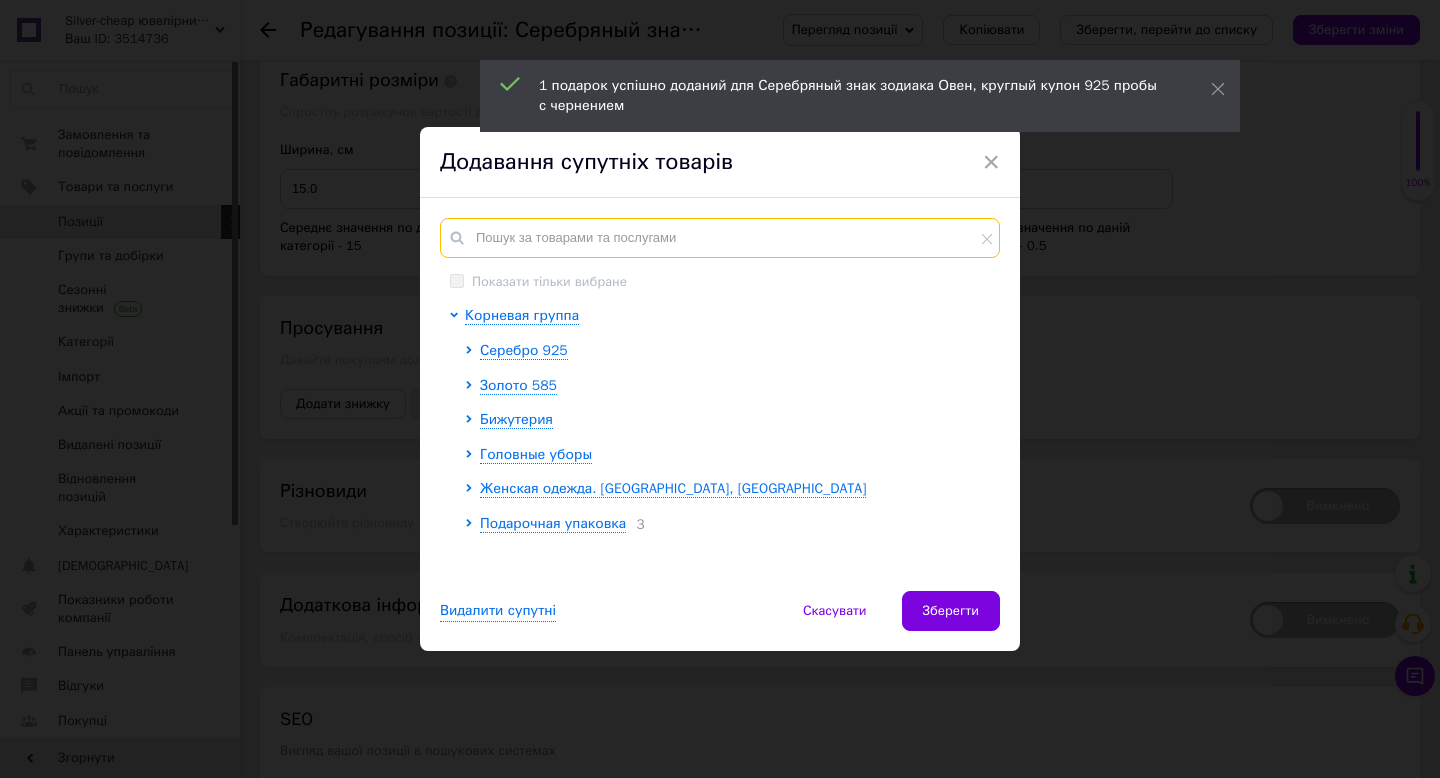 click at bounding box center (720, 238) 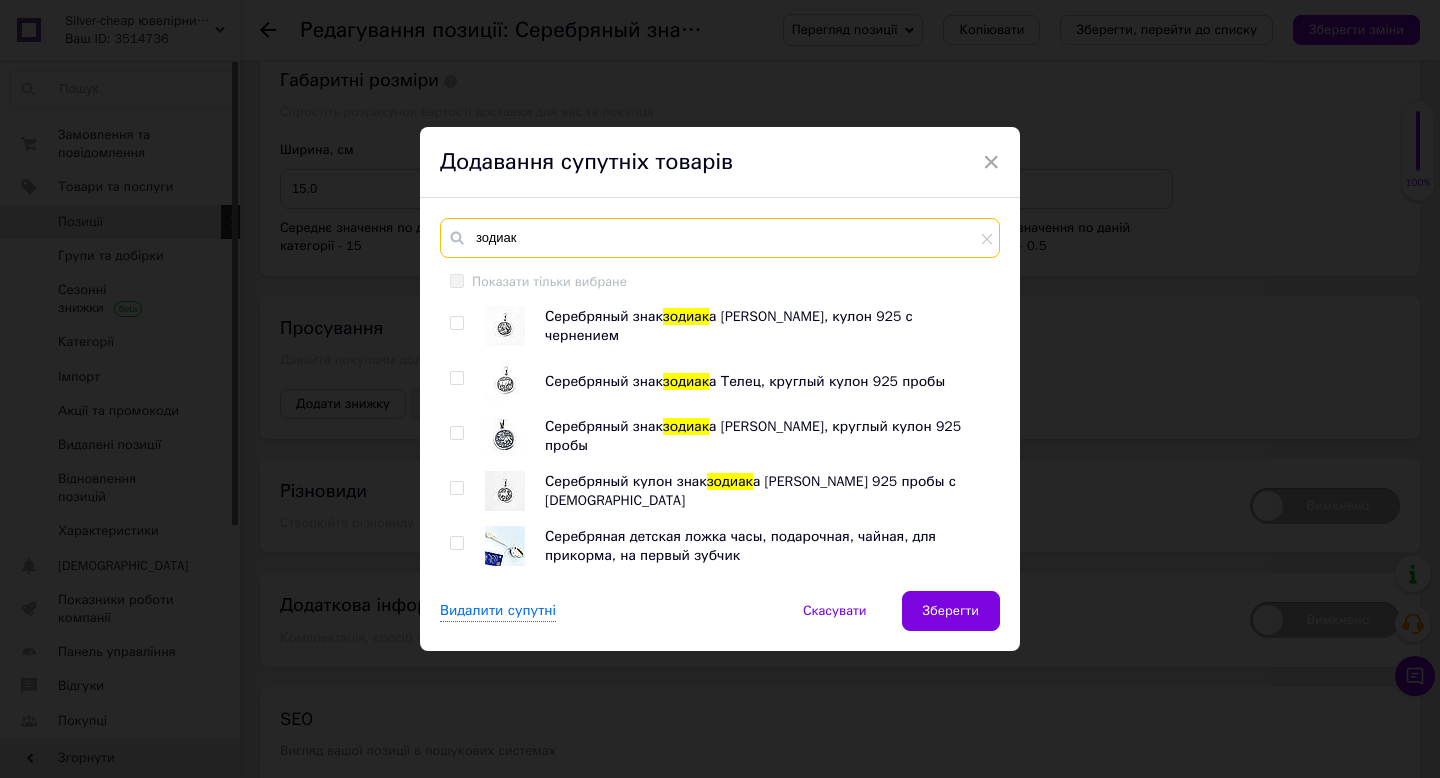 type on "зодиак" 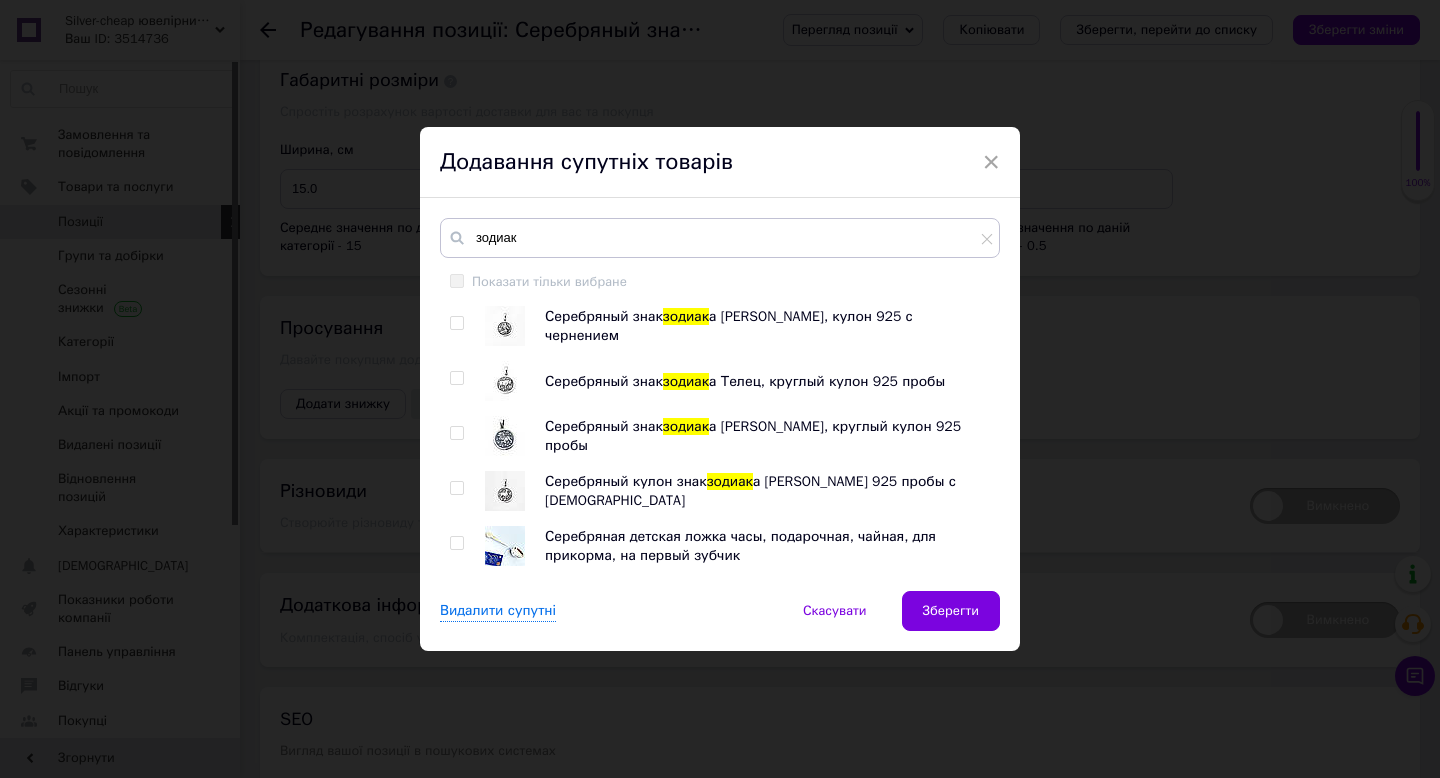 click at bounding box center (456, 323) 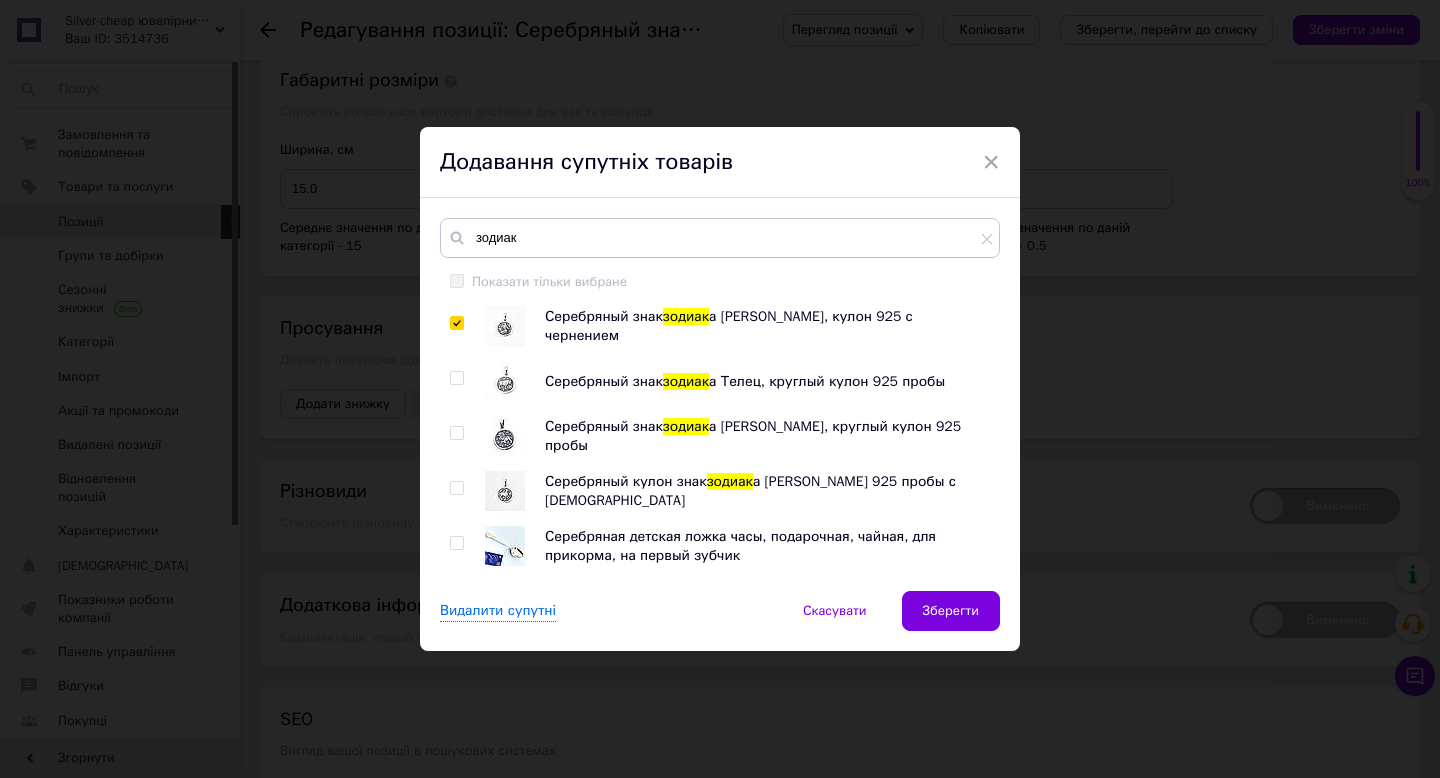 checkbox on "true" 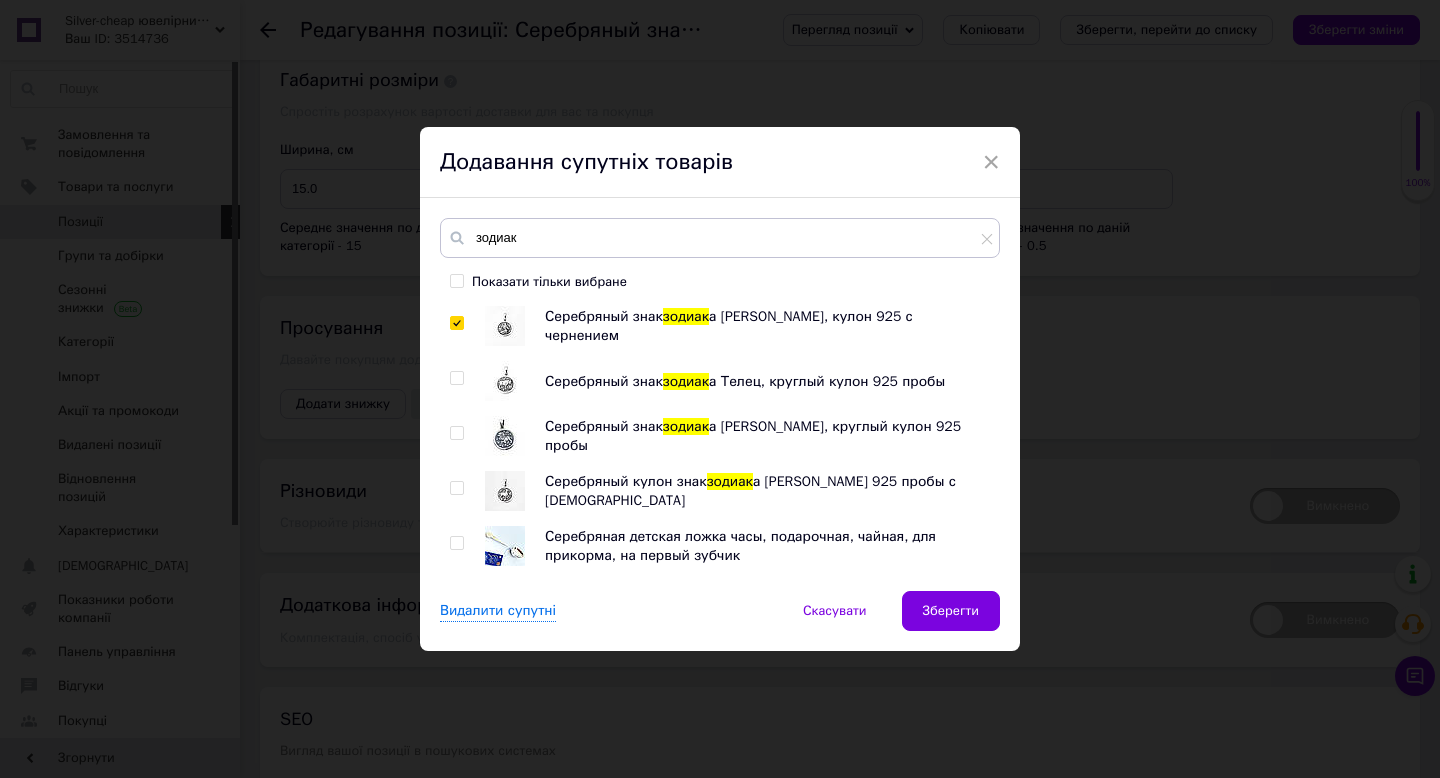 click at bounding box center (456, 378) 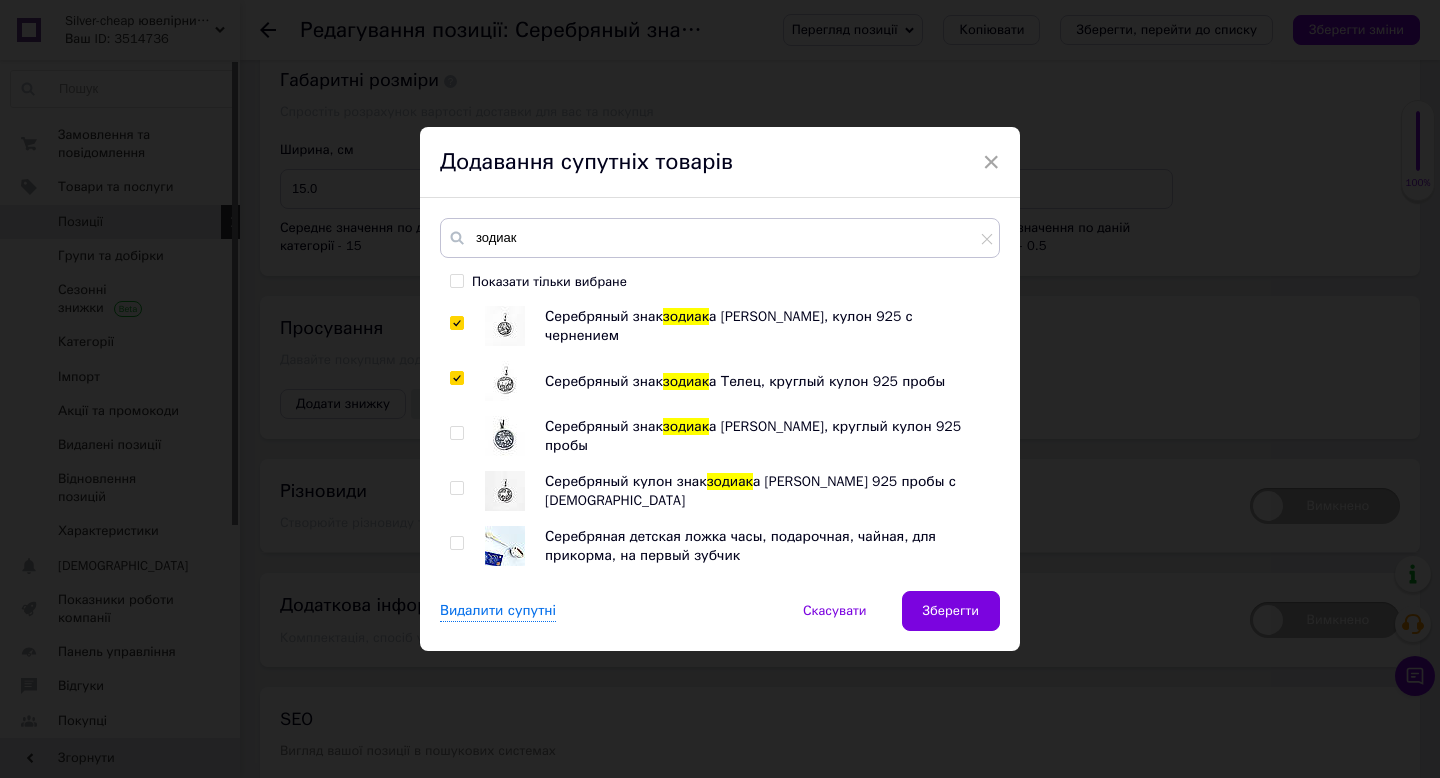 checkbox on "true" 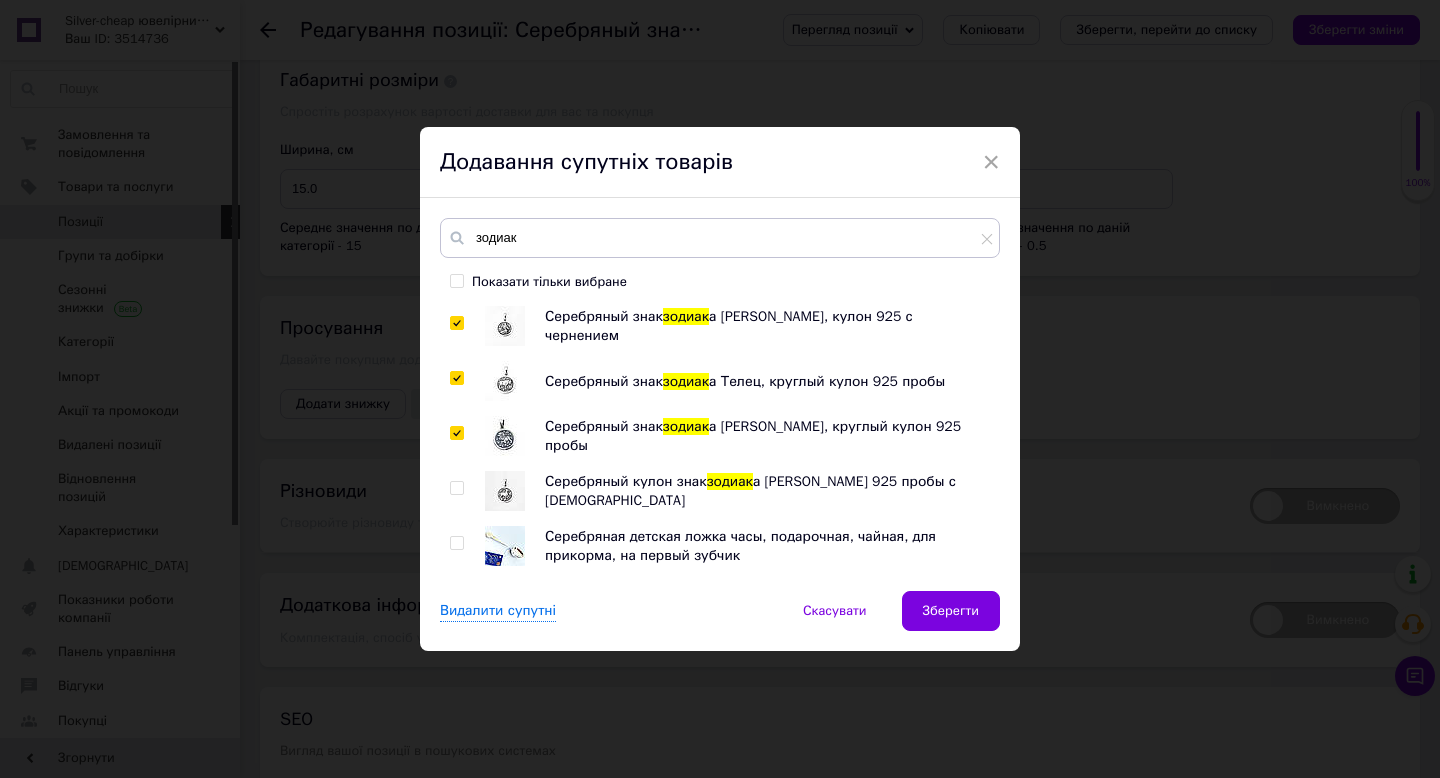checkbox on "true" 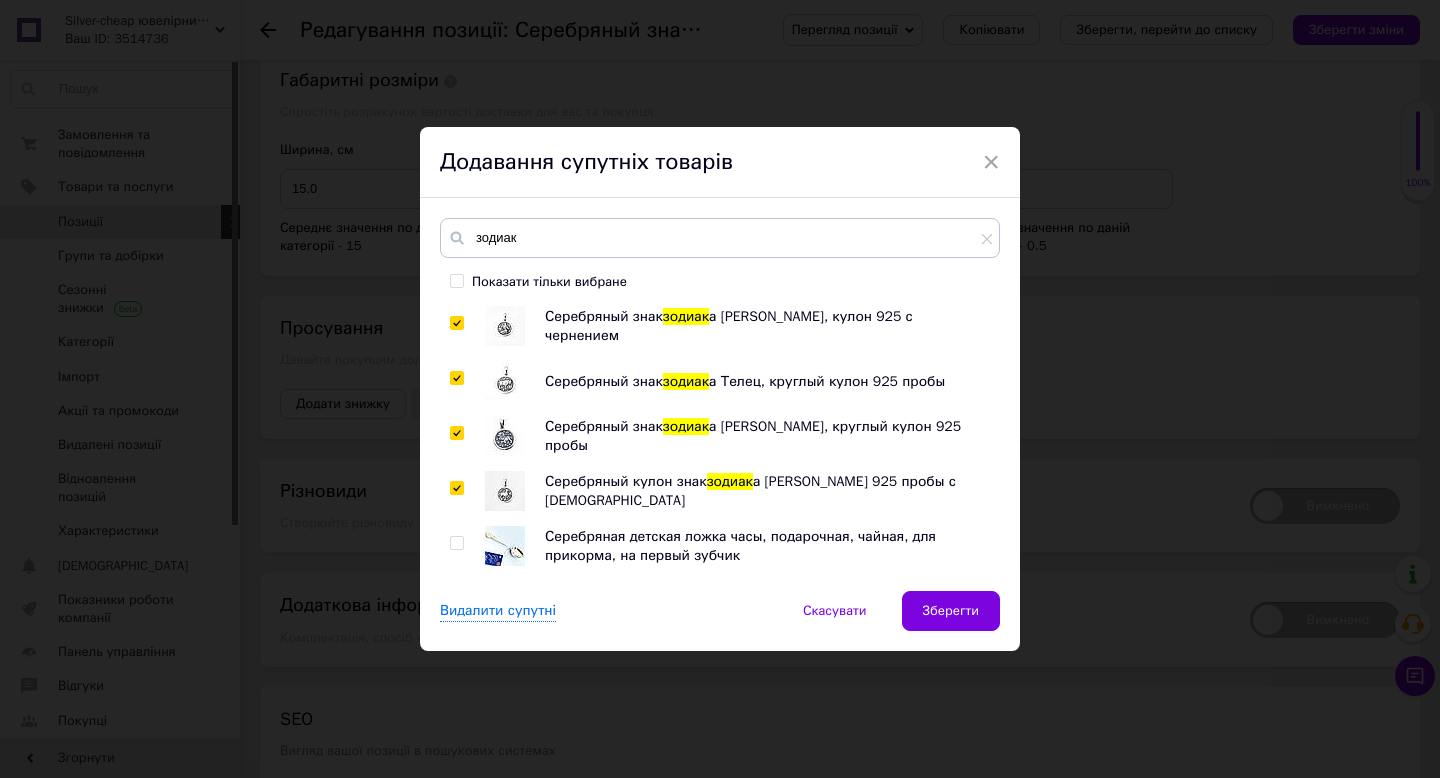 checkbox on "true" 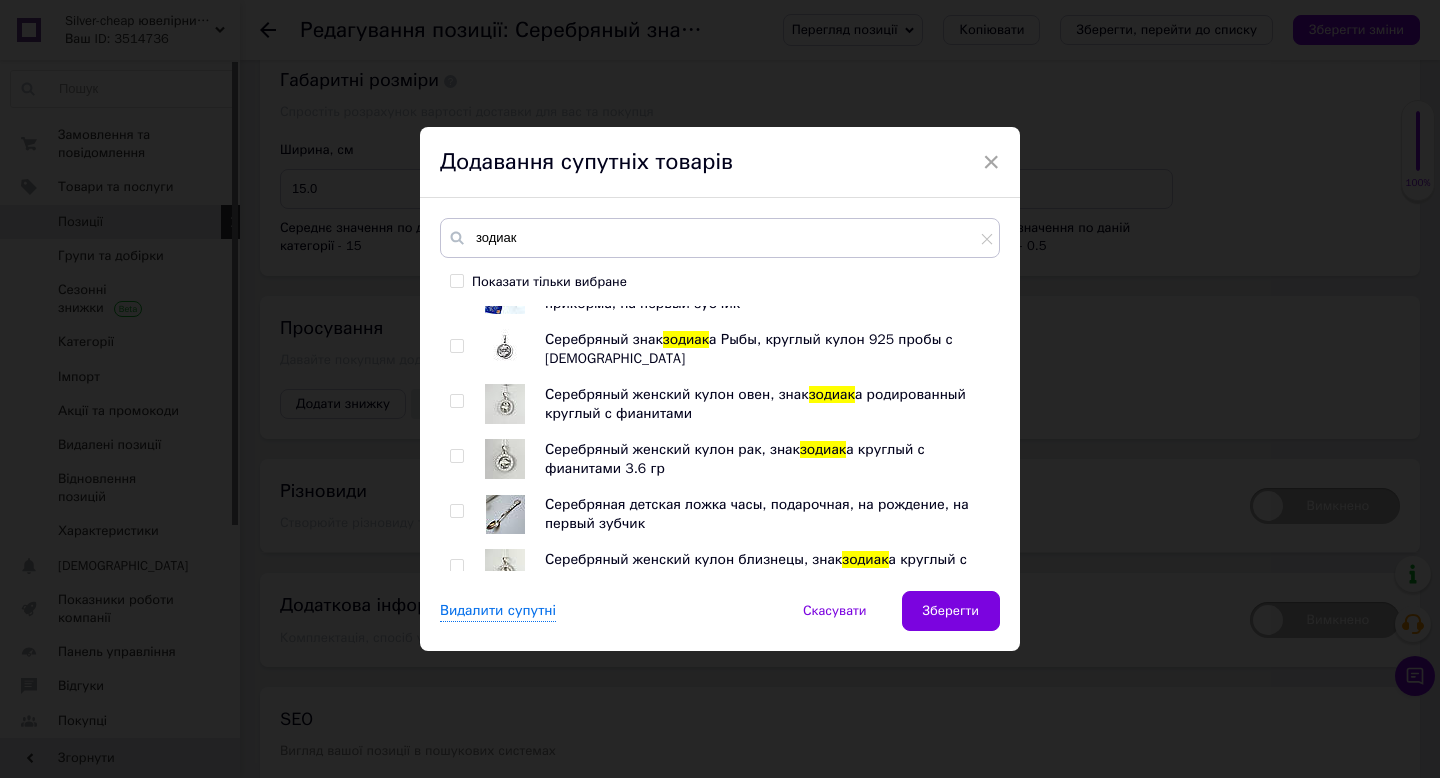 scroll, scrollTop: 249, scrollLeft: 0, axis: vertical 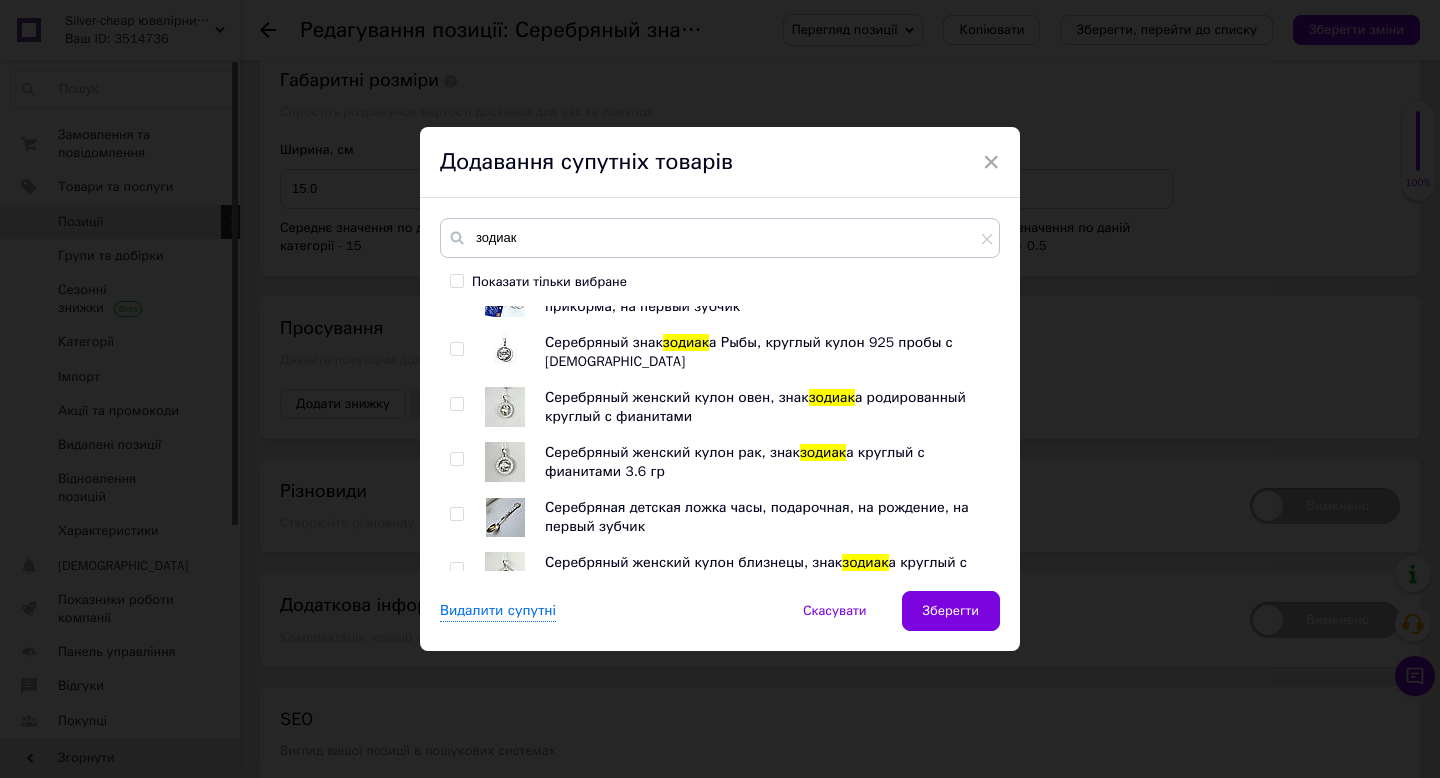 click at bounding box center (456, 349) 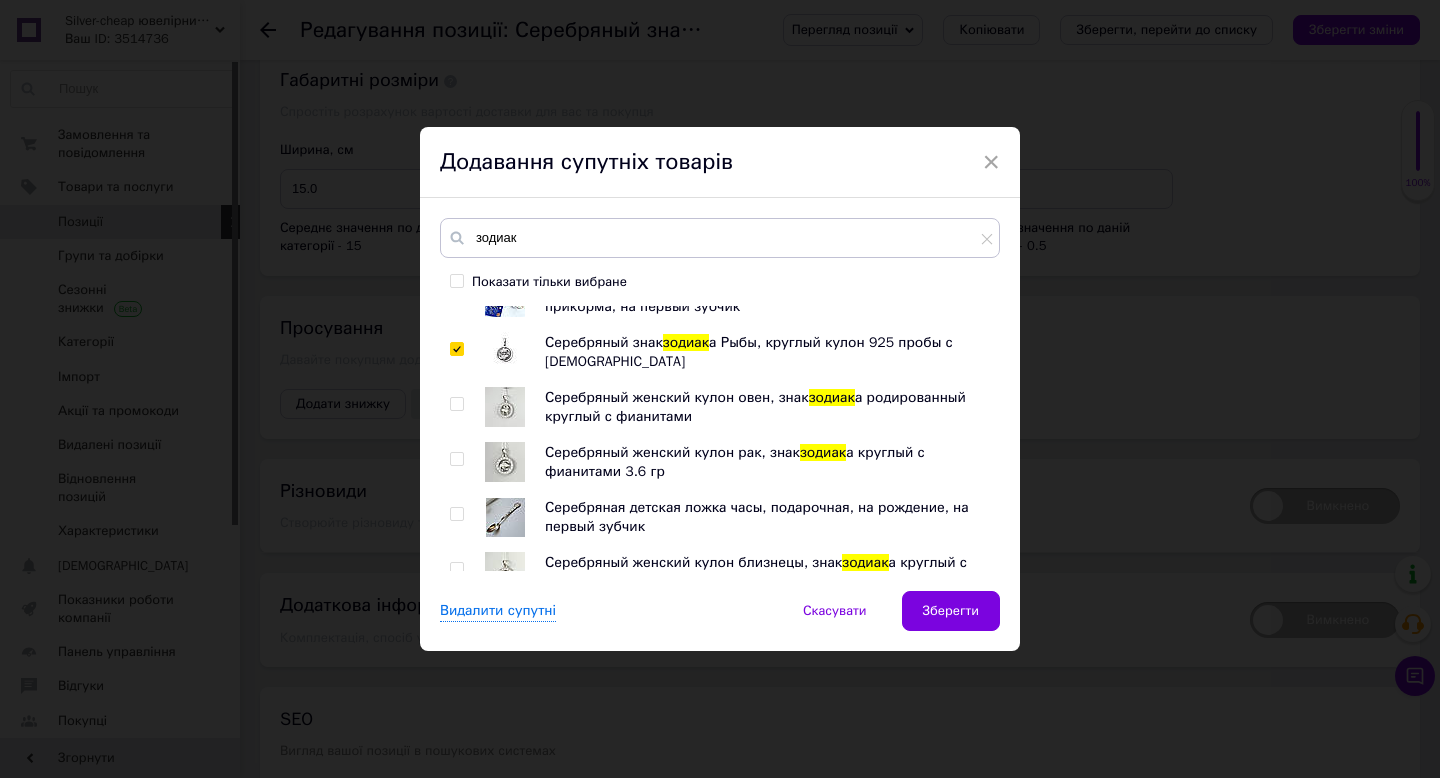 checkbox on "true" 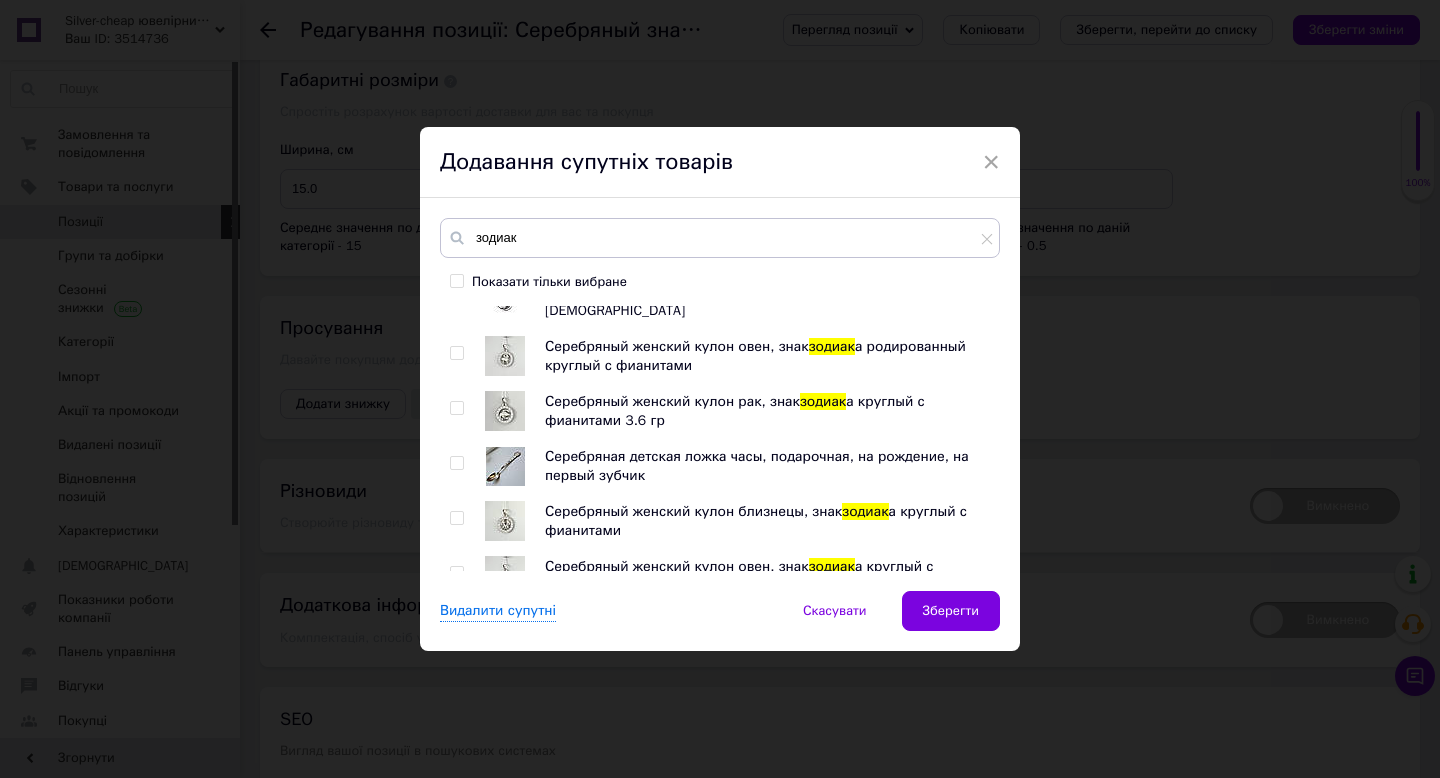 scroll, scrollTop: 292, scrollLeft: 0, axis: vertical 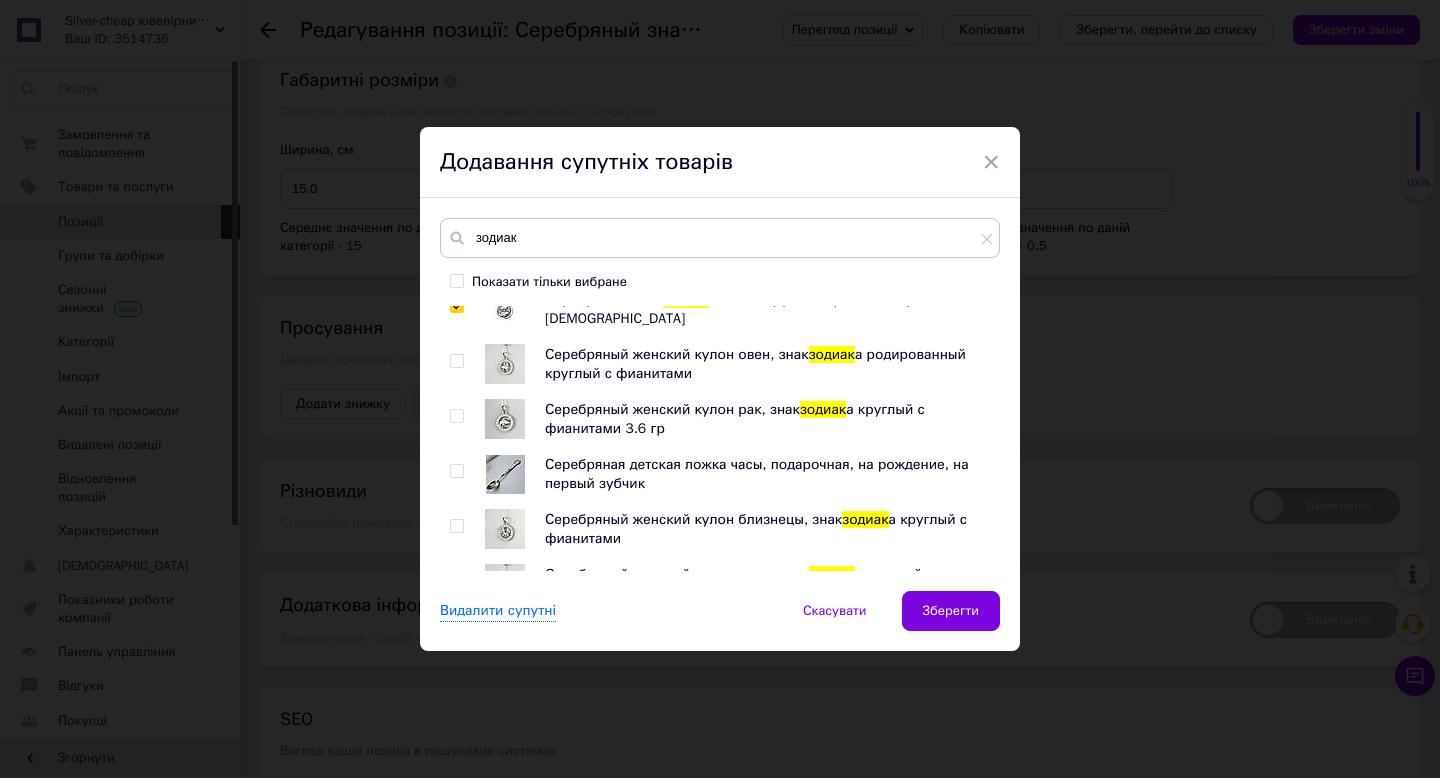 click at bounding box center (456, 361) 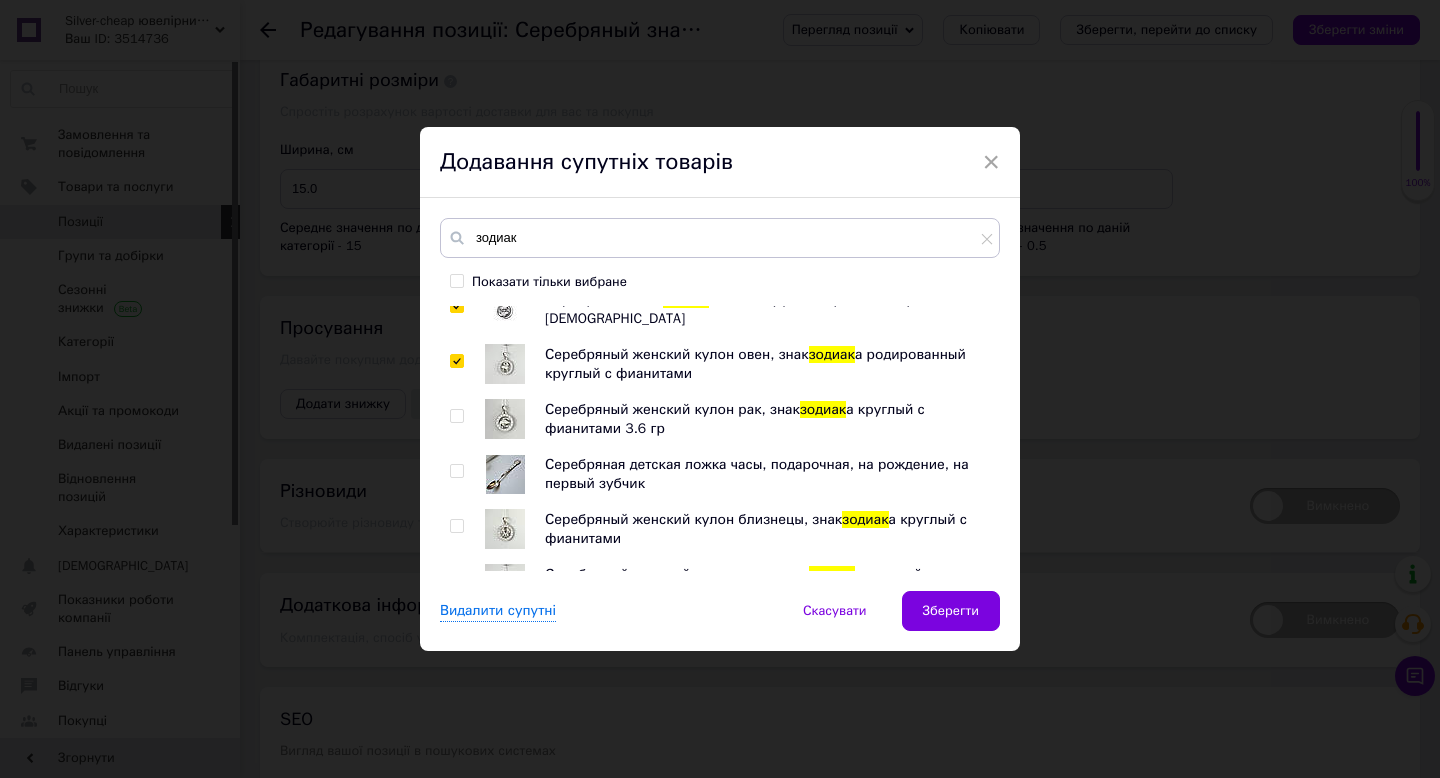checkbox on "true" 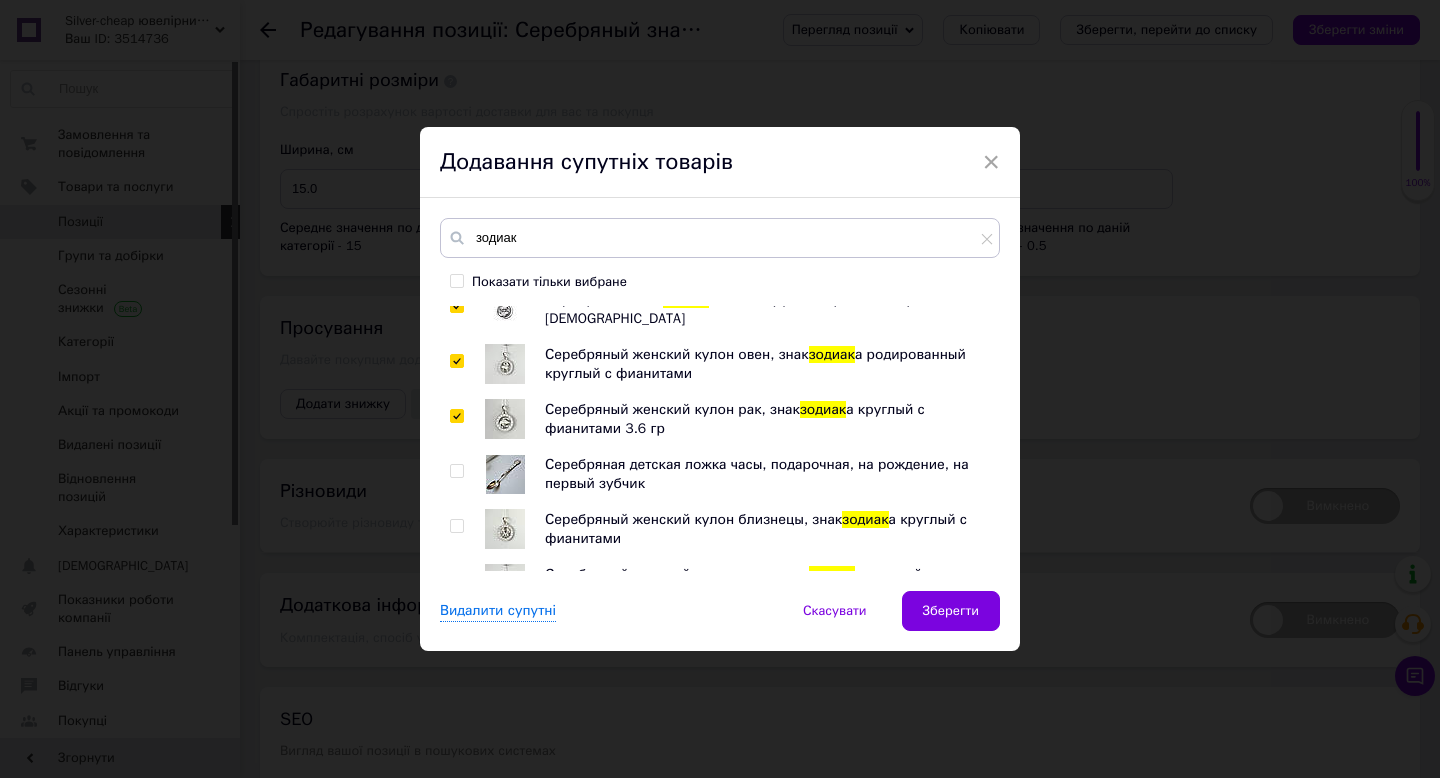 checkbox on "true" 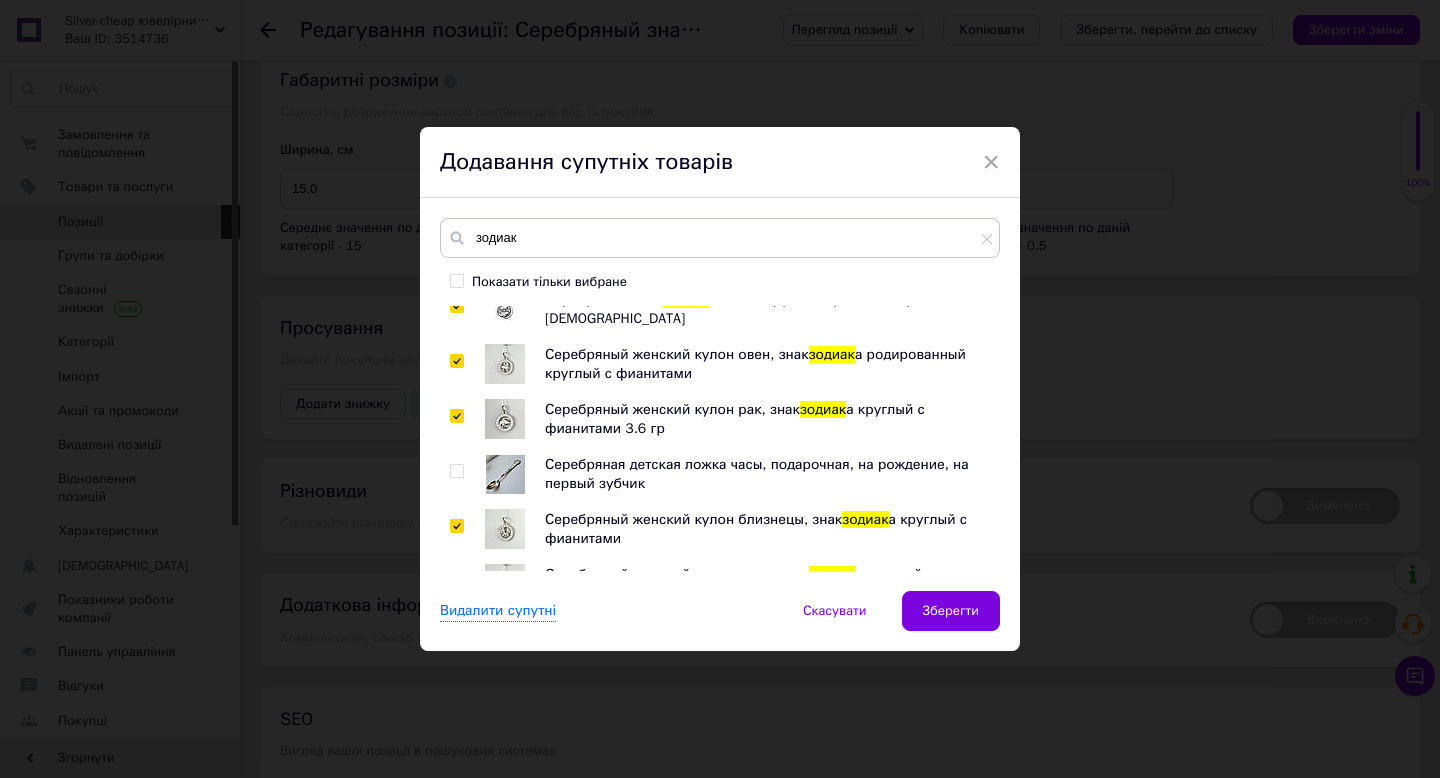 checkbox on "true" 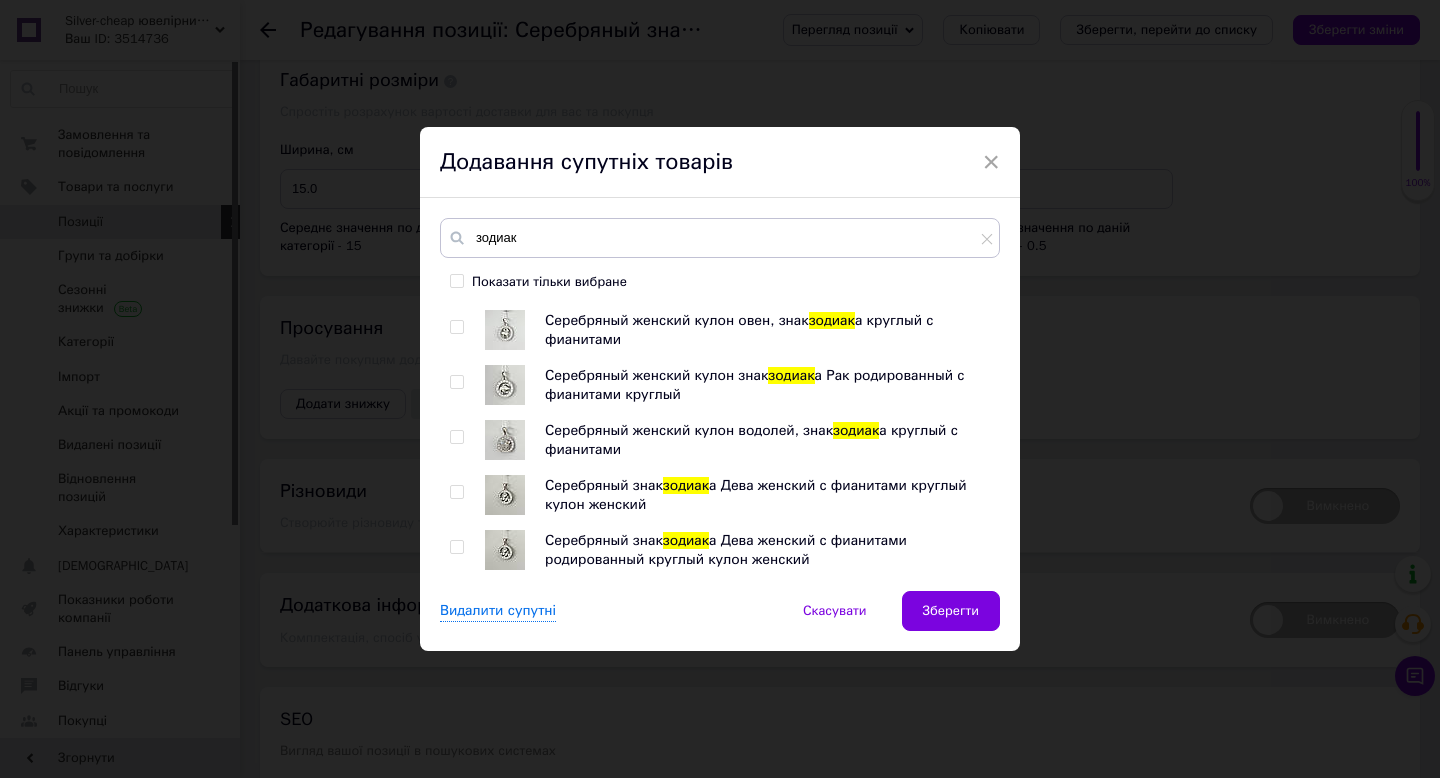 scroll, scrollTop: 549, scrollLeft: 0, axis: vertical 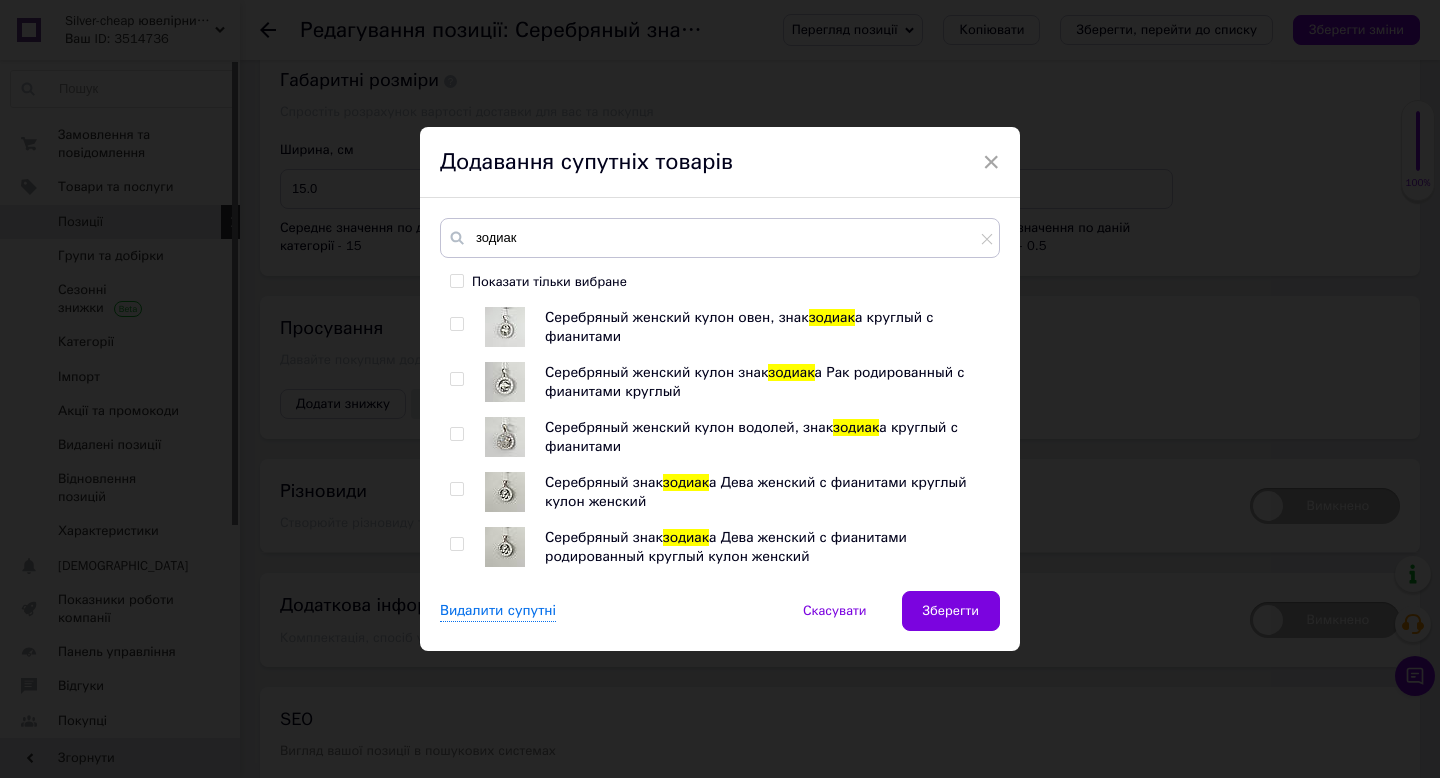 click at bounding box center (456, 324) 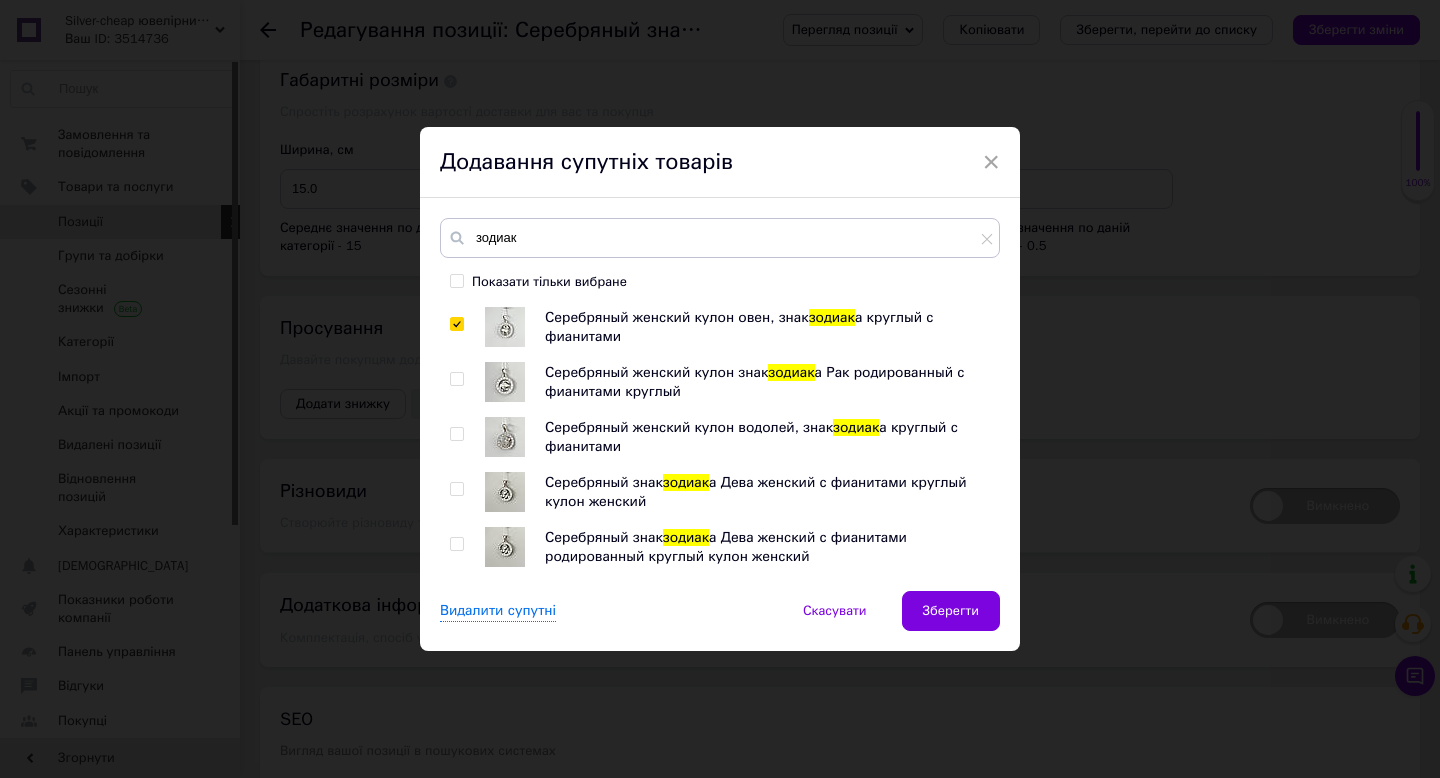 checkbox on "true" 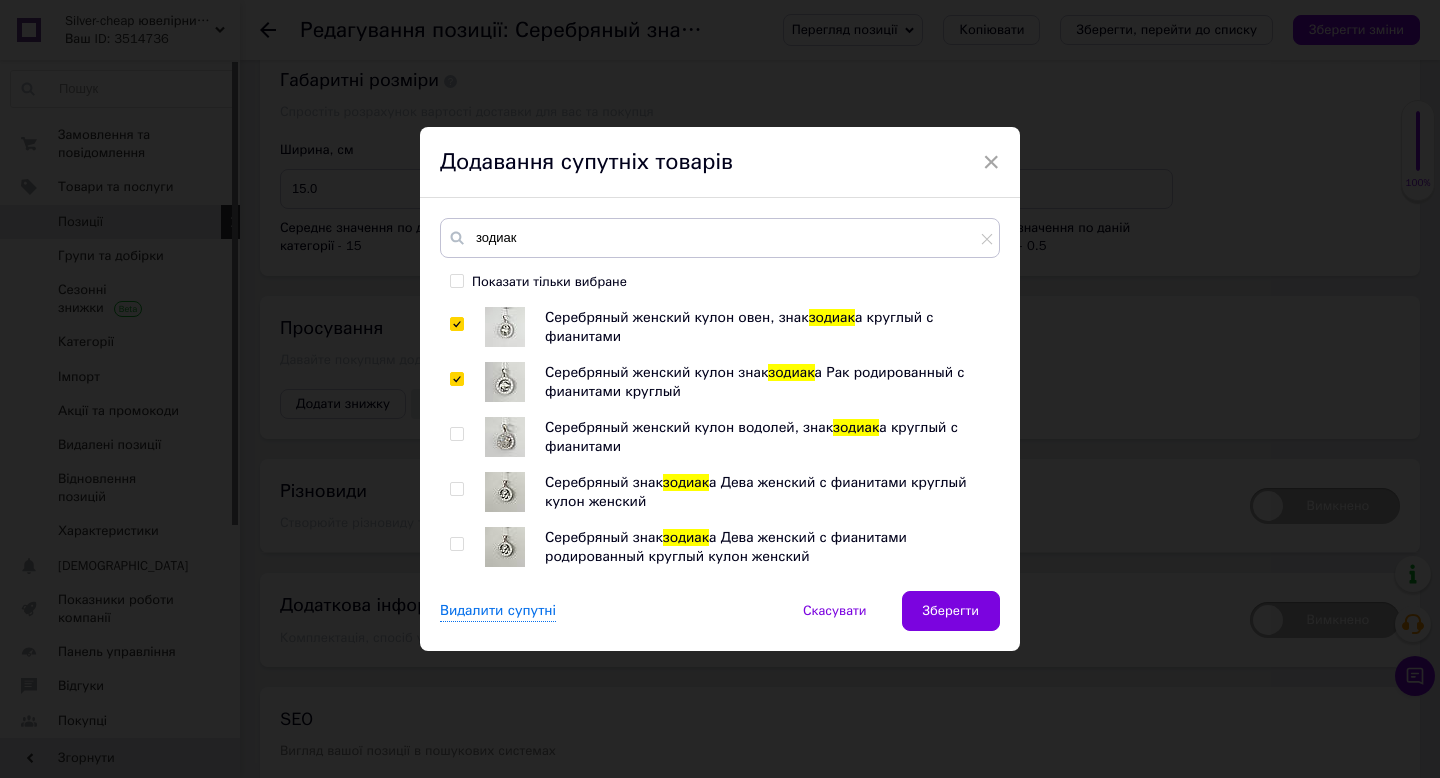 checkbox on "true" 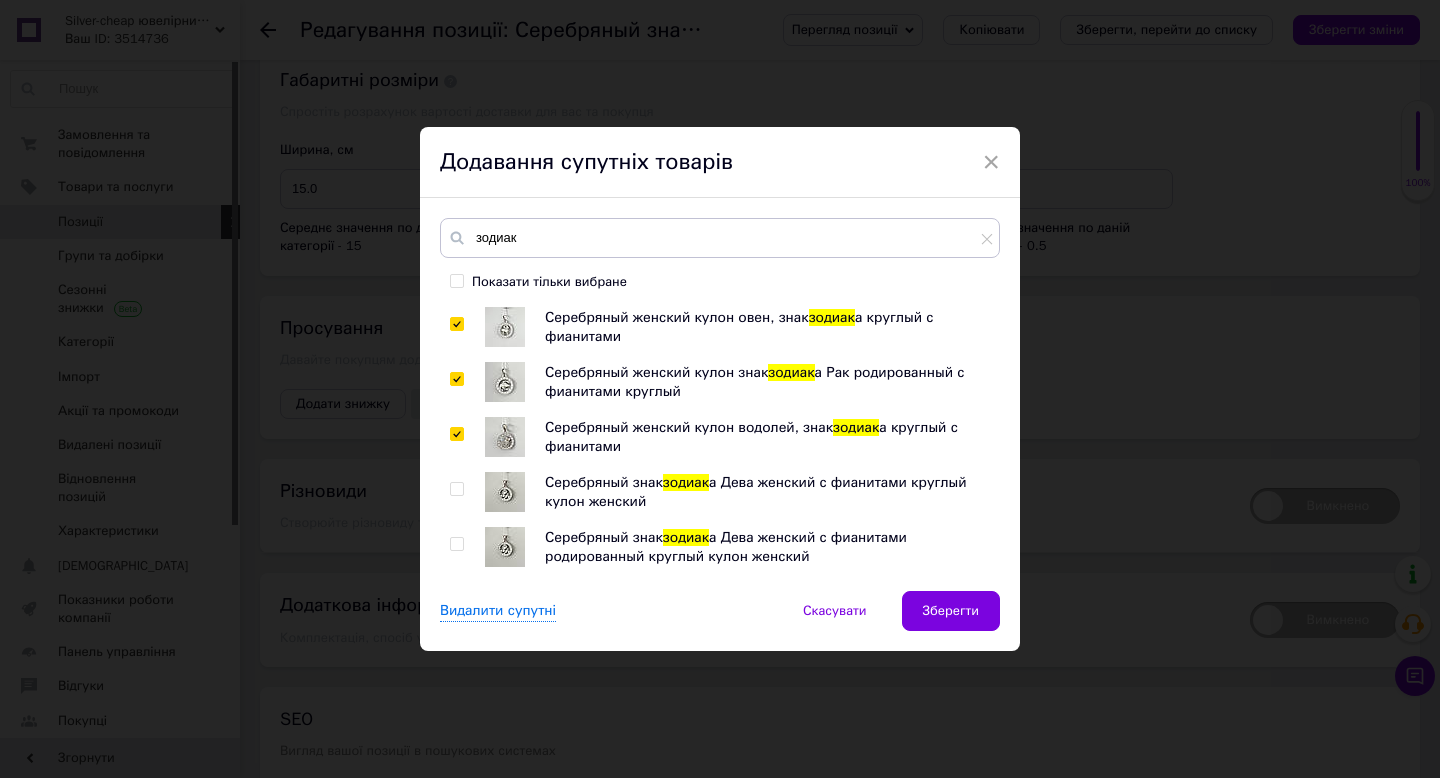 checkbox on "true" 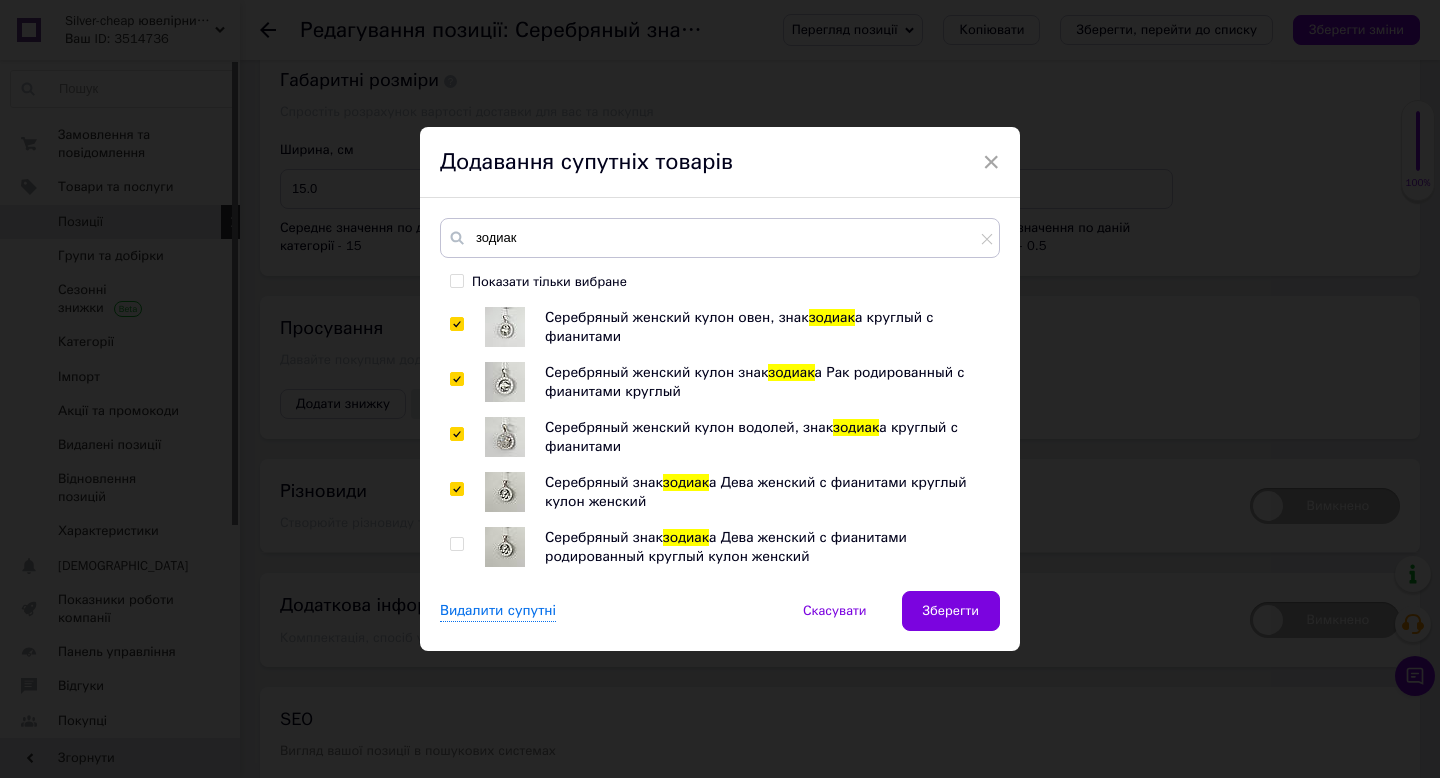 checkbox on "true" 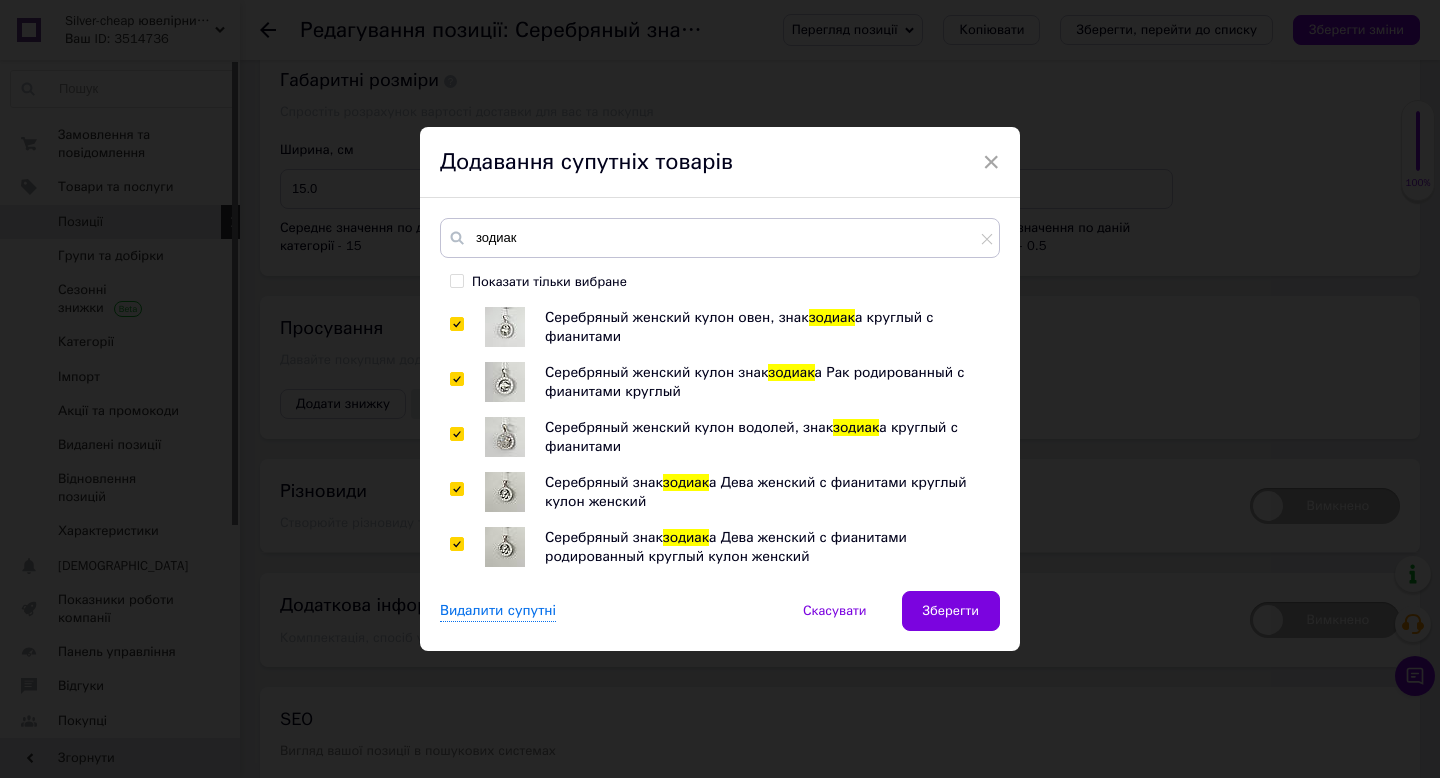 checkbox on "true" 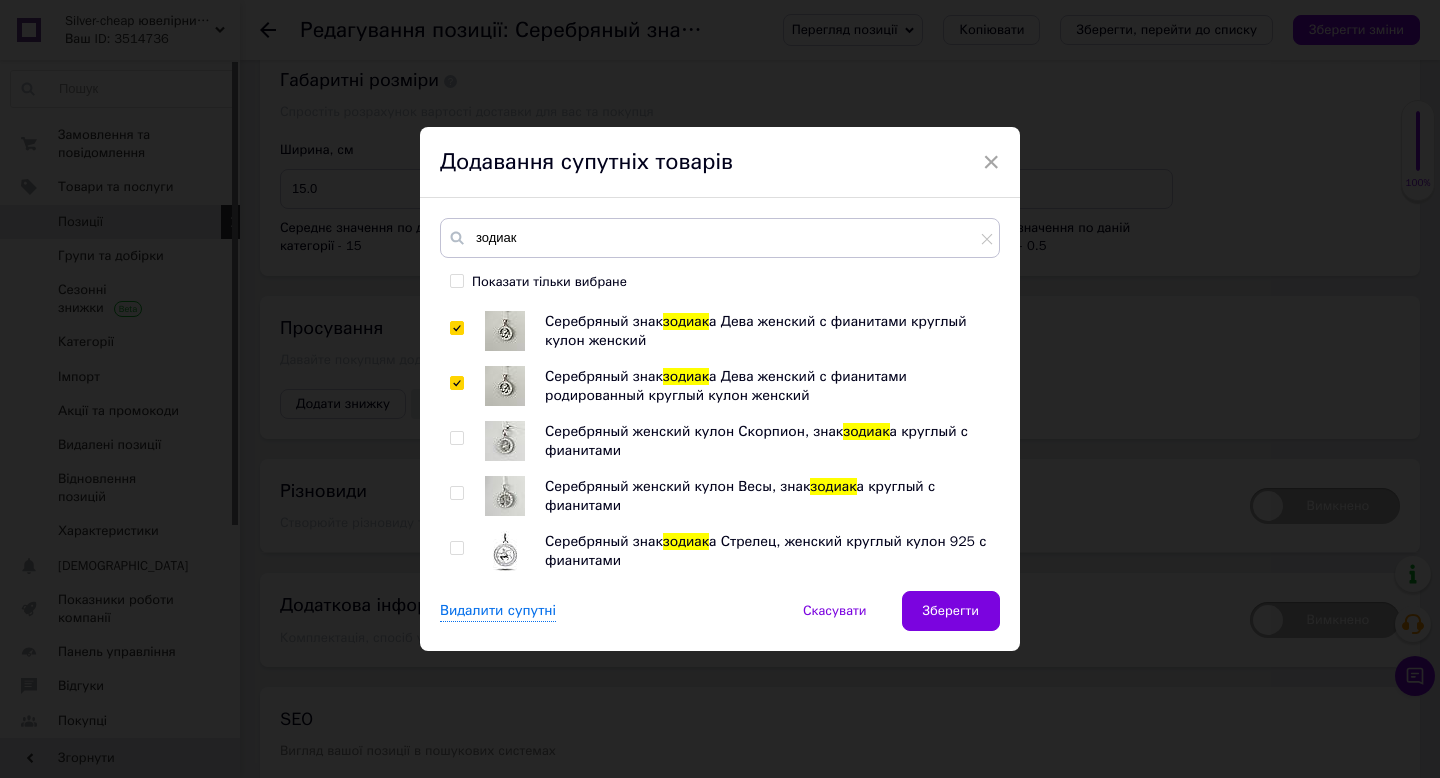 click at bounding box center [456, 438] 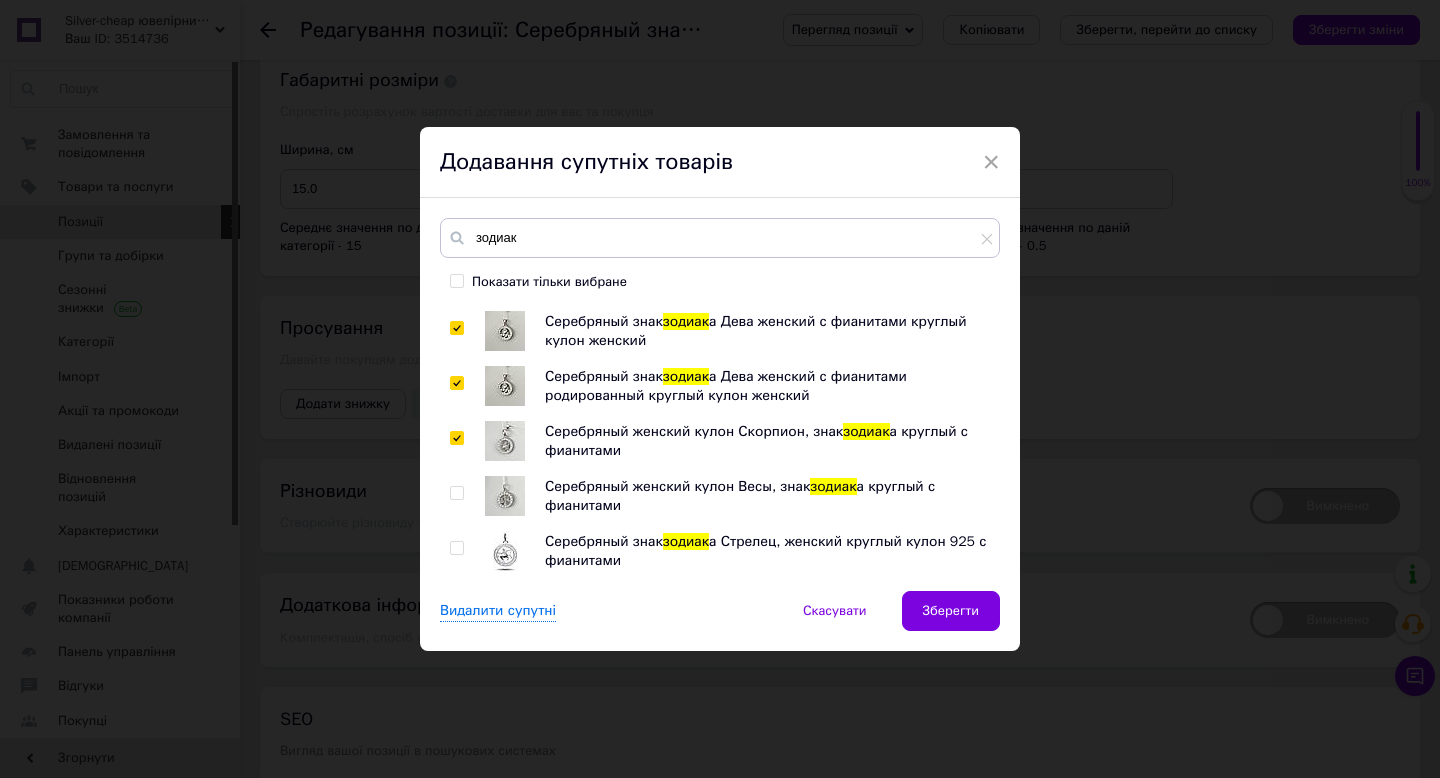 checkbox on "true" 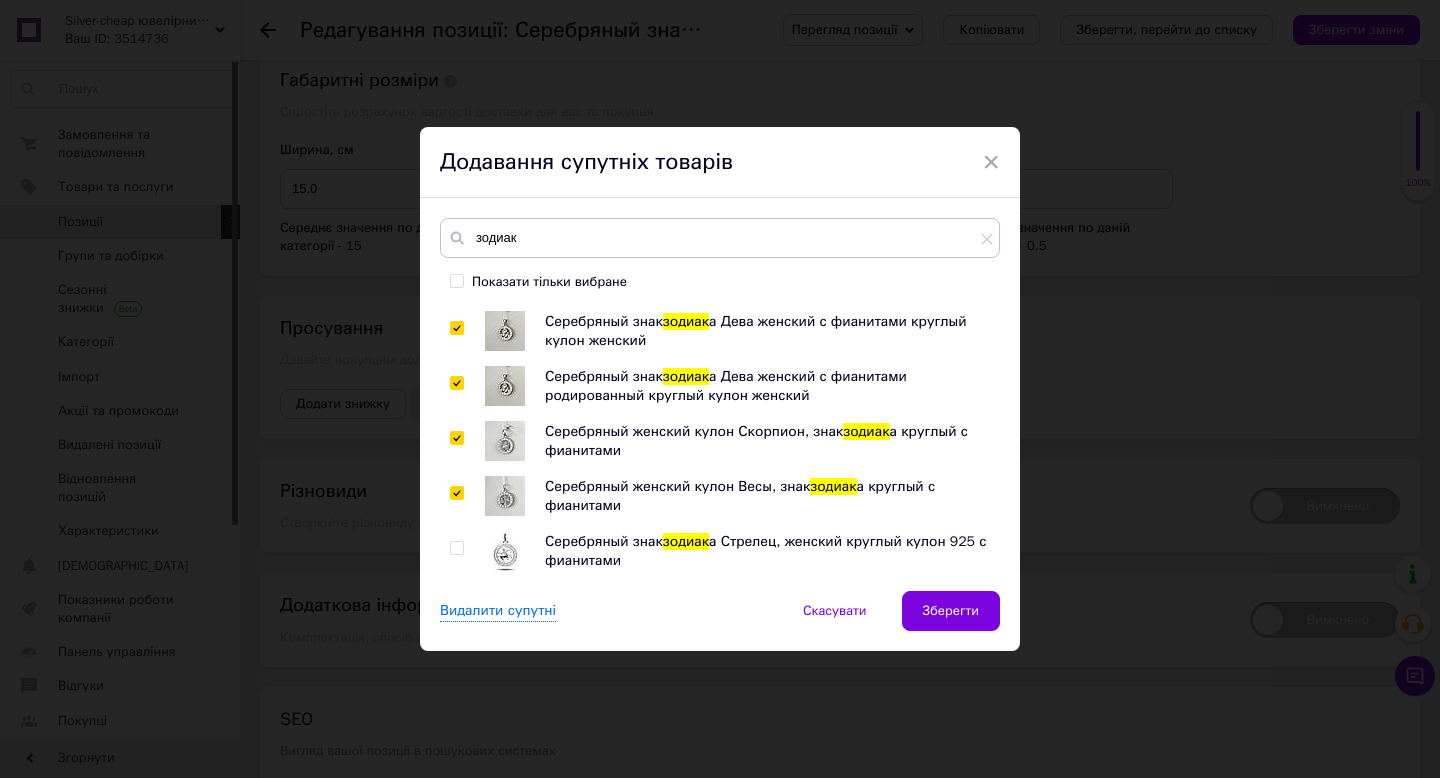 checkbox on "true" 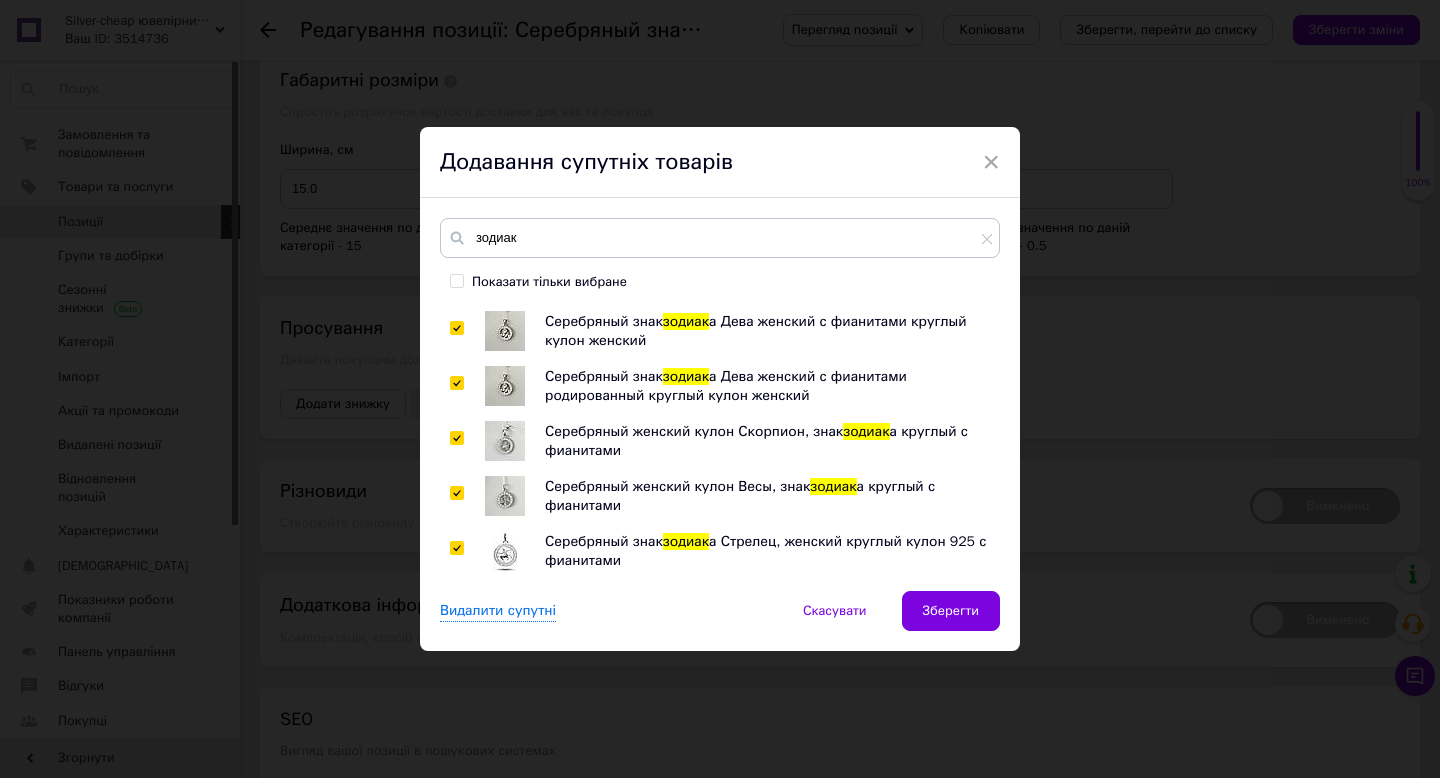checkbox on "true" 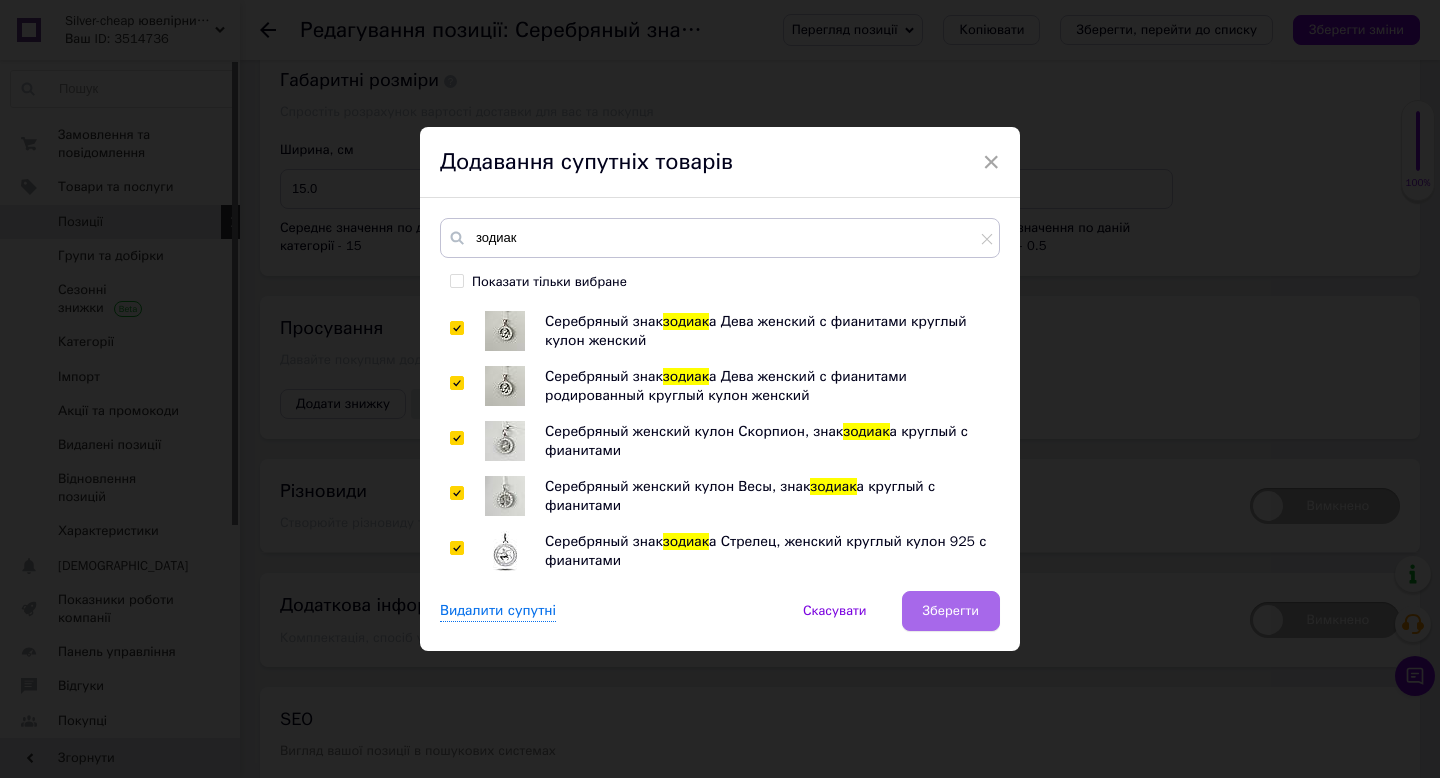 click on "Зберегти" at bounding box center [951, 611] 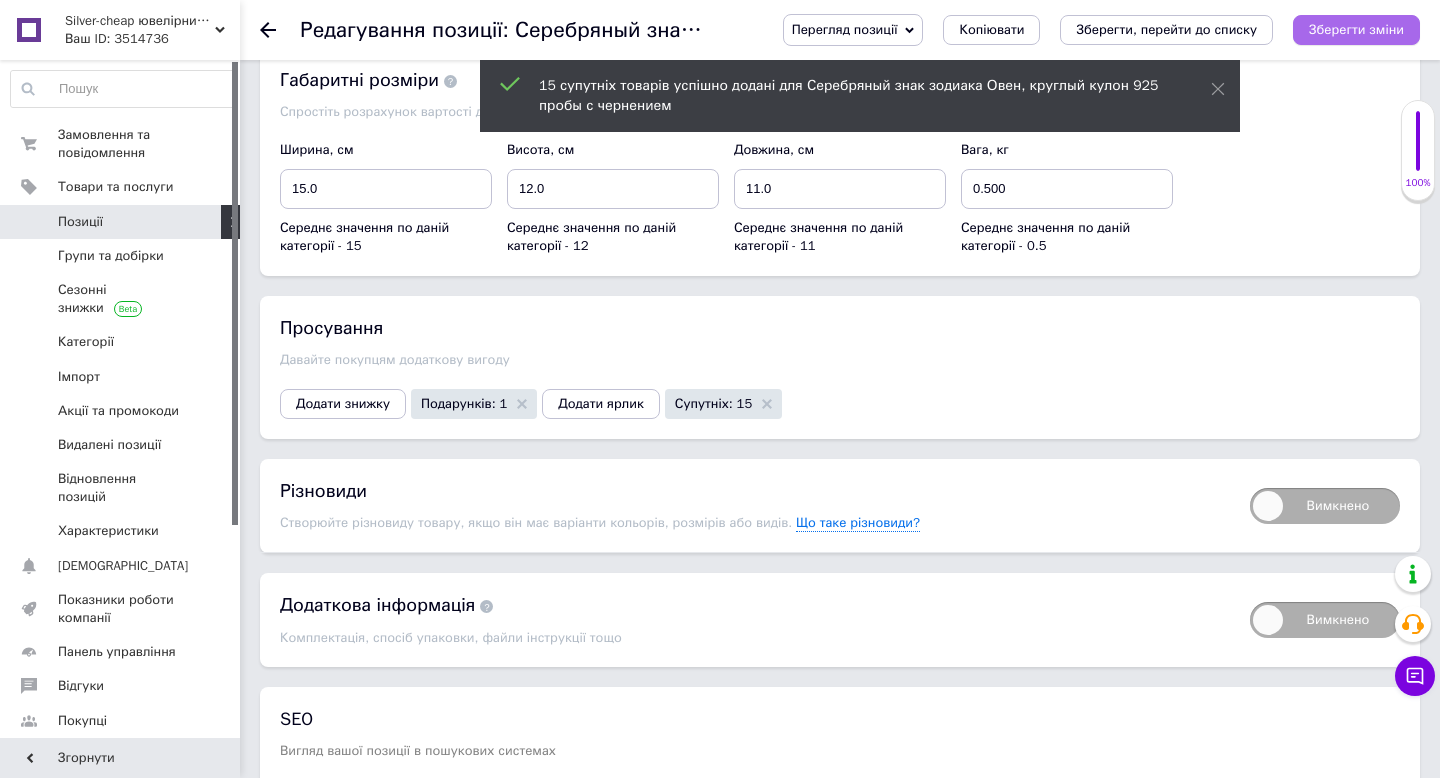 click on "Зберегти зміни" at bounding box center [1356, 29] 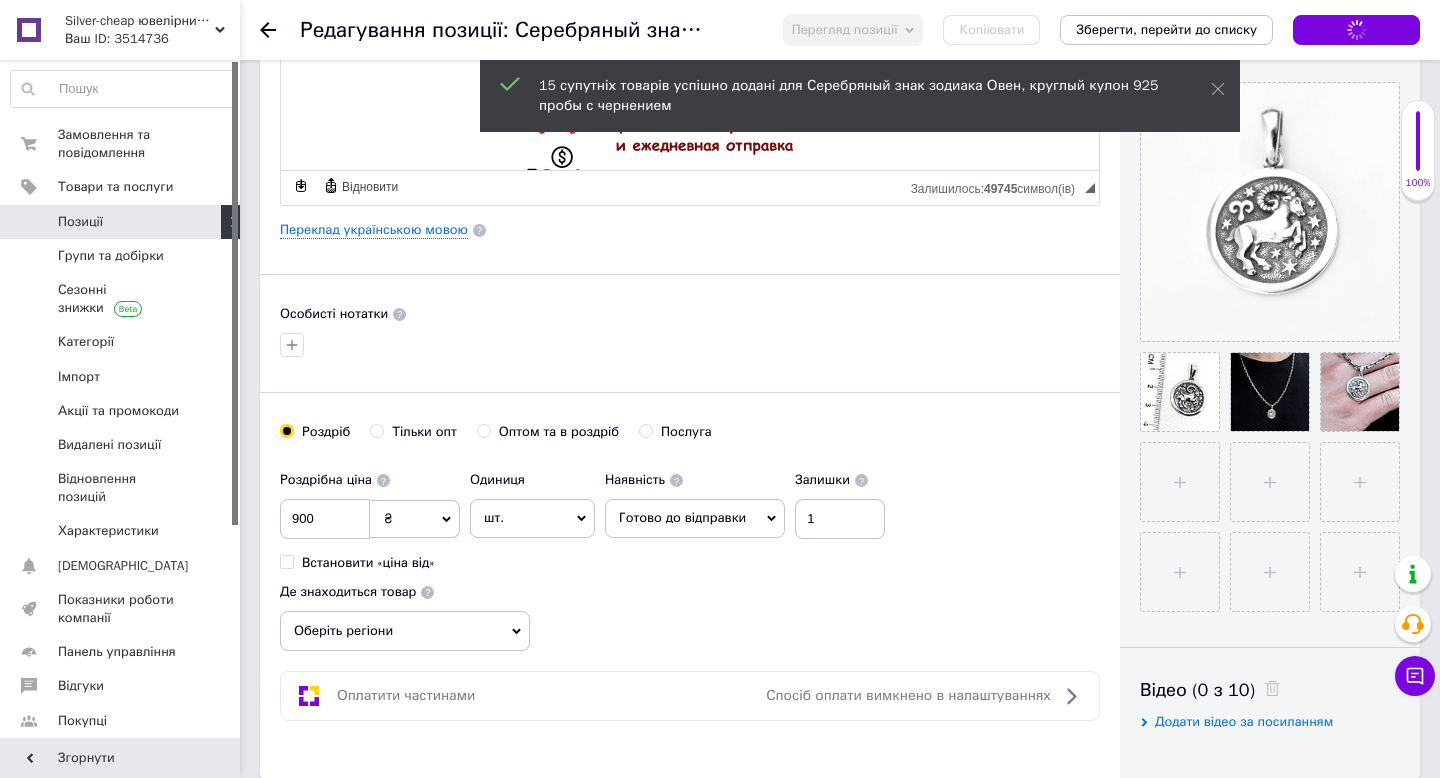 scroll, scrollTop: 241, scrollLeft: 0, axis: vertical 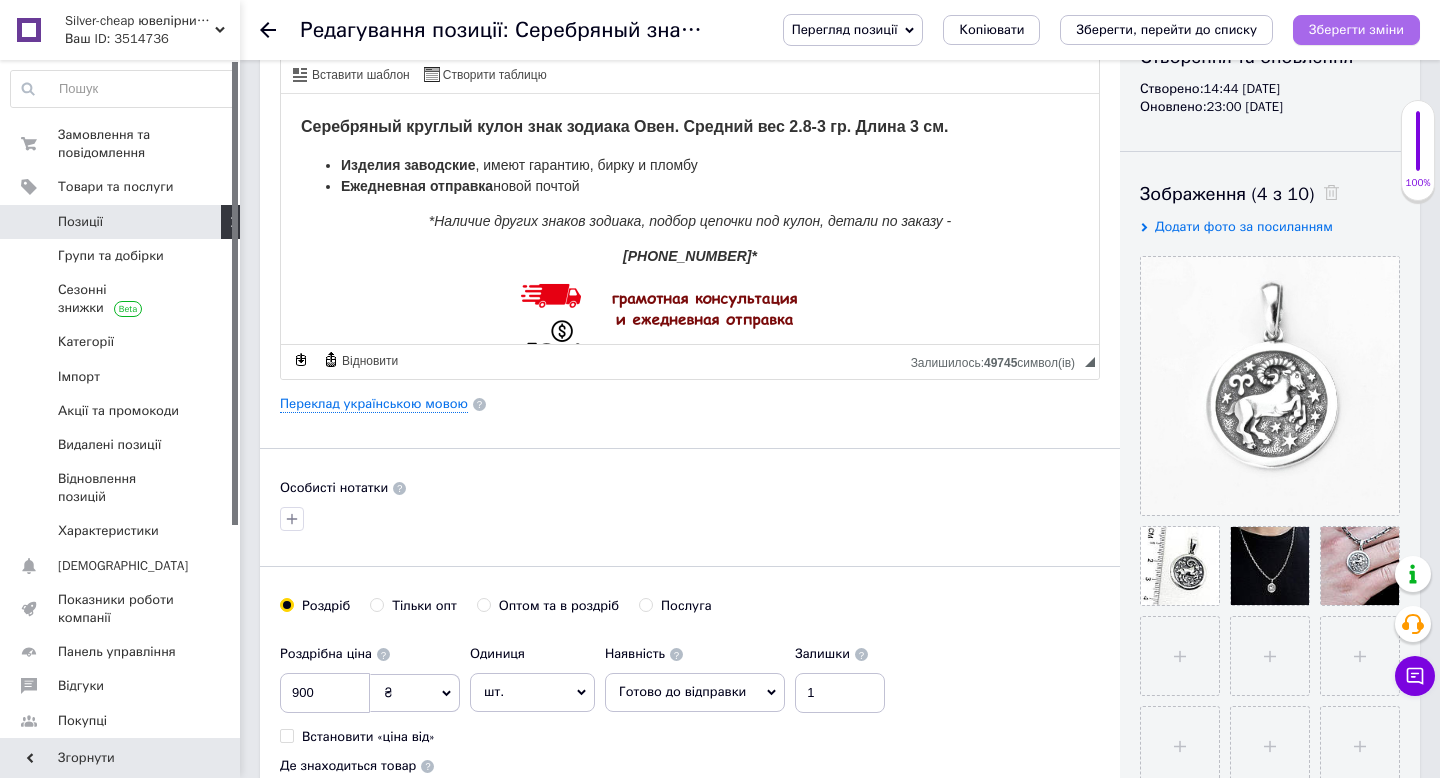 click on "Зберегти зміни" at bounding box center (1356, 29) 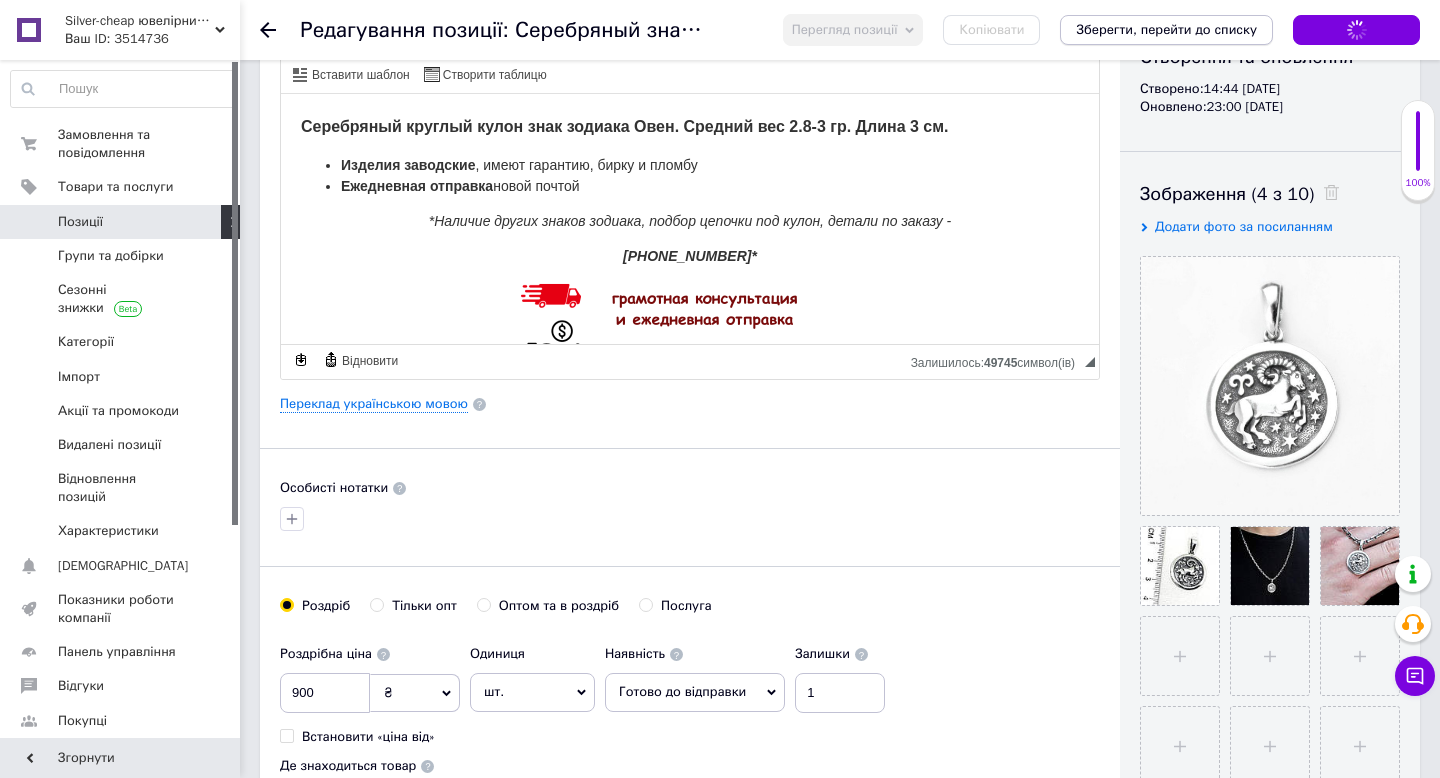 click on "Зберегти, перейти до списку" at bounding box center [1166, 29] 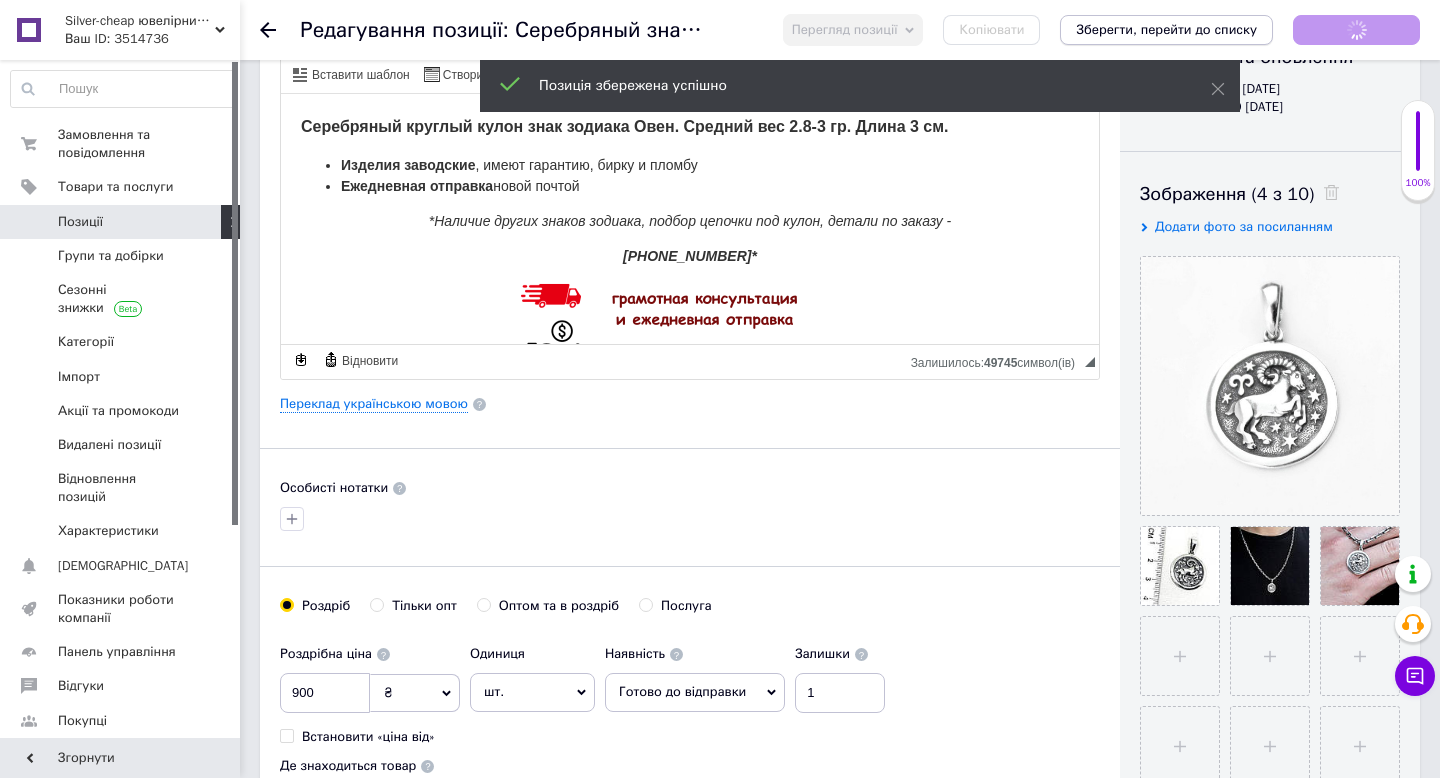 scroll, scrollTop: 0, scrollLeft: 0, axis: both 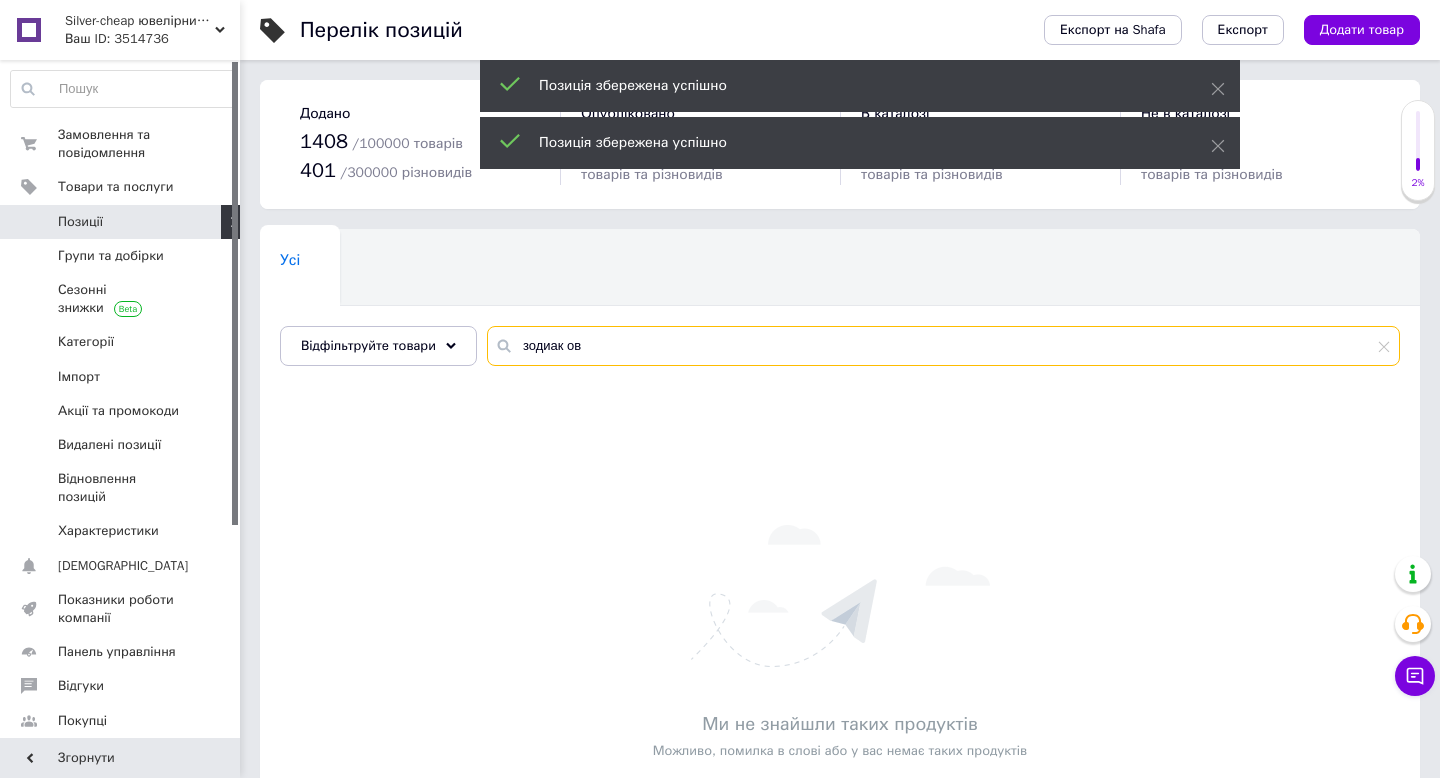 click on "зодиак ов" at bounding box center (943, 346) 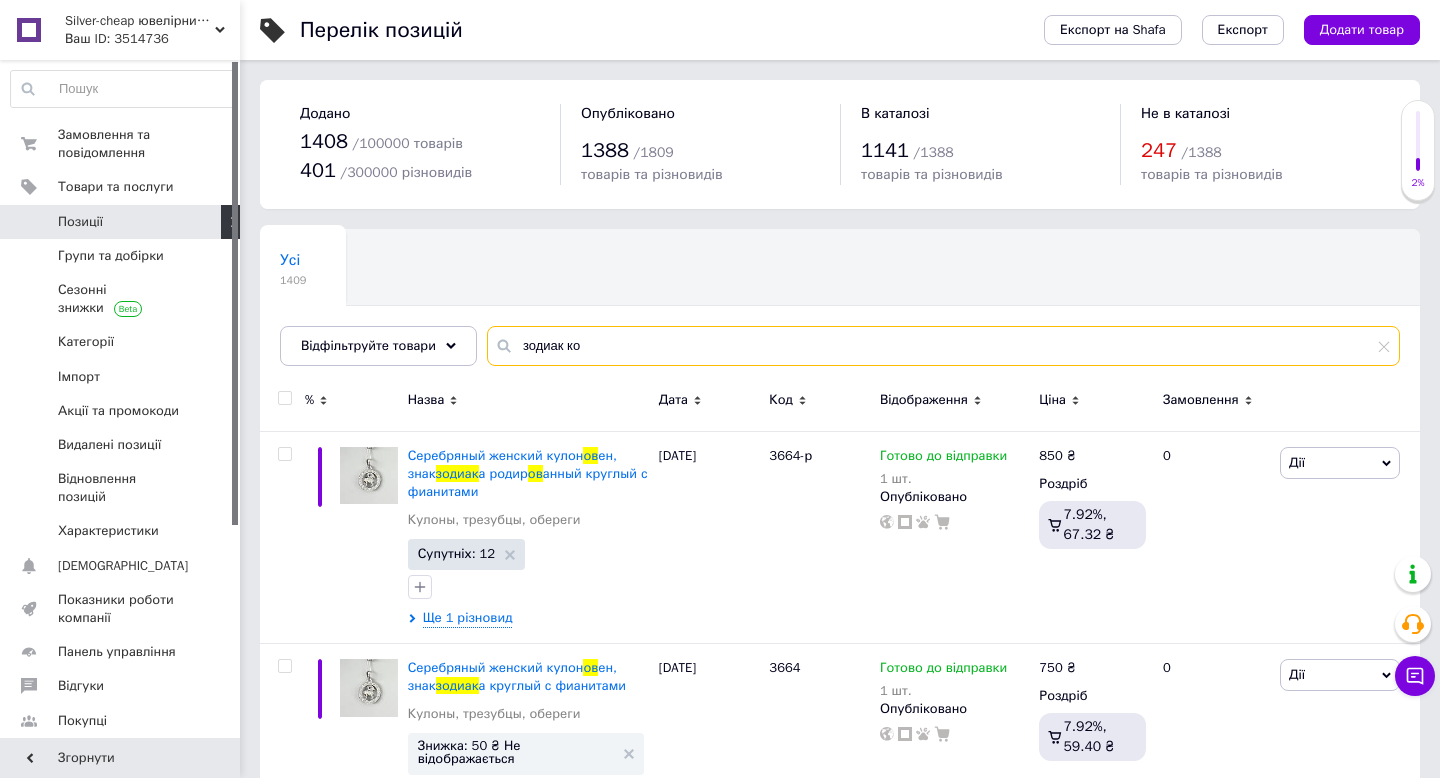 type on "зодиак коз" 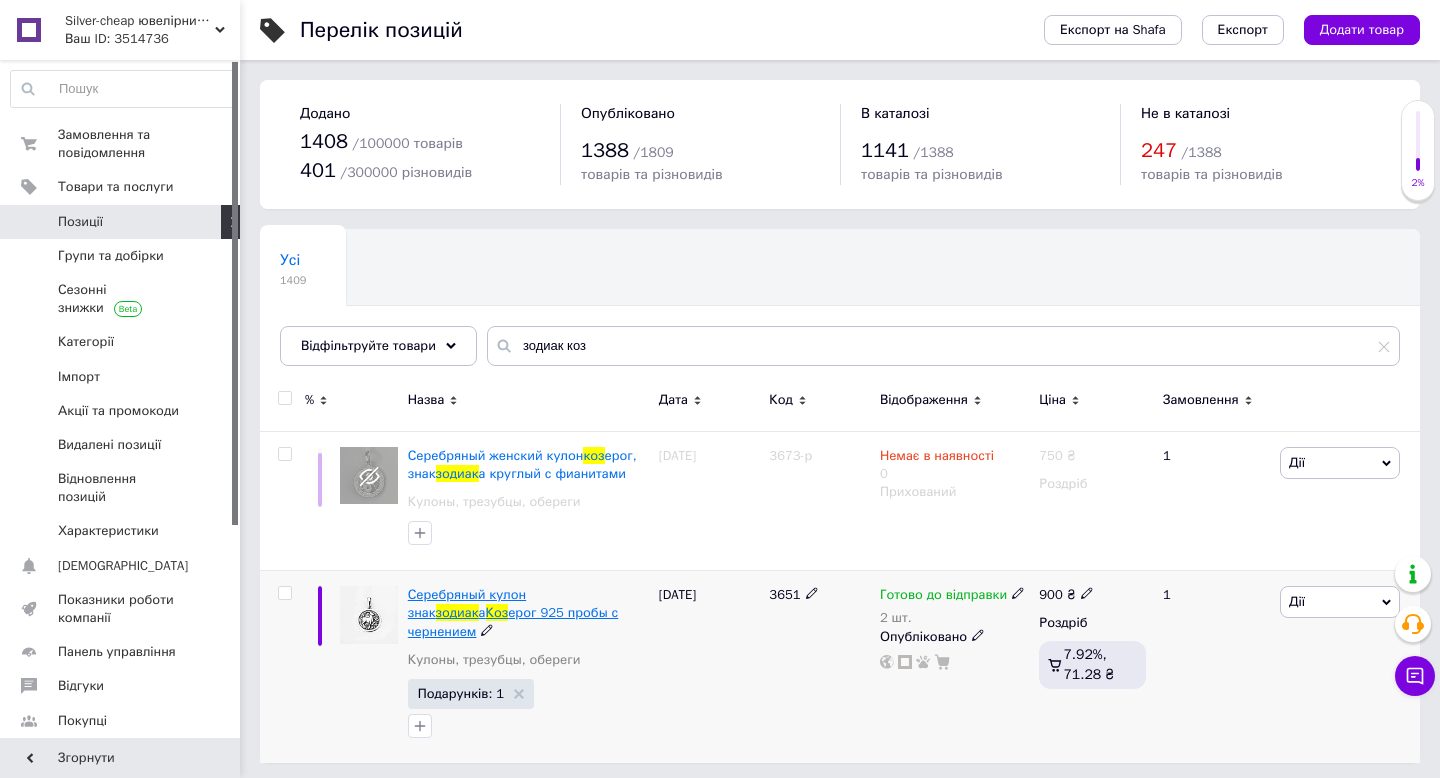 click on "ерог 925 пробы с чернением" at bounding box center (513, 621) 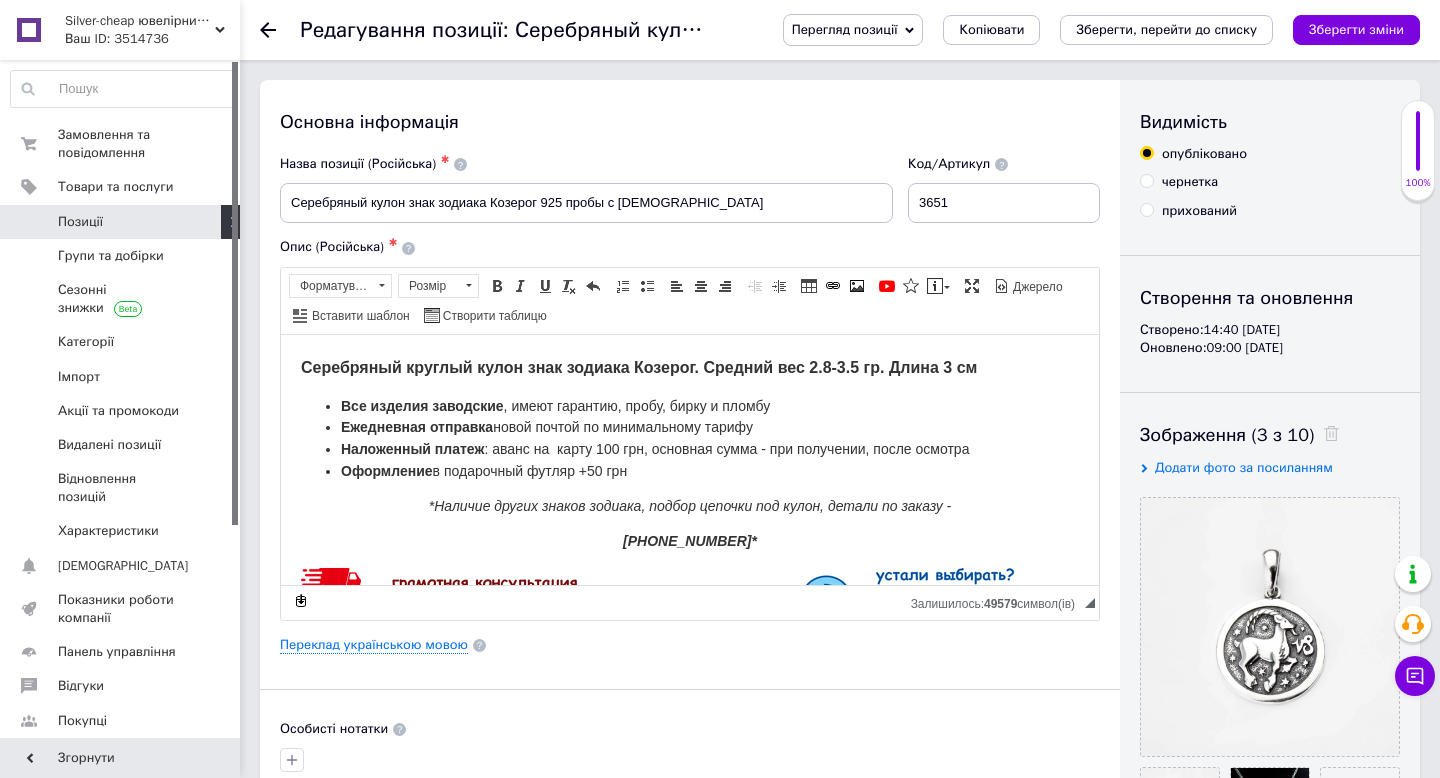 scroll, scrollTop: 0, scrollLeft: 0, axis: both 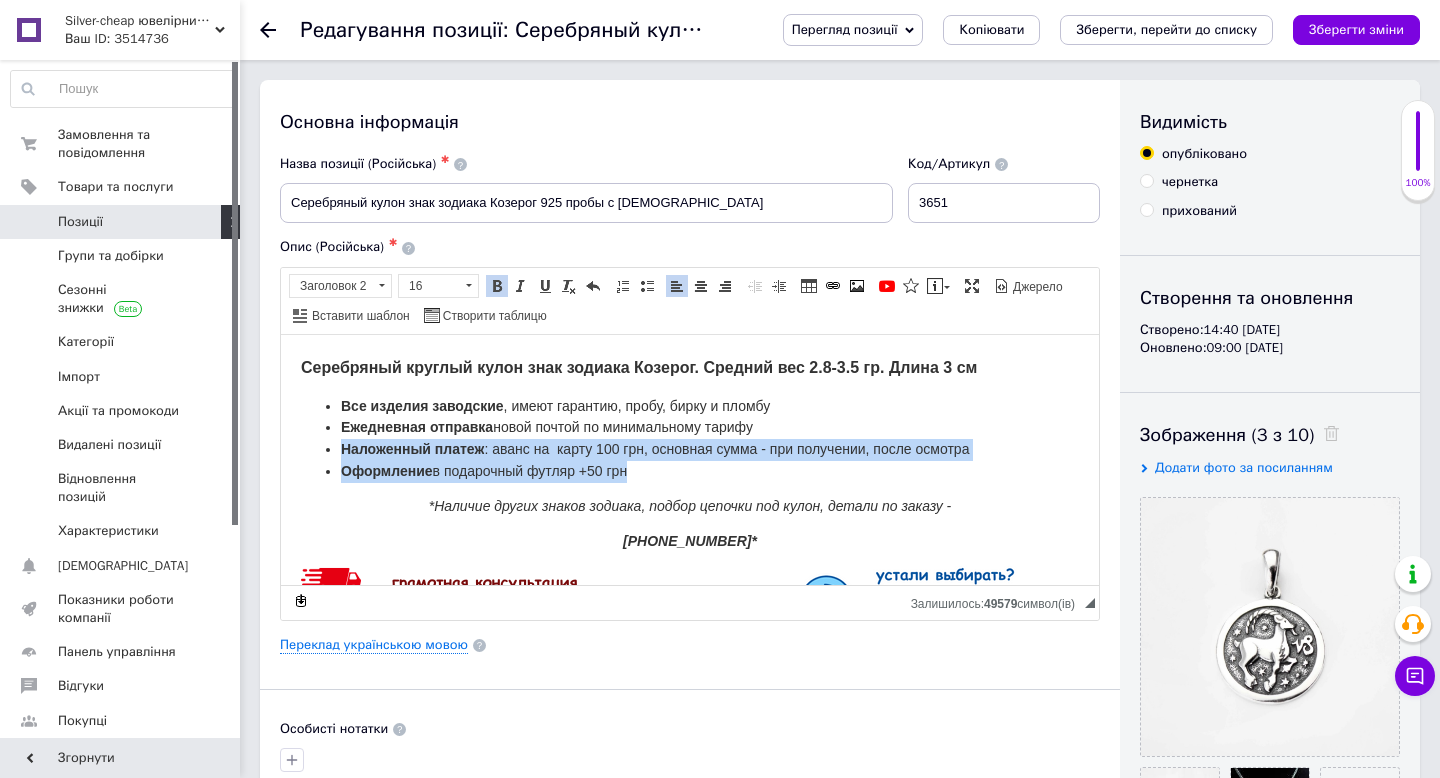 drag, startPoint x: 649, startPoint y: 483, endPoint x: 303, endPoint y: 446, distance: 347.9727 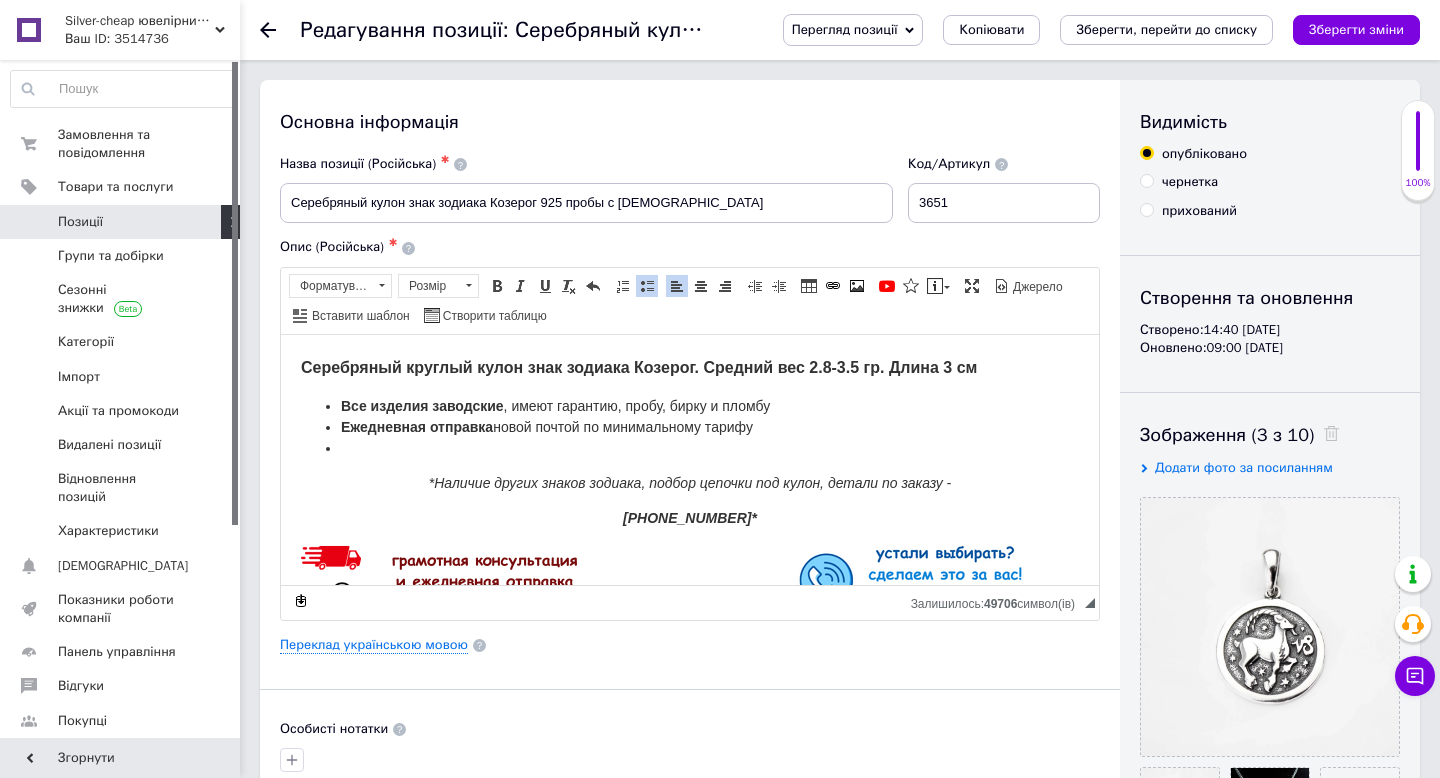 click on "Серебряный круглый кулон знак зодиака Козерог. Средний вес 2.8-3.5 гр. Длина 3 см Все изделия заводские , имеют гарантию, пробу, бирку и пломбу Ежедневная отправка  новой почтой по минимальному тарифу *Наличие других знаков зодиака, подбор цепочки под кулон, детали по заказу - [PHONE_NUMBER]*" at bounding box center [690, 441] 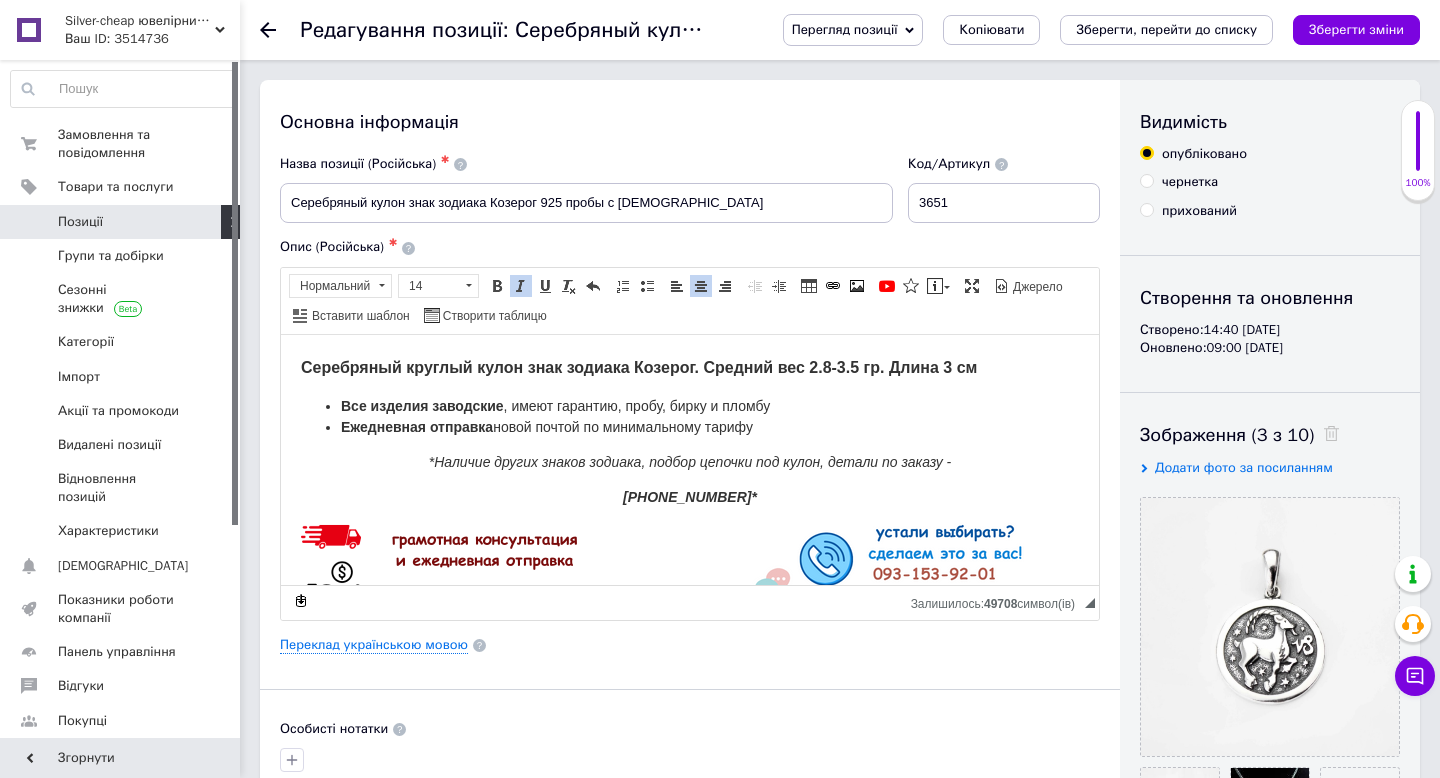 drag, startPoint x: 783, startPoint y: 430, endPoint x: 591, endPoint y: 426, distance: 192.04166 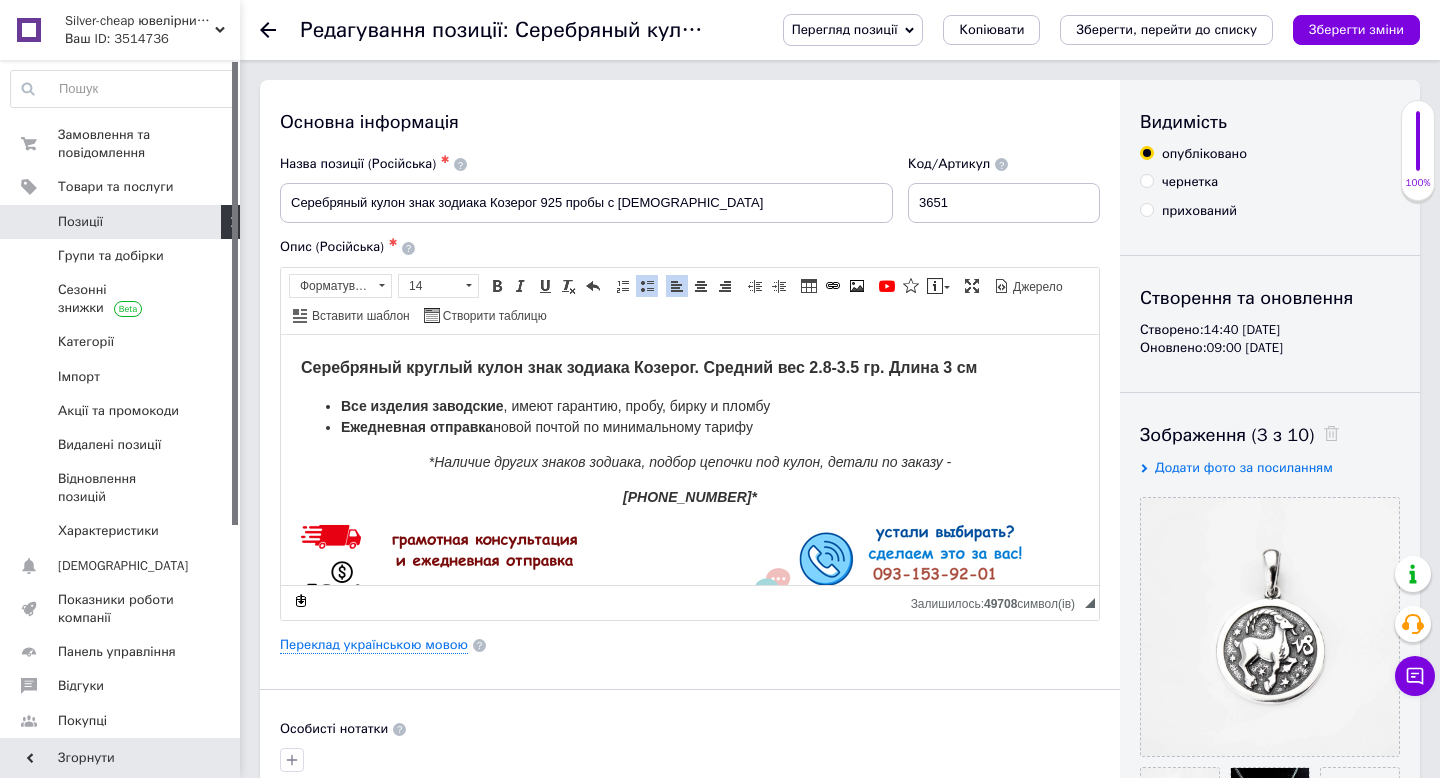 type 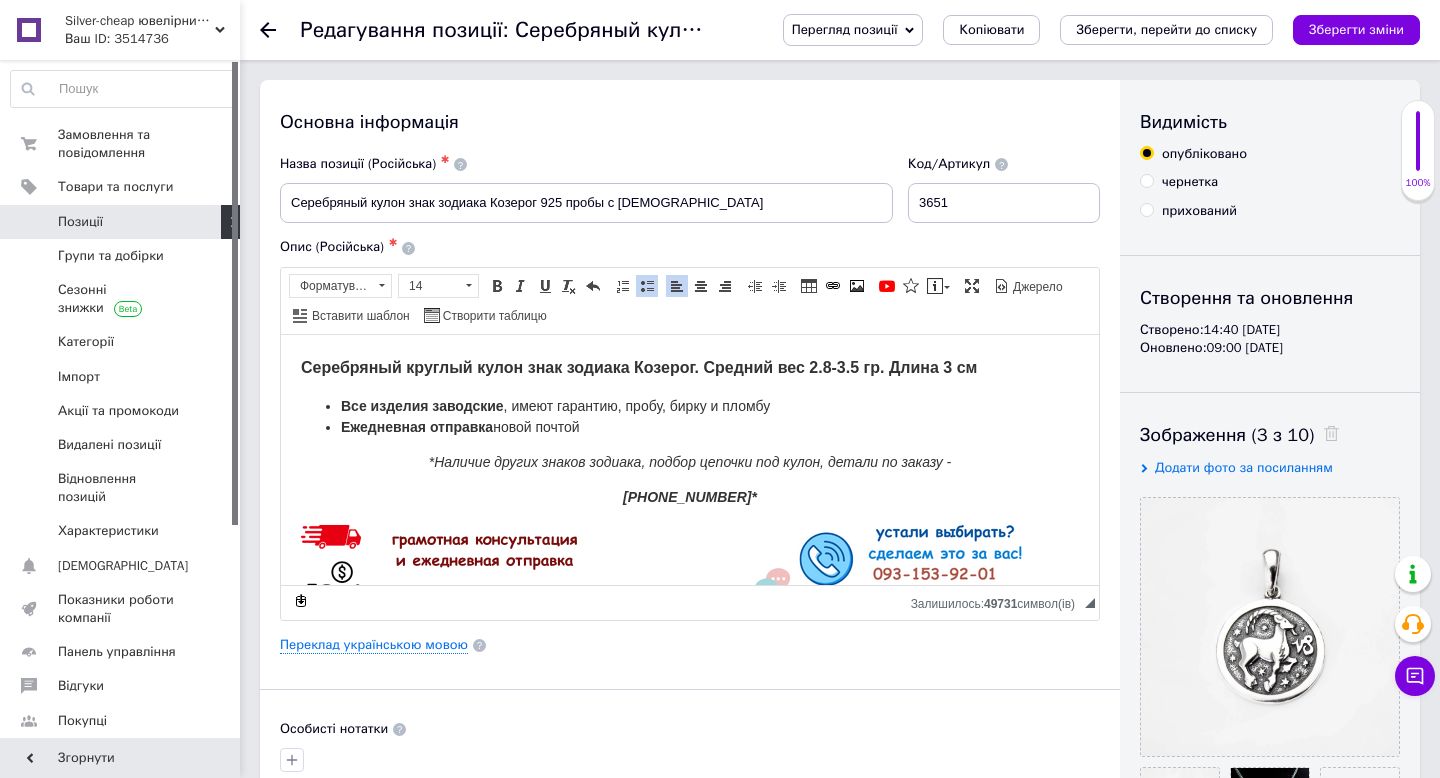 click on "Все изделия заводские" at bounding box center (422, 405) 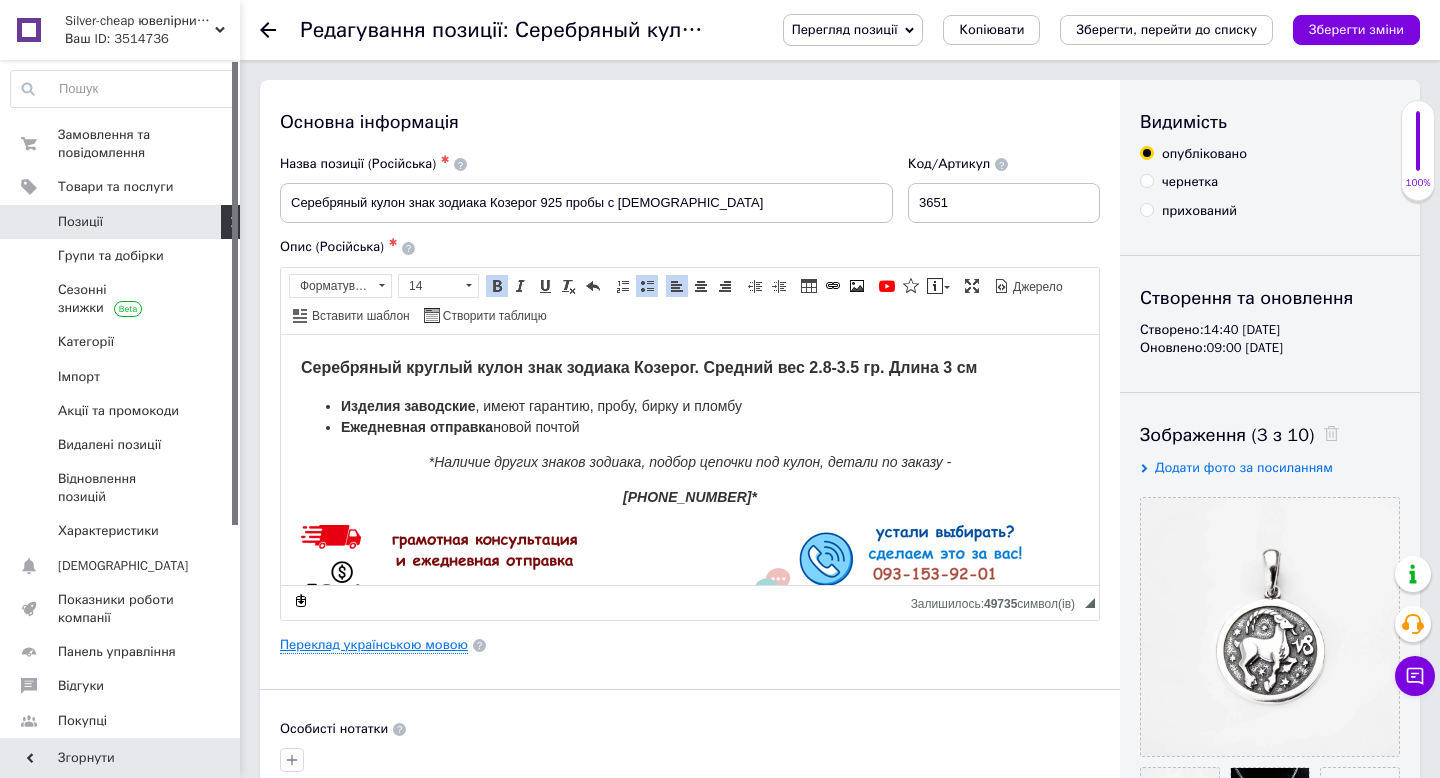 click on "Переклад українською мовою" at bounding box center (374, 645) 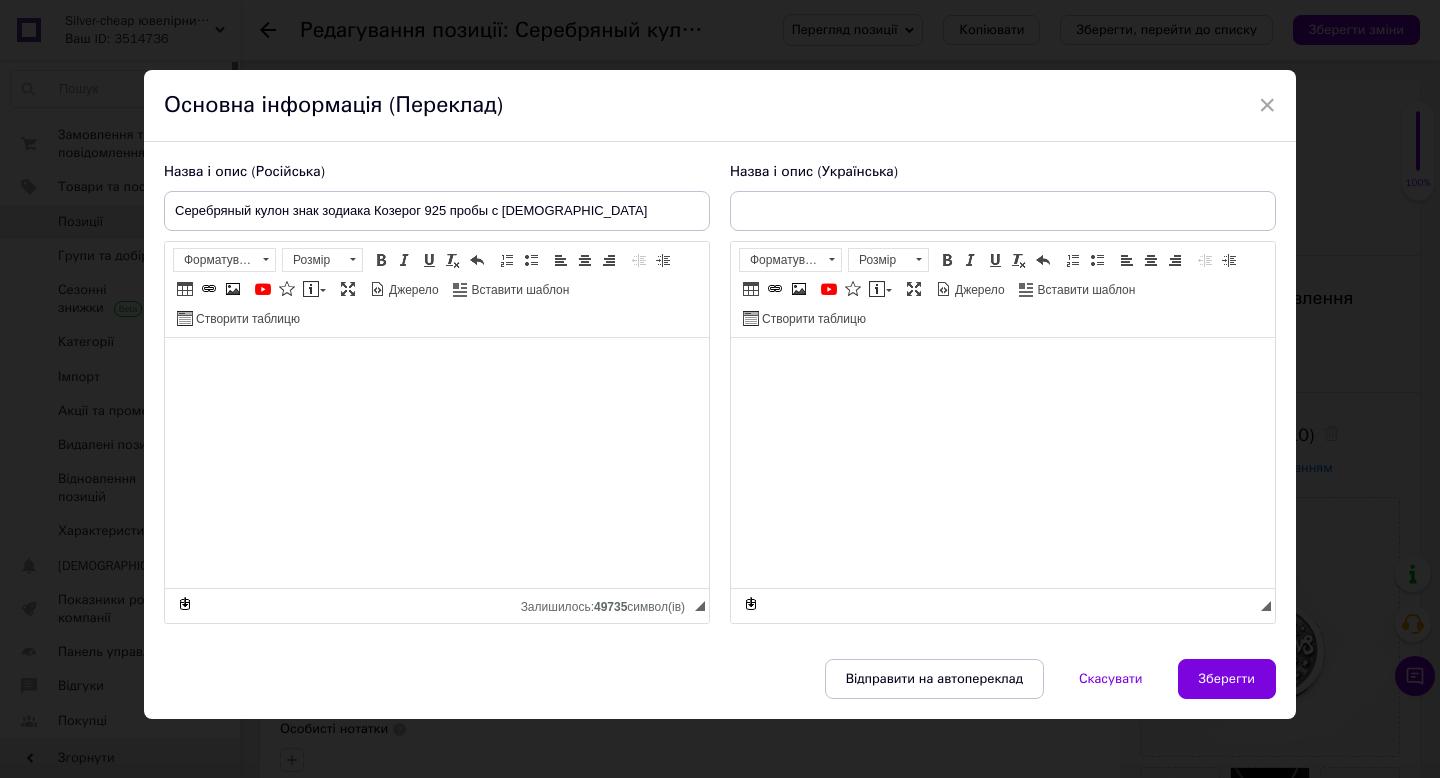 type on "Срібний кулон знак зодіаку Козеріг 925 проби з чорнинням" 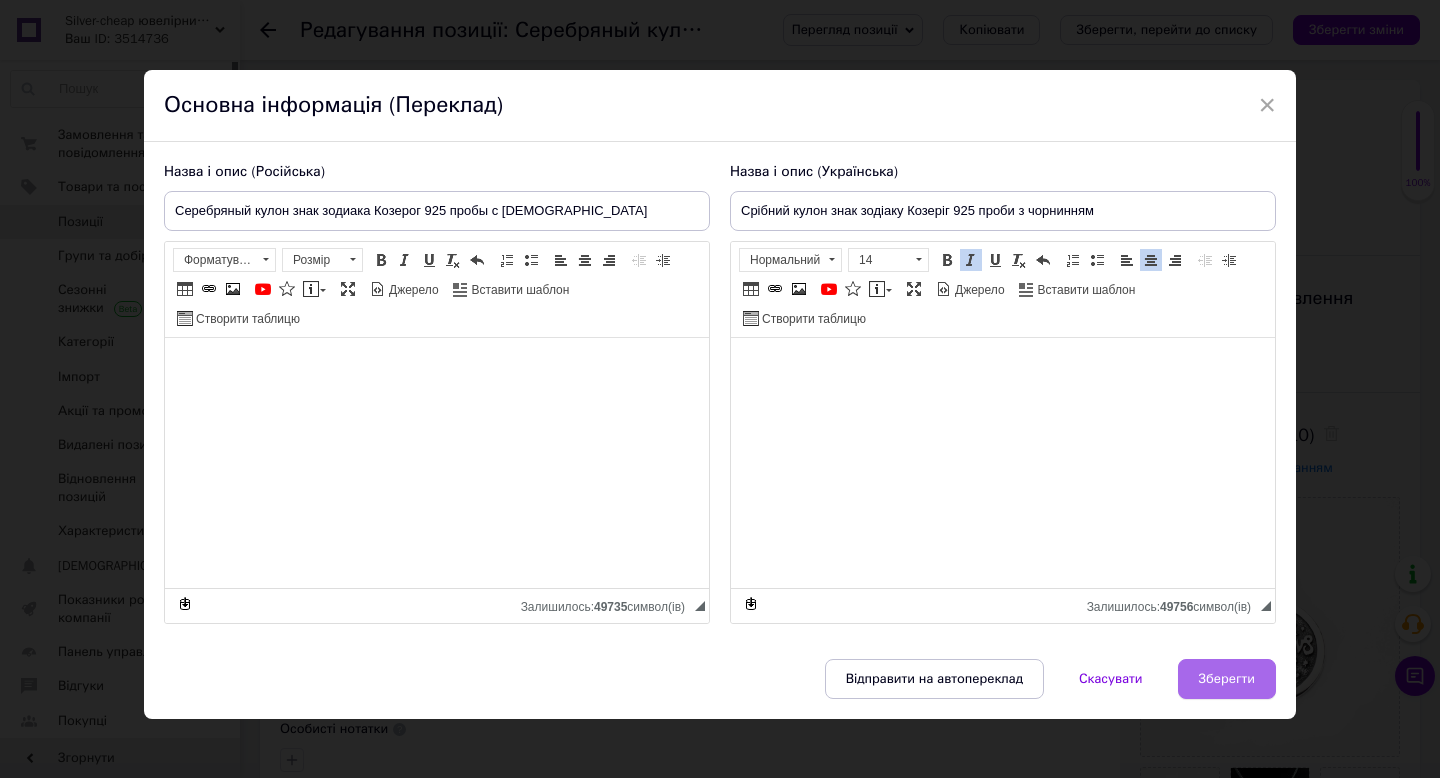 click on "Зберегти" at bounding box center (1227, 679) 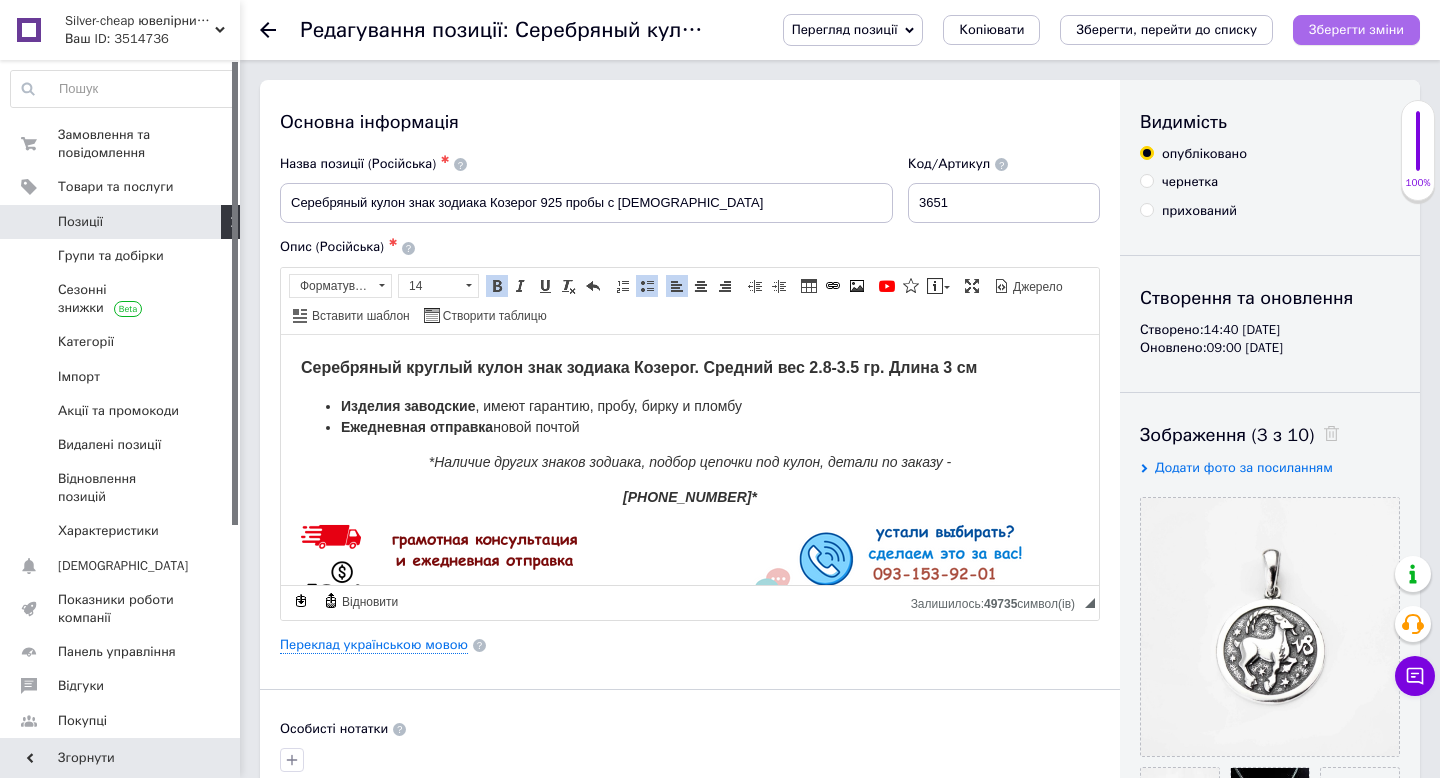 click on "Зберегти зміни" at bounding box center (1356, 29) 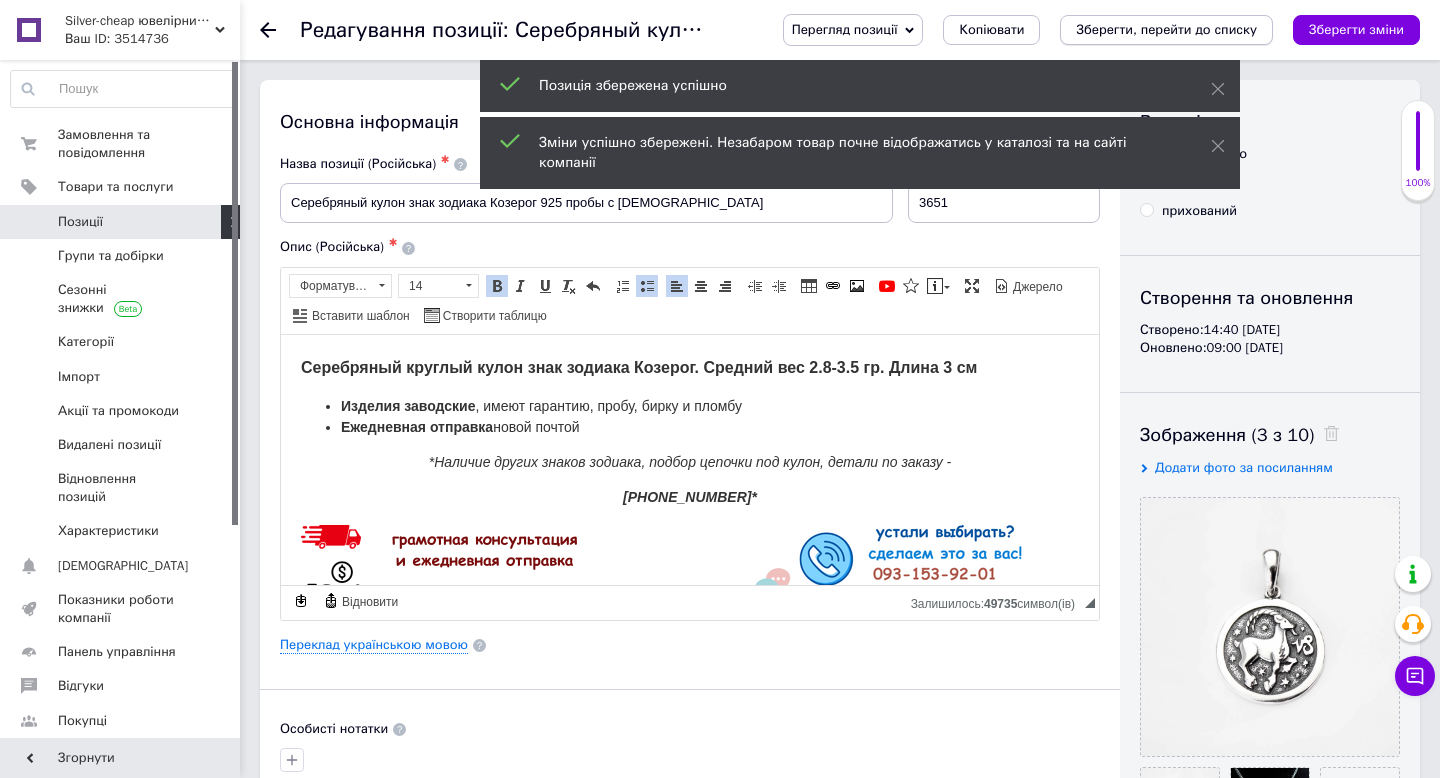click on "Зберегти, перейти до списку" at bounding box center [1166, 30] 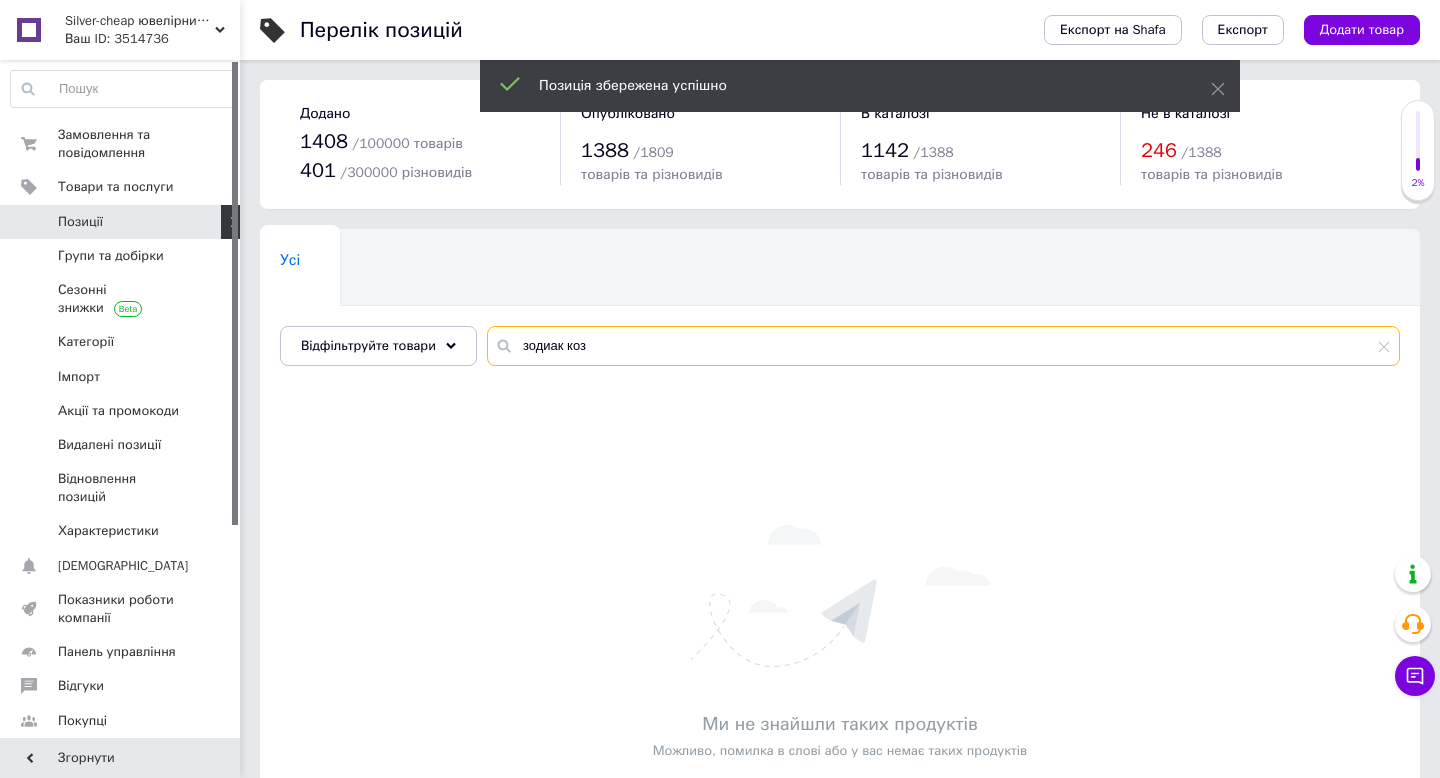 click on "зодиак коз" at bounding box center [943, 346] 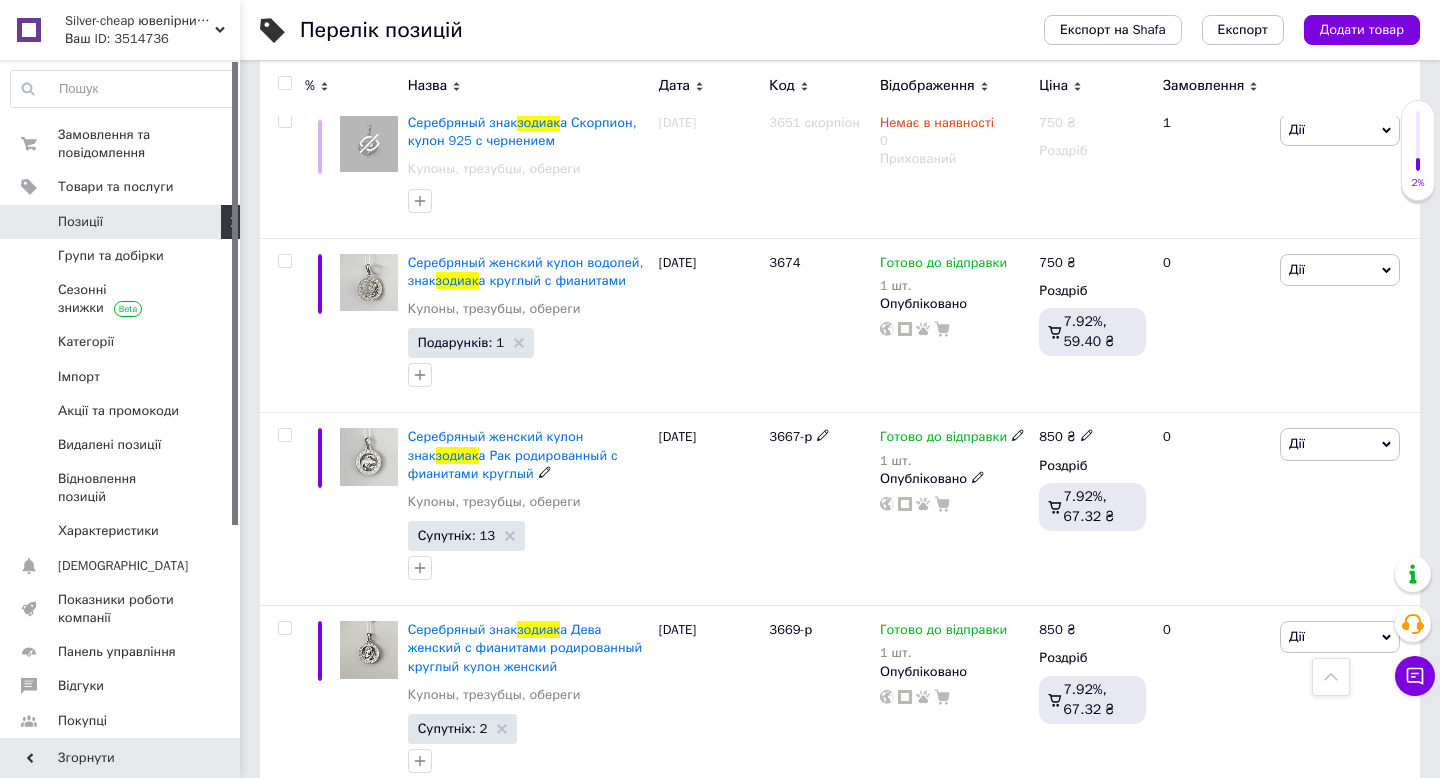 scroll, scrollTop: 3169, scrollLeft: 0, axis: vertical 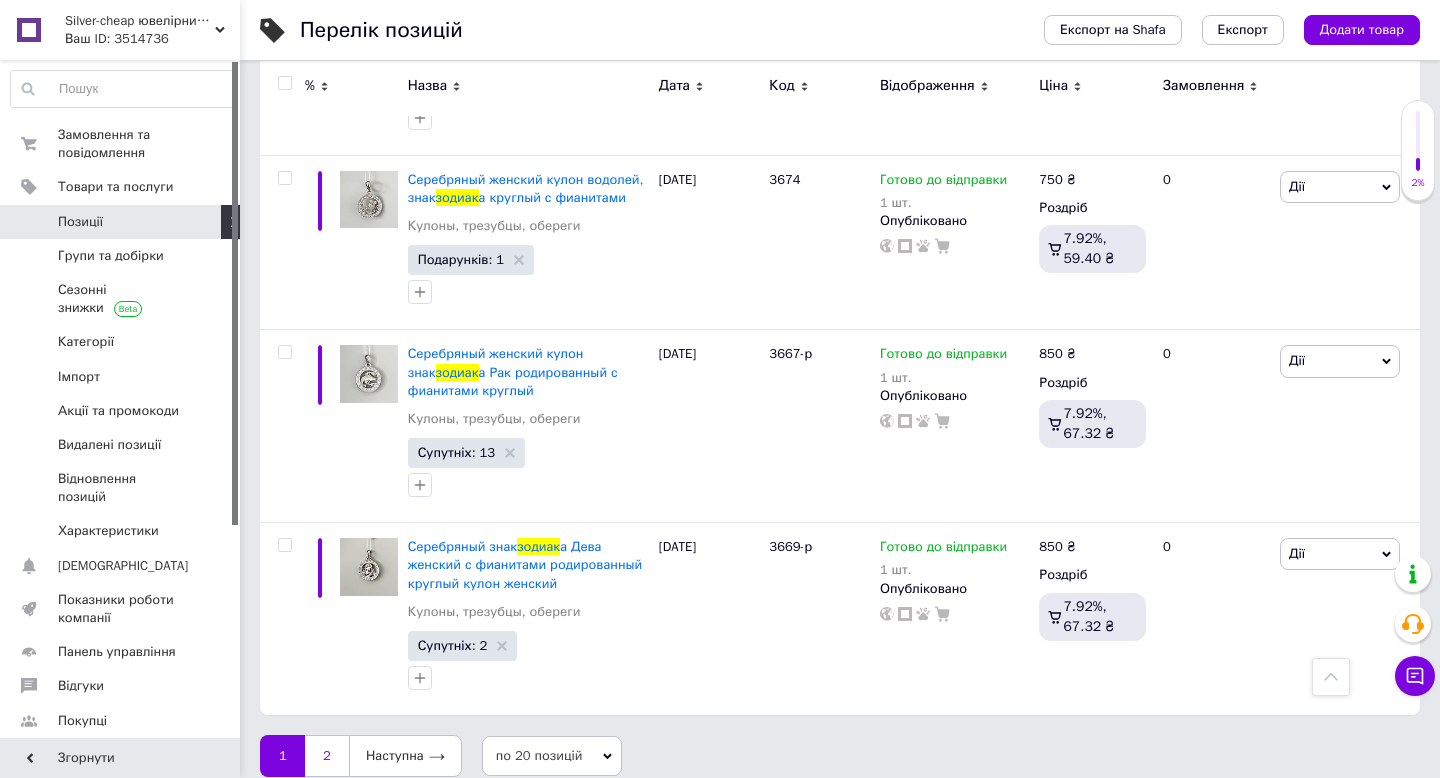 type on "зодиак" 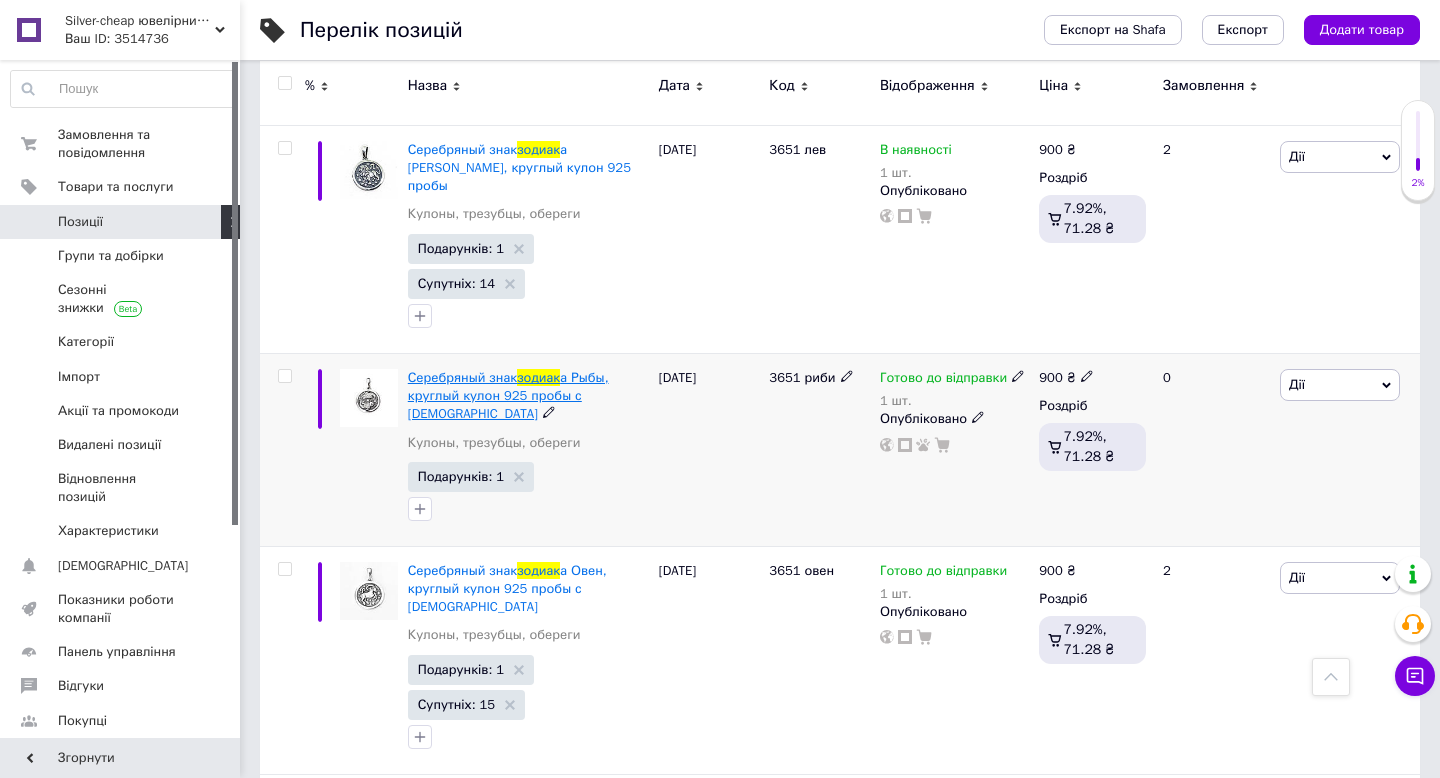 scroll, scrollTop: 1521, scrollLeft: 0, axis: vertical 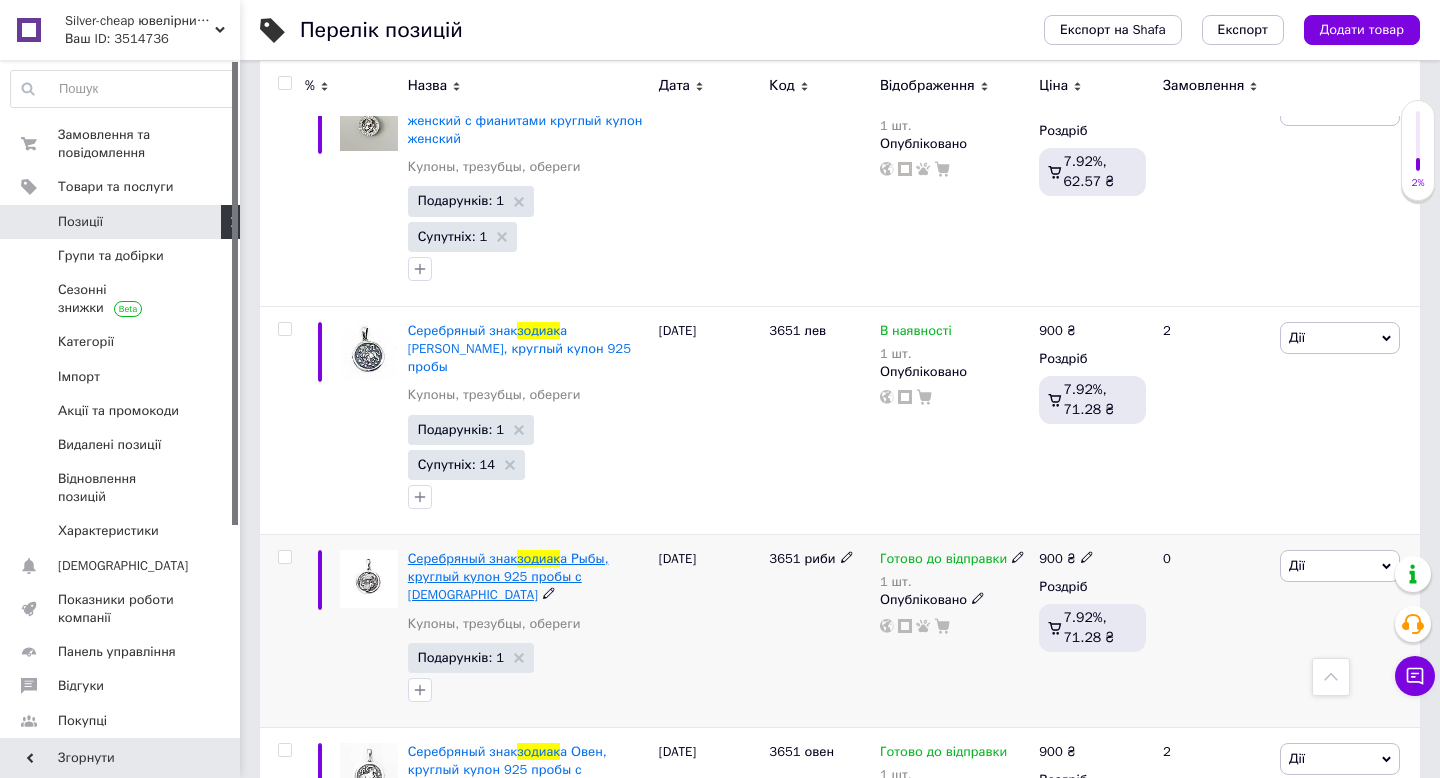 click on "Серебряный знак" at bounding box center (462, 558) 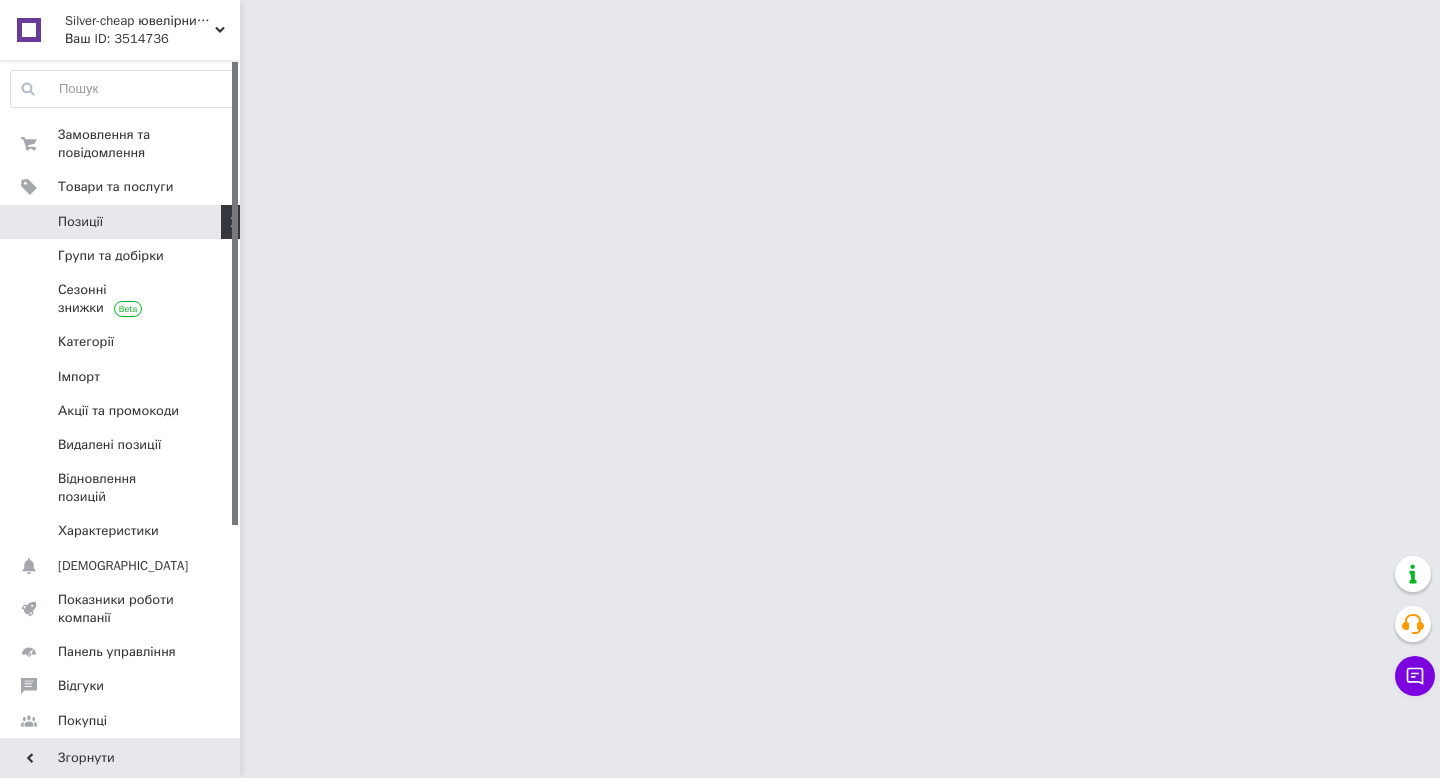 scroll, scrollTop: 0, scrollLeft: 0, axis: both 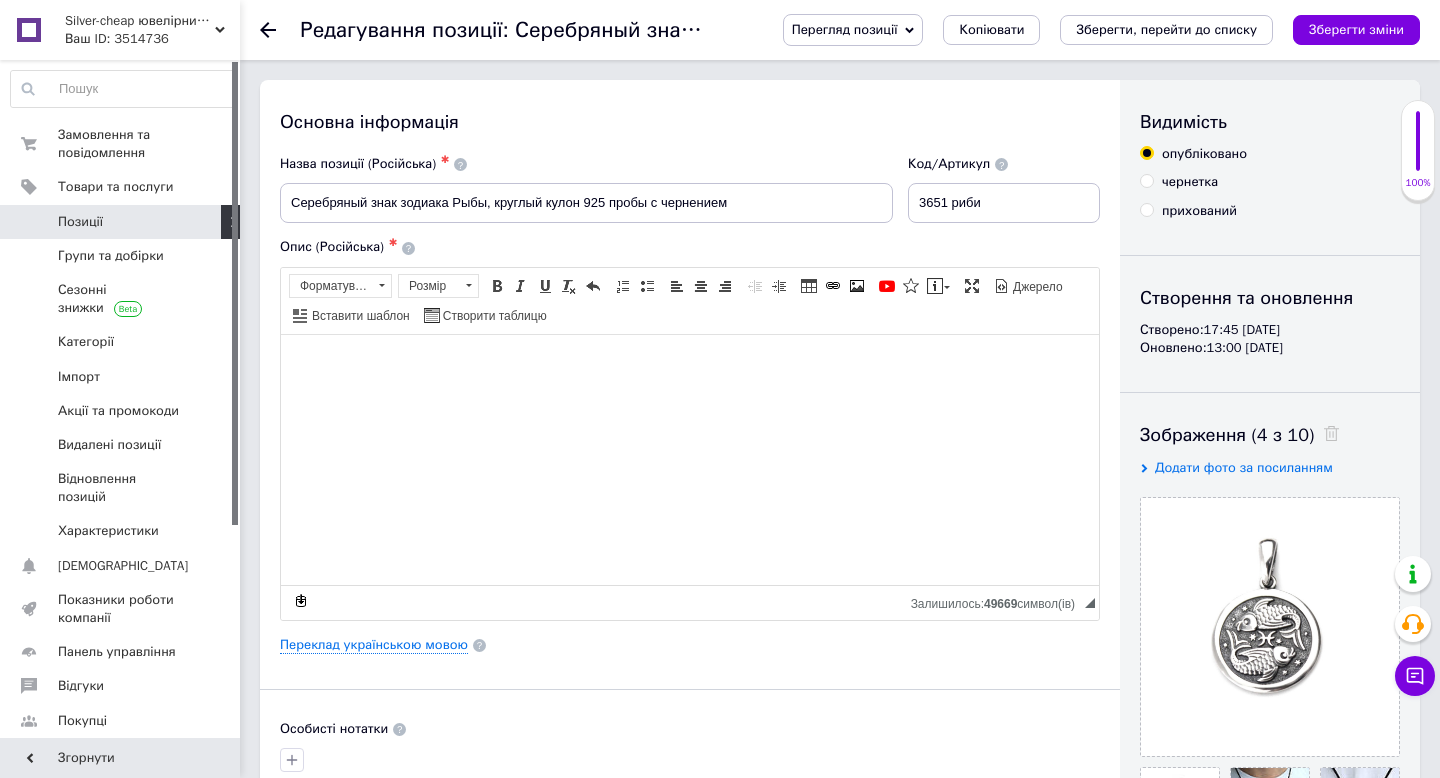 click 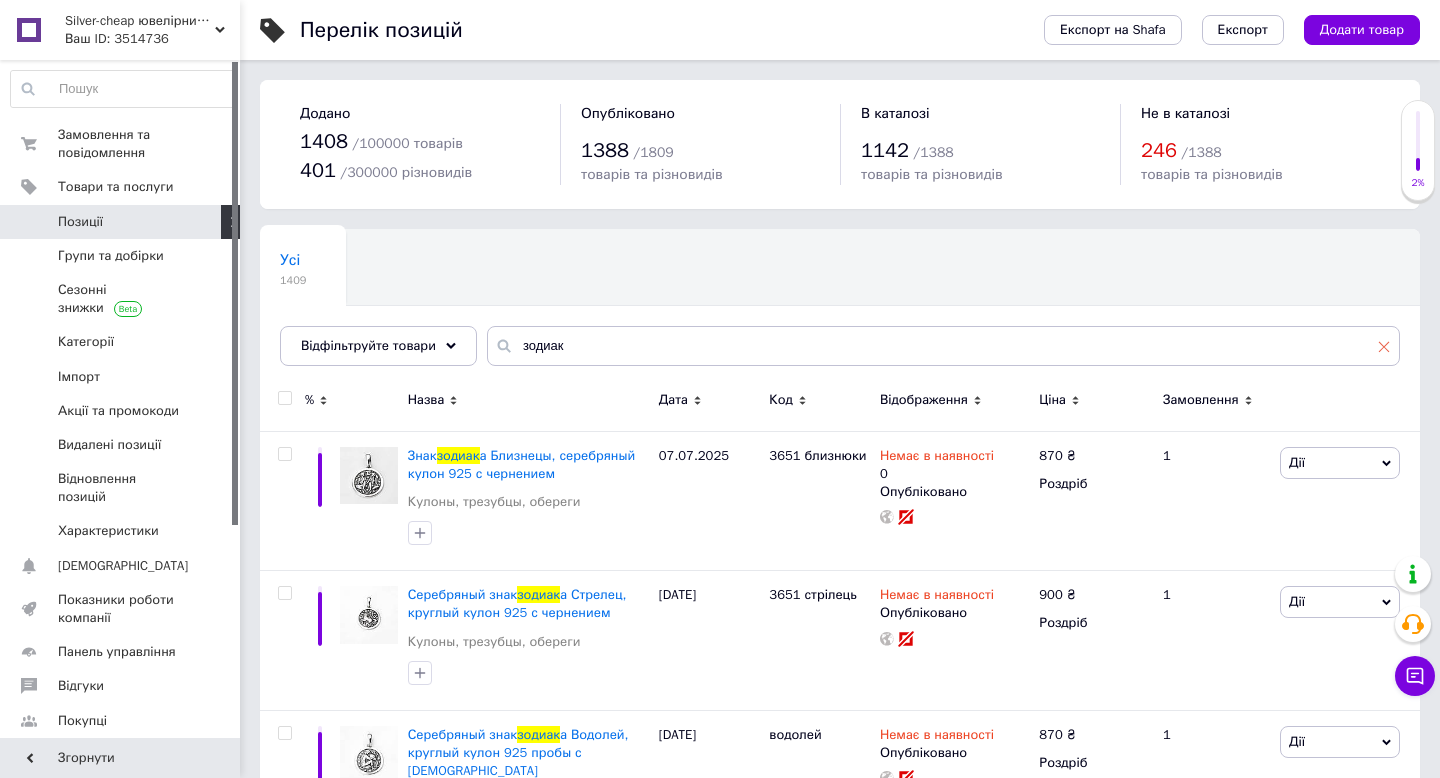 click 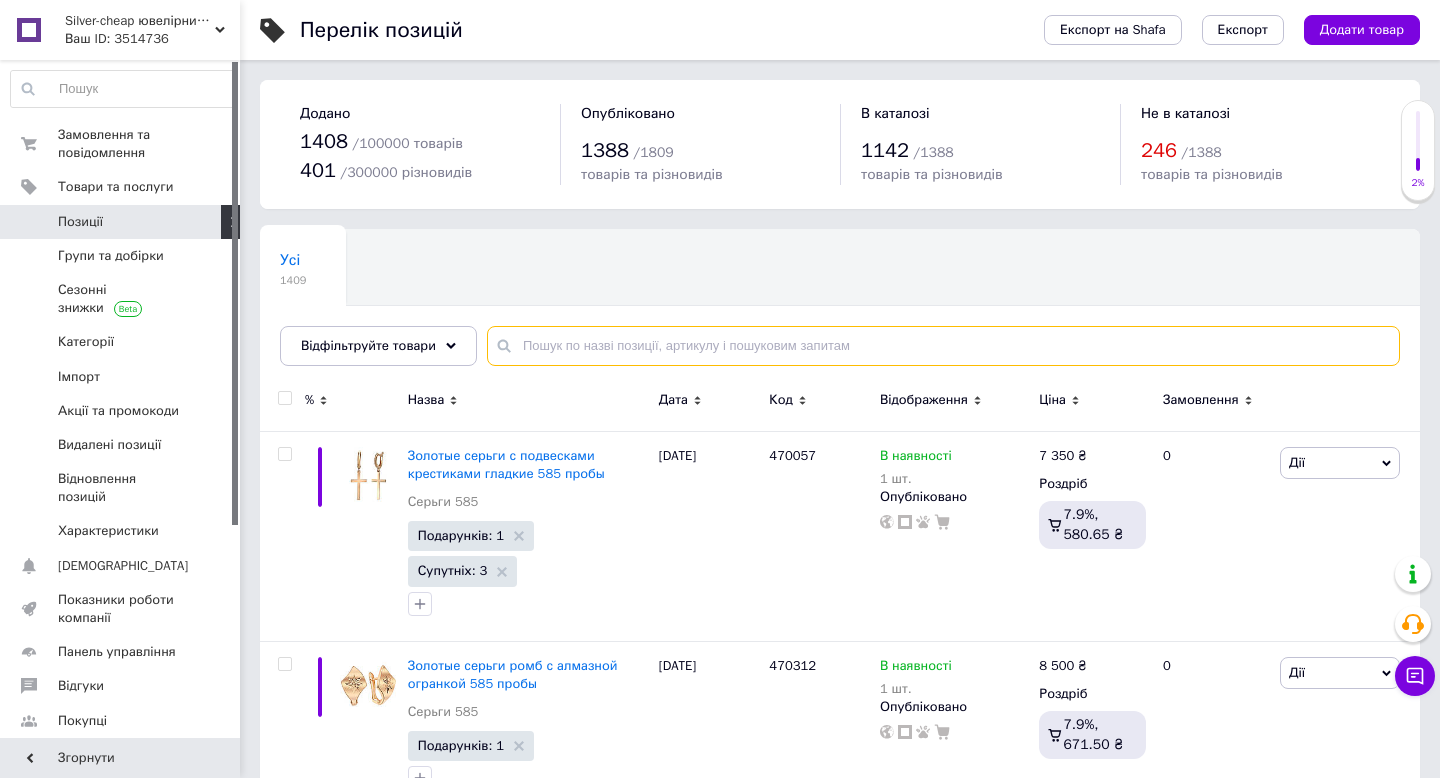 click at bounding box center (943, 346) 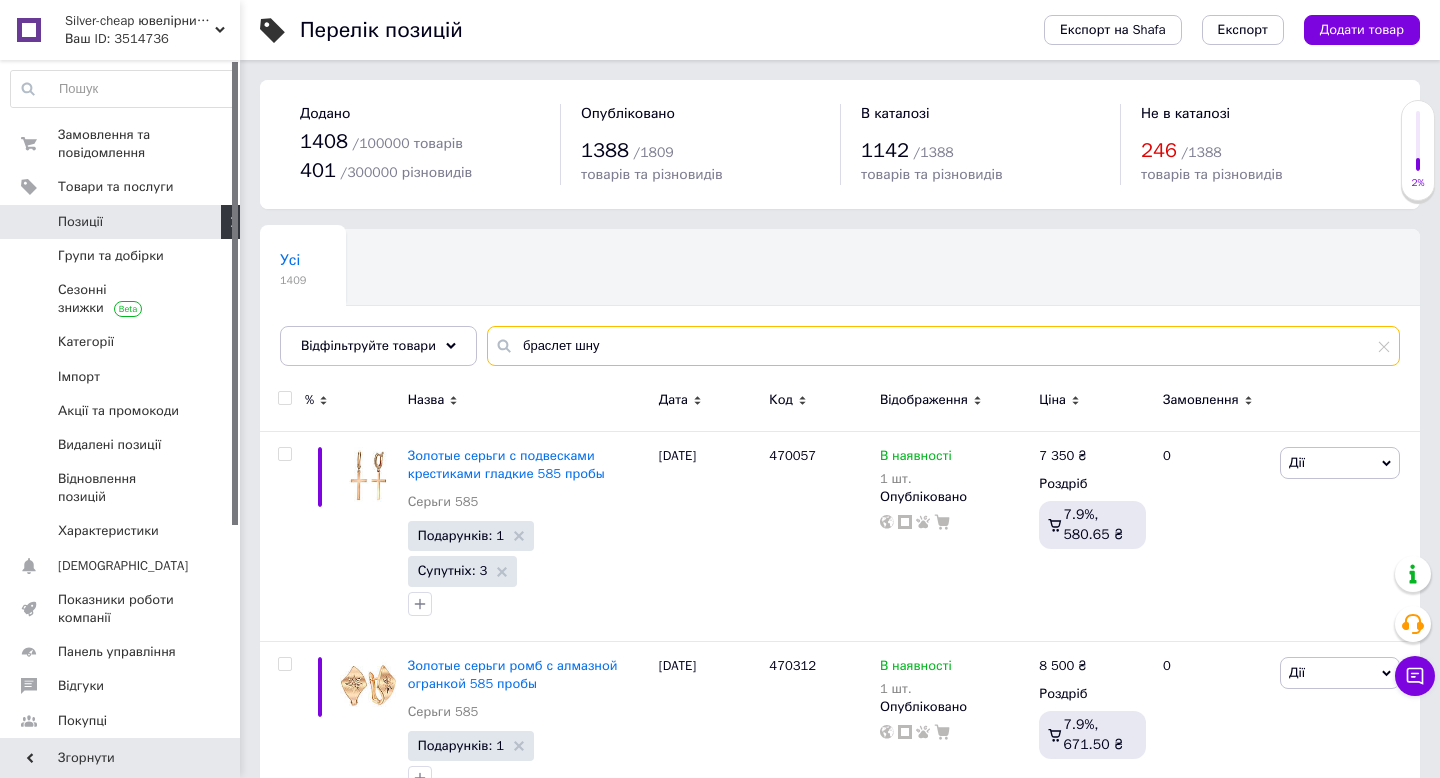 type on "браслет шнур" 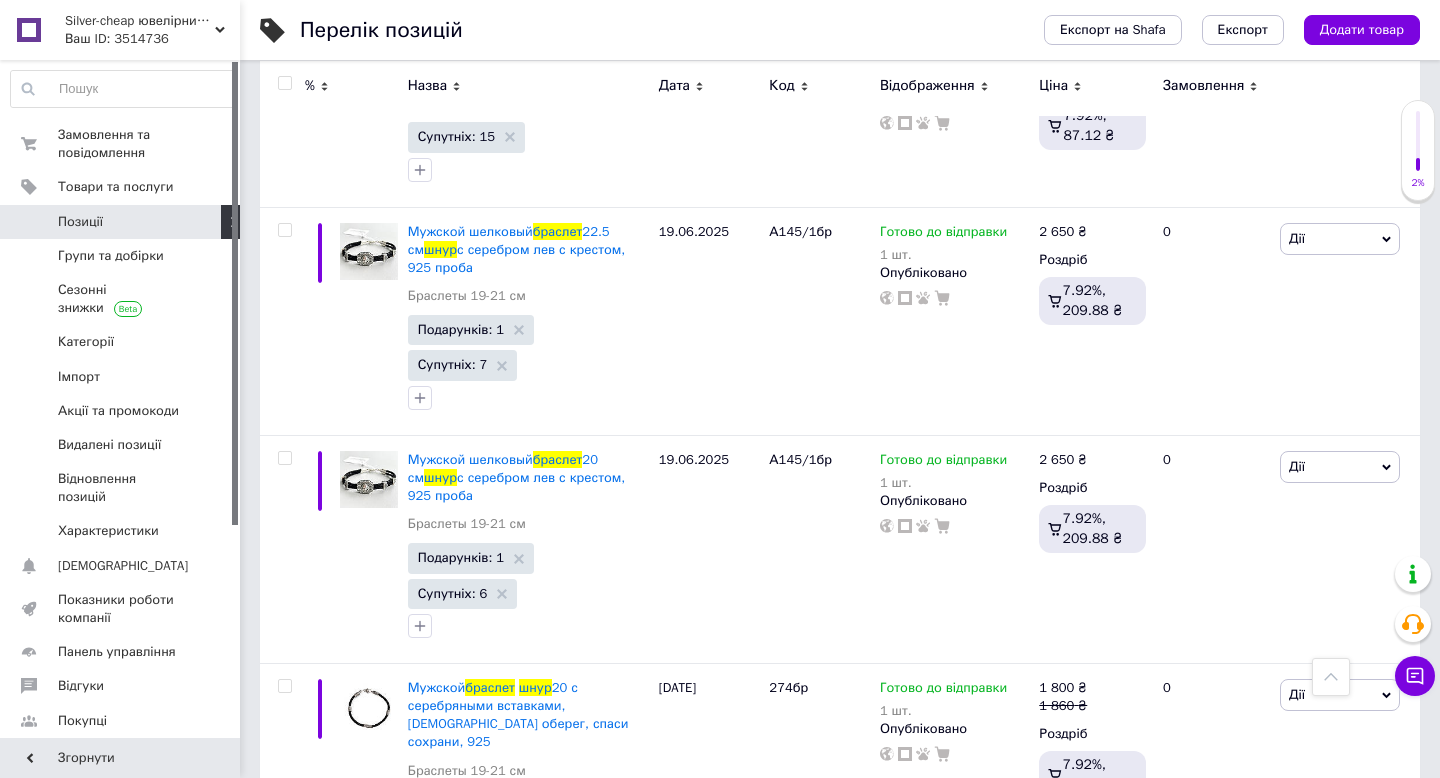 scroll, scrollTop: 3126, scrollLeft: 0, axis: vertical 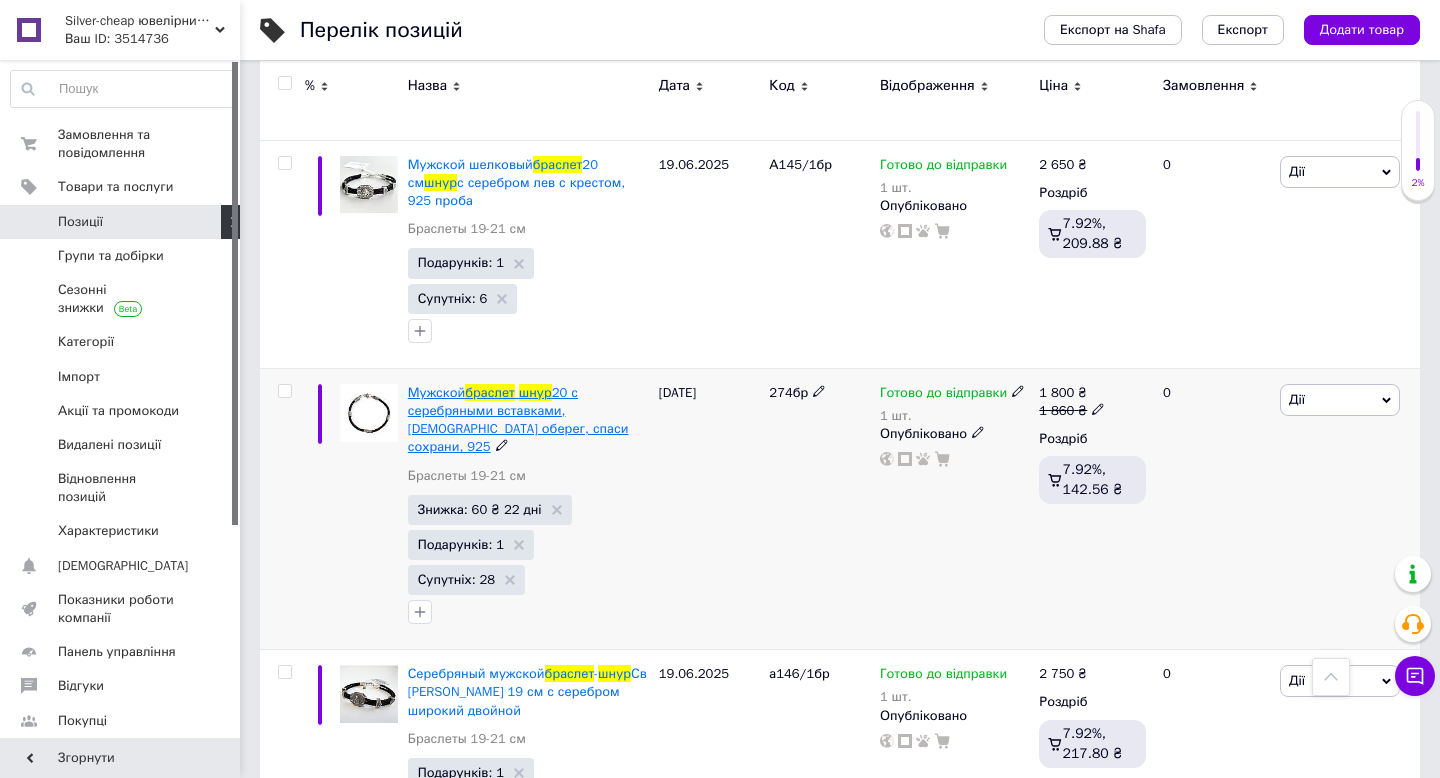 click on "20 с серебряными вставками, [DEMOGRAPHIC_DATA] оберег, спаси сохрани, 925" at bounding box center [518, 420] 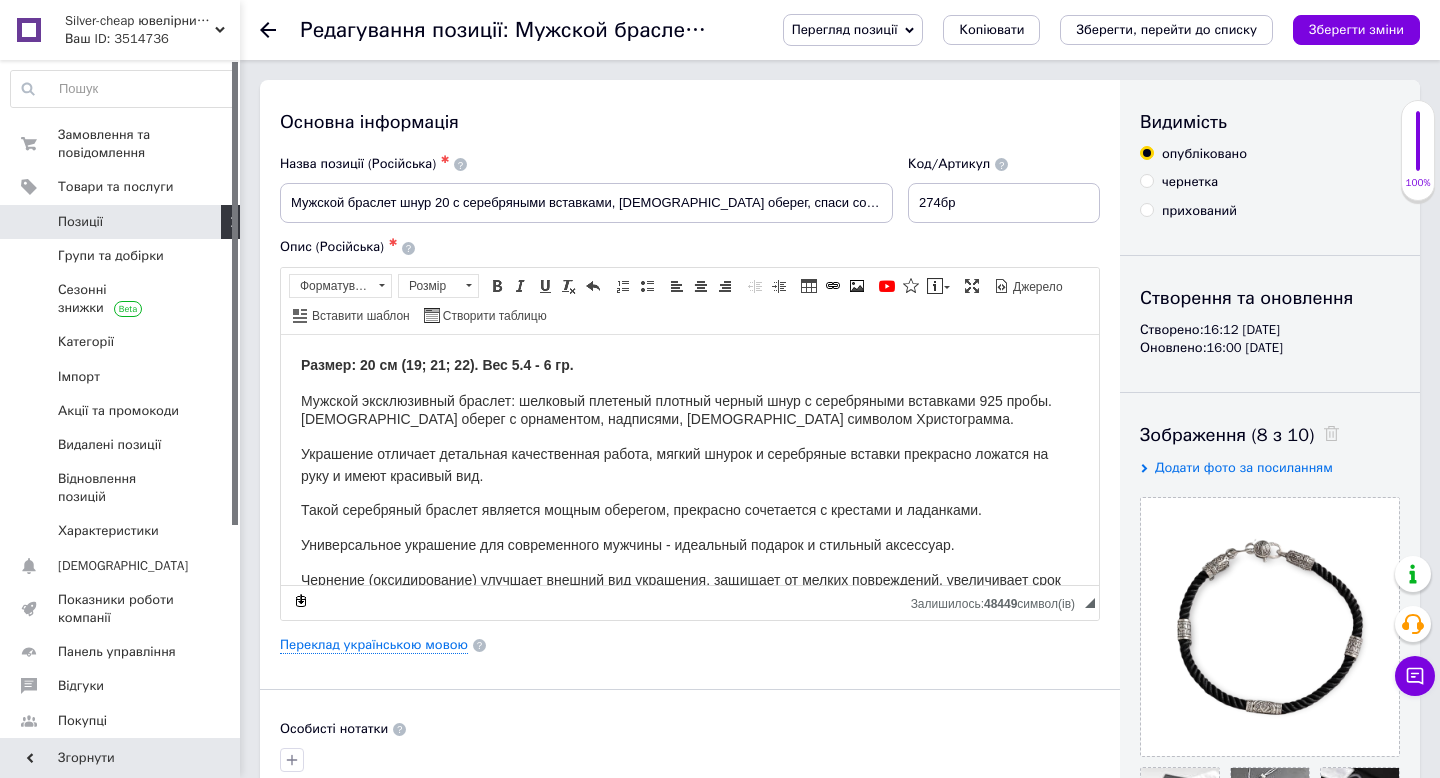 scroll, scrollTop: 0, scrollLeft: 0, axis: both 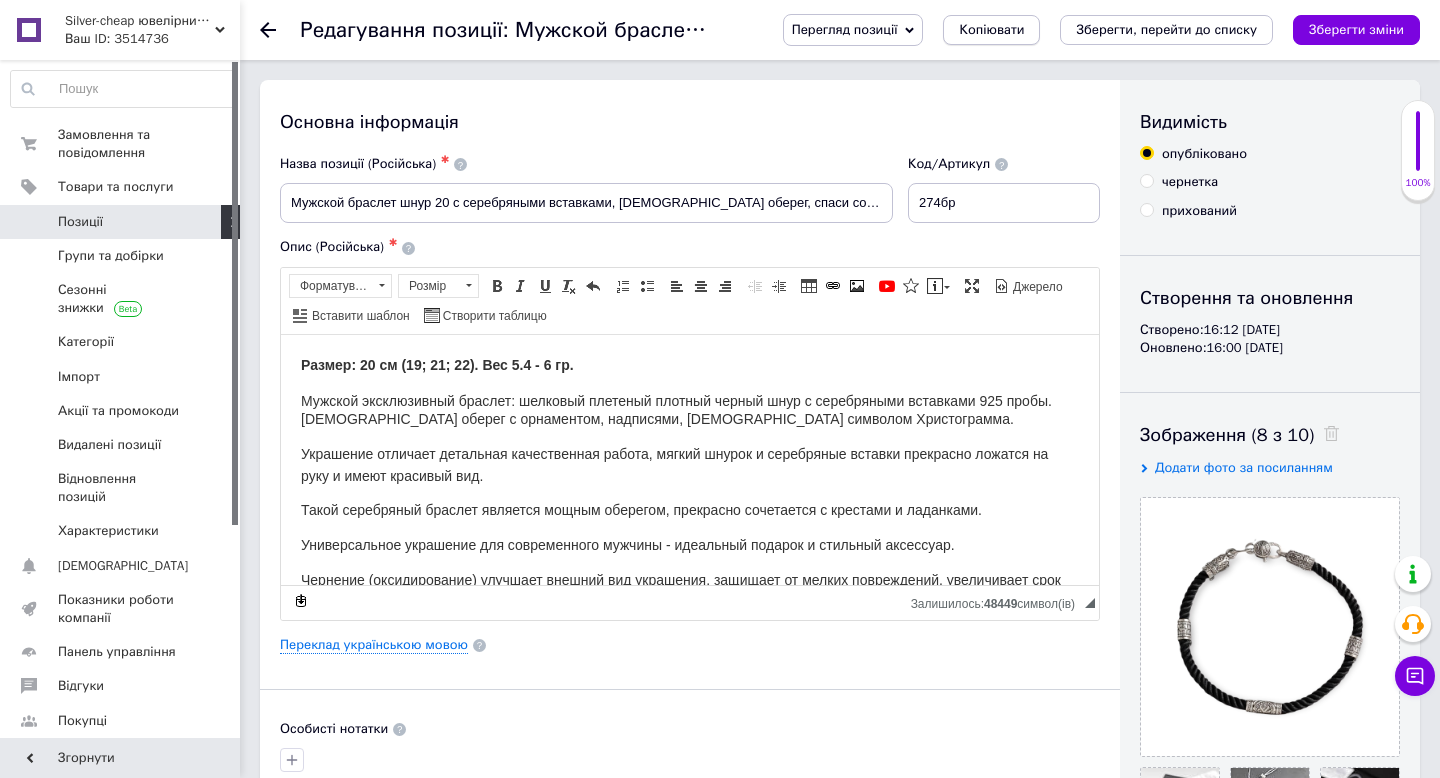 click on "Копіювати" at bounding box center (991, 30) 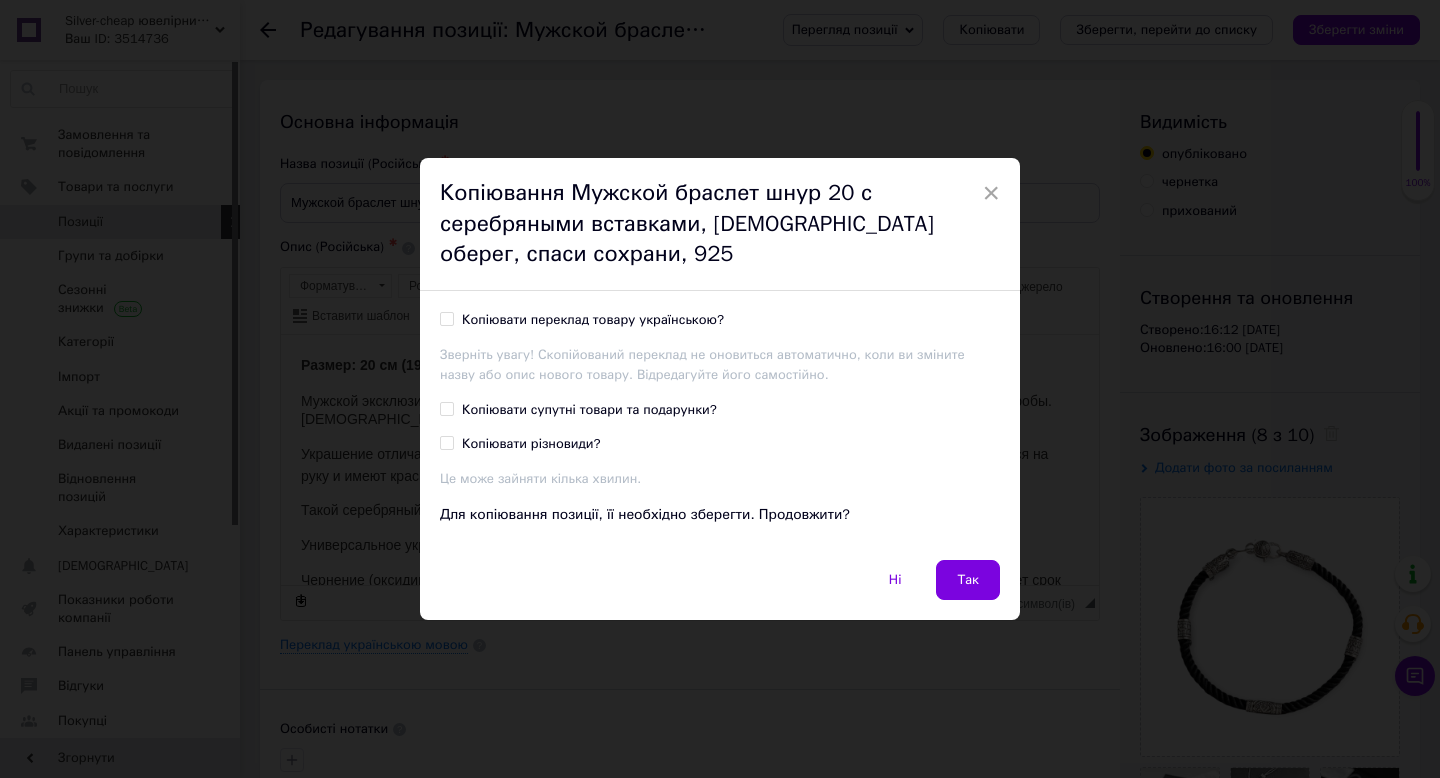 click on "Копіювати переклад товару українською?" at bounding box center (593, 320) 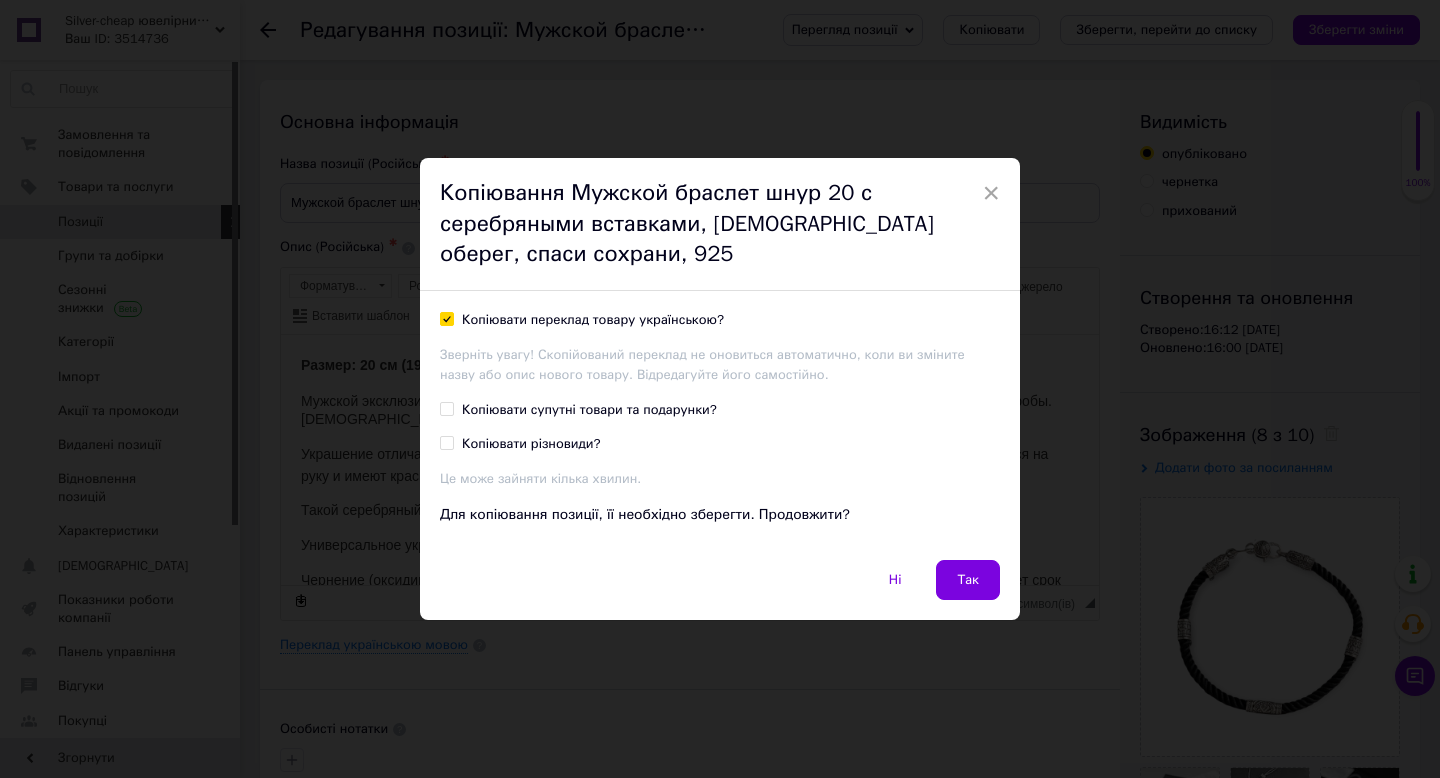 checkbox on "true" 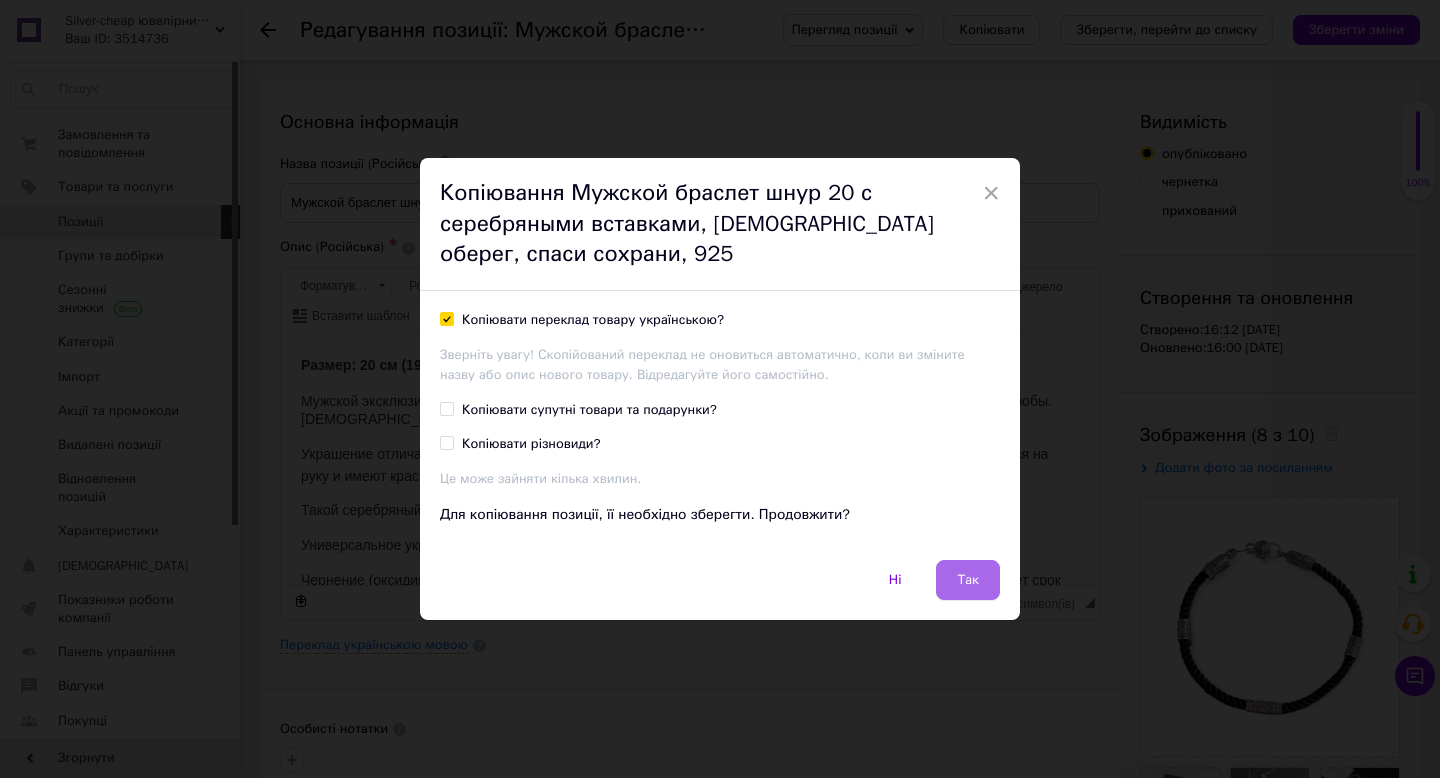 click on "Так" at bounding box center (968, 580) 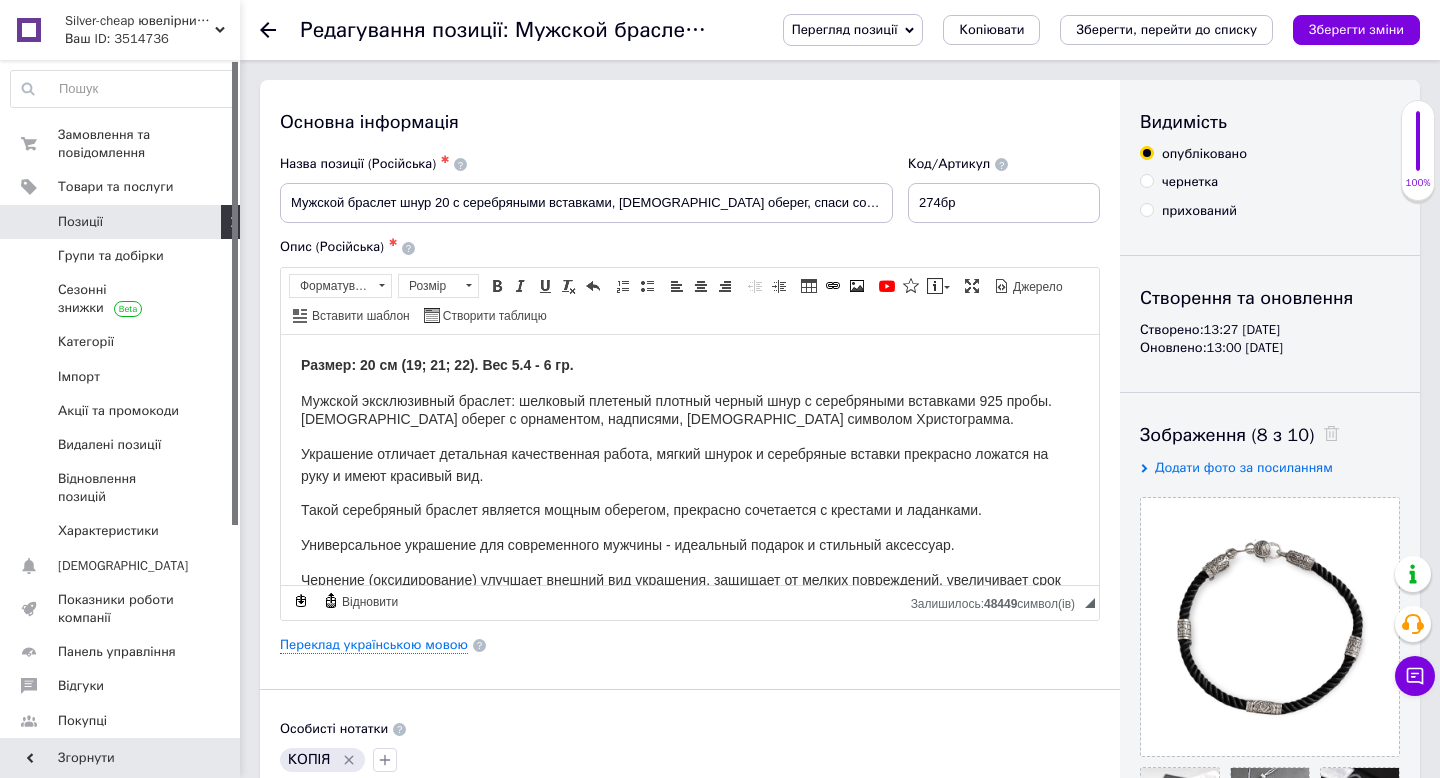 scroll, scrollTop: 297, scrollLeft: 0, axis: vertical 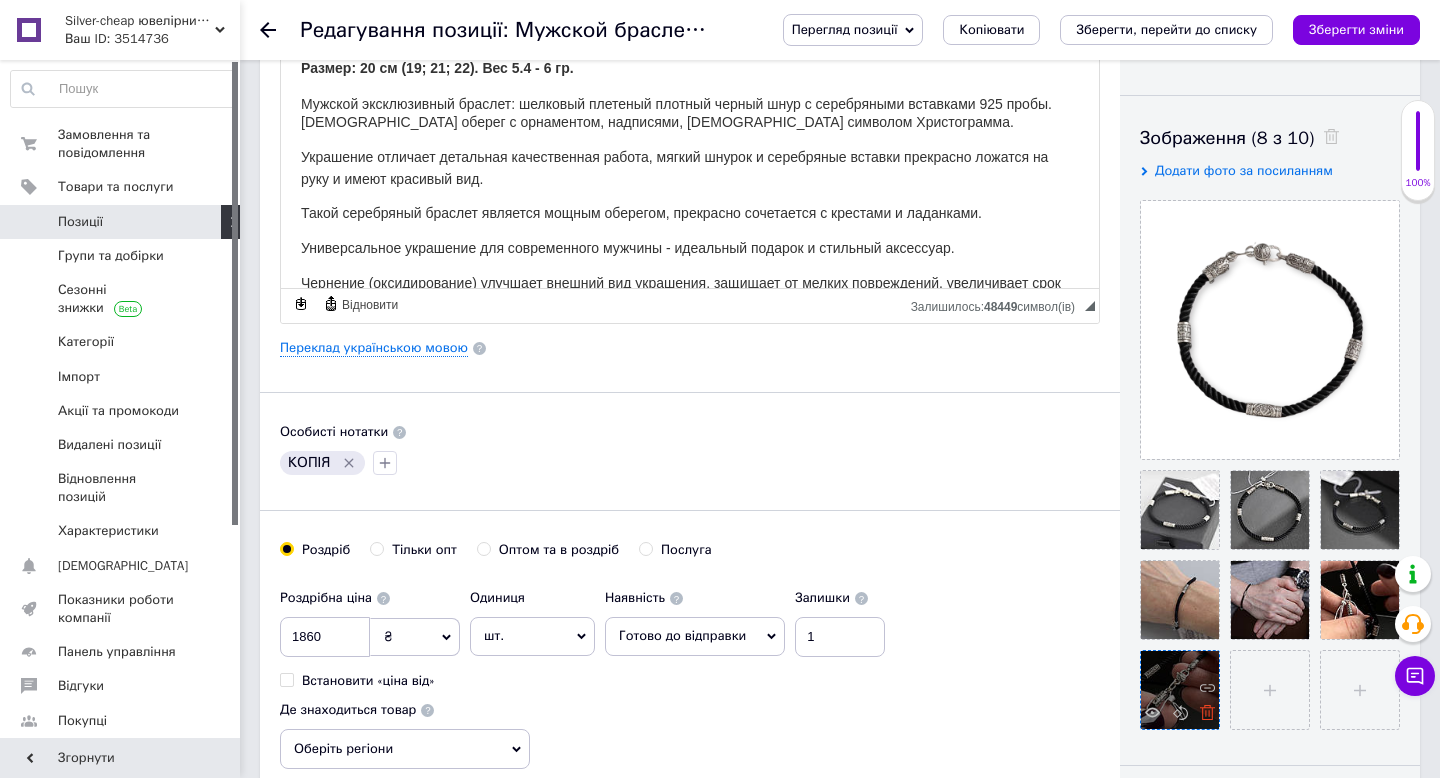 click 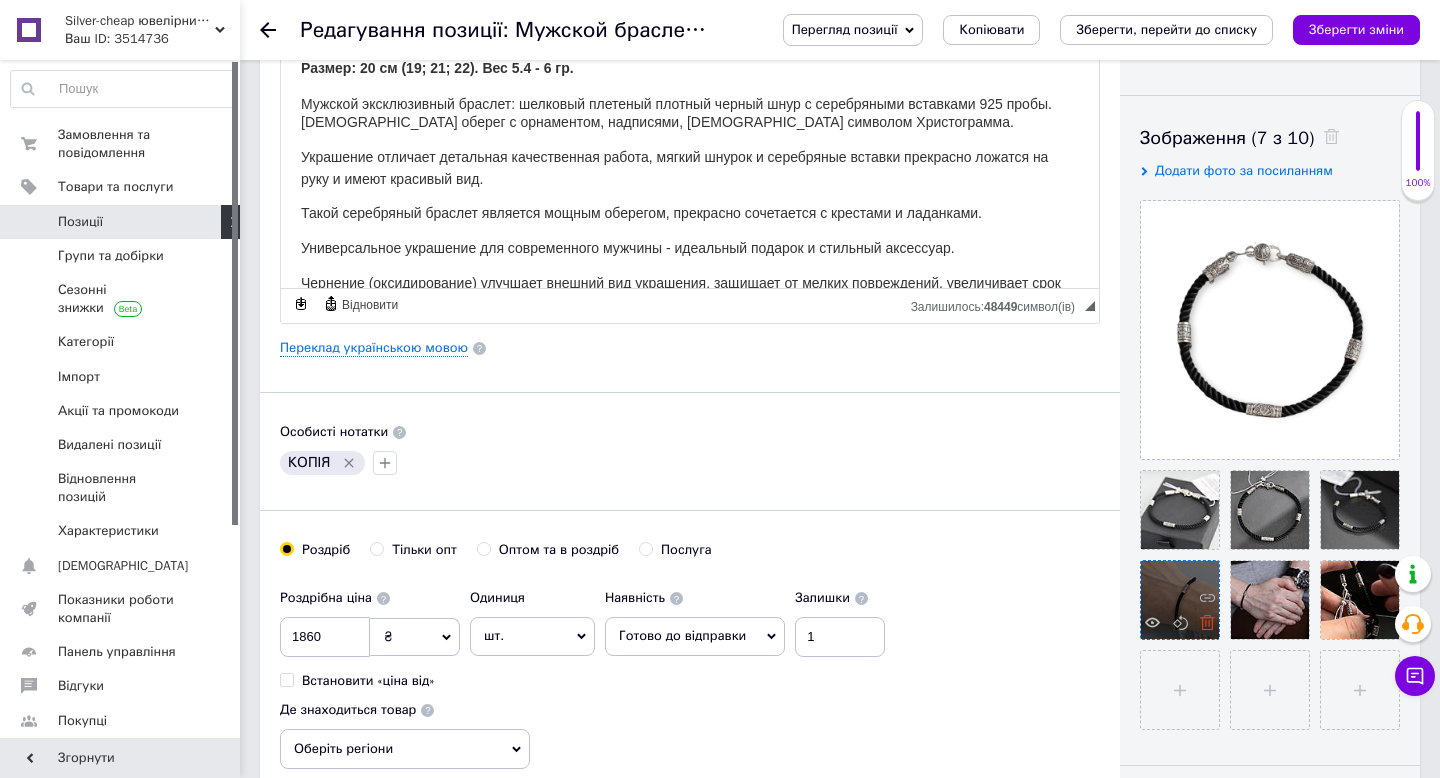click 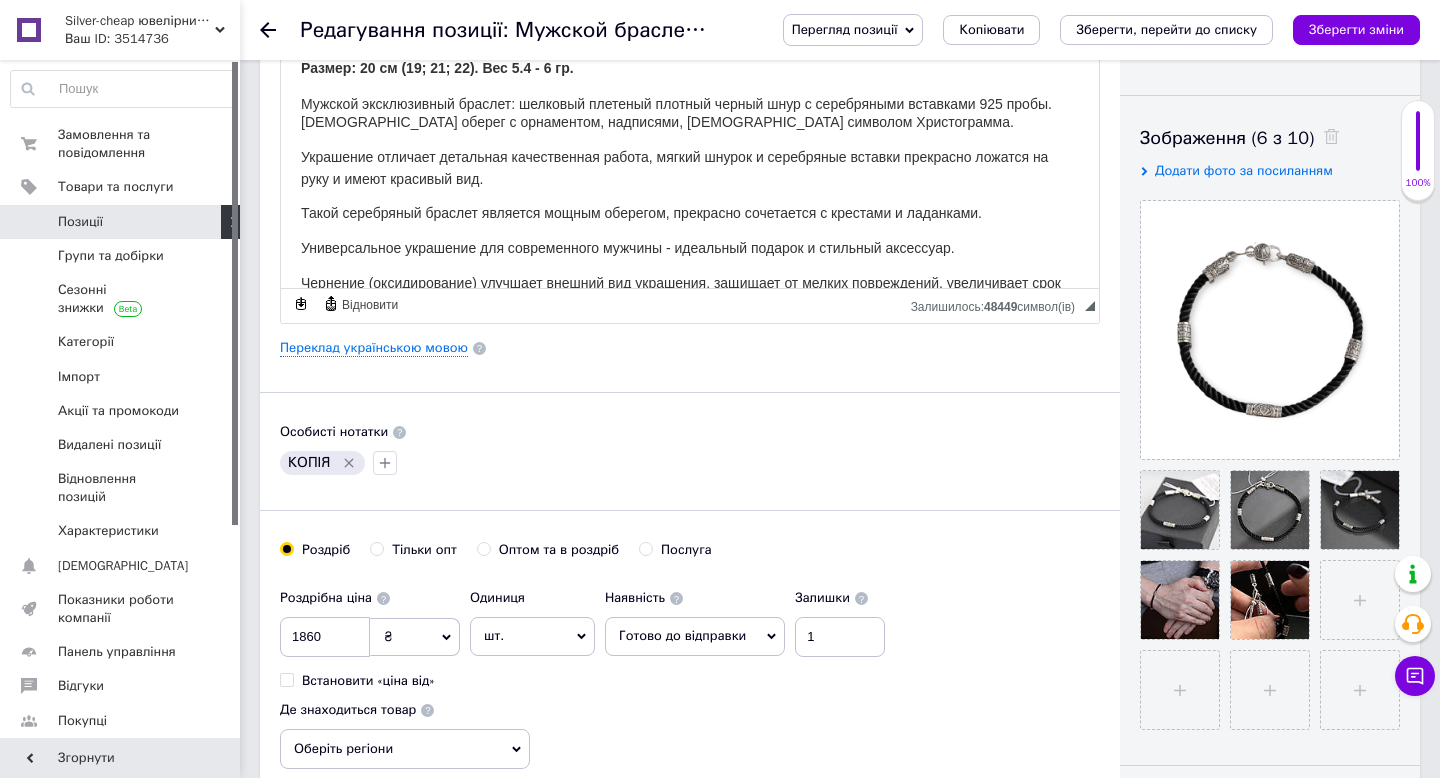 click 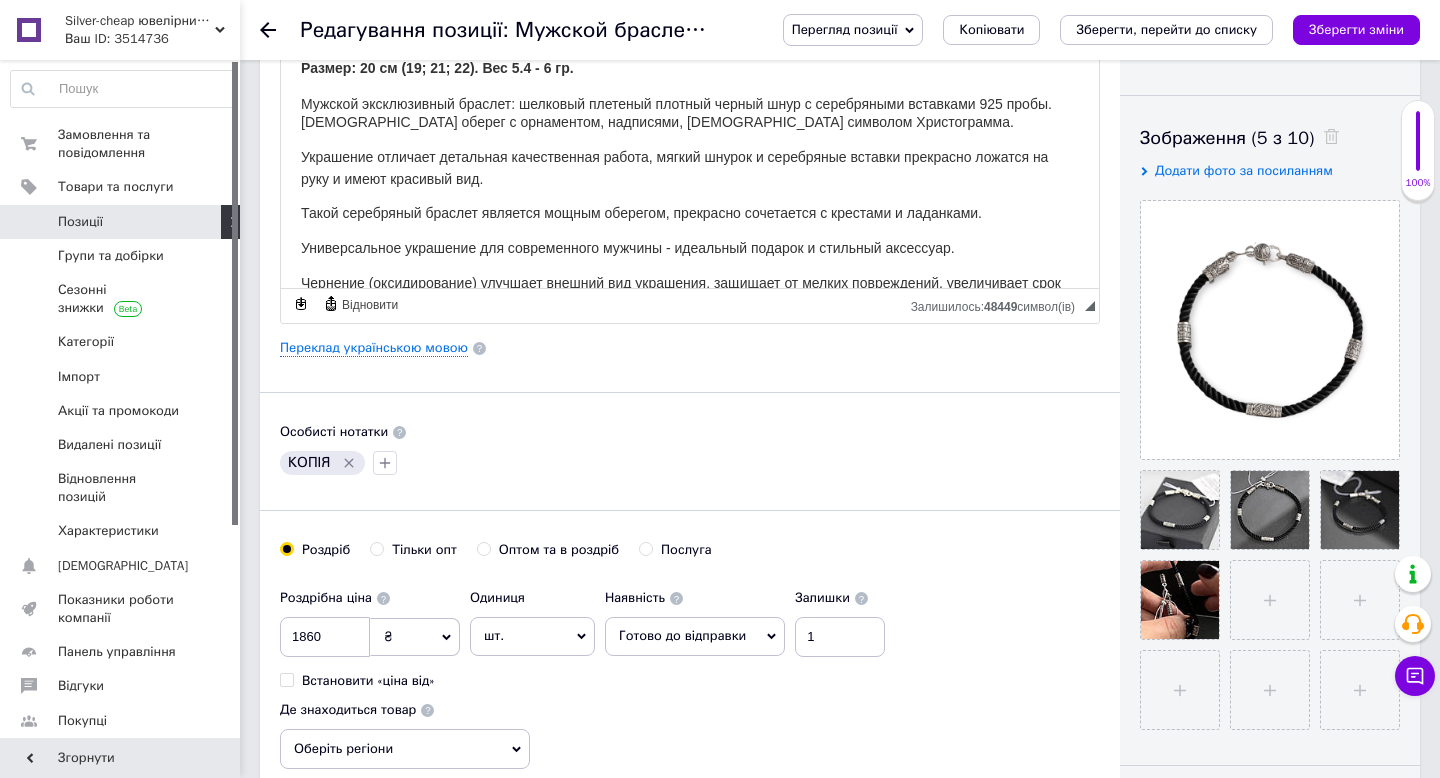 click 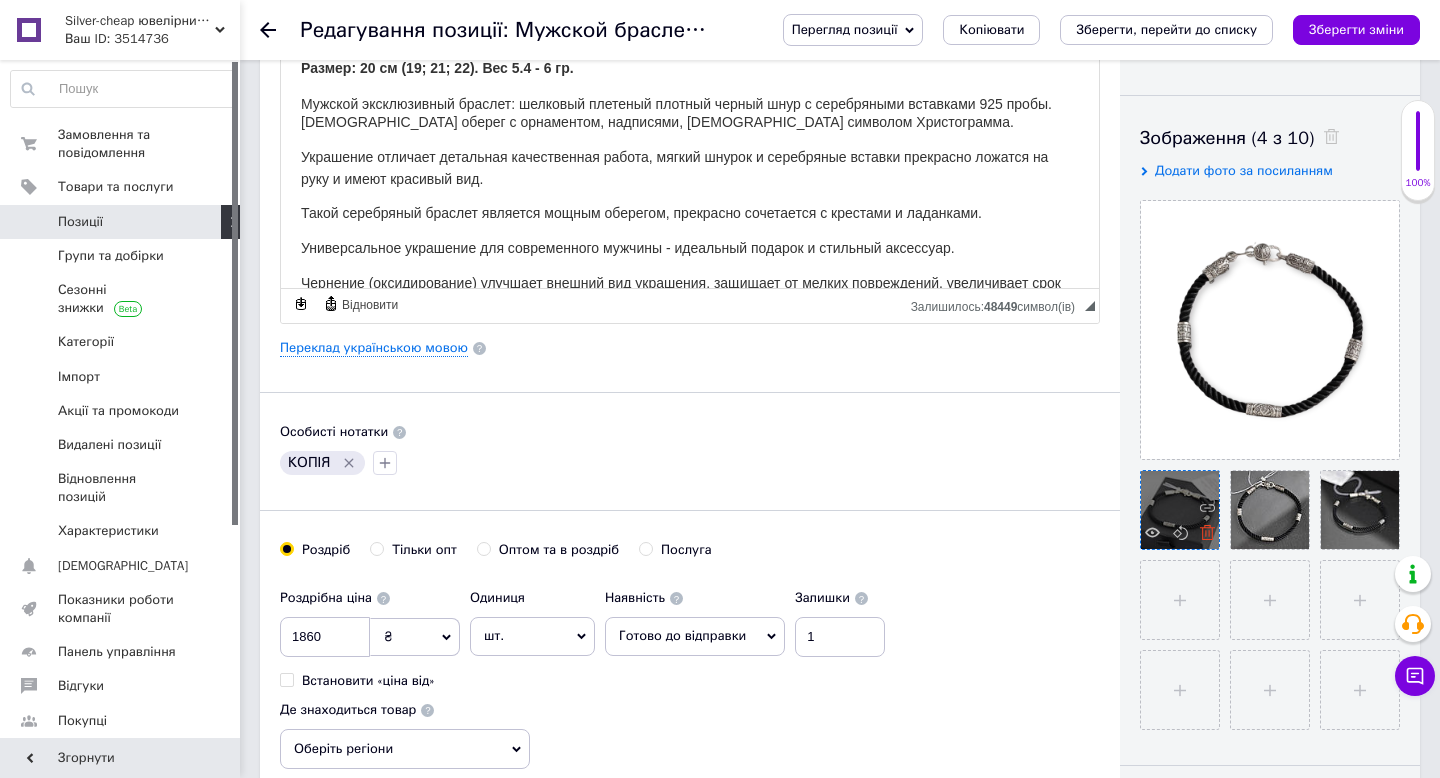 click 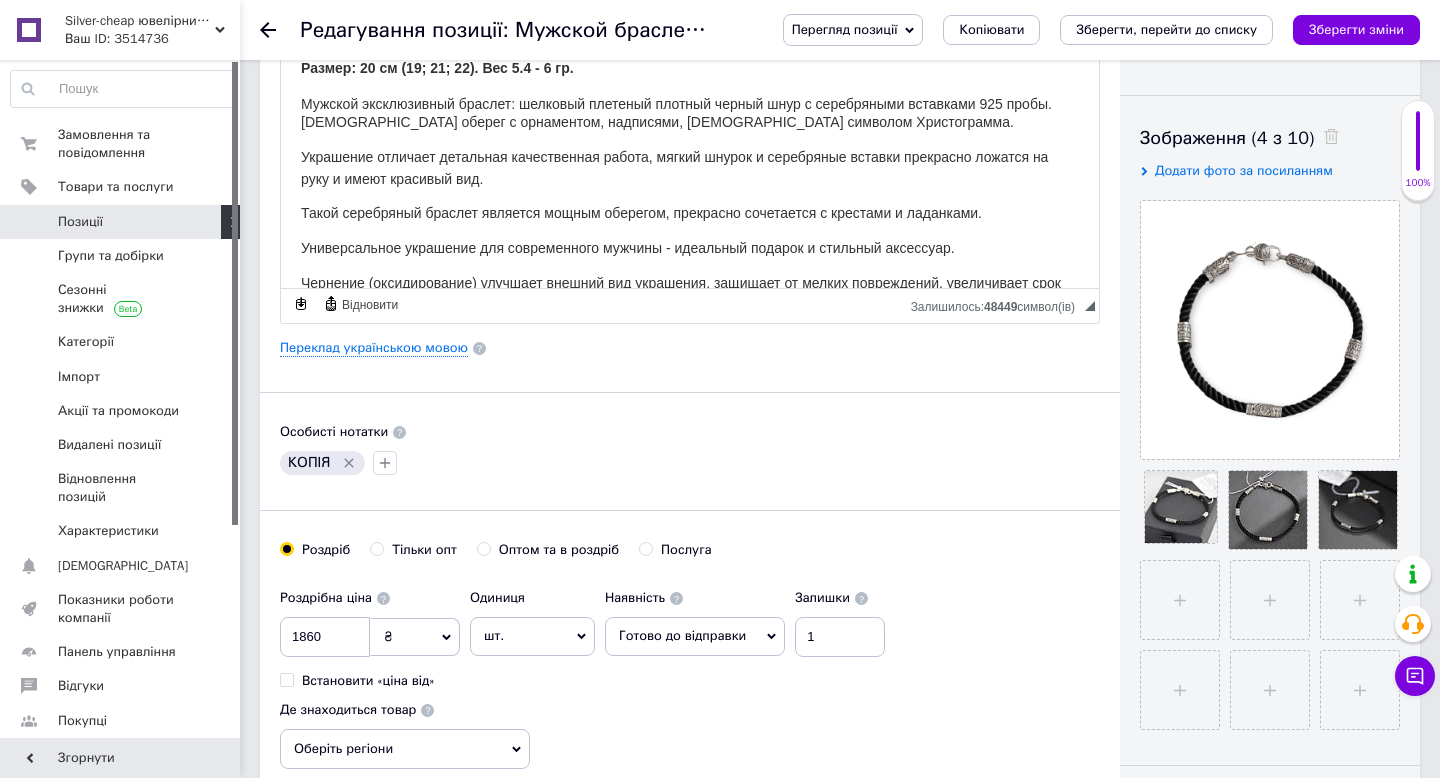 click 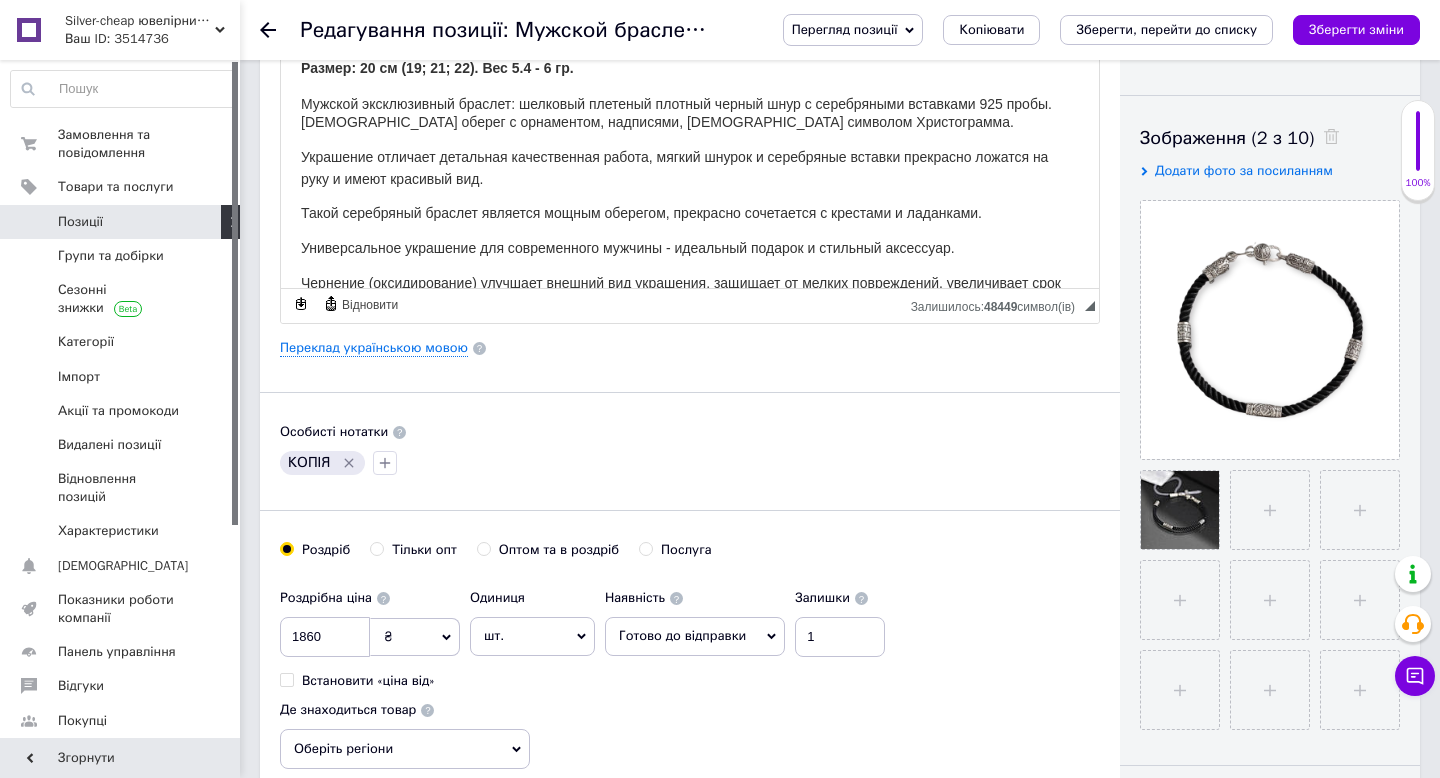 click 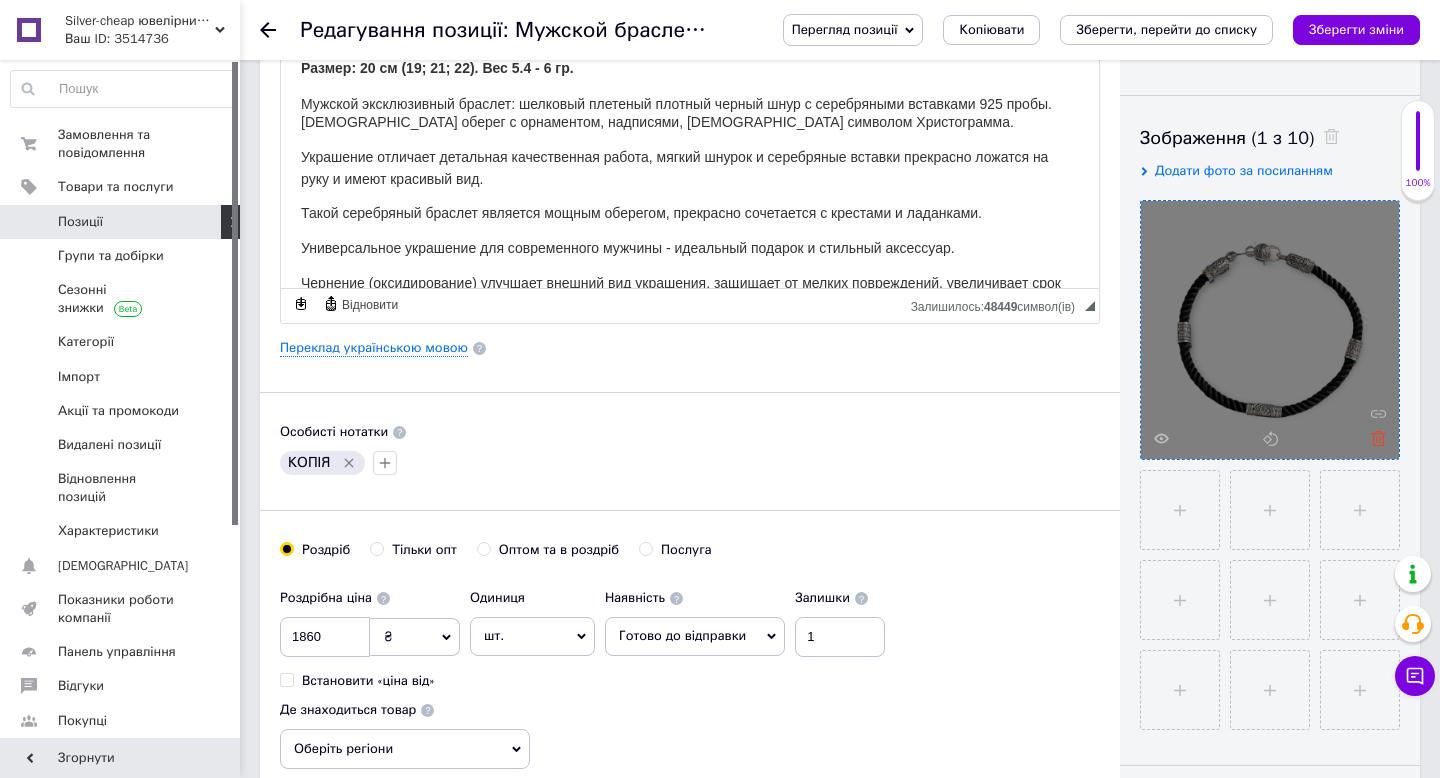 click 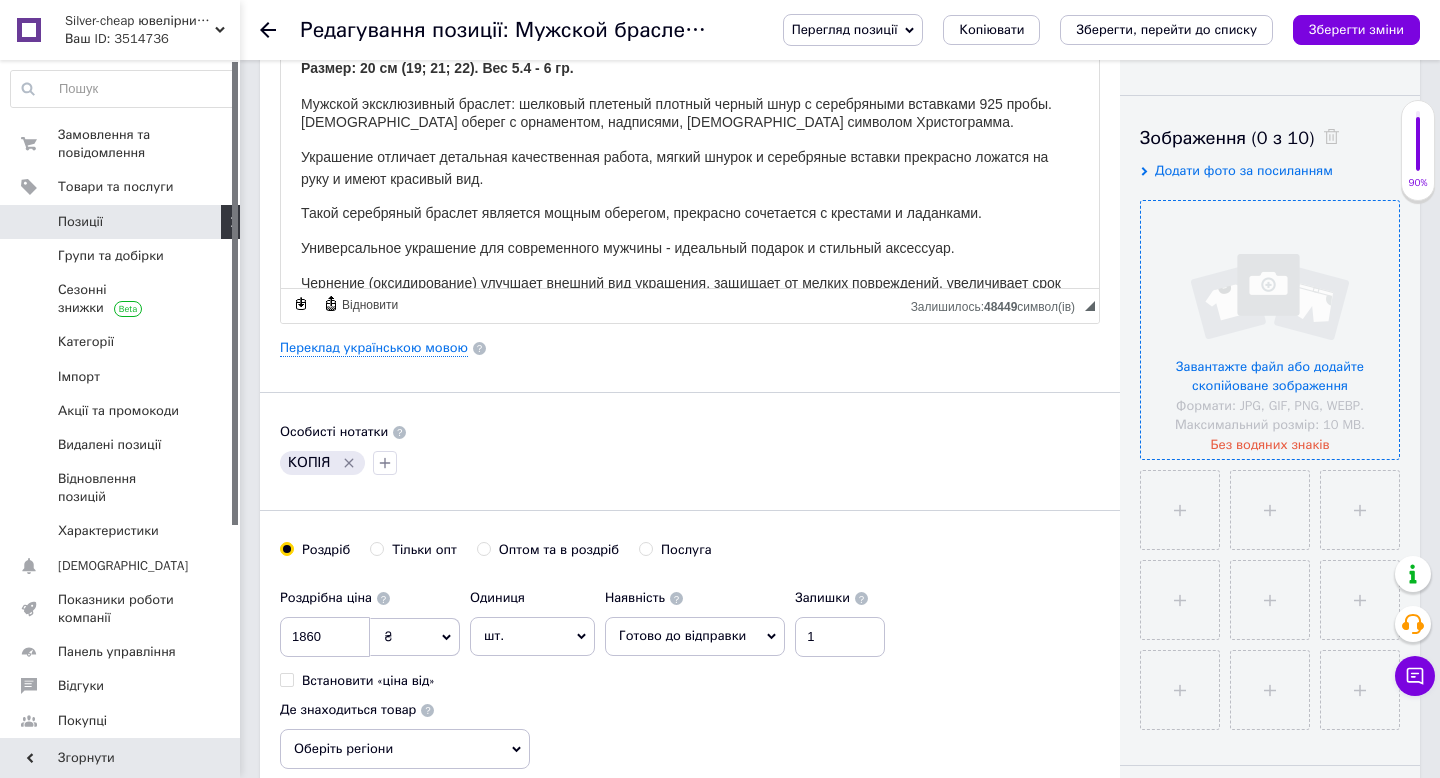 click 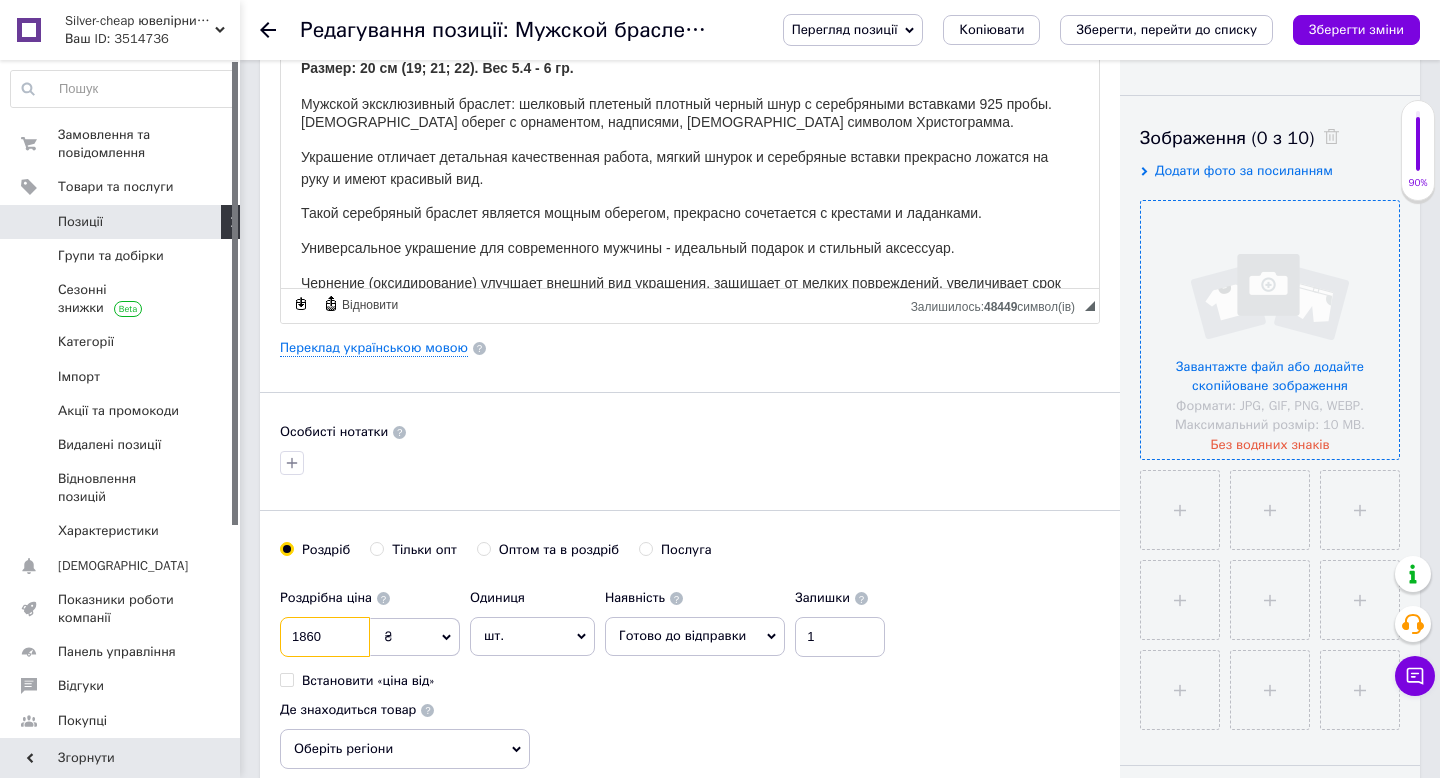 click on "1860" at bounding box center (325, 637) 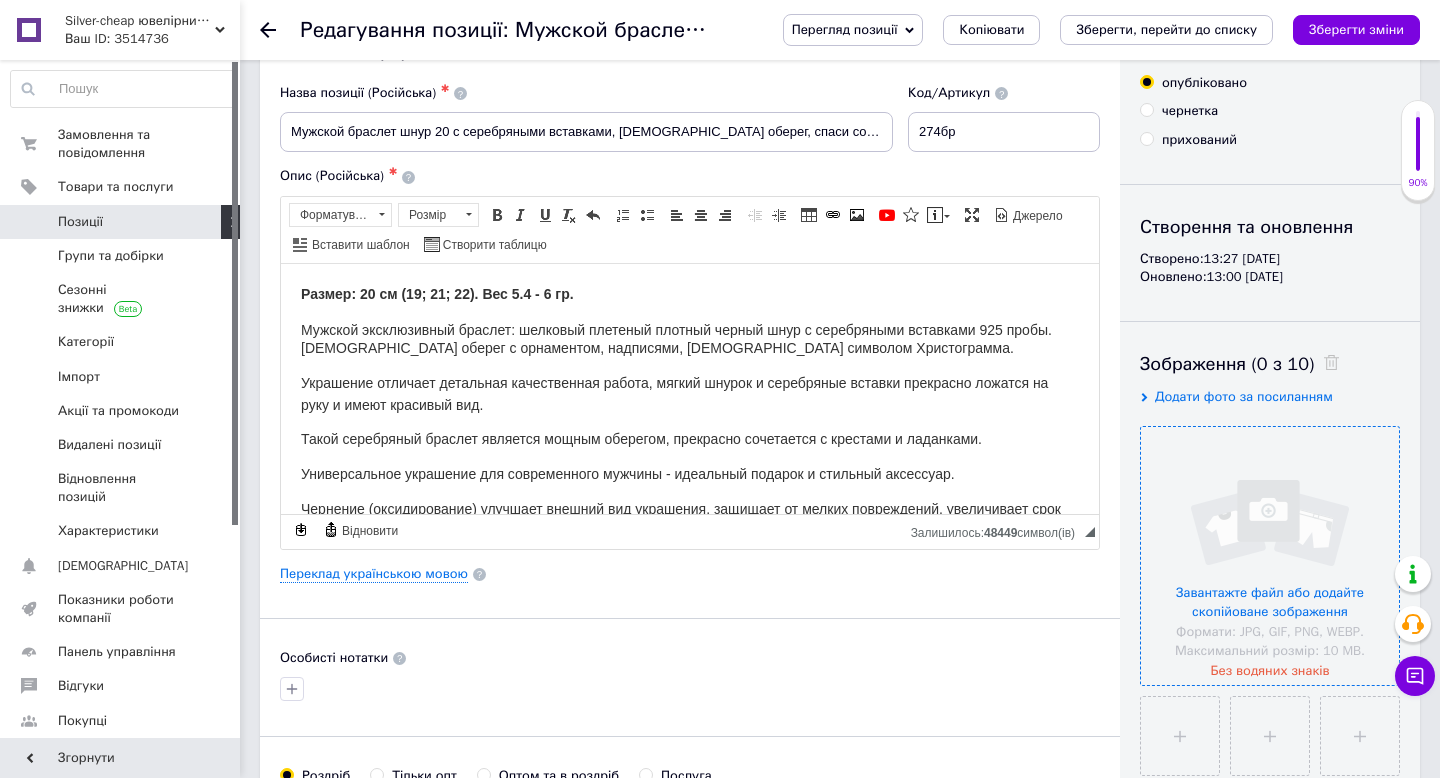 scroll, scrollTop: 46, scrollLeft: 0, axis: vertical 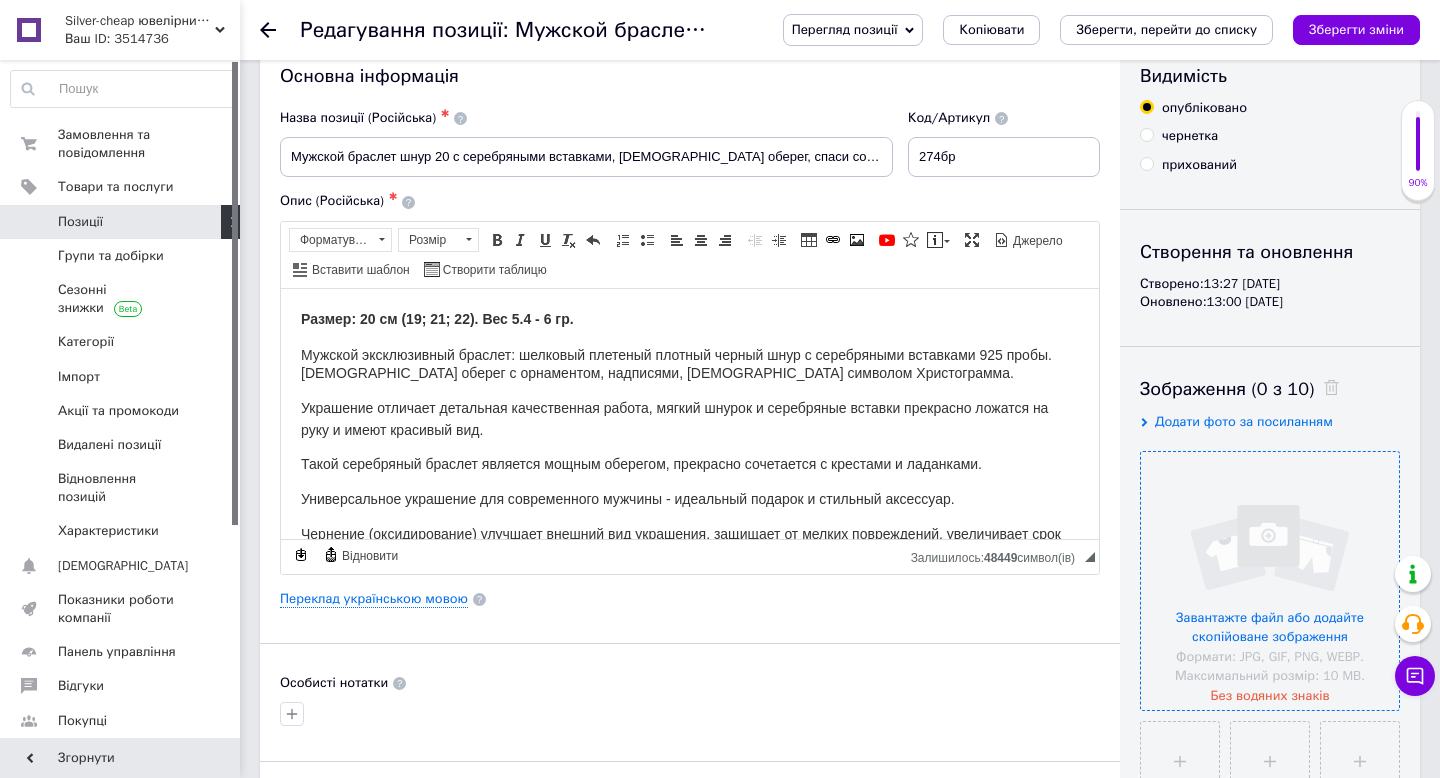 type on "1900" 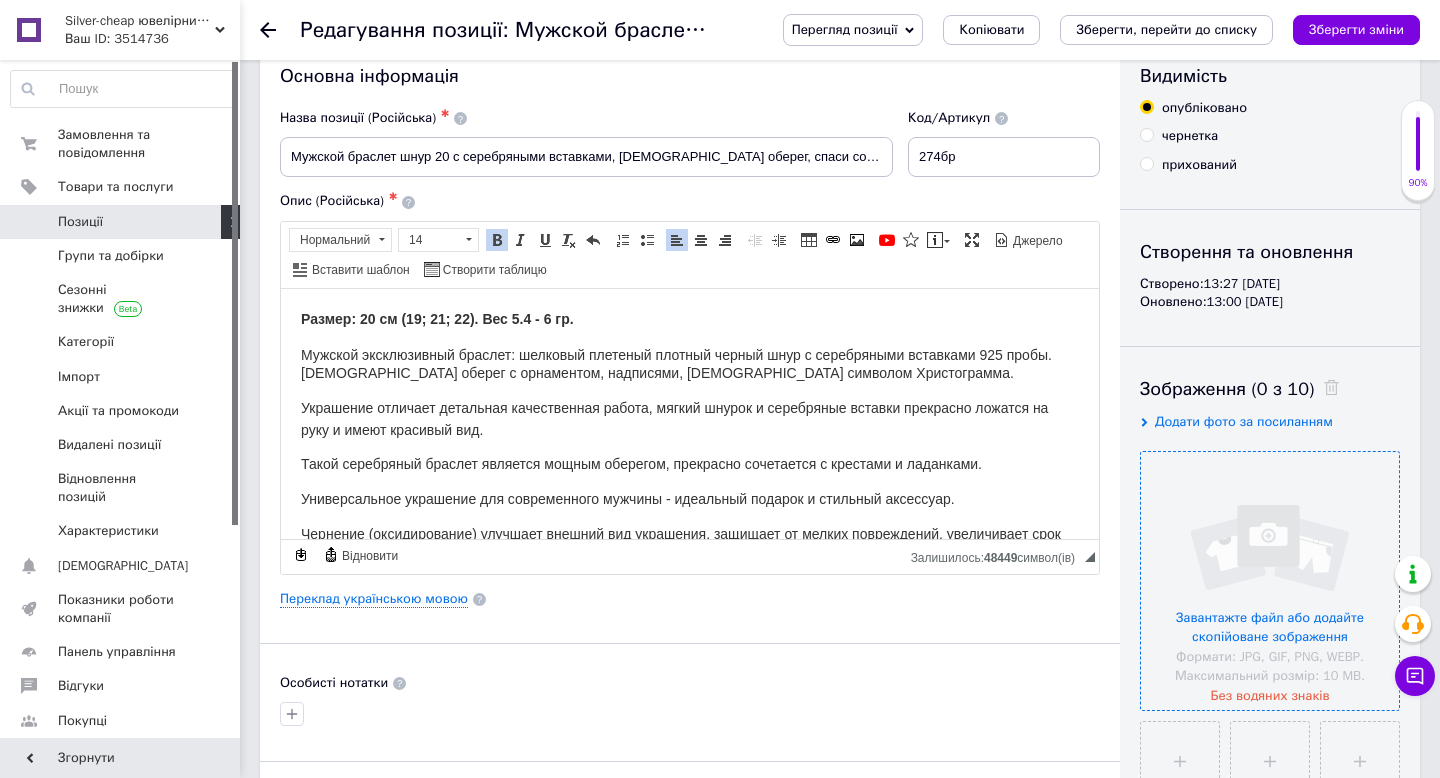 type 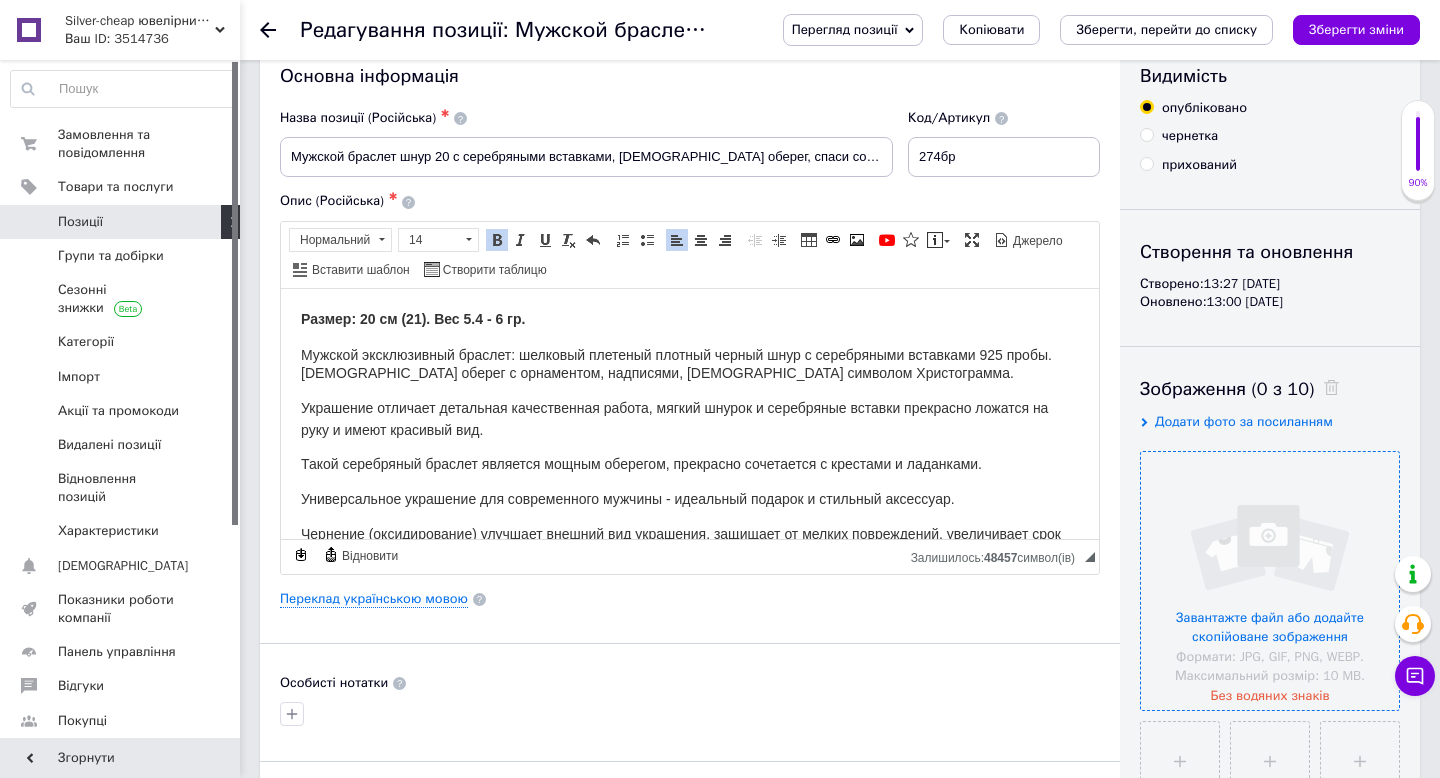 click on "Размер: 20 см (21). Вес 5.4 - 6 гр." at bounding box center [413, 318] 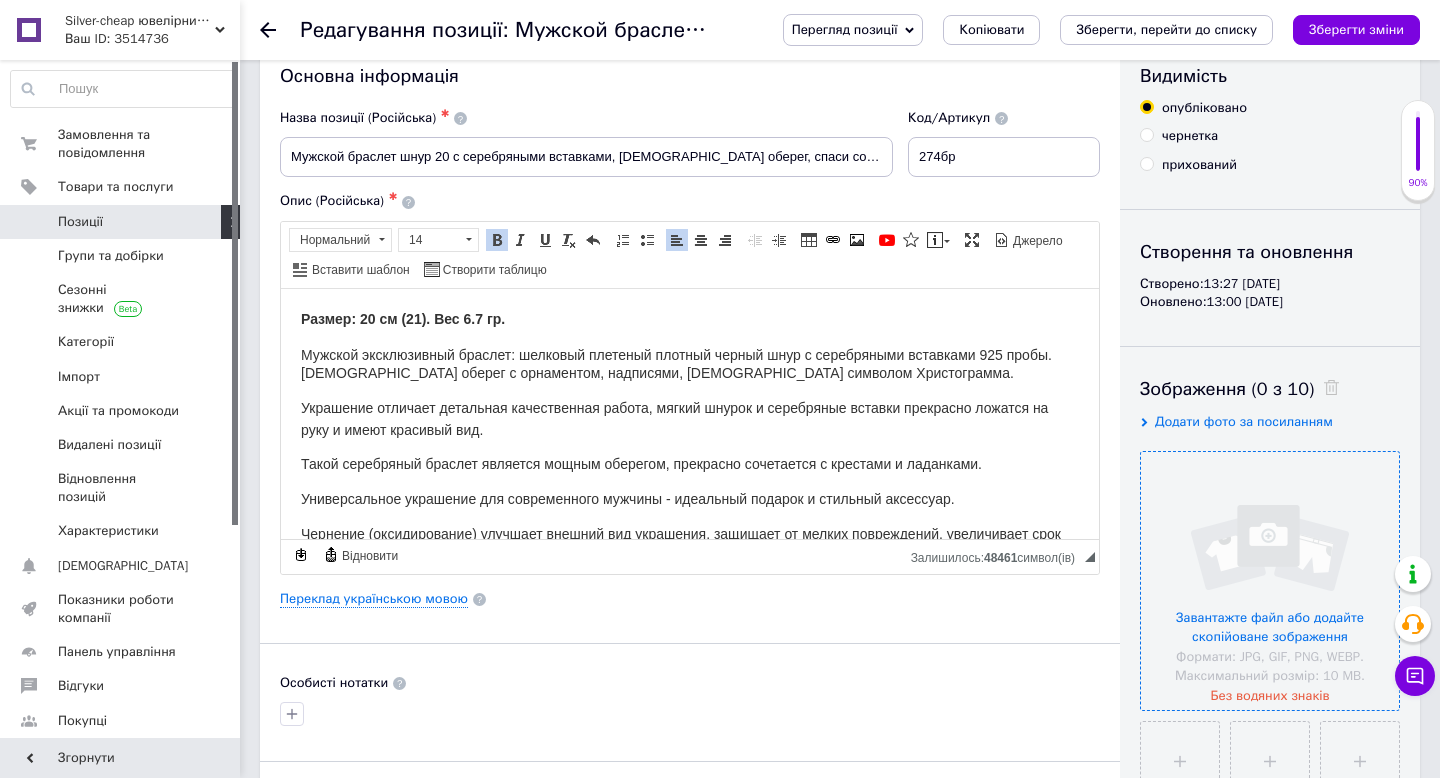 click on "Мужской эксклюзивный браслет: шелковый плетеный плотный черный шнур с серебряными вставками 925 пробы. [DEMOGRAPHIC_DATA] оберег с орнаментом, надписями, [DEMOGRAPHIC_DATA] символом Христограмма." at bounding box center [676, 363] 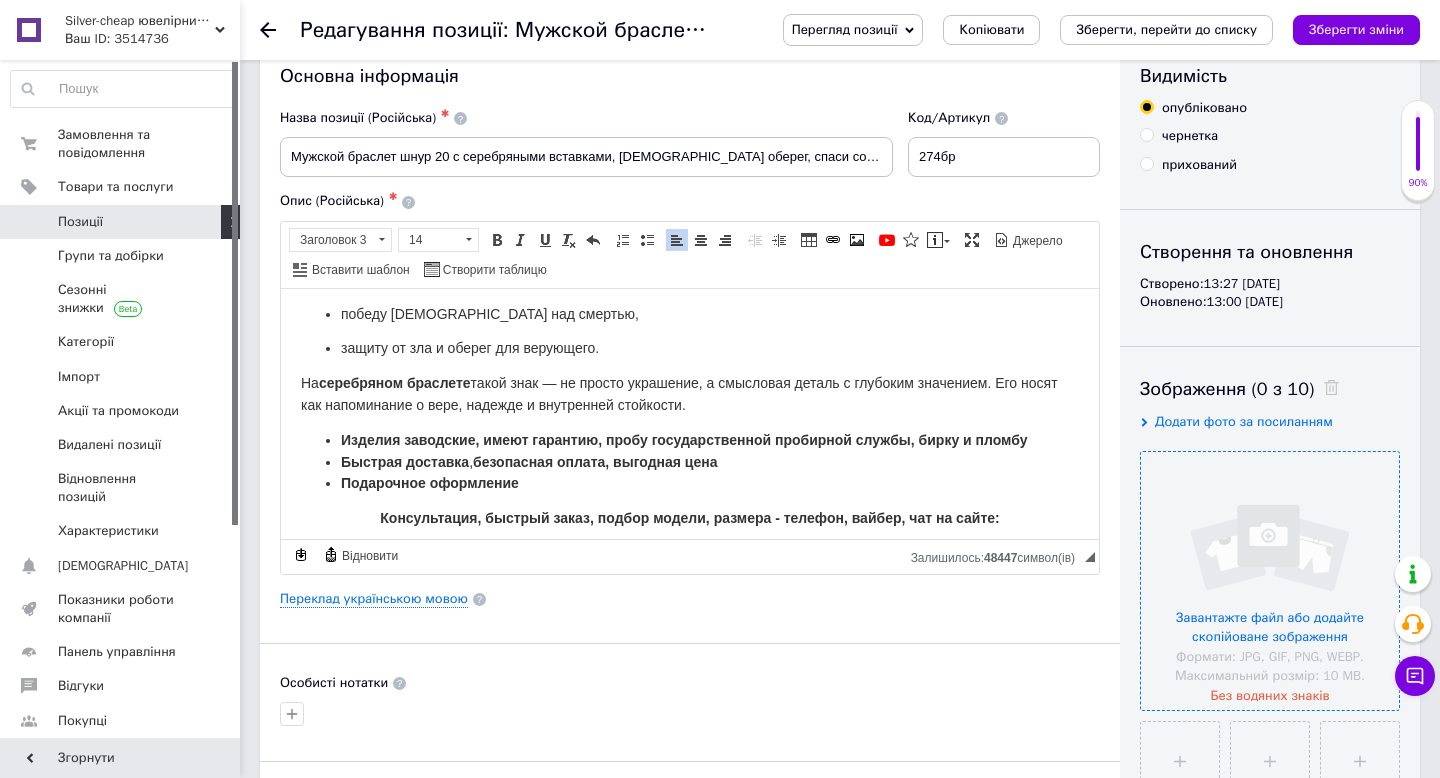 scroll, scrollTop: 511, scrollLeft: 0, axis: vertical 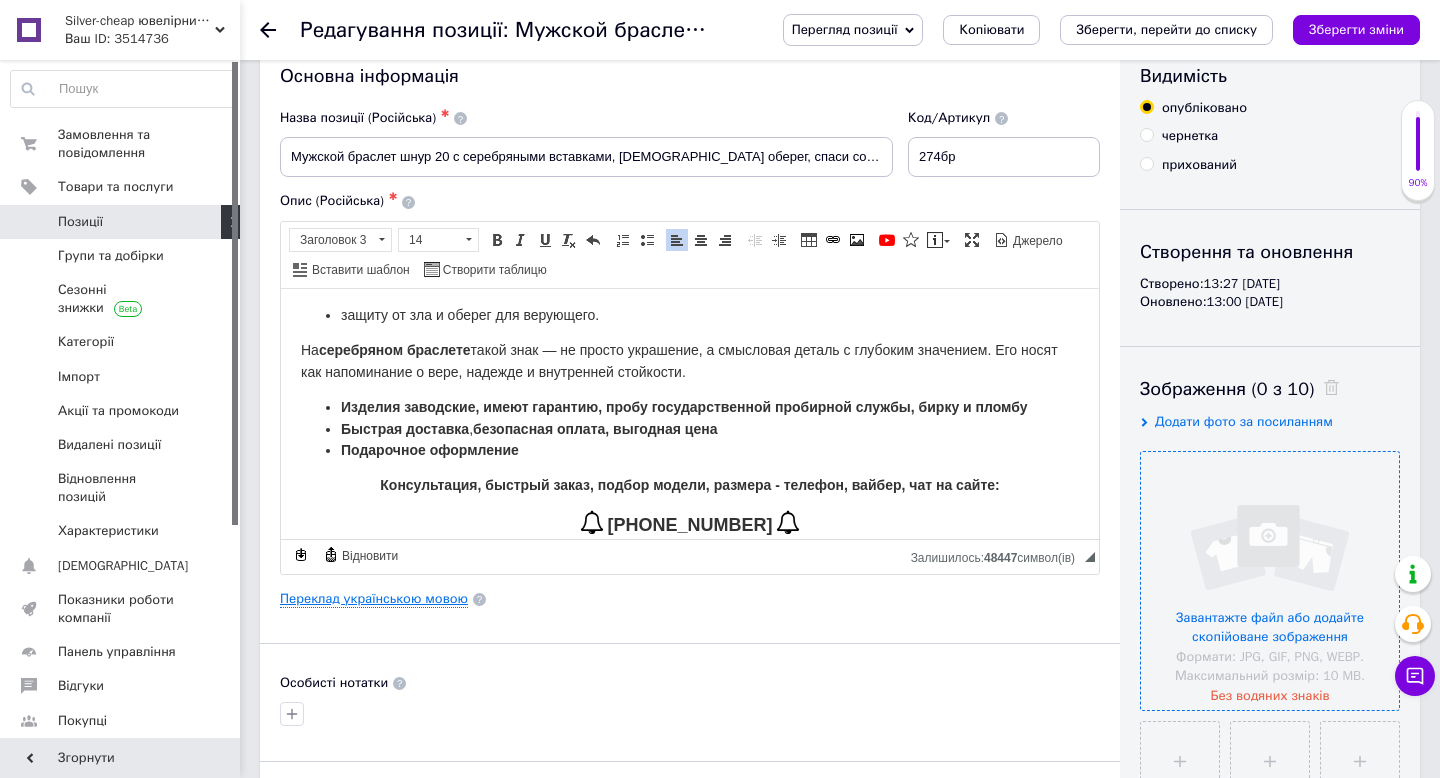 click on "Переклад українською мовою" at bounding box center (374, 599) 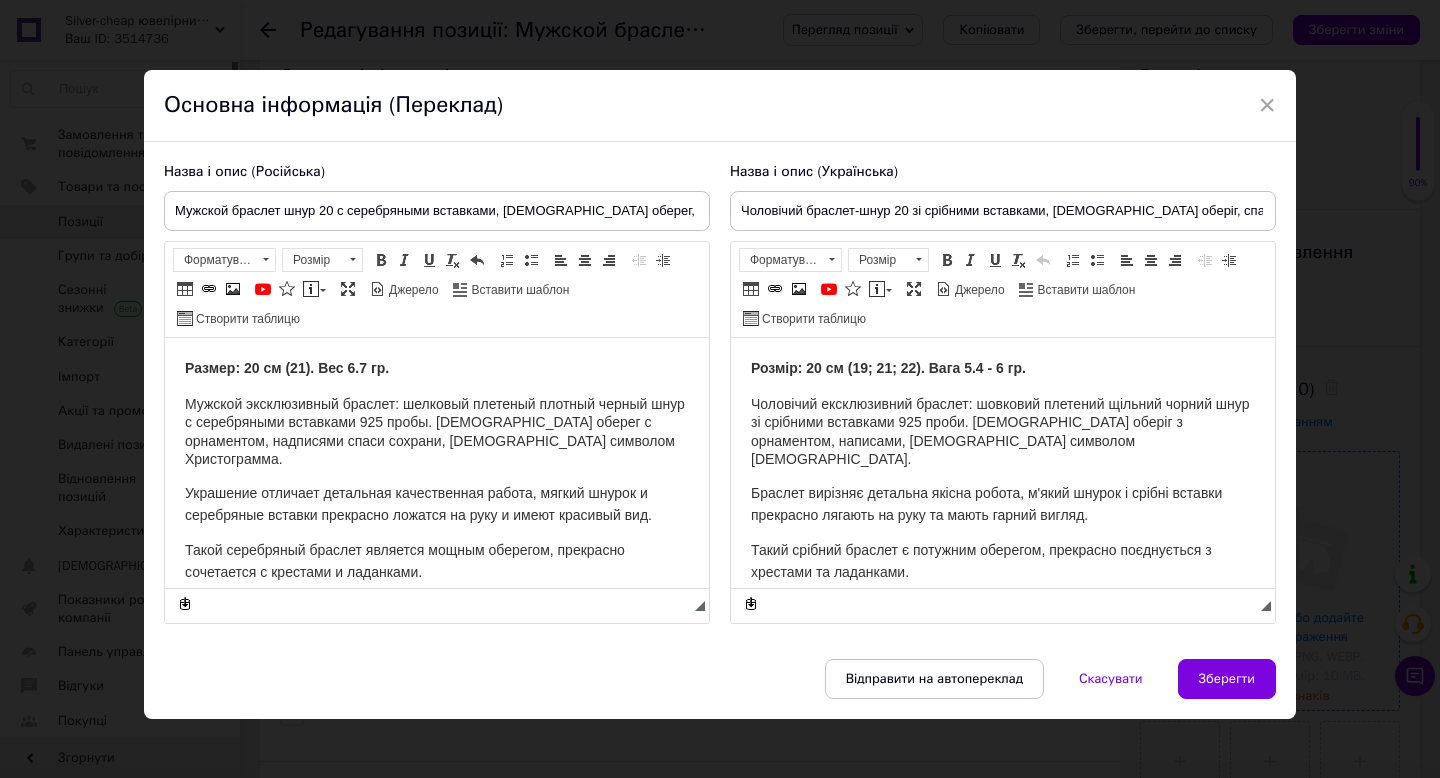 scroll, scrollTop: 0, scrollLeft: 0, axis: both 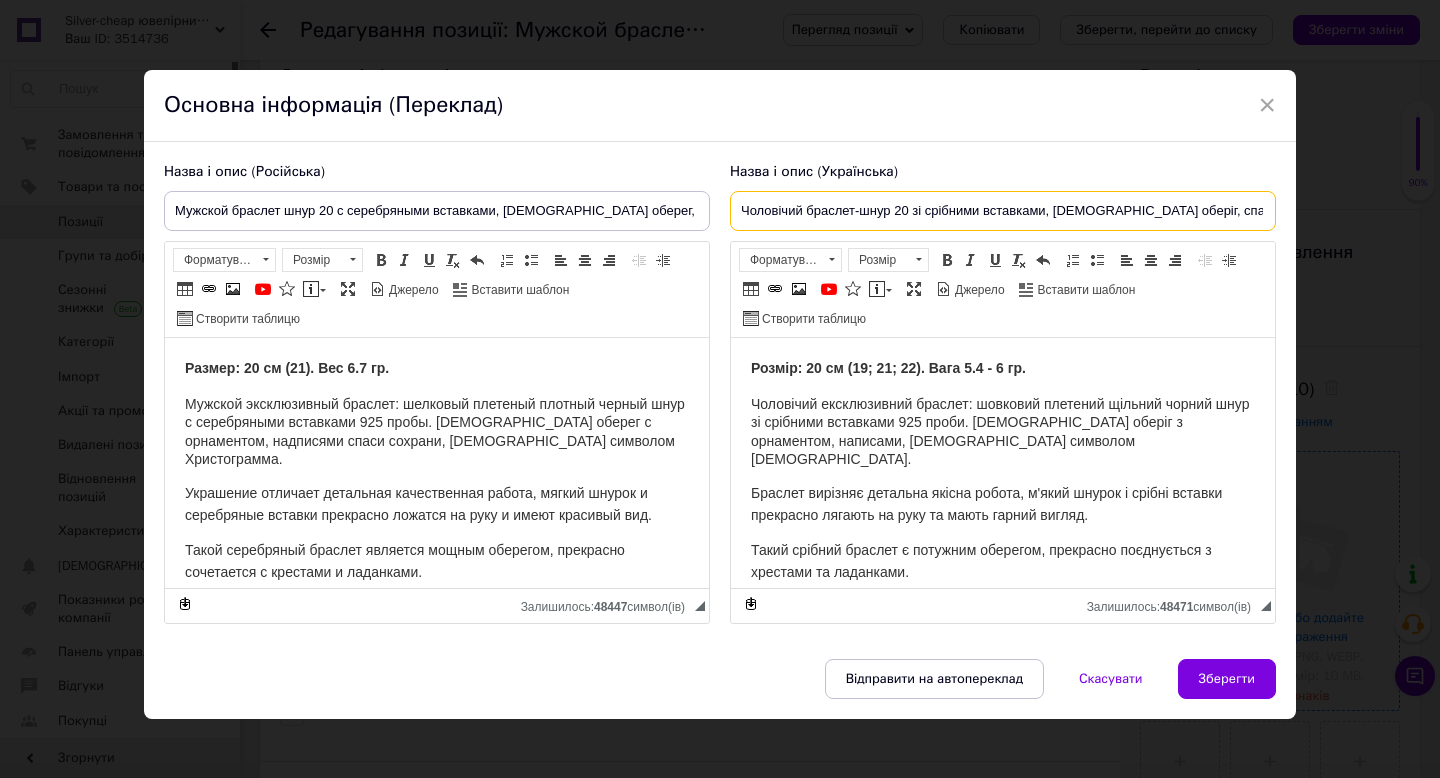 click on "Чоловічий браслет-шнур 20 зі срібними вставками, [DEMOGRAPHIC_DATA] оберіг, спаси збережи, 925" at bounding box center (1003, 211) 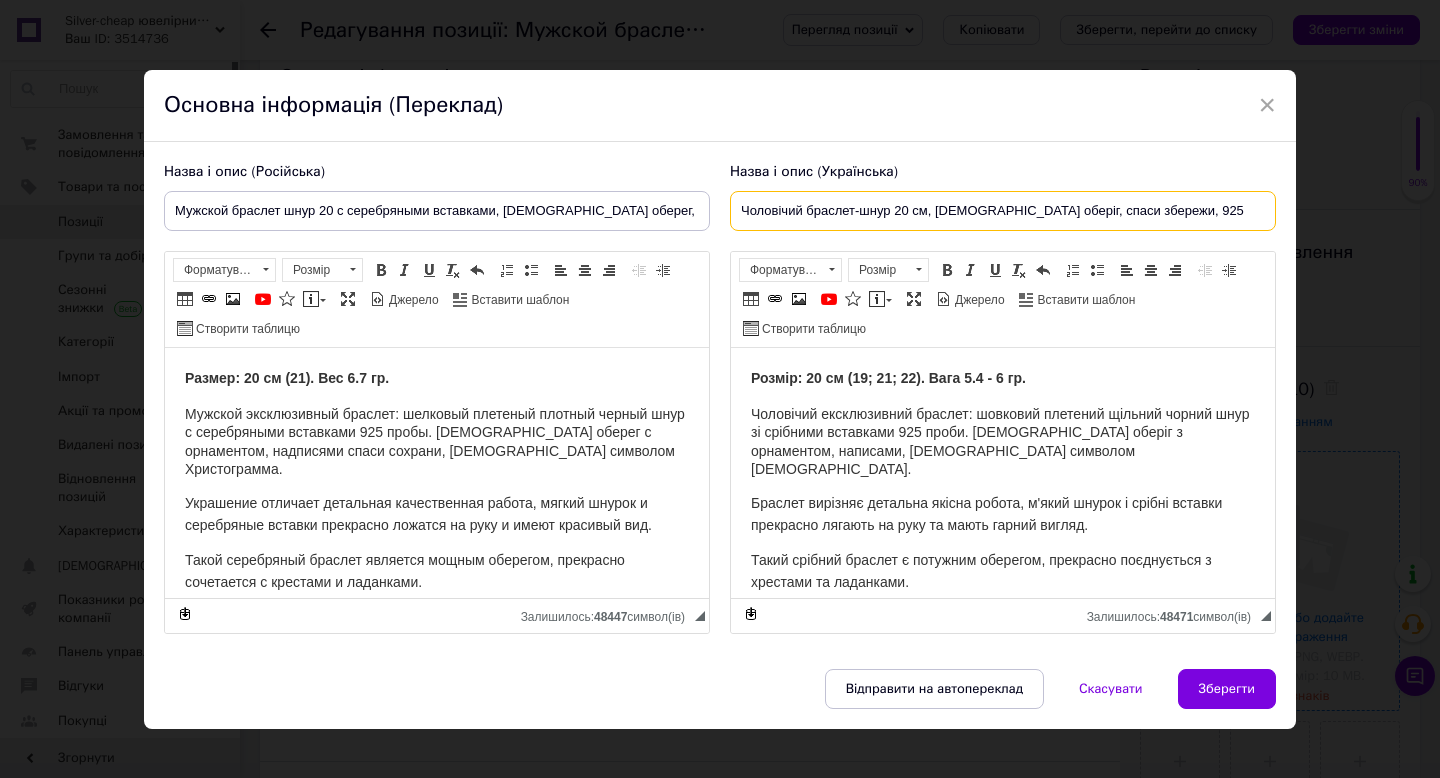 click on "Чоловічий браслет-шнур 20 см, [DEMOGRAPHIC_DATA] оберіг, спаси збережи, 925" at bounding box center [1003, 211] 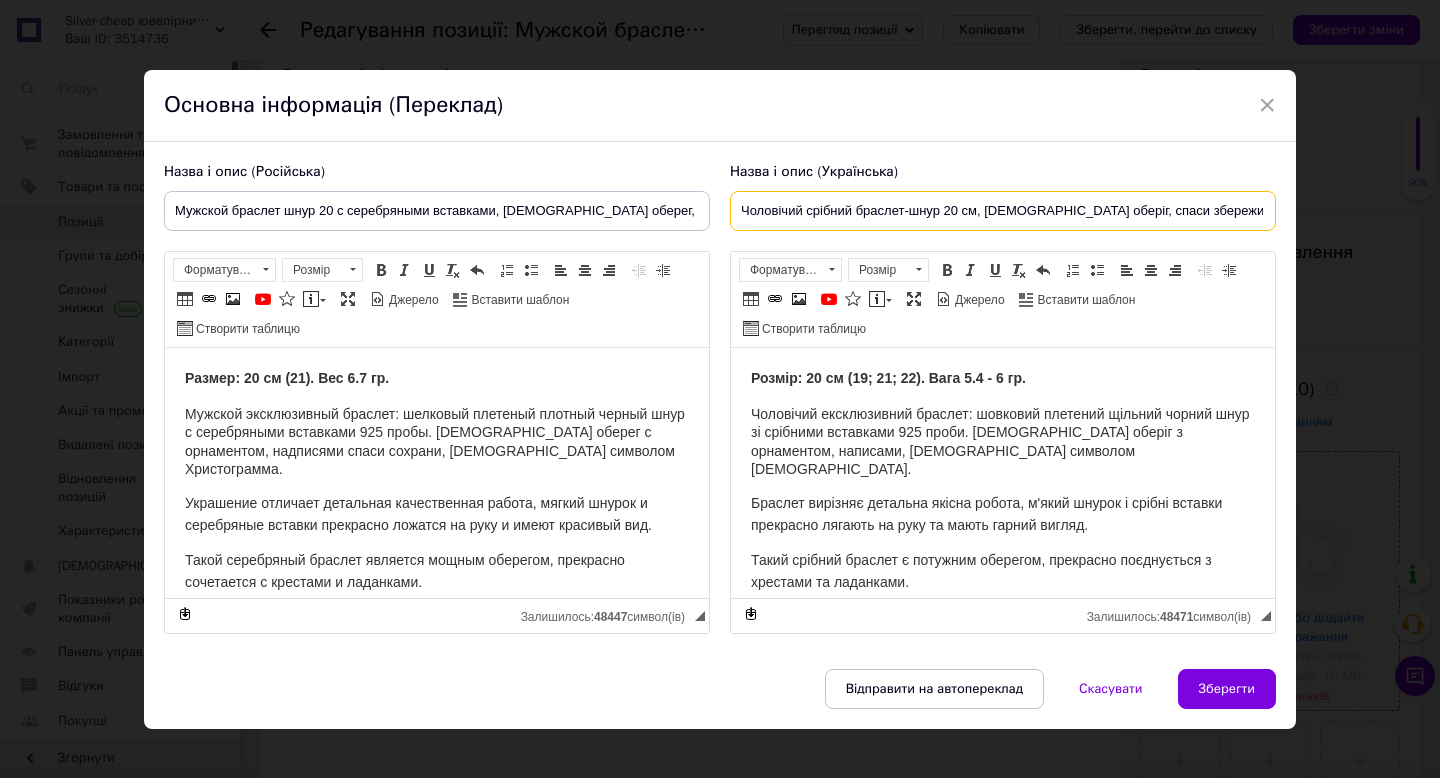 type on "Чоловічий срібний браслет-шнур 20 см, [DEMOGRAPHIC_DATA] оберіг, спаси збережи, 925" 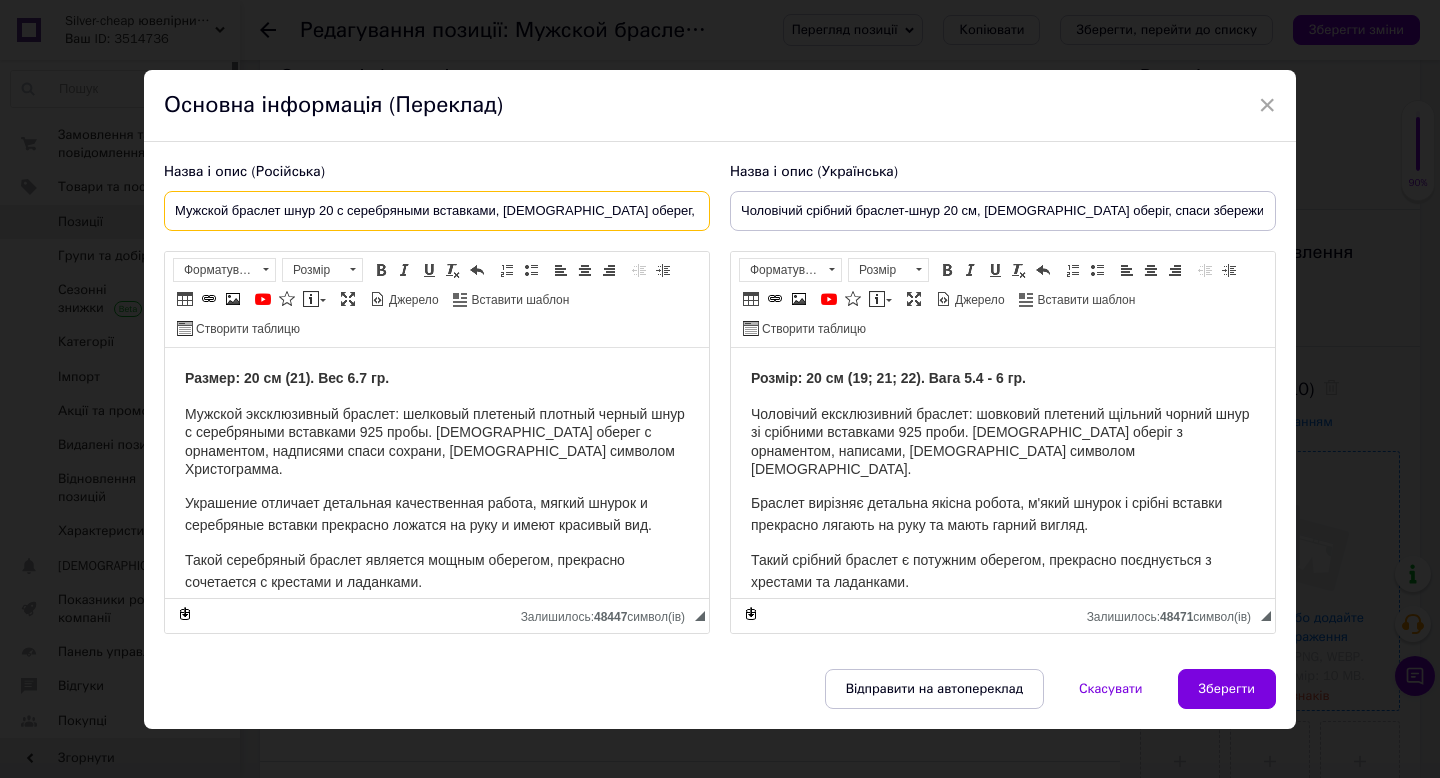 click on "Мужской браслет шнур 20 с серебряными вставками, [DEMOGRAPHIC_DATA] оберег, спаси сохрани, 925" at bounding box center [437, 211] 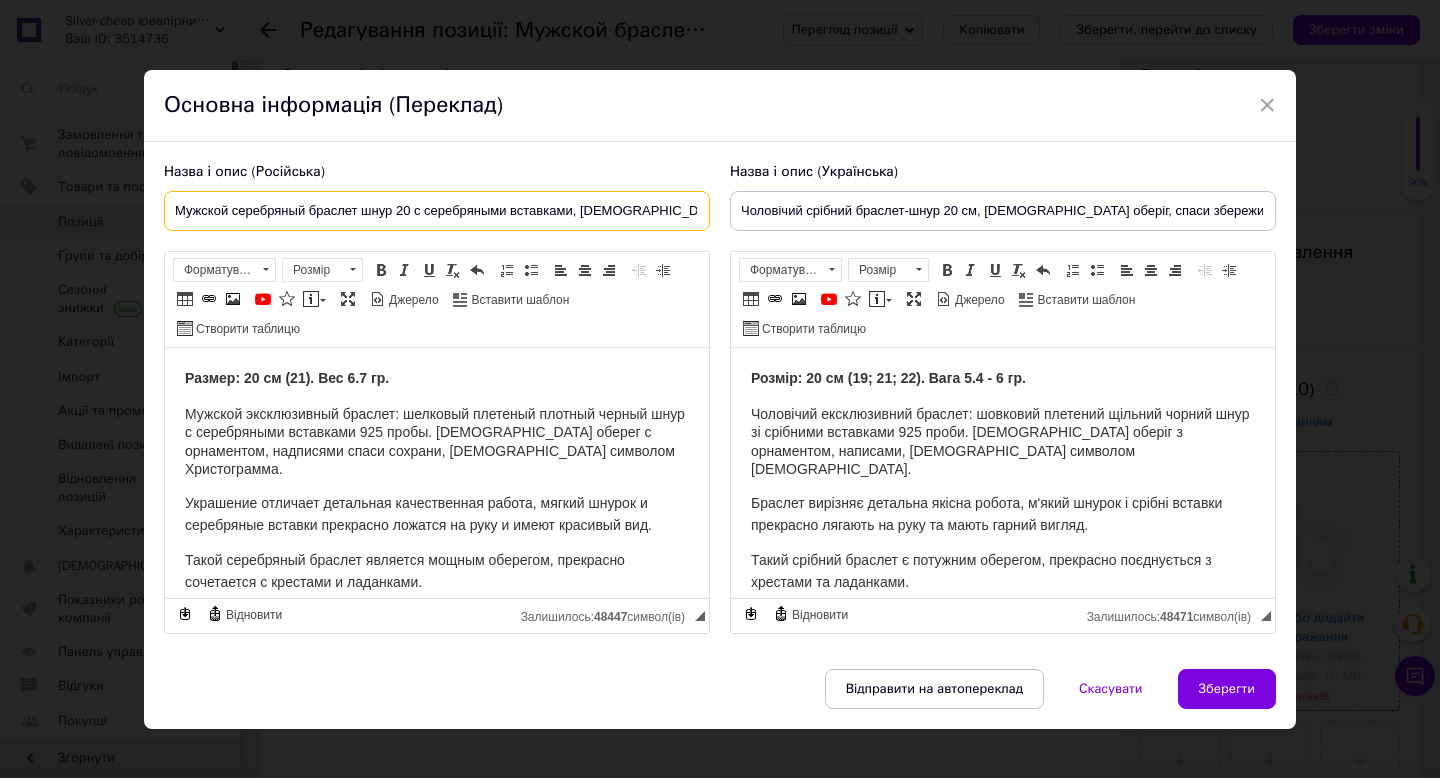 click on "Мужской серебряный браслет шнур 20 с серебряными вставками, [DEMOGRAPHIC_DATA] оберег, спаси сохрани, 925" at bounding box center (437, 211) 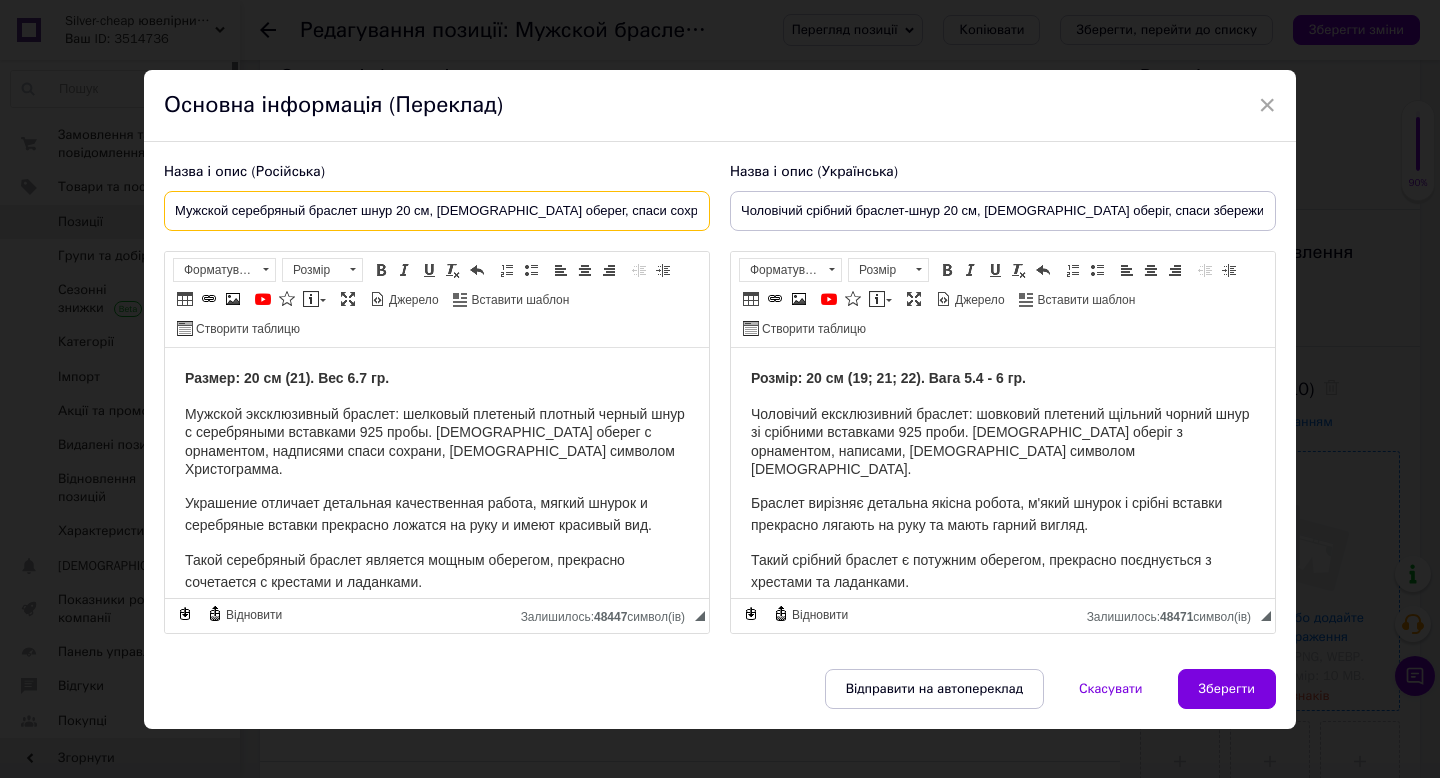 click on "Мужской серебряный браслет шнур 20 см, [DEMOGRAPHIC_DATA] оберег, спаси сохрани, 925" at bounding box center (437, 211) 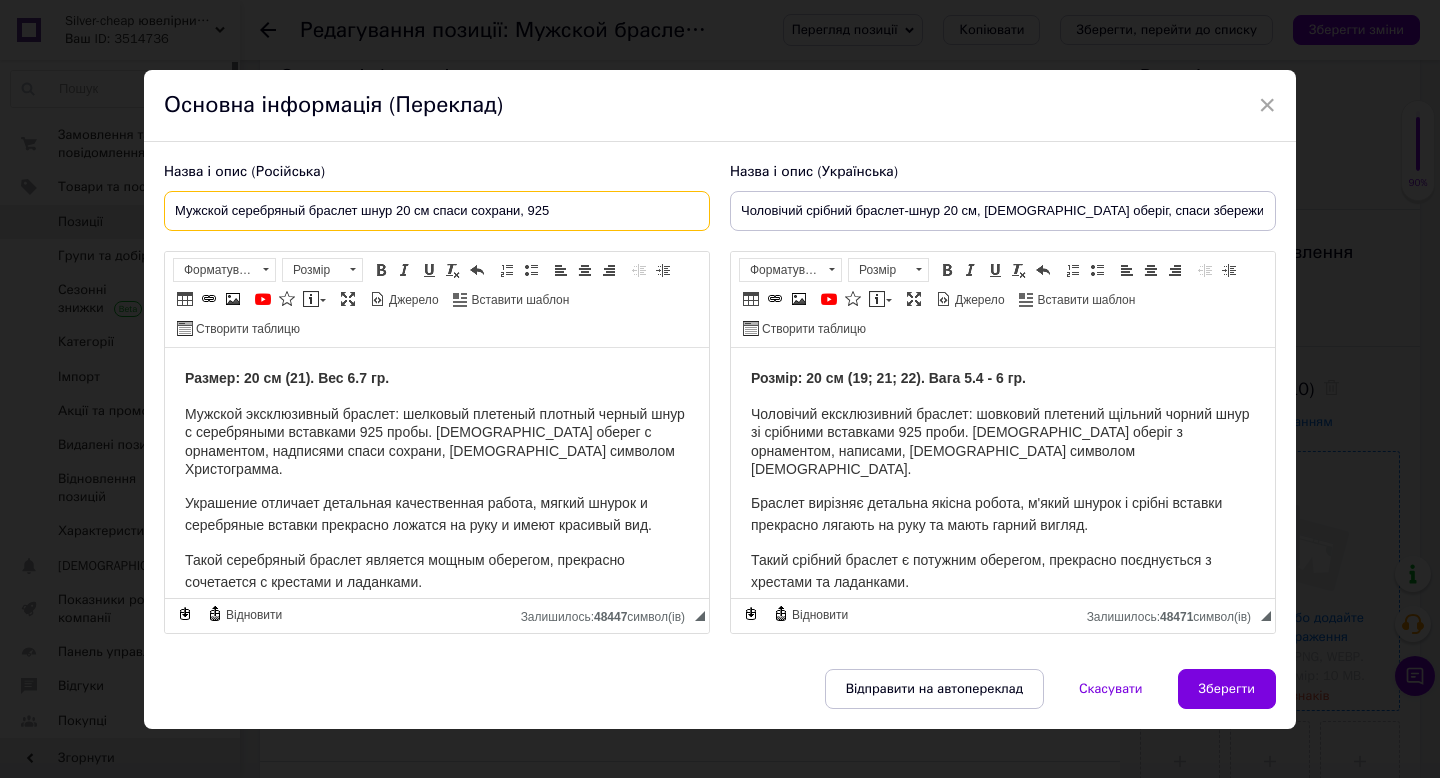 click on "Мужской серебряный браслет шнур 20 см спаси сохрани, 925" at bounding box center [437, 211] 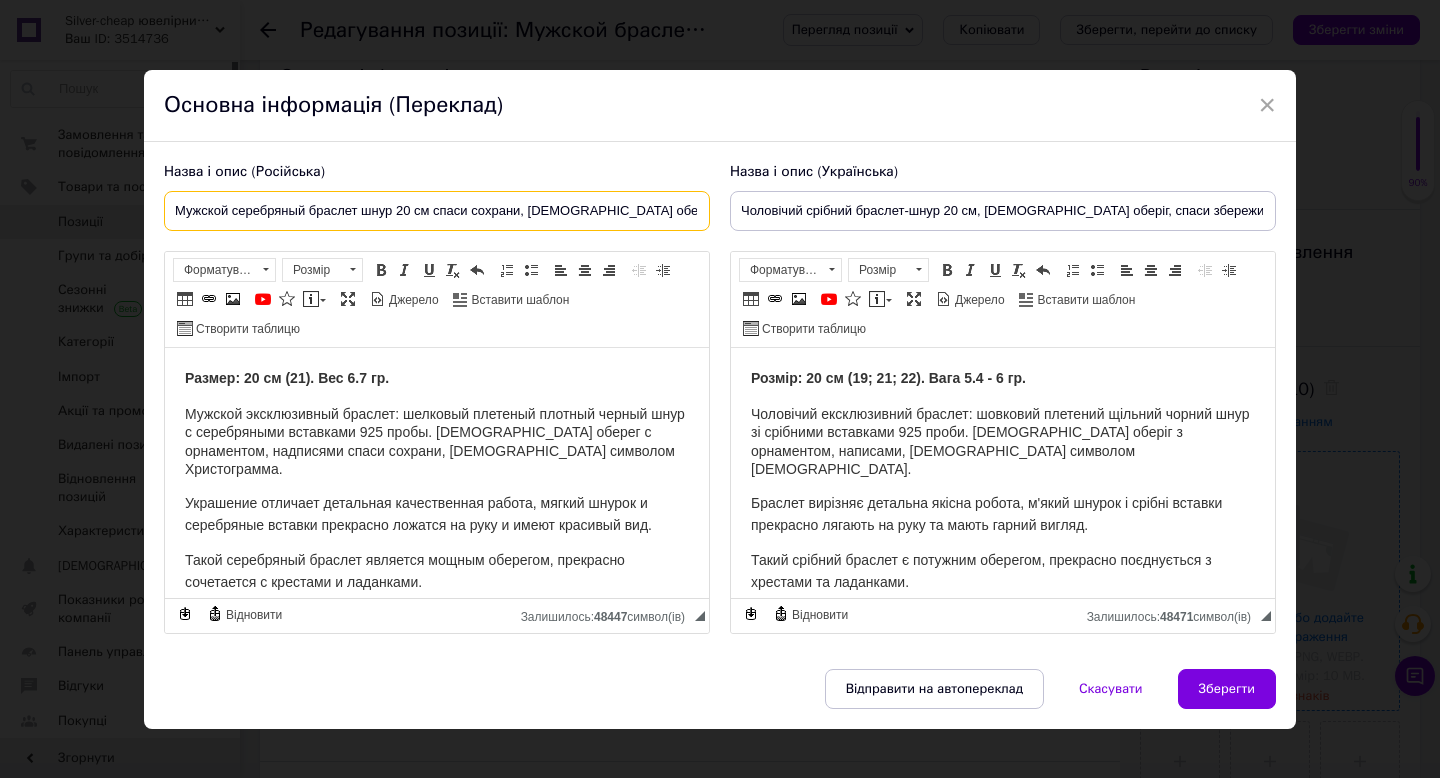 type on "Мужской серебряный браслет шнур 20 см спаси сохрани, [DEMOGRAPHIC_DATA] оберег 925" 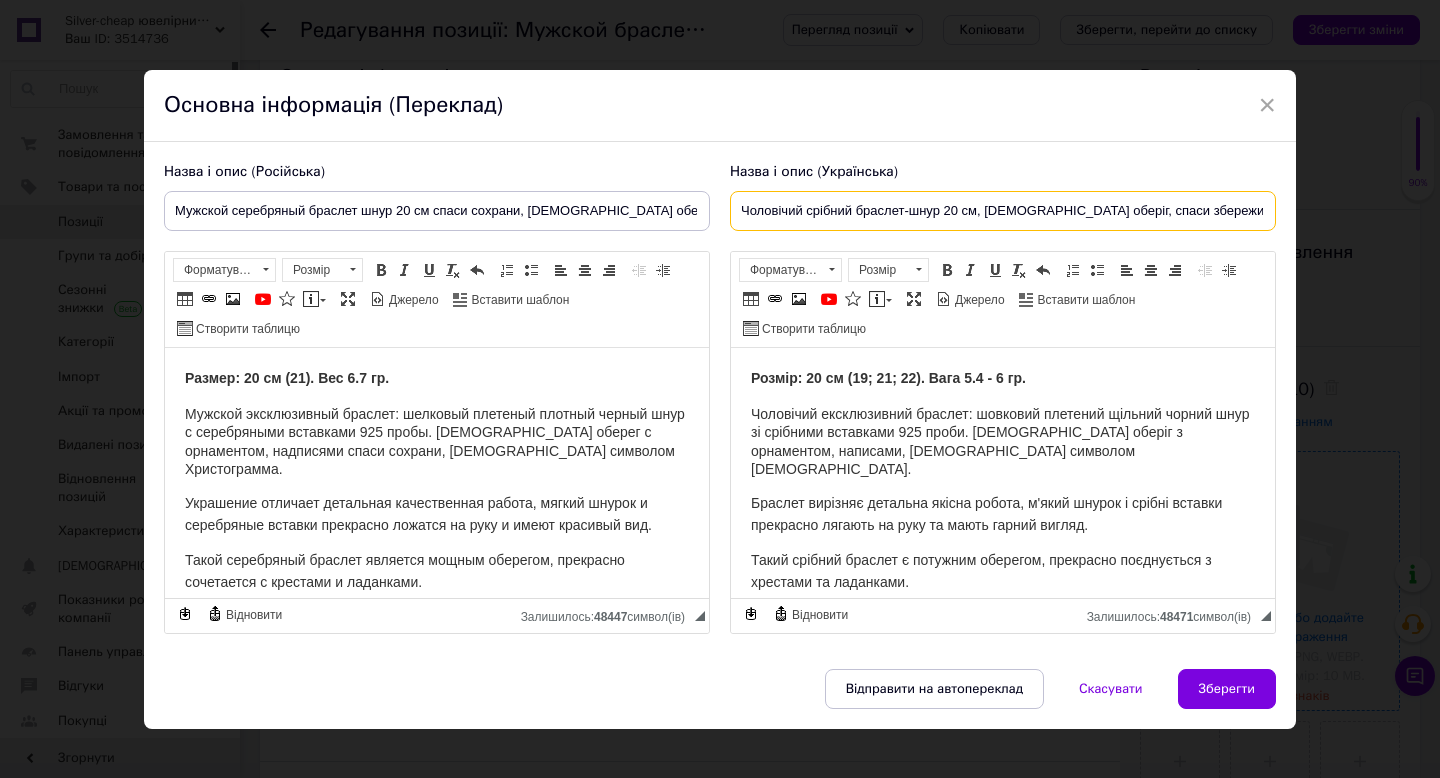 click on "Чоловічий срібний браслет-шнур 20 см, [DEMOGRAPHIC_DATA] оберіг, спаси збережи, 925" at bounding box center [1003, 211] 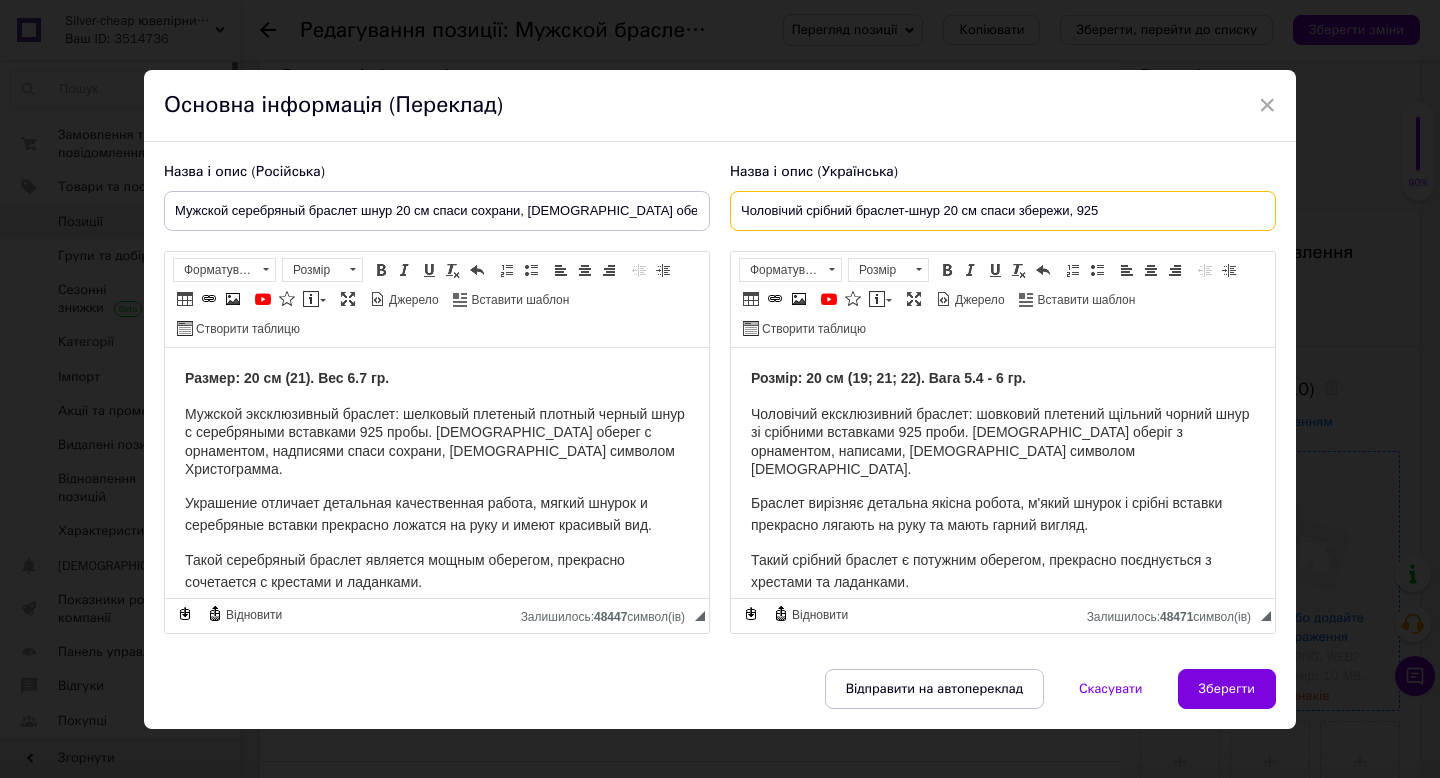 click on "Чоловічий срібний браслет-шнур 20 см спаси збережи, 925" at bounding box center (1003, 211) 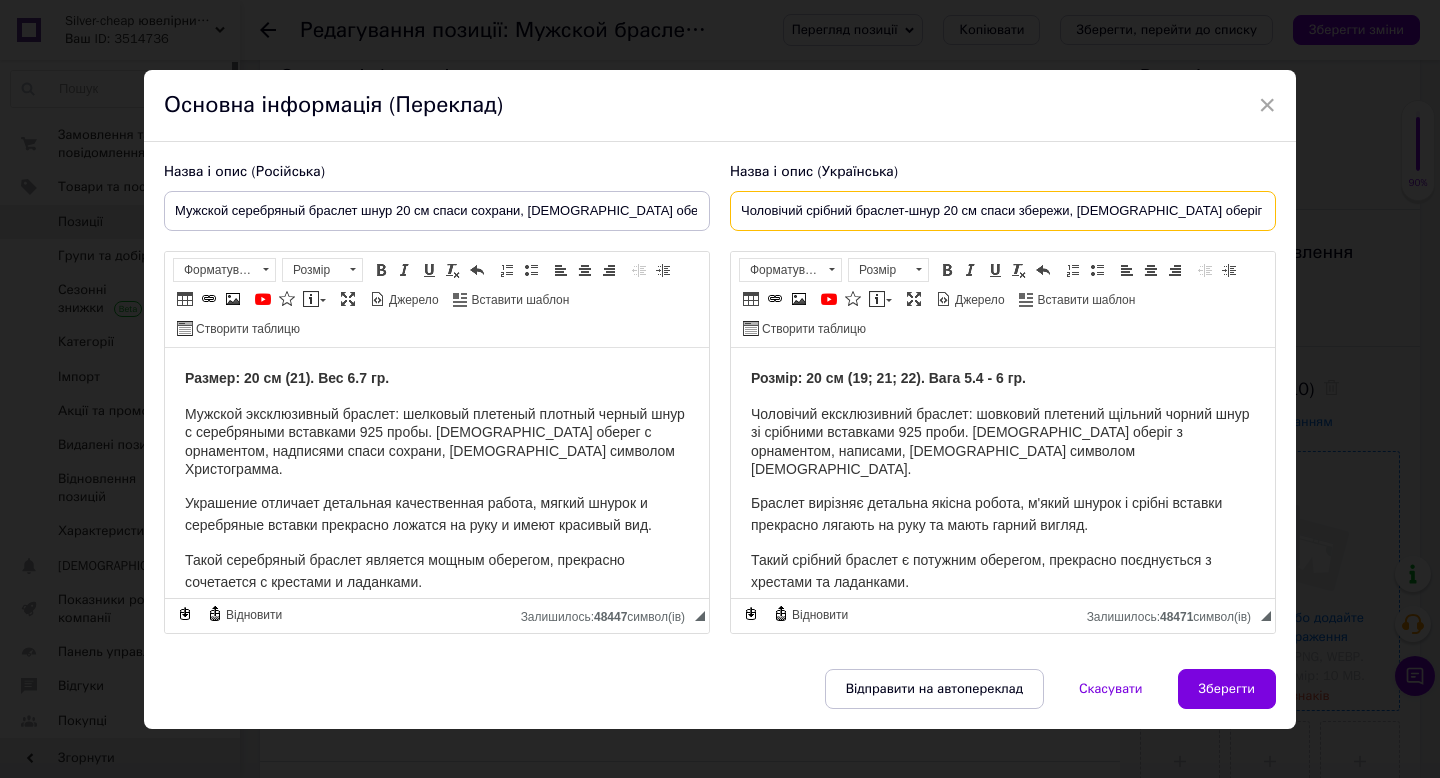 type on "Чоловічий срібний браслет-шнур 20 см спаси збережи, [DEMOGRAPHIC_DATA] оберіг 925" 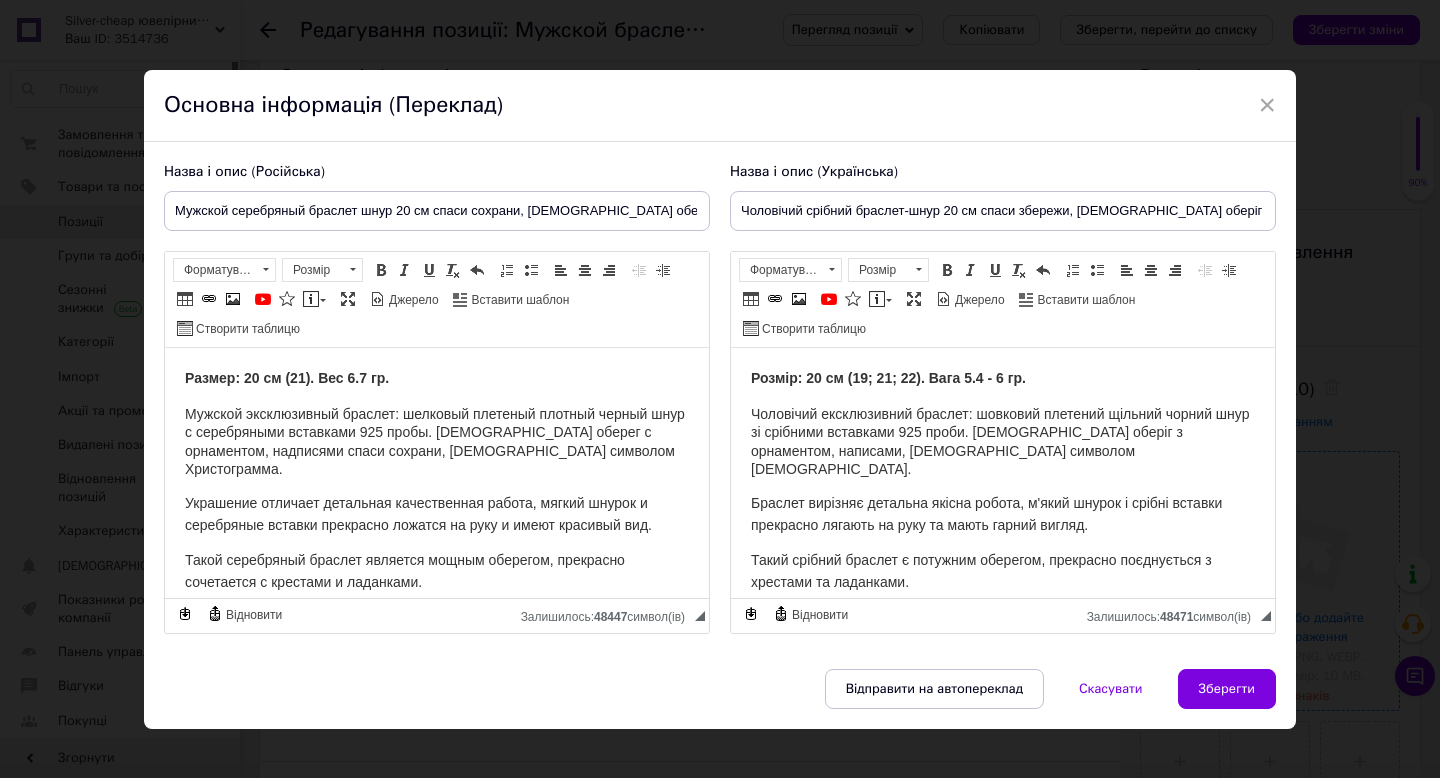 click on "Розмір: 20 см (19; 21; 22). Вага 5.4 - 6 гр." at bounding box center [888, 378] 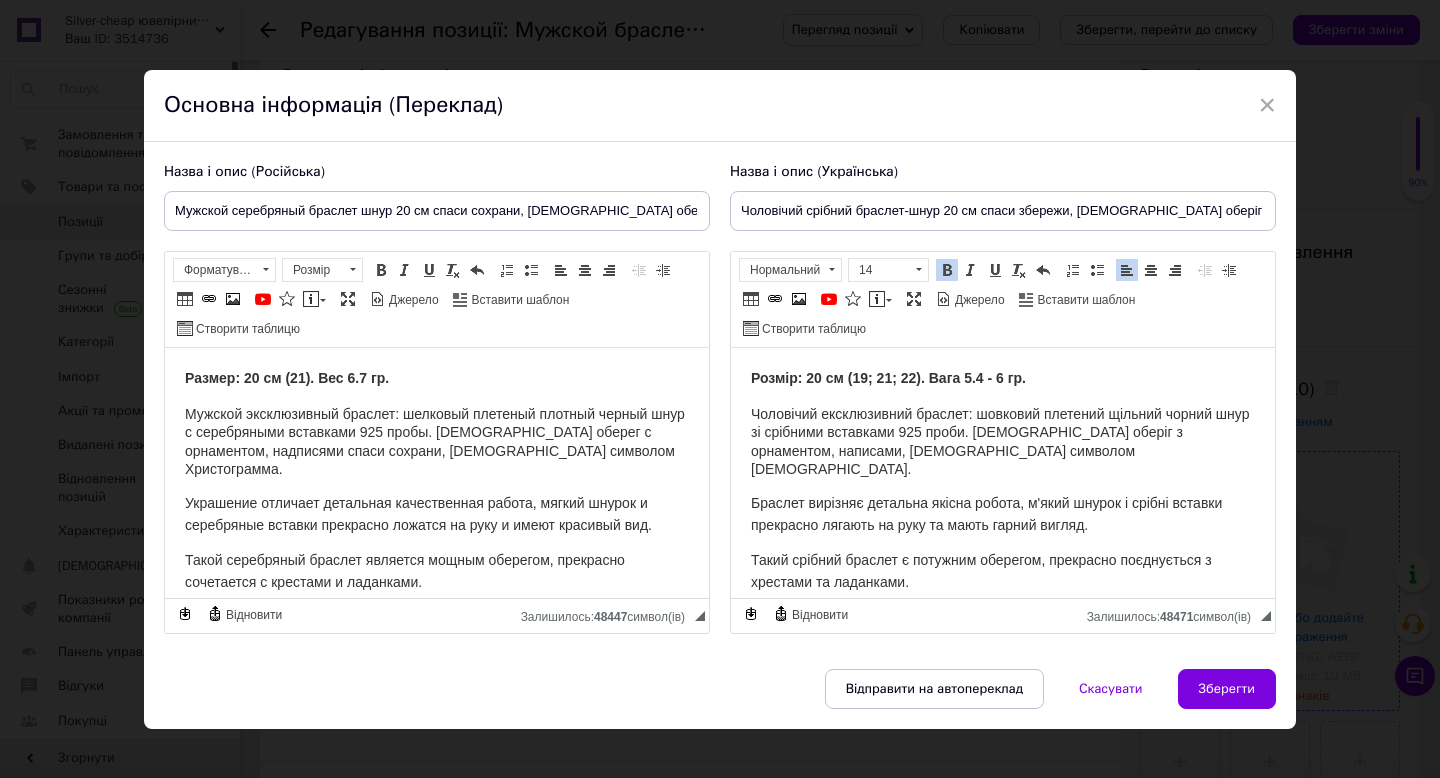type 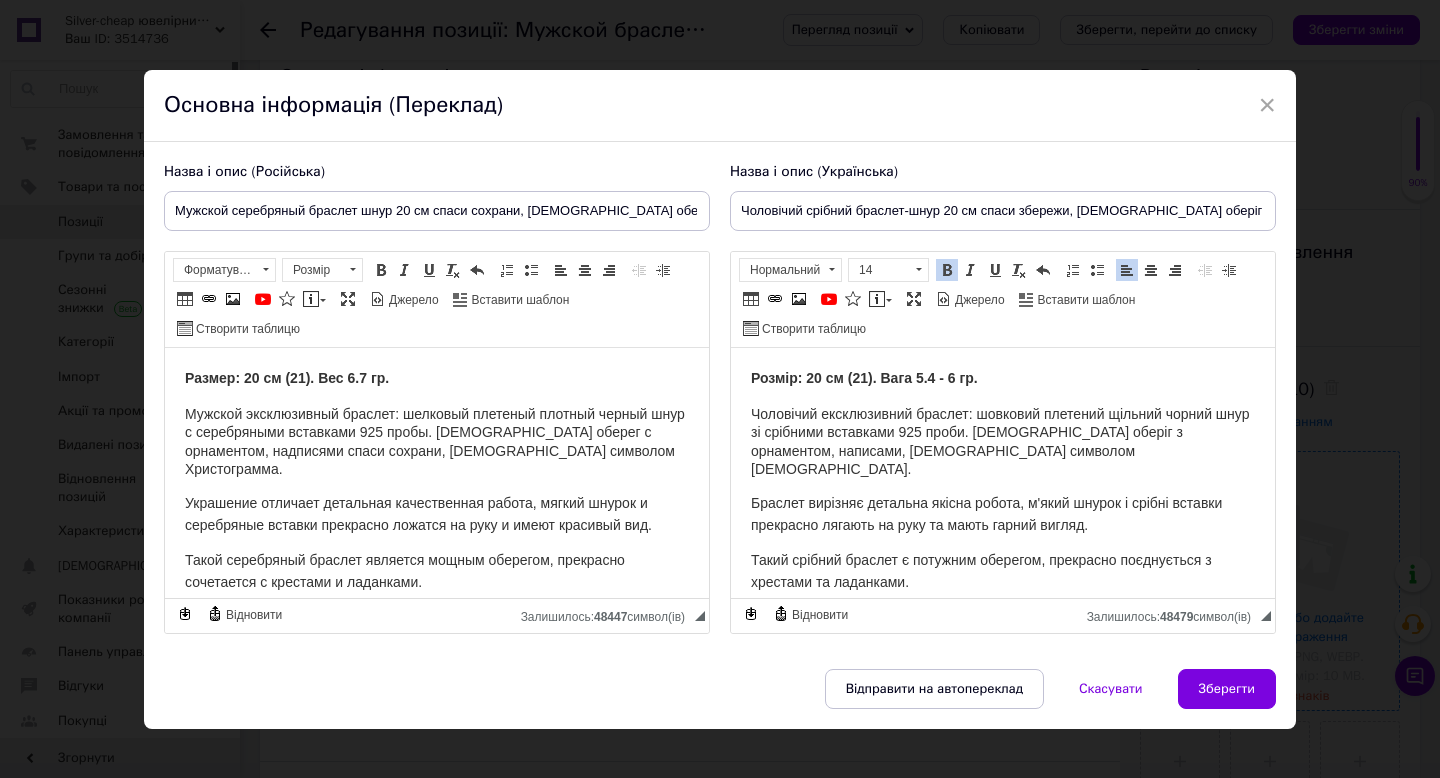 click on "Розмір: 20 см (21). Вага 5.4 - 6 гр." at bounding box center [864, 378] 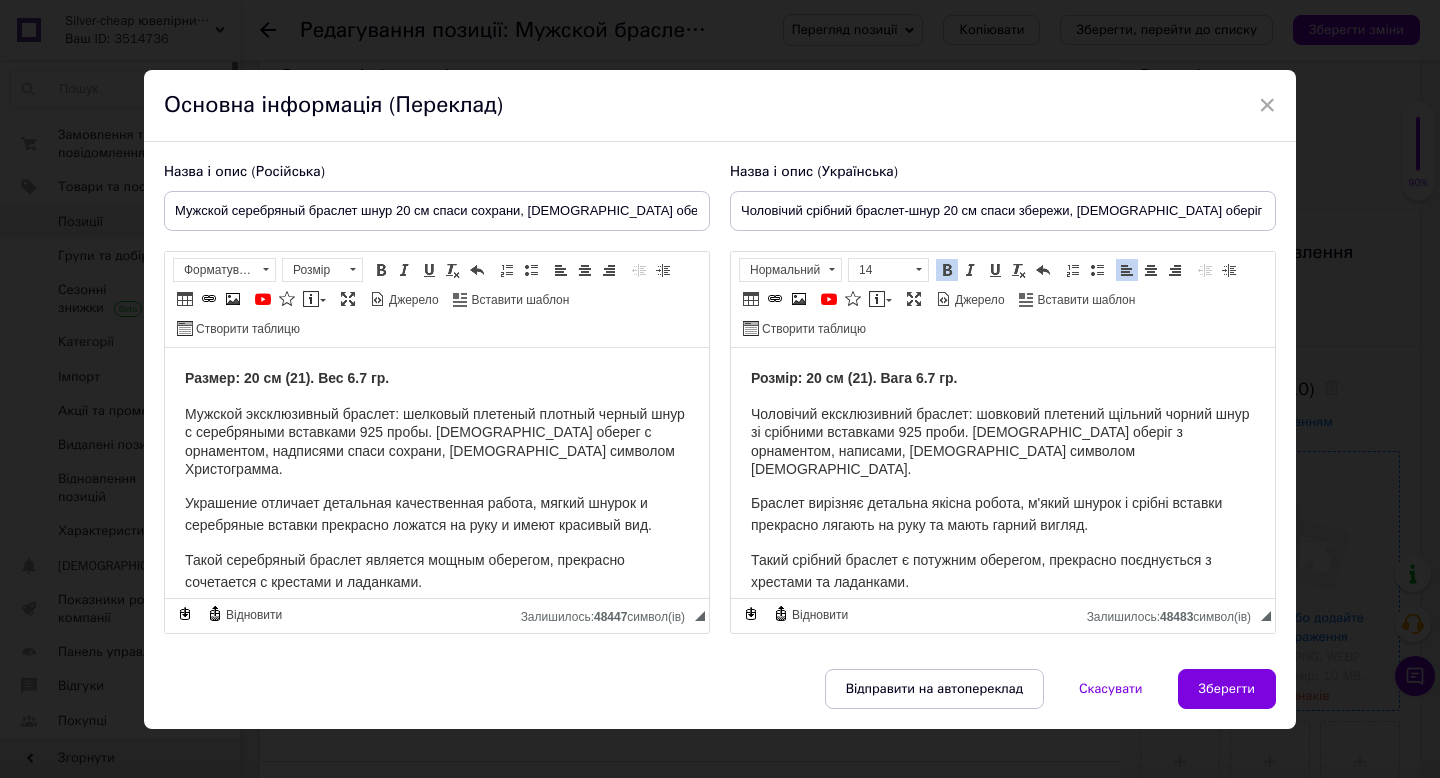 click on "Чоловічий ексклюзивний браслет: шовковий плетений щільний чорний шнур зі срібними вставками 925 проби. [DEMOGRAPHIC_DATA] оберіг з орнаментом, написами, [DEMOGRAPHIC_DATA] символом [DEMOGRAPHIC_DATA]." at bounding box center [1000, 441] 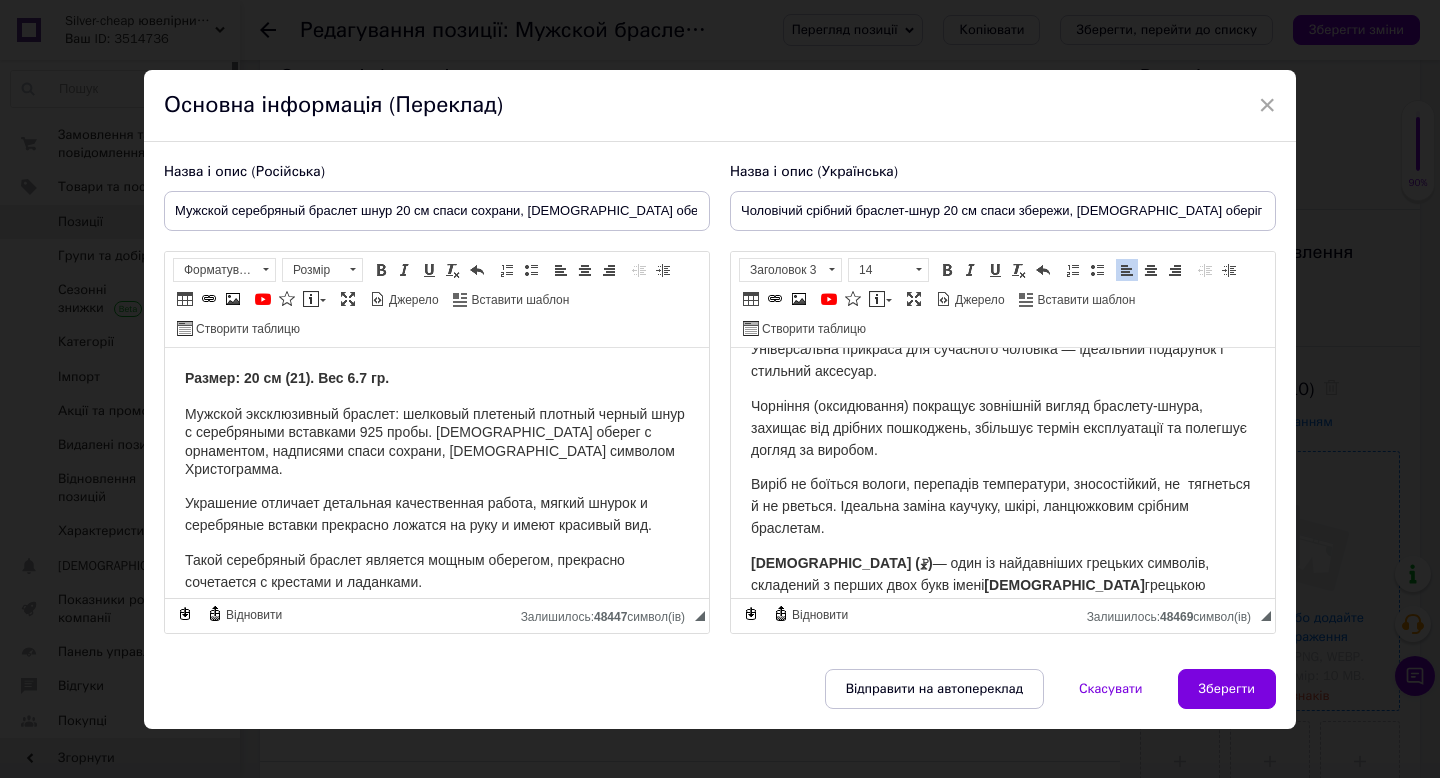 scroll, scrollTop: 265, scrollLeft: 0, axis: vertical 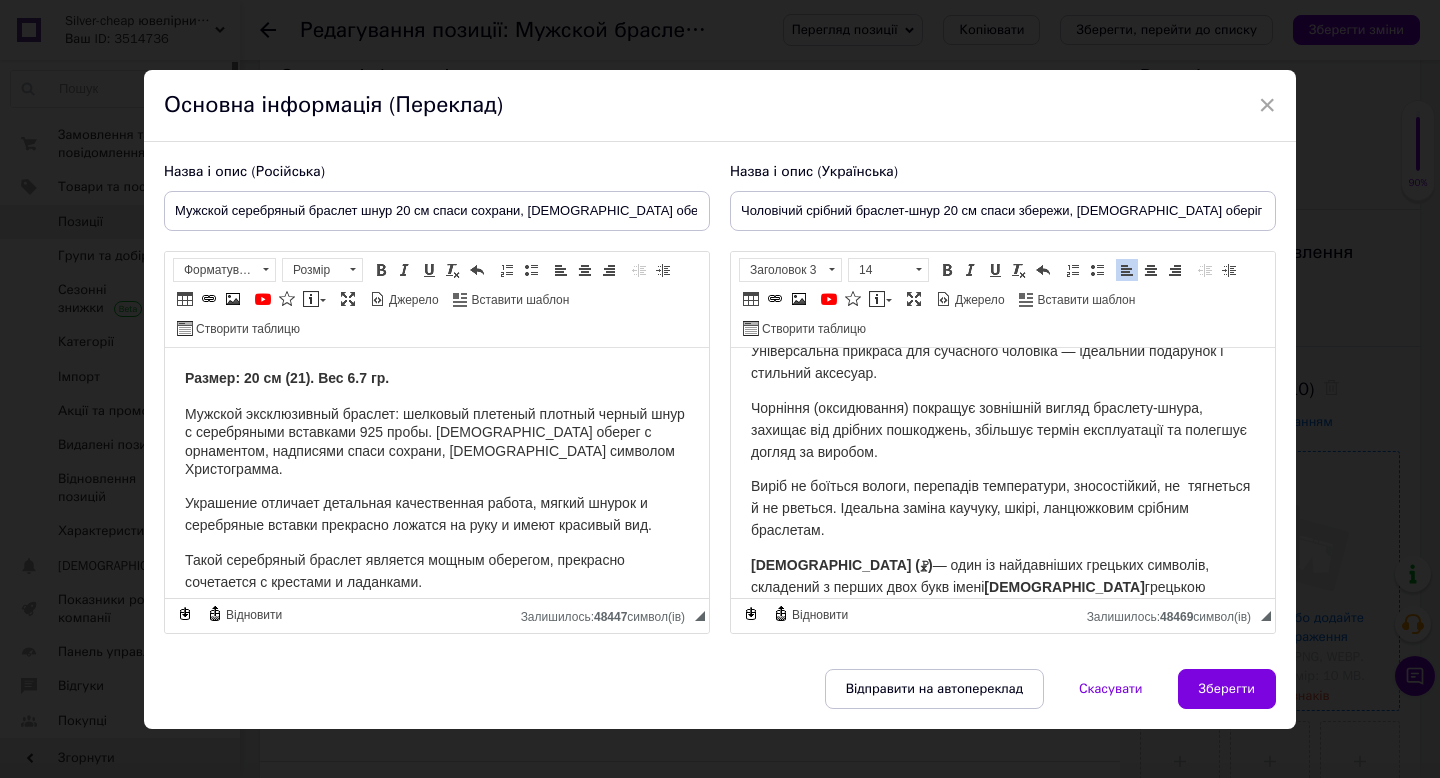 click on "Чорніння (оксидювання) покращує зовнішній вигляд браслету-шнура, захищає від дрібних пошкоджень, збільшує термін експлуатації та полегшує догляд за виробом." at bounding box center [999, 430] 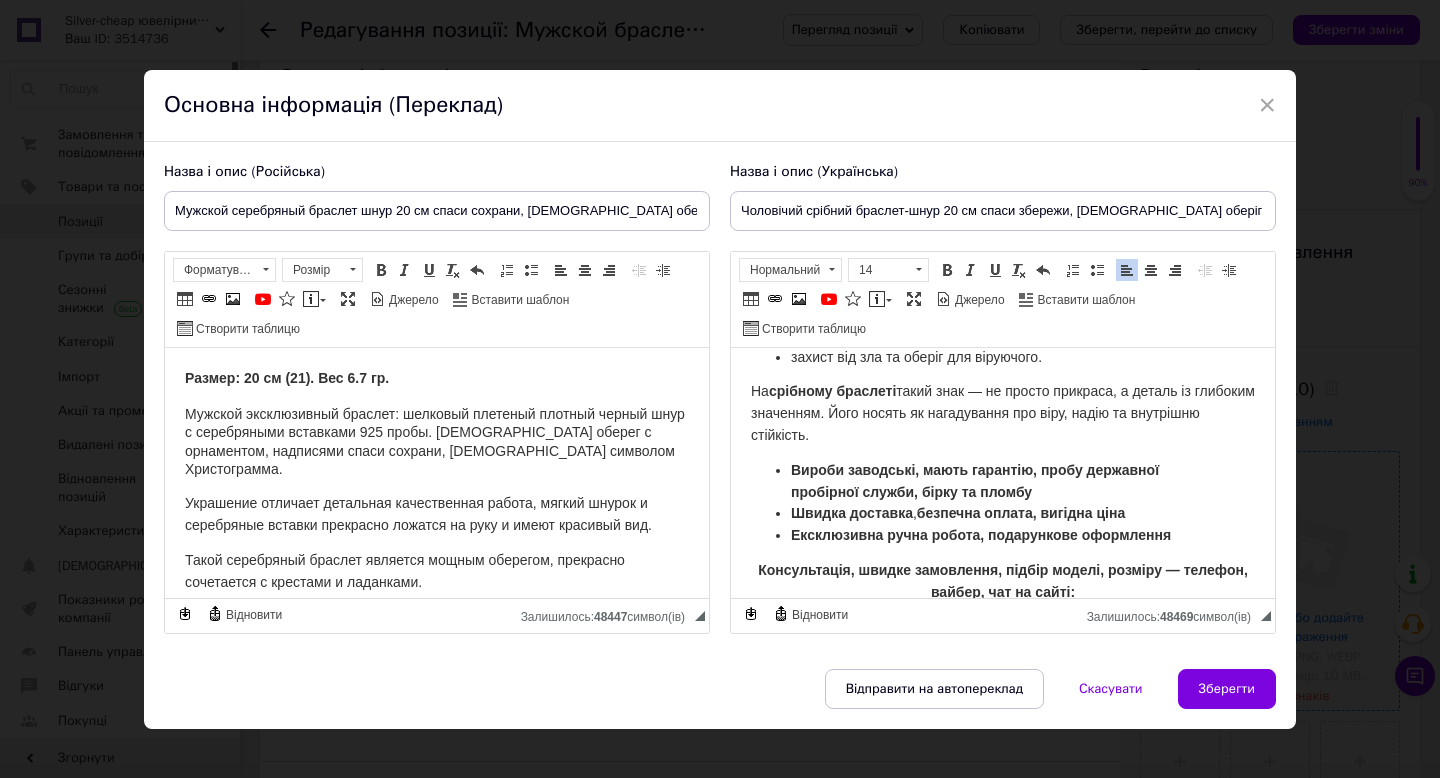 scroll, scrollTop: 678, scrollLeft: 0, axis: vertical 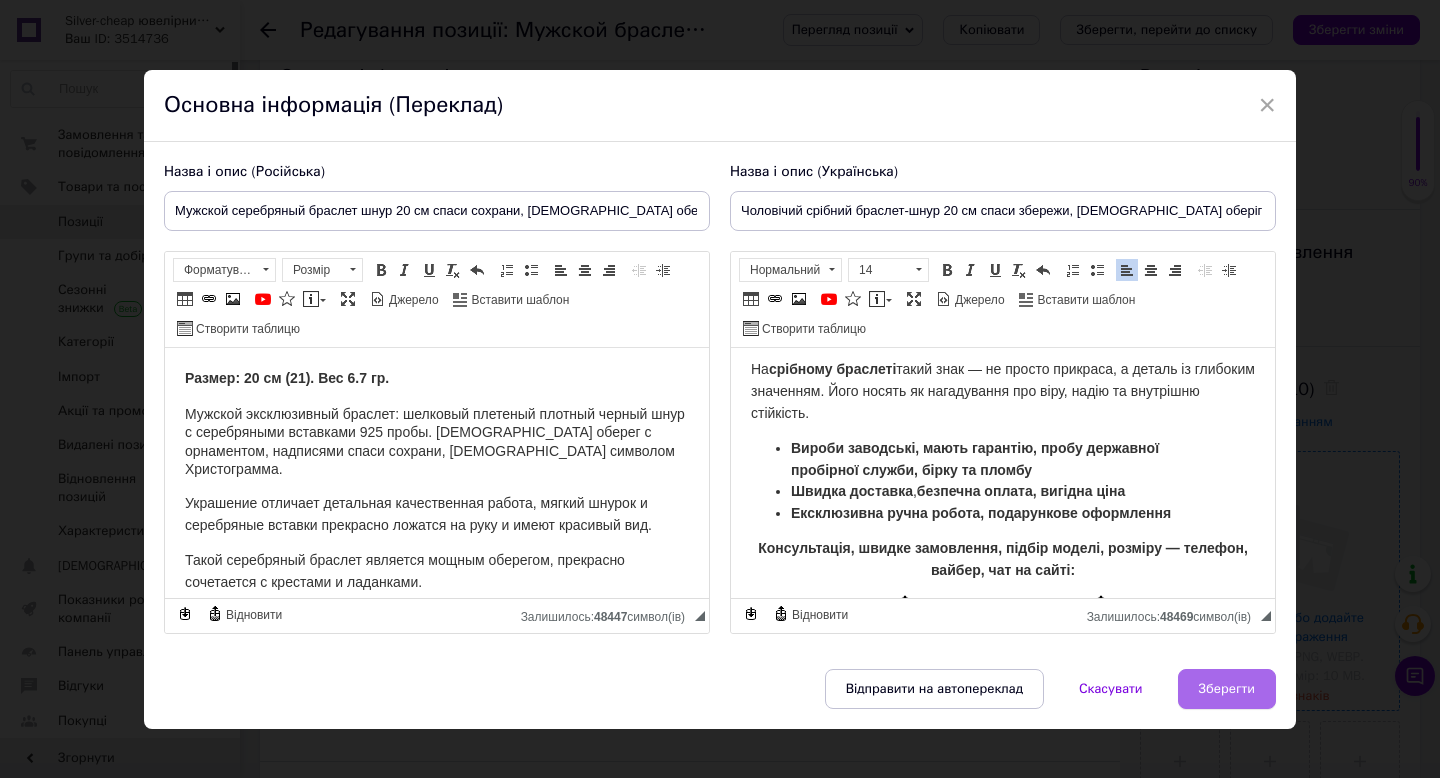 click on "Зберегти" at bounding box center (1227, 689) 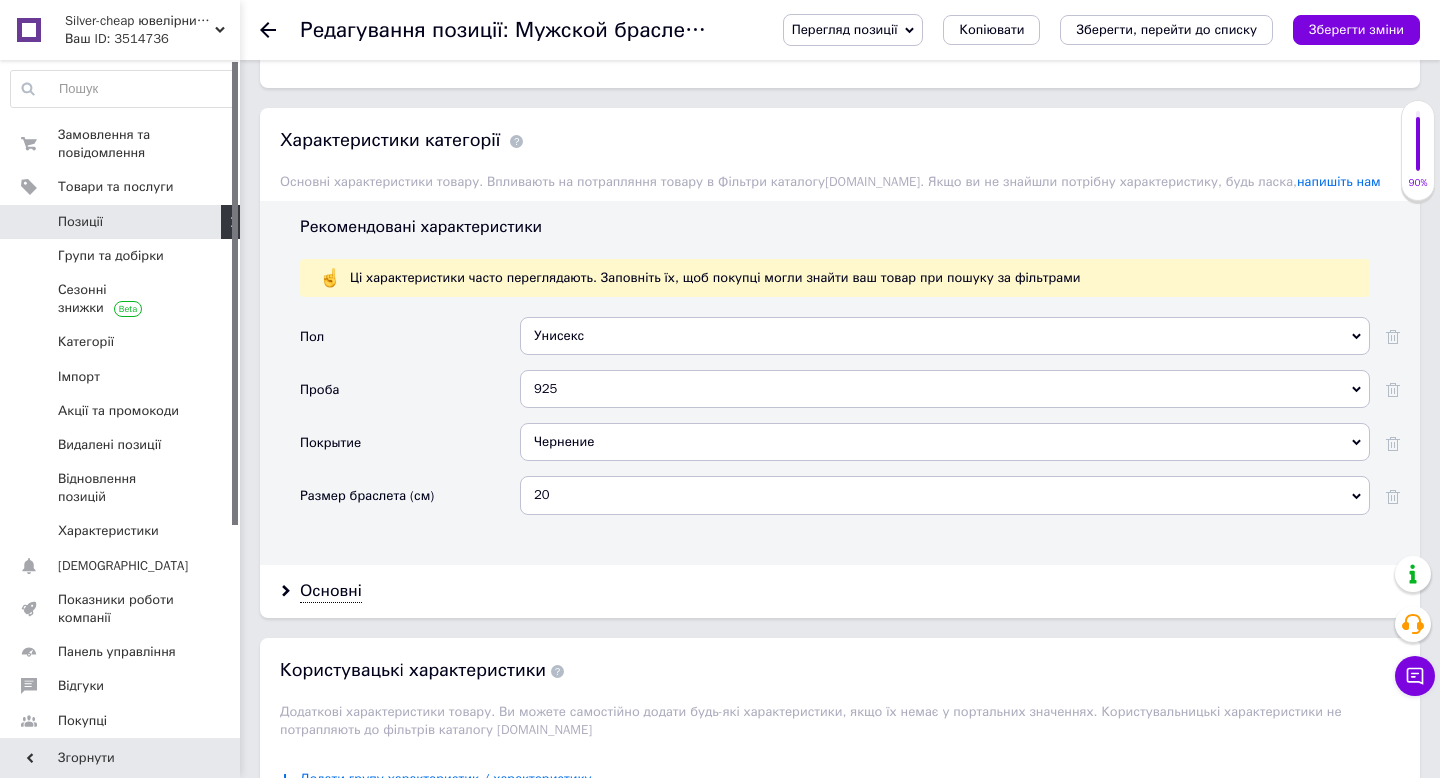 scroll, scrollTop: 2195, scrollLeft: 0, axis: vertical 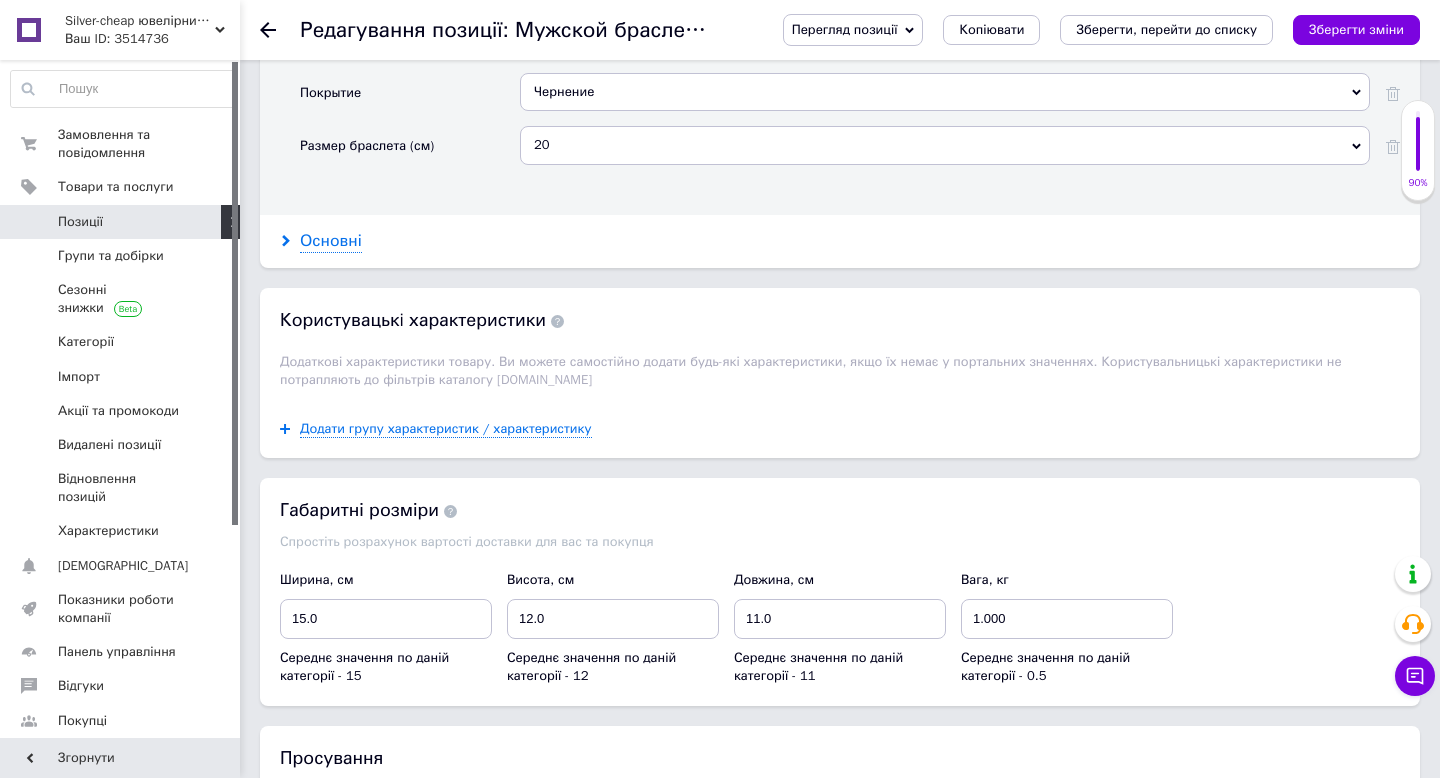 click on "Основні" at bounding box center (331, 241) 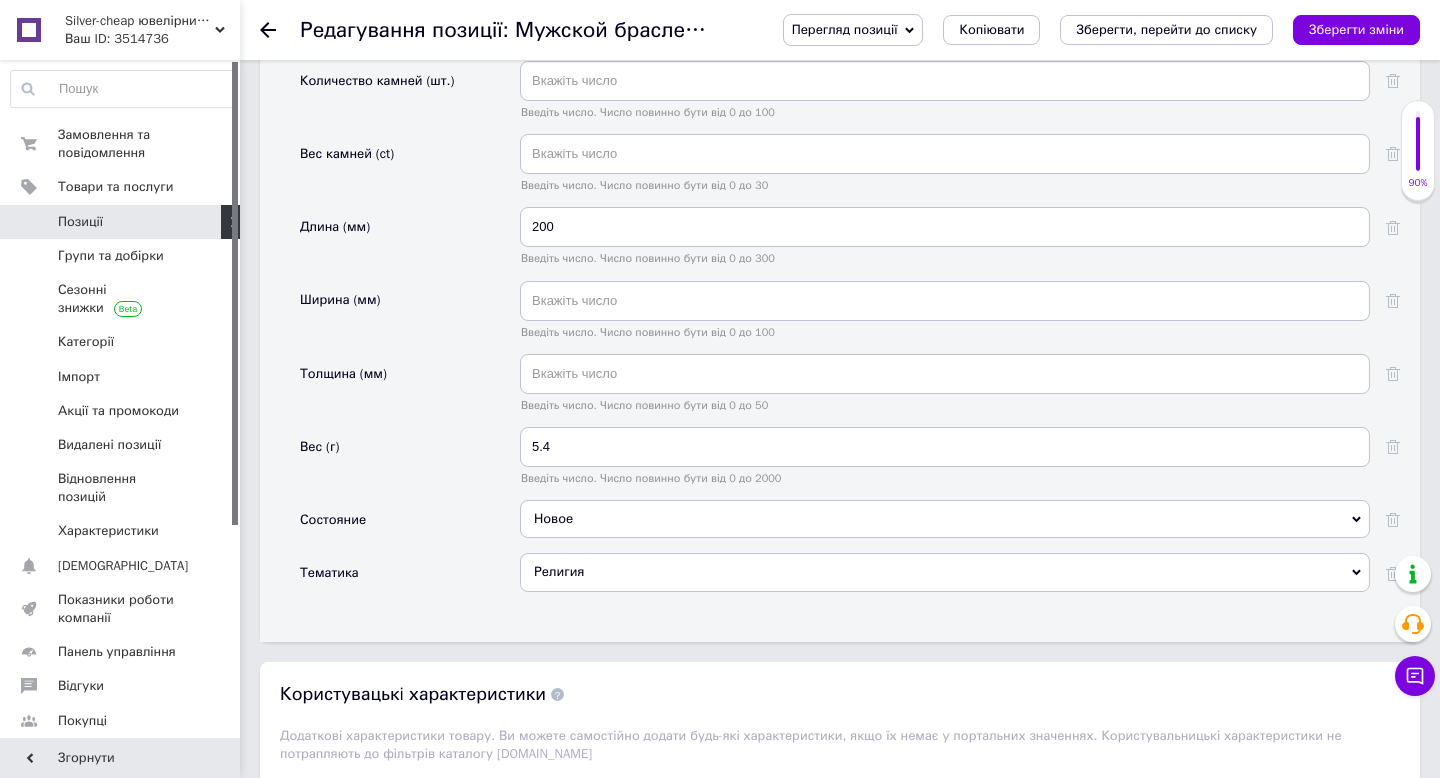 scroll, scrollTop: 2813, scrollLeft: 0, axis: vertical 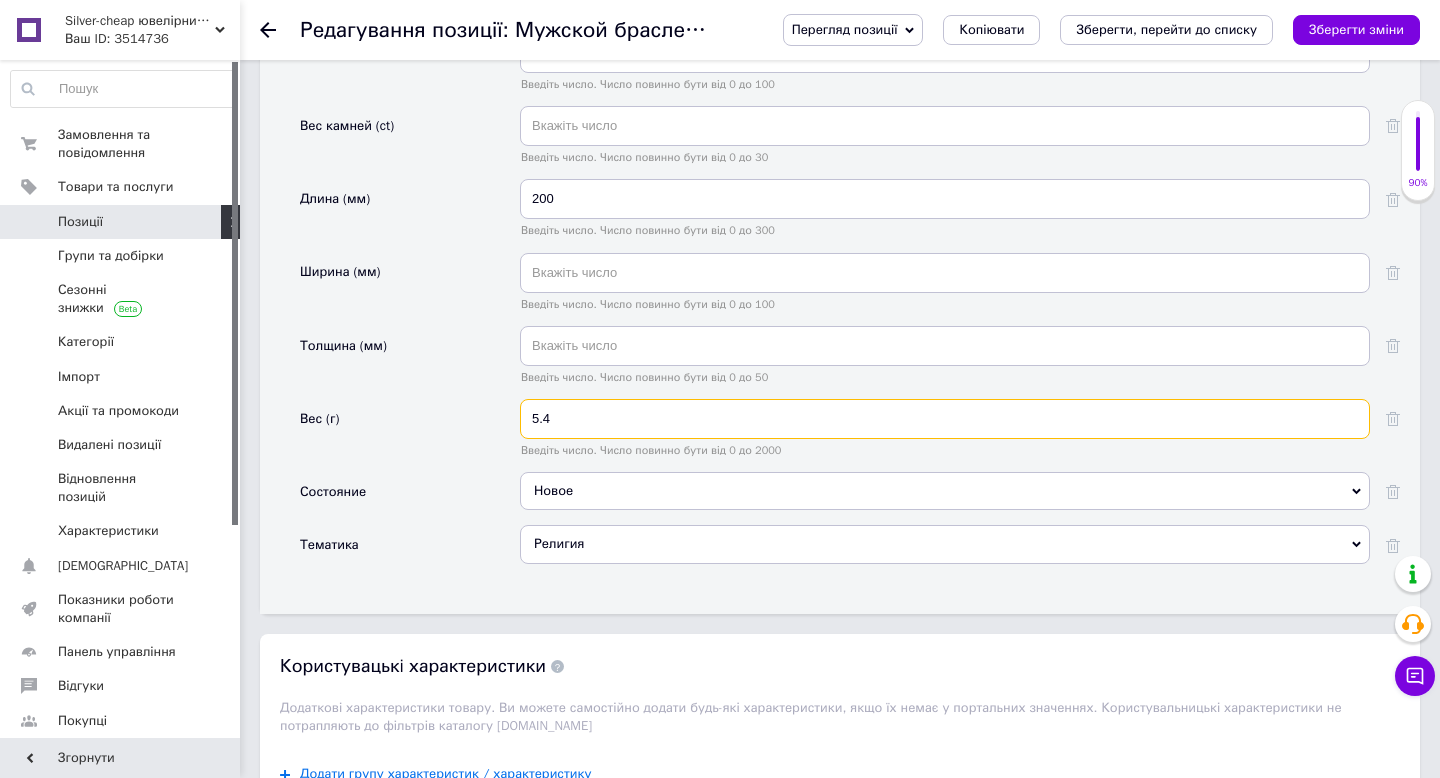 click on "5.4" at bounding box center (945, 419) 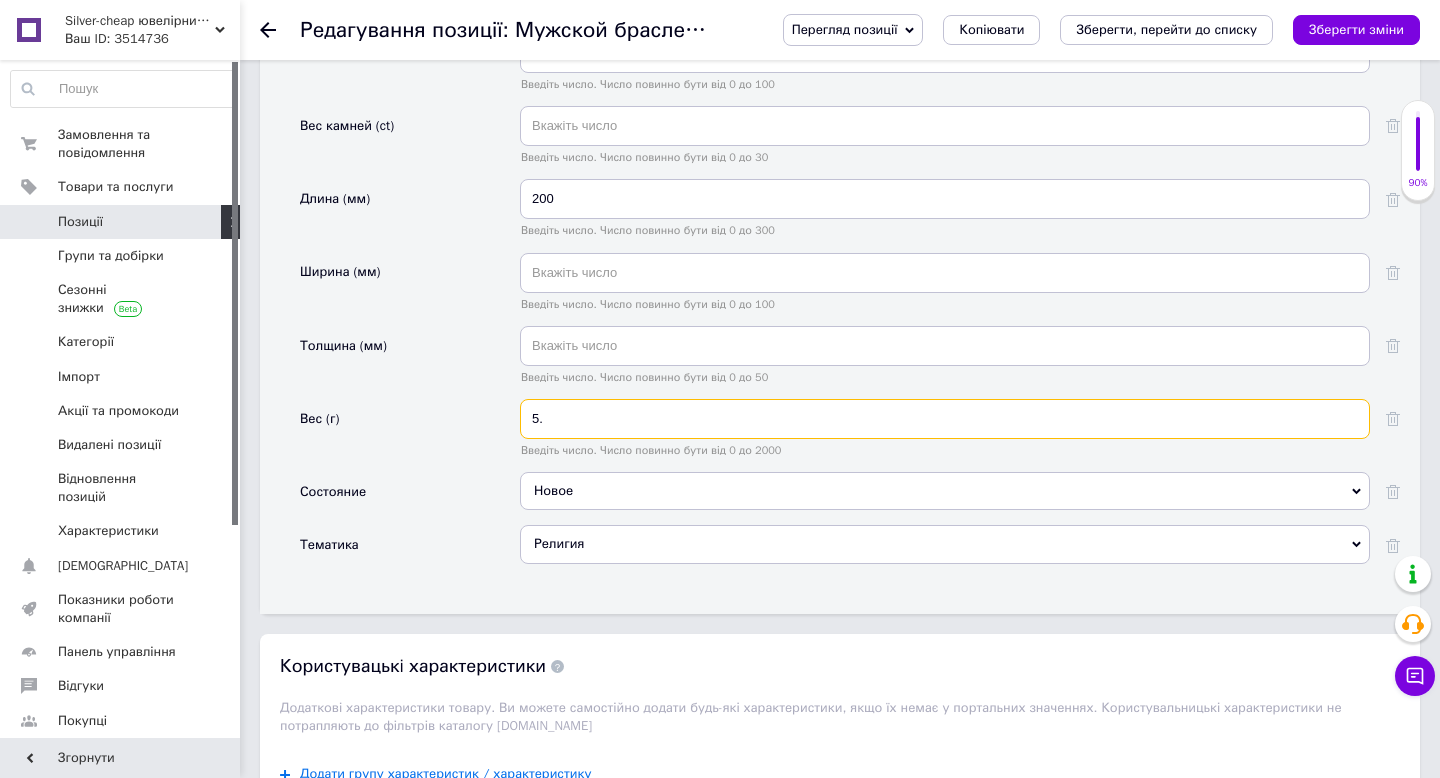 type on "5" 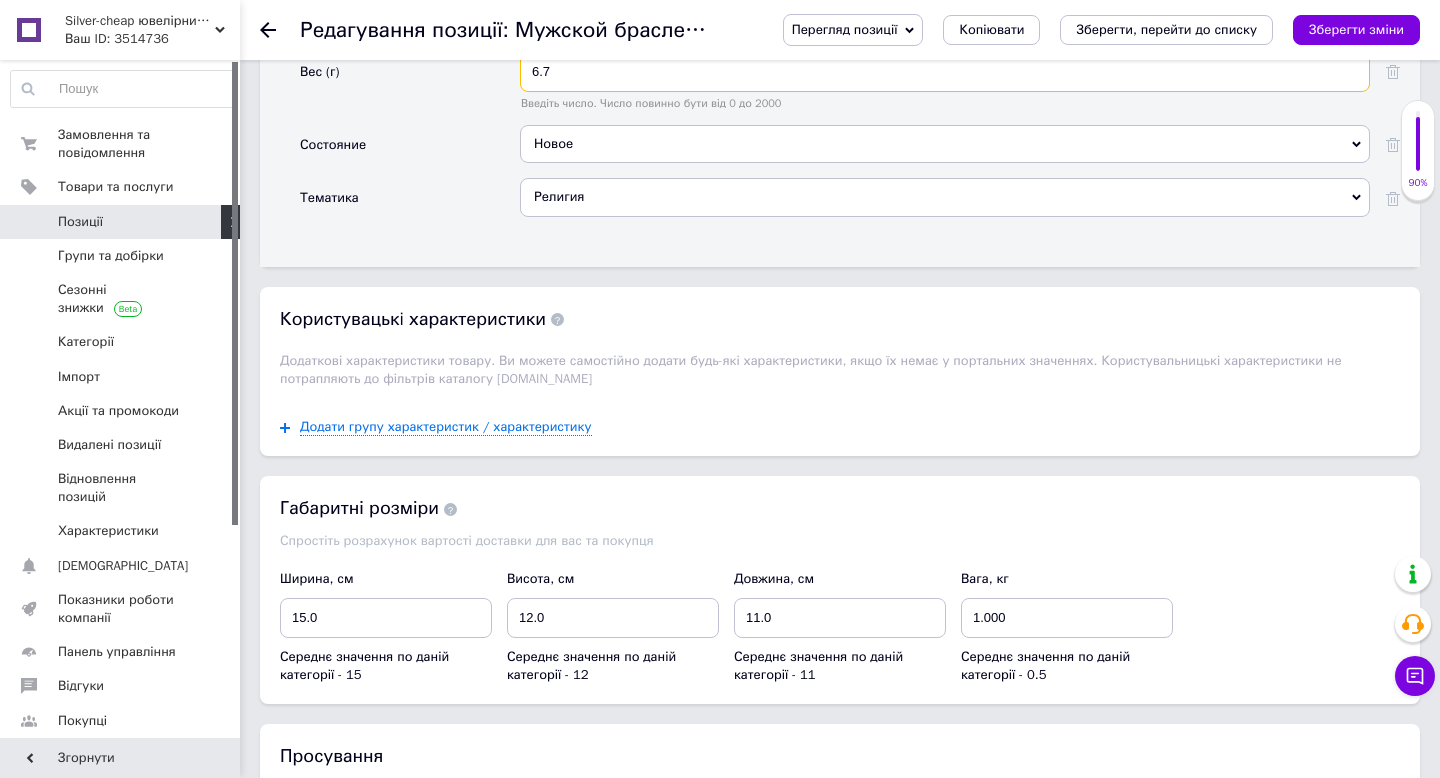 type on "6.7" 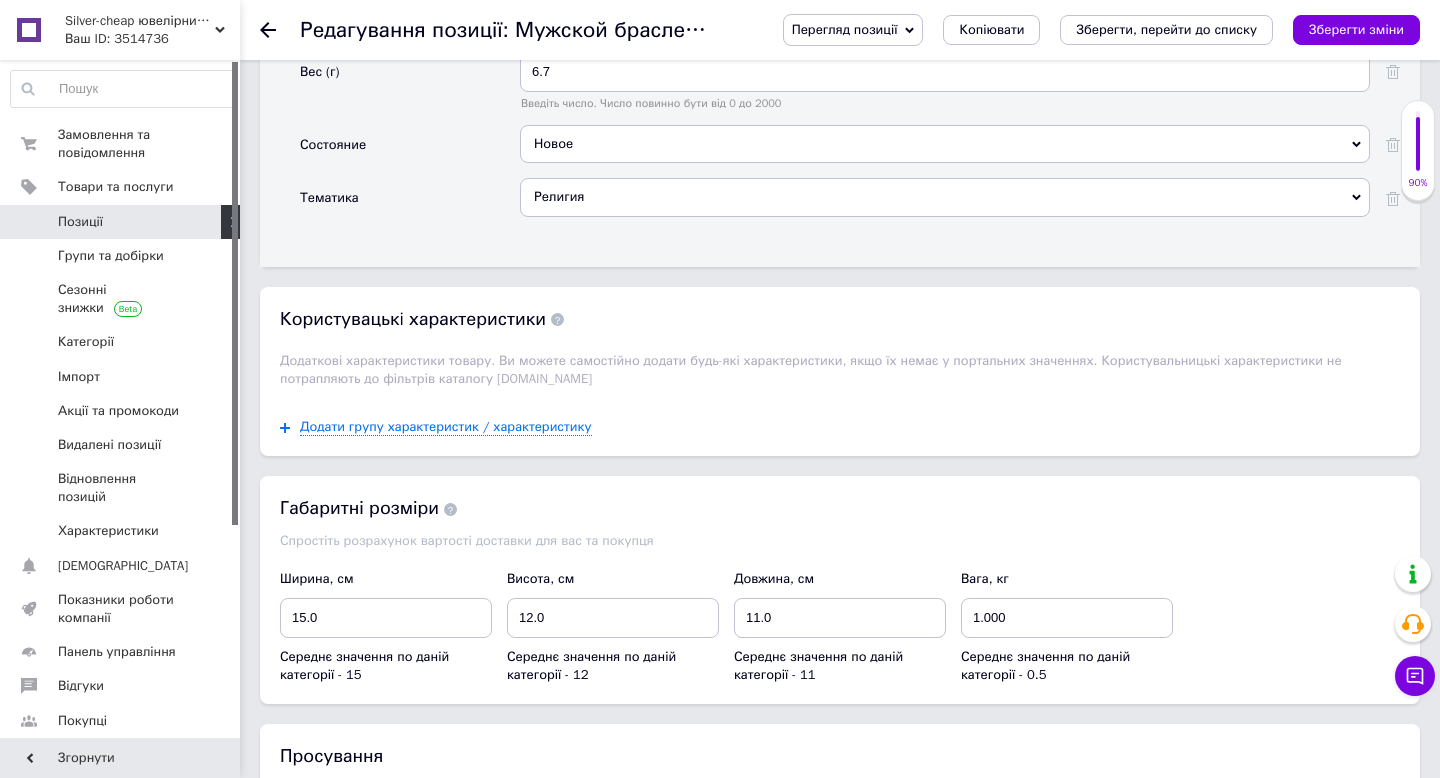 click on "Додати групу характеристик / характеристику" at bounding box center (436, 427) 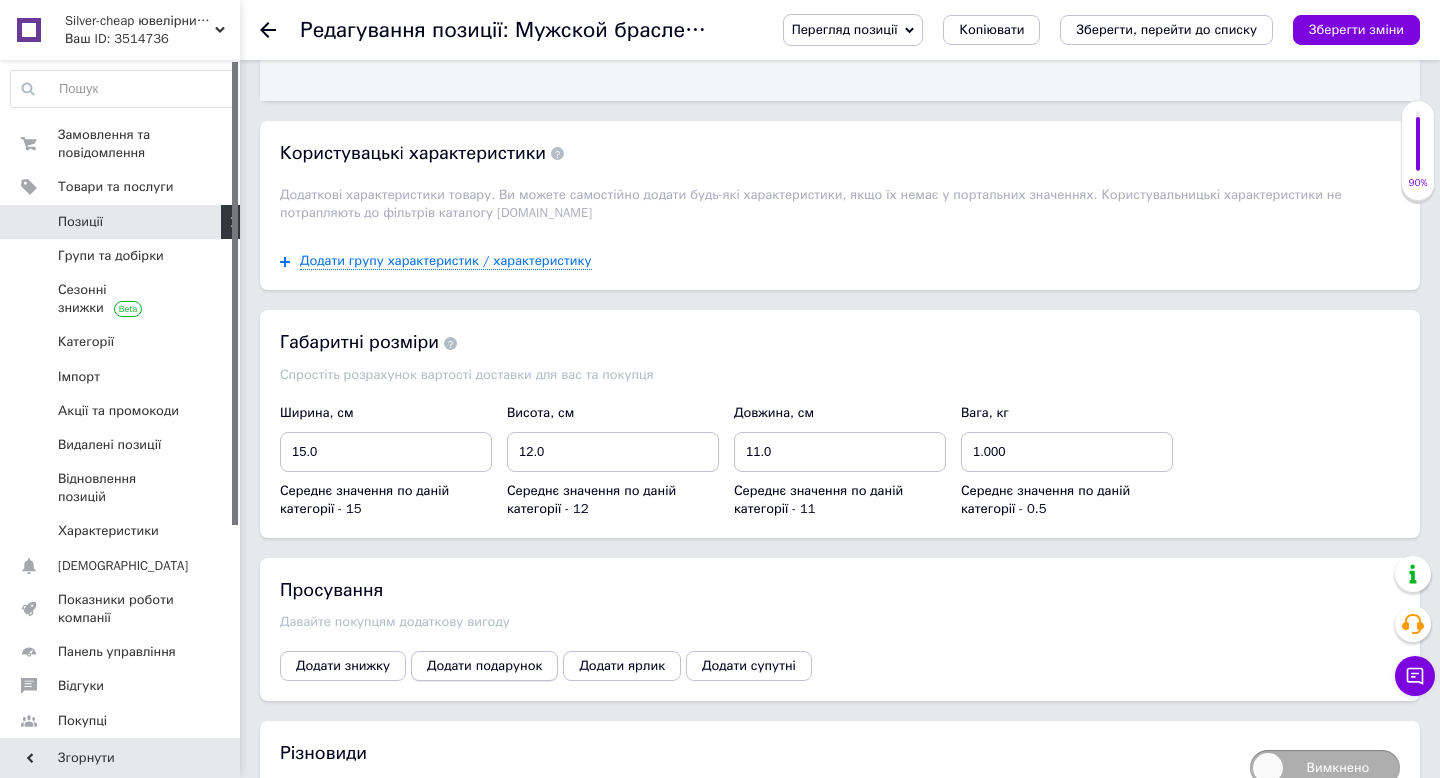 click on "Додати подарунок" at bounding box center (484, 666) 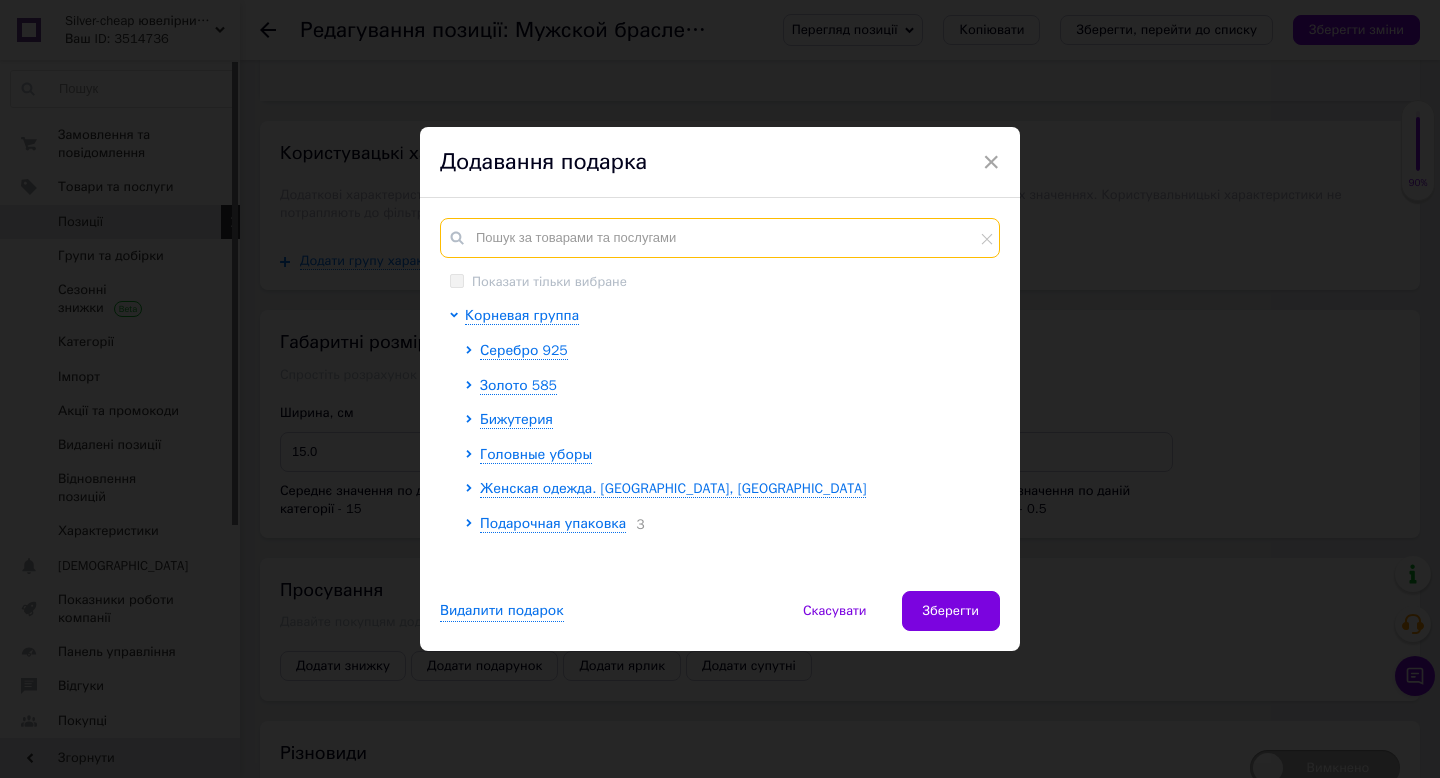 click at bounding box center [720, 238] 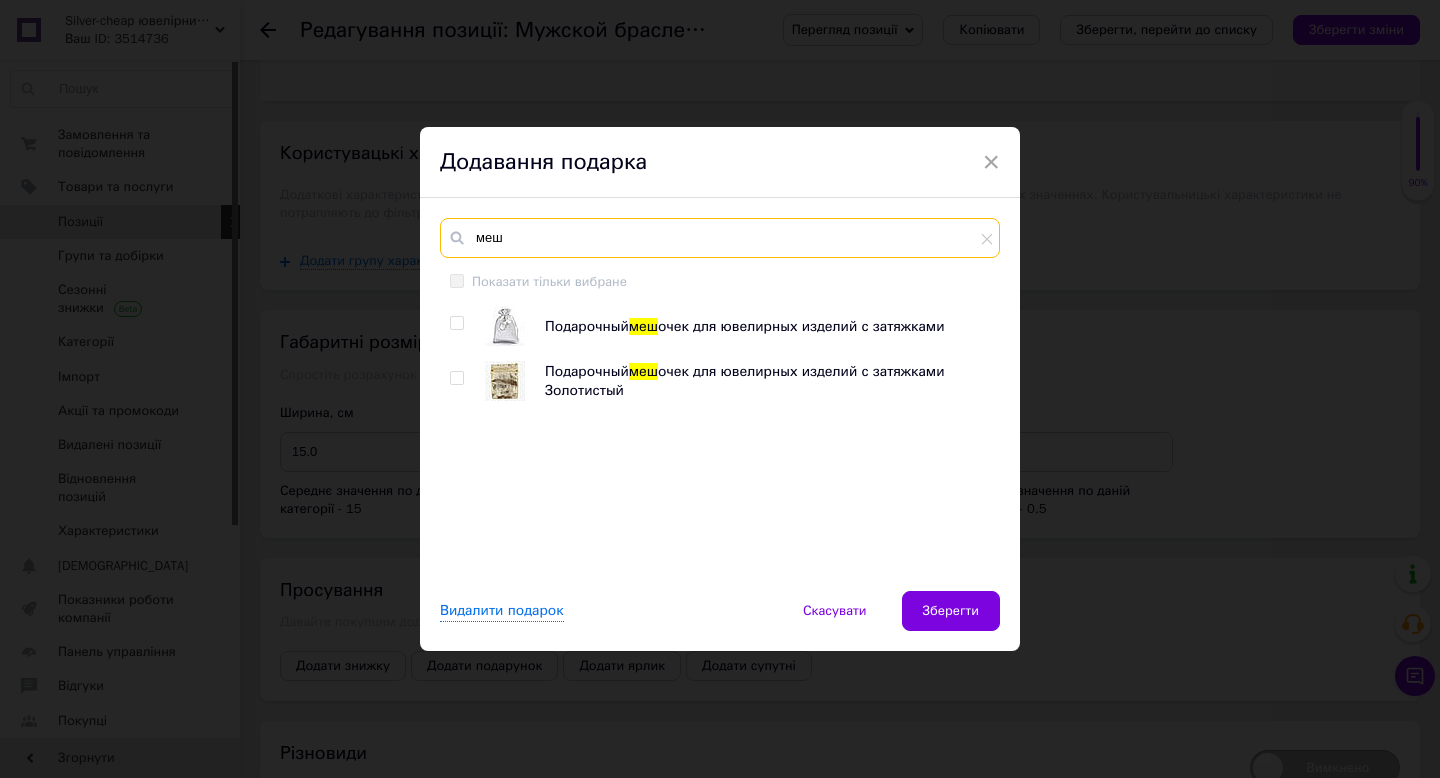 type on "меш" 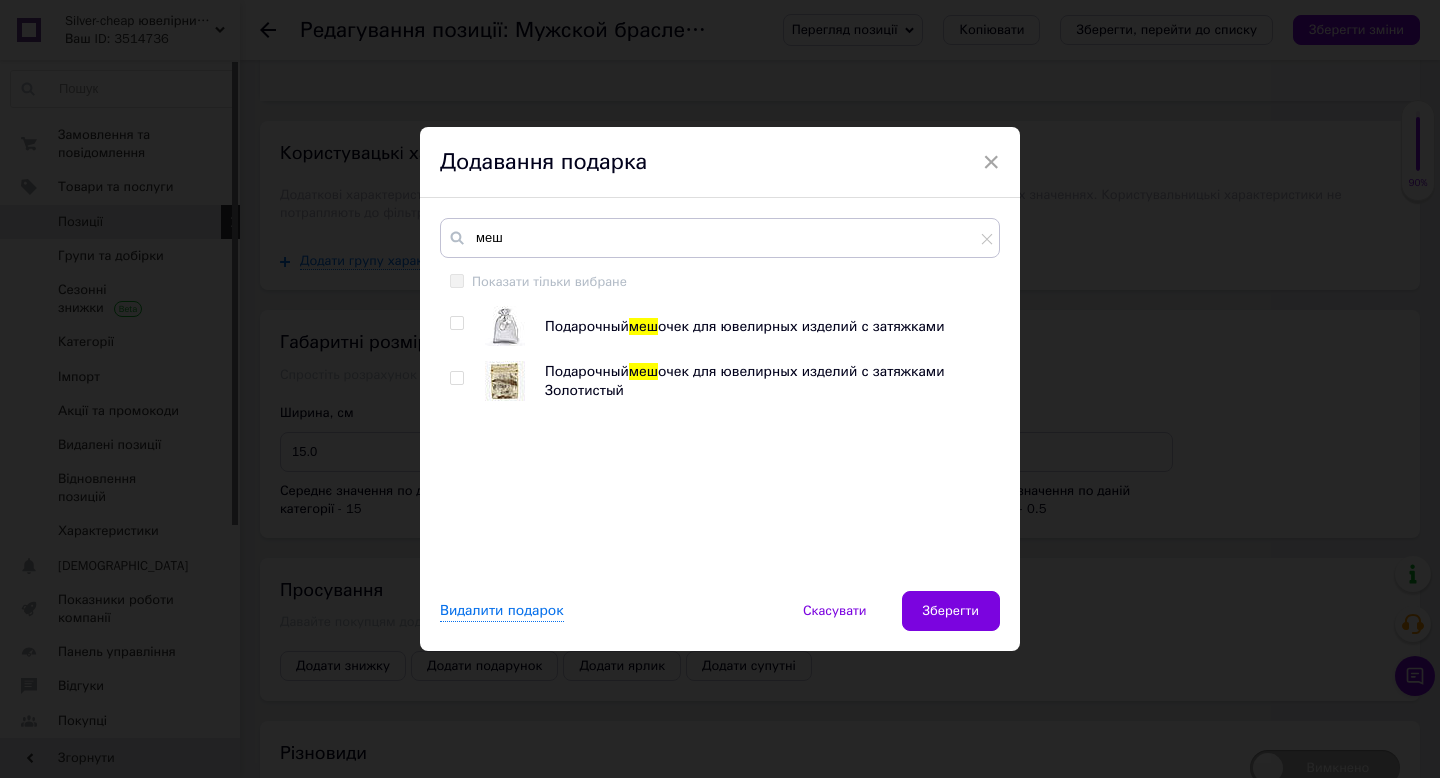 click at bounding box center (456, 323) 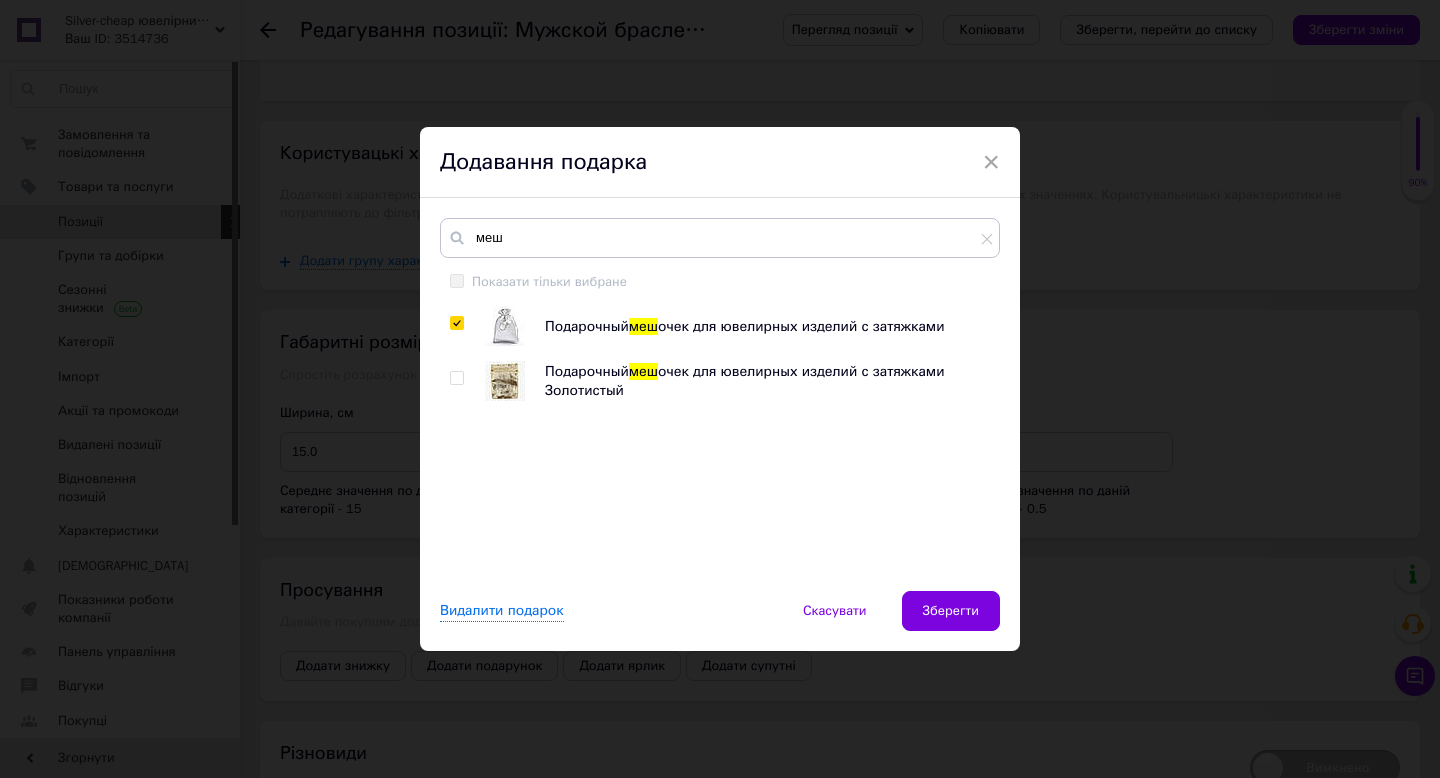 checkbox on "true" 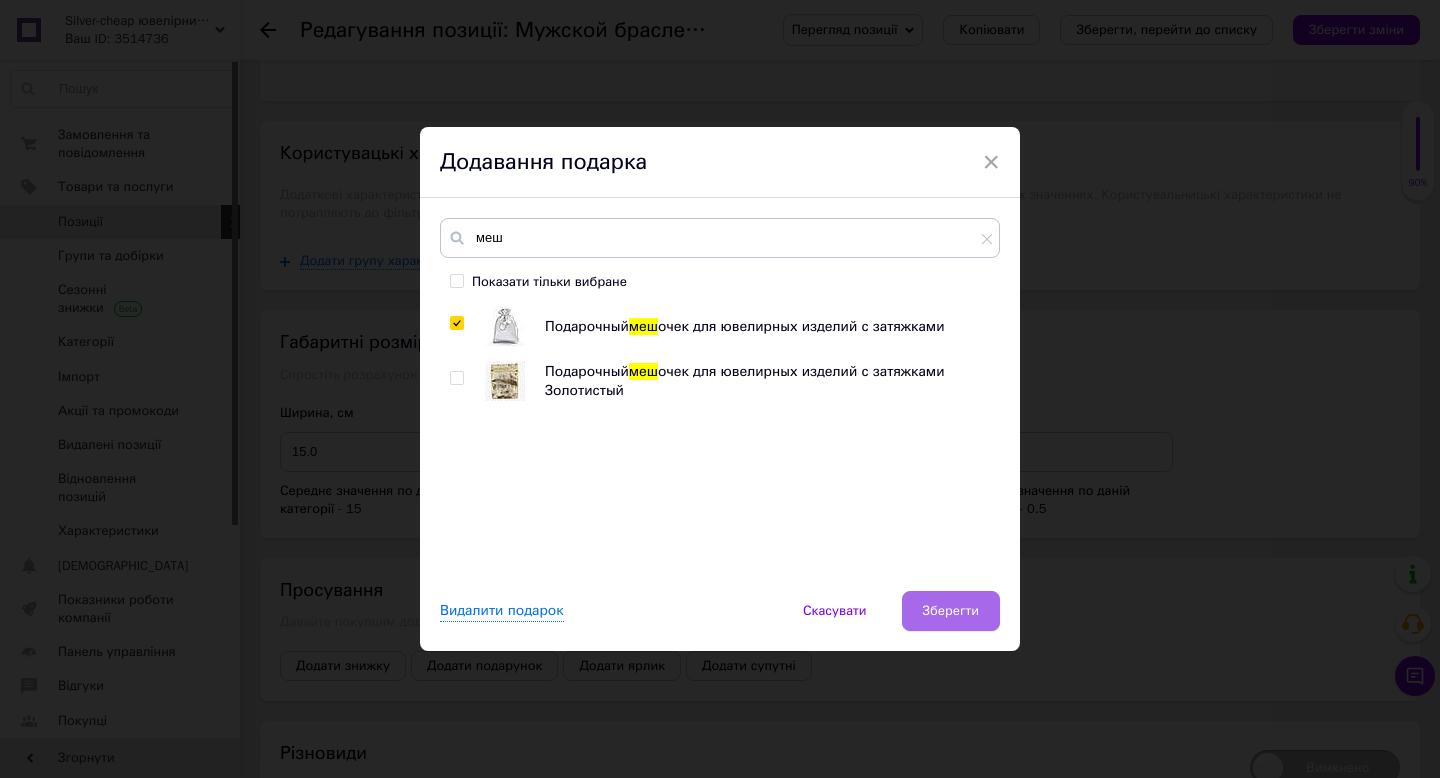 click on "Зберегти" at bounding box center (951, 611) 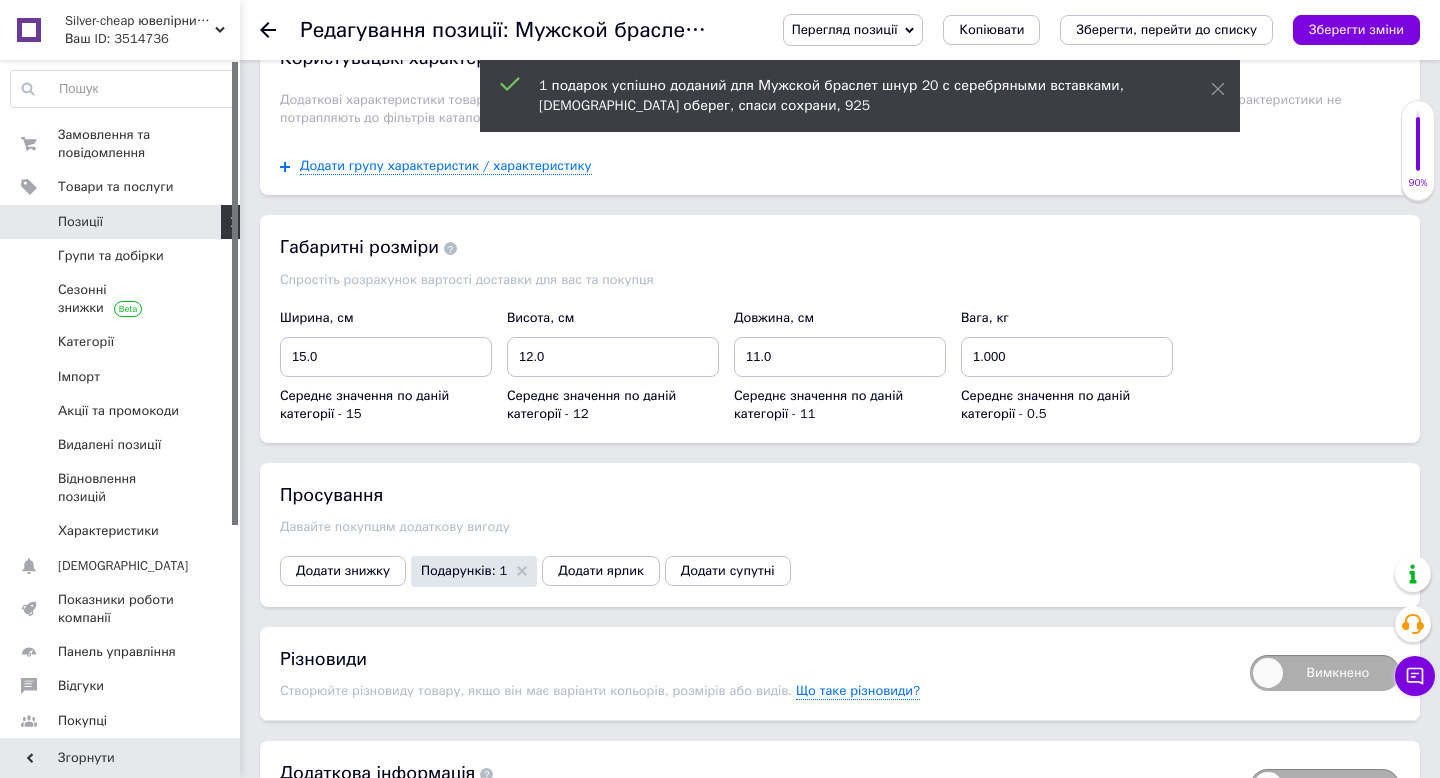 scroll, scrollTop: 3435, scrollLeft: 0, axis: vertical 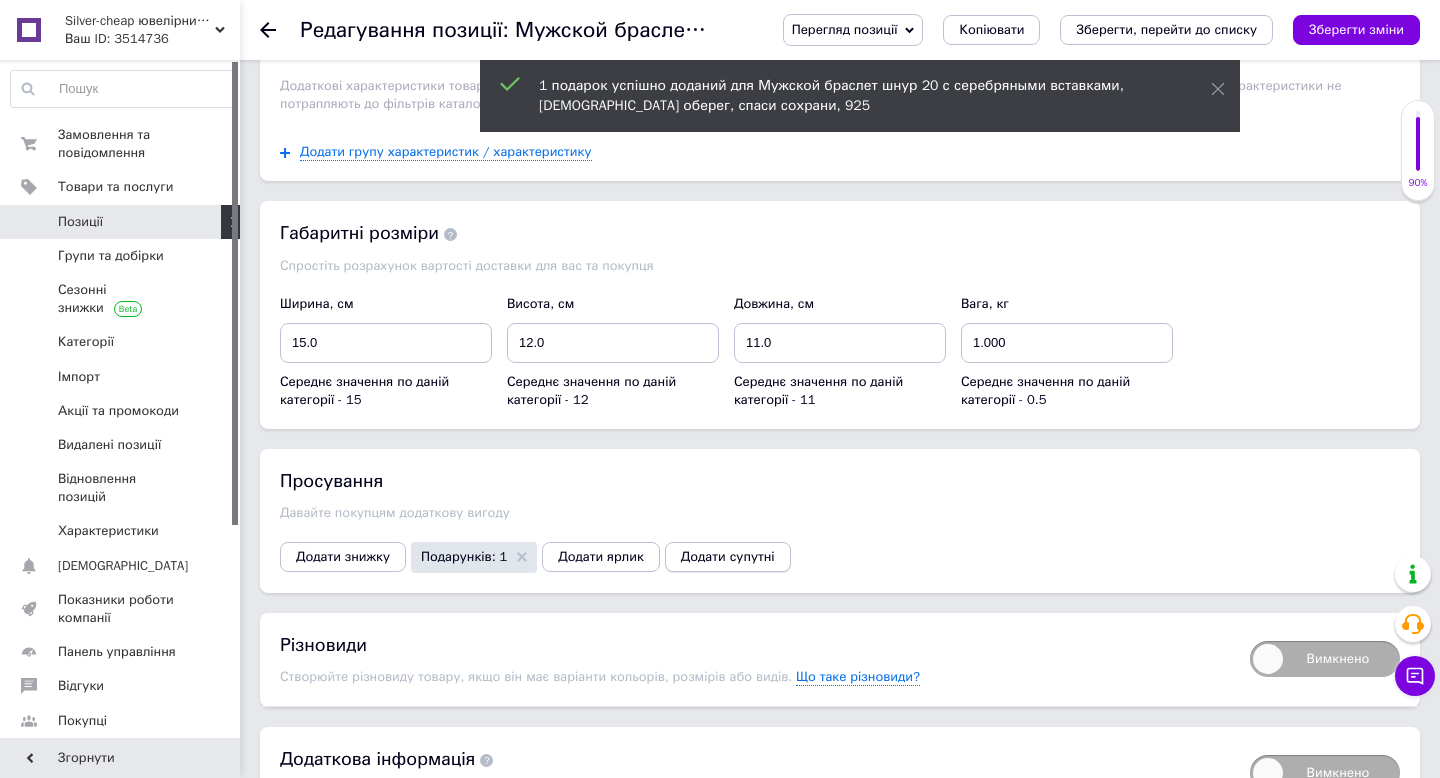 click on "Додати супутні" at bounding box center [728, 557] 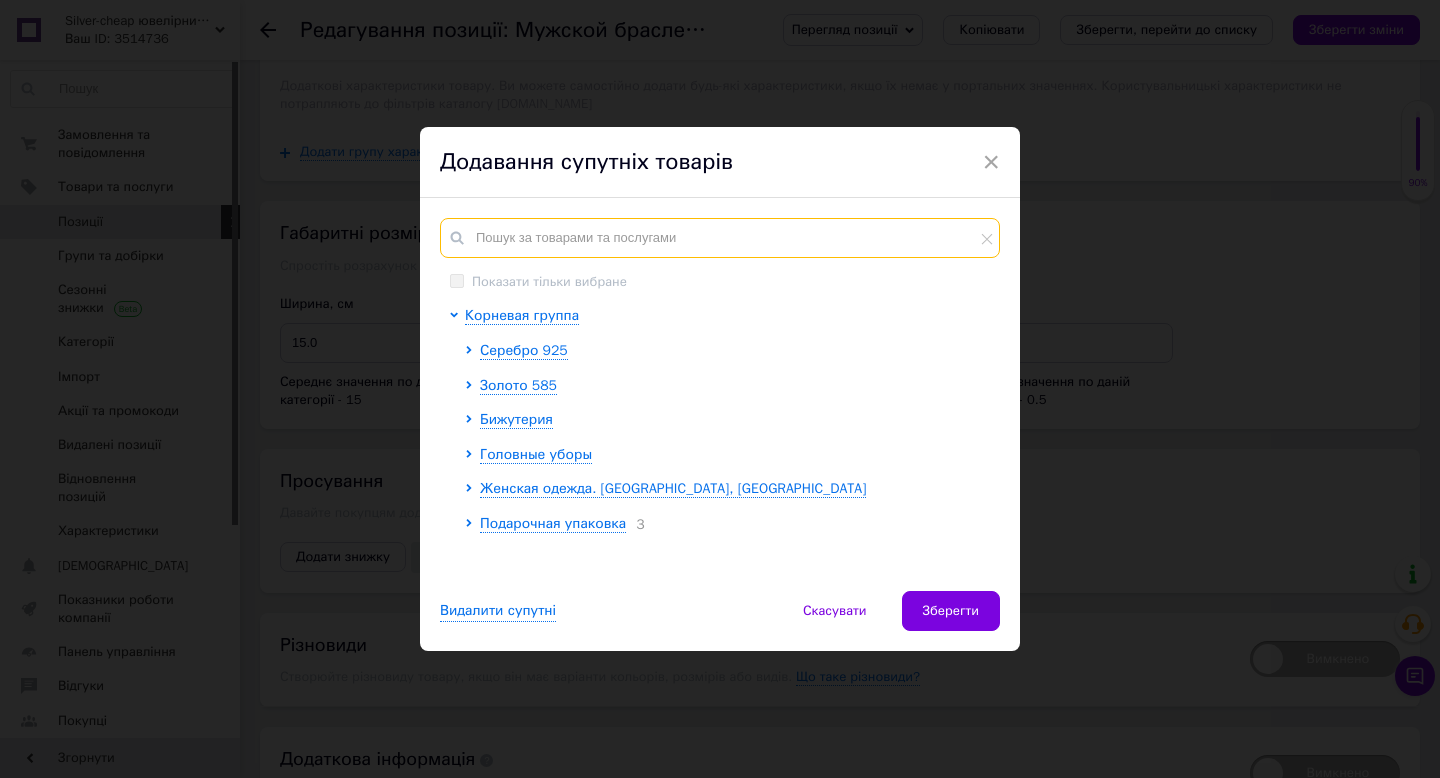 click at bounding box center (720, 238) 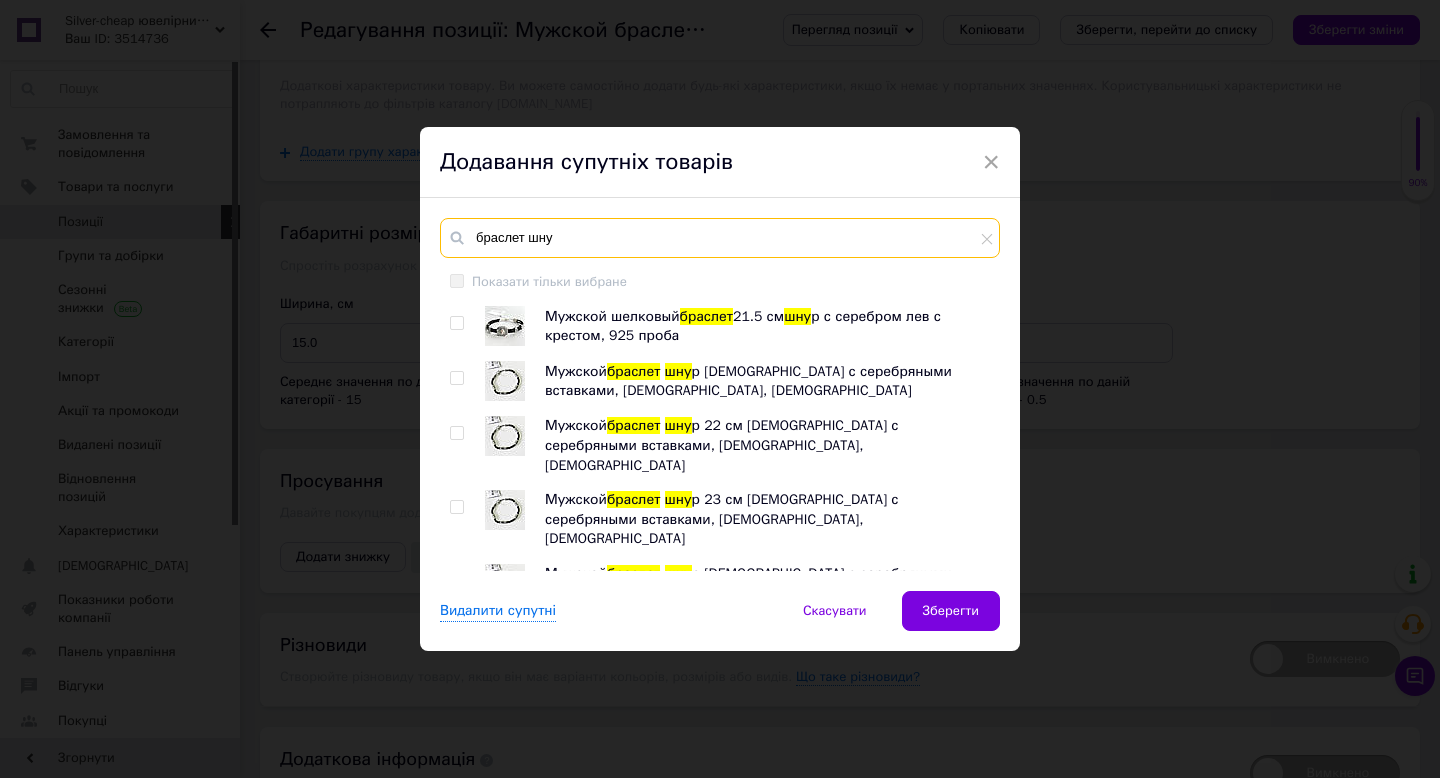 type on "браслет шну" 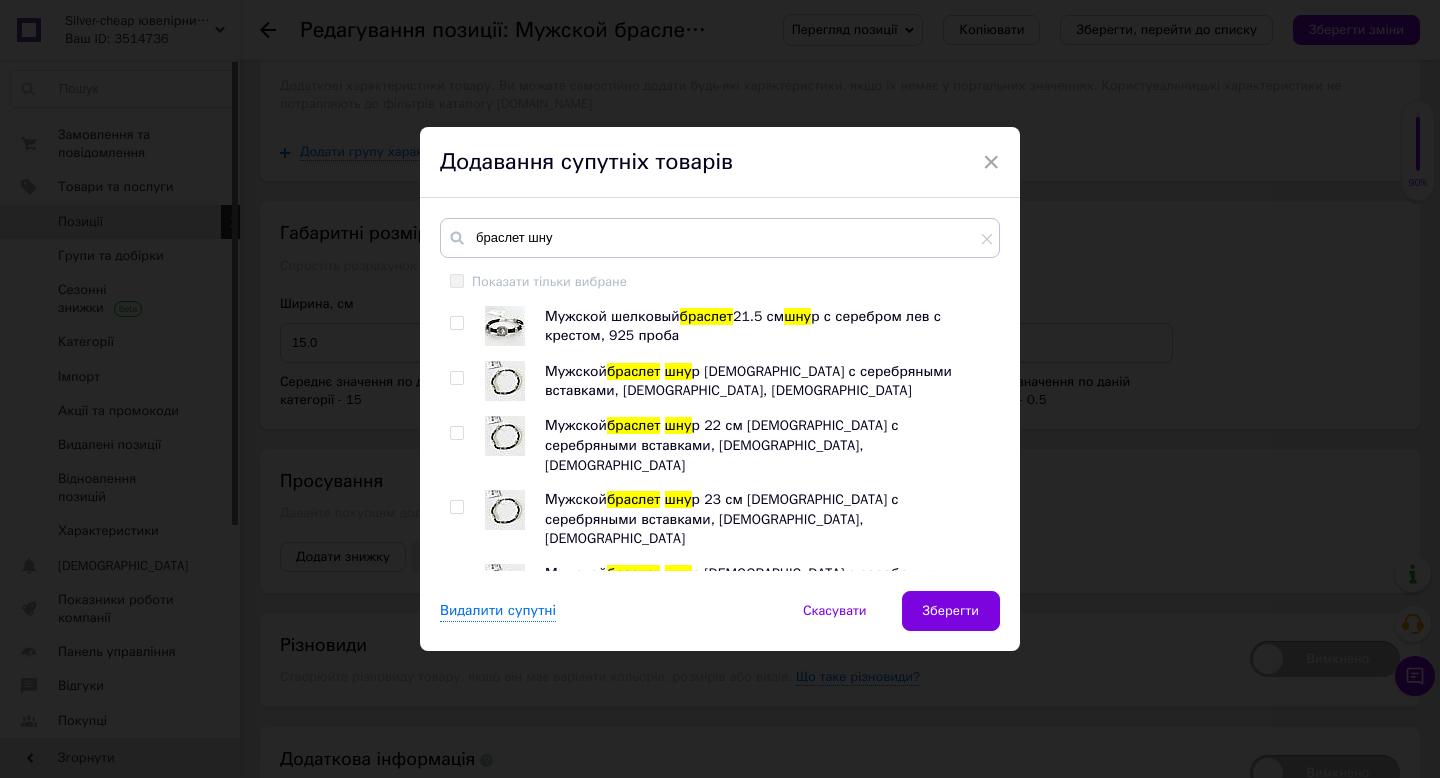 click at bounding box center [456, 323] 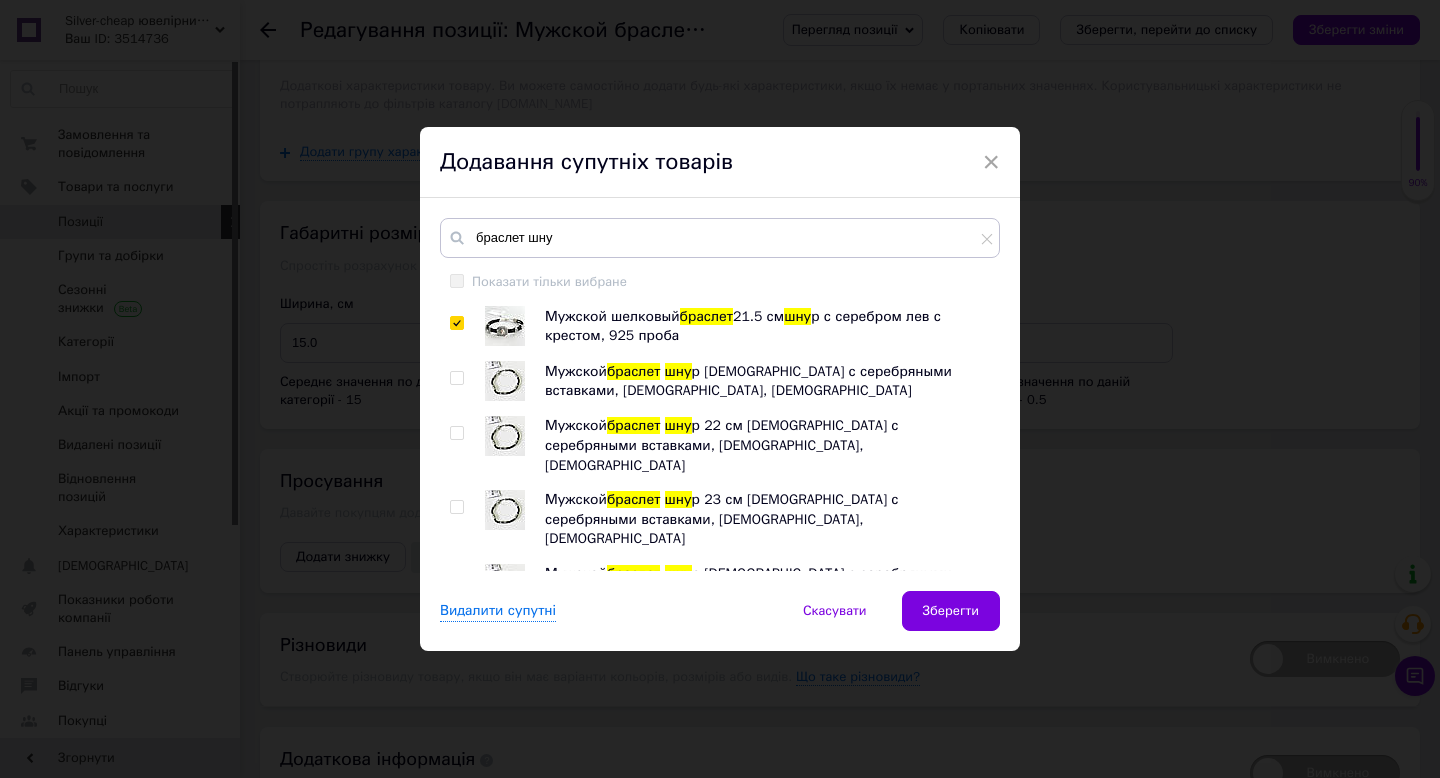 checkbox on "true" 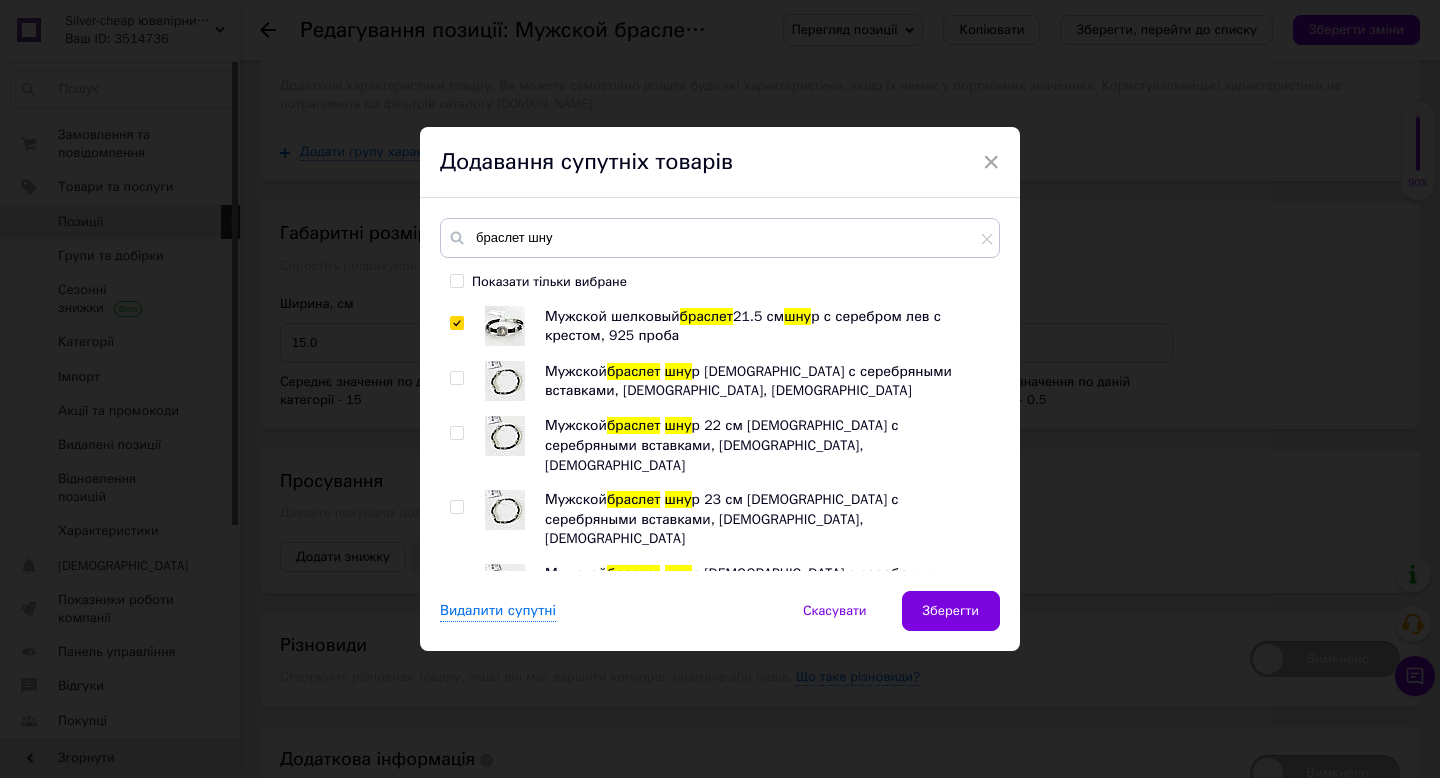 click at bounding box center (456, 378) 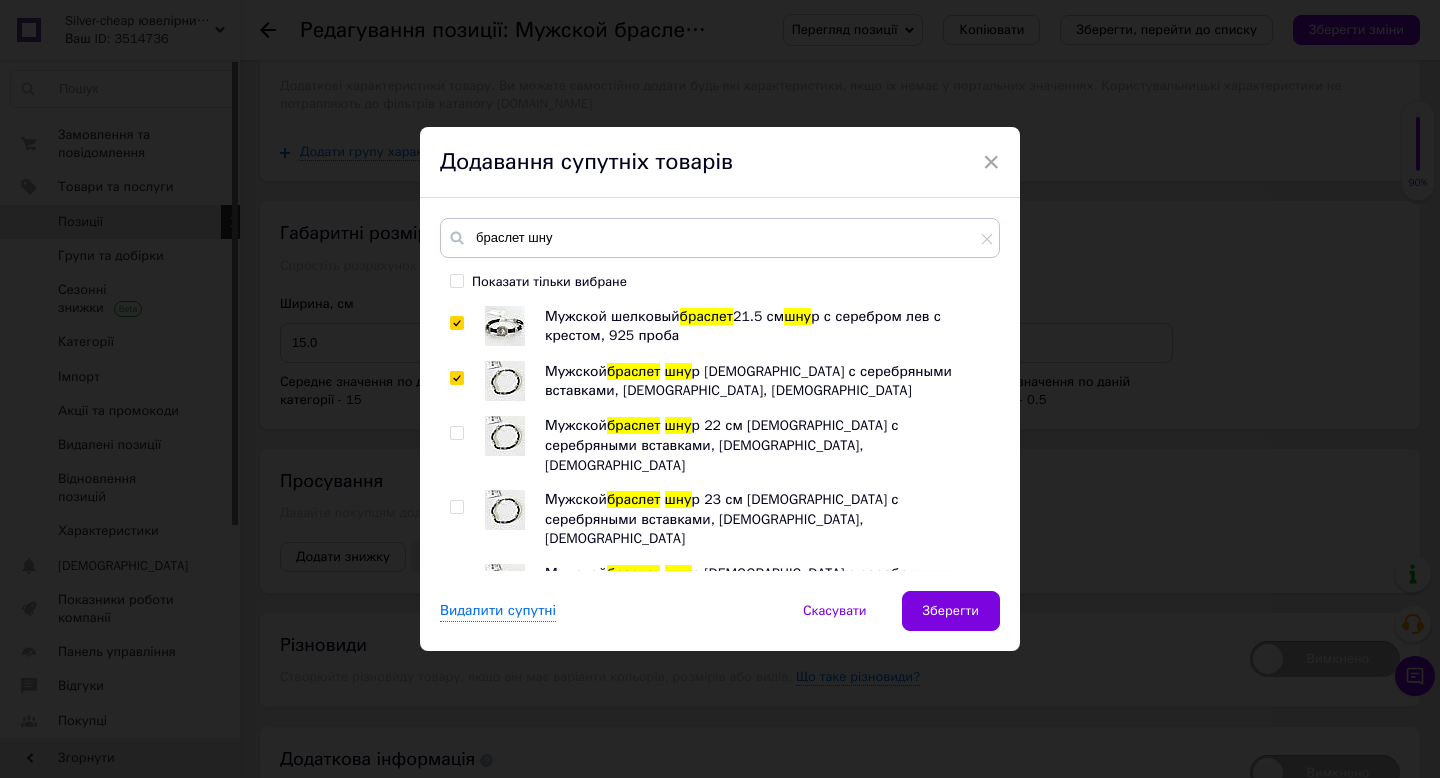 checkbox on "true" 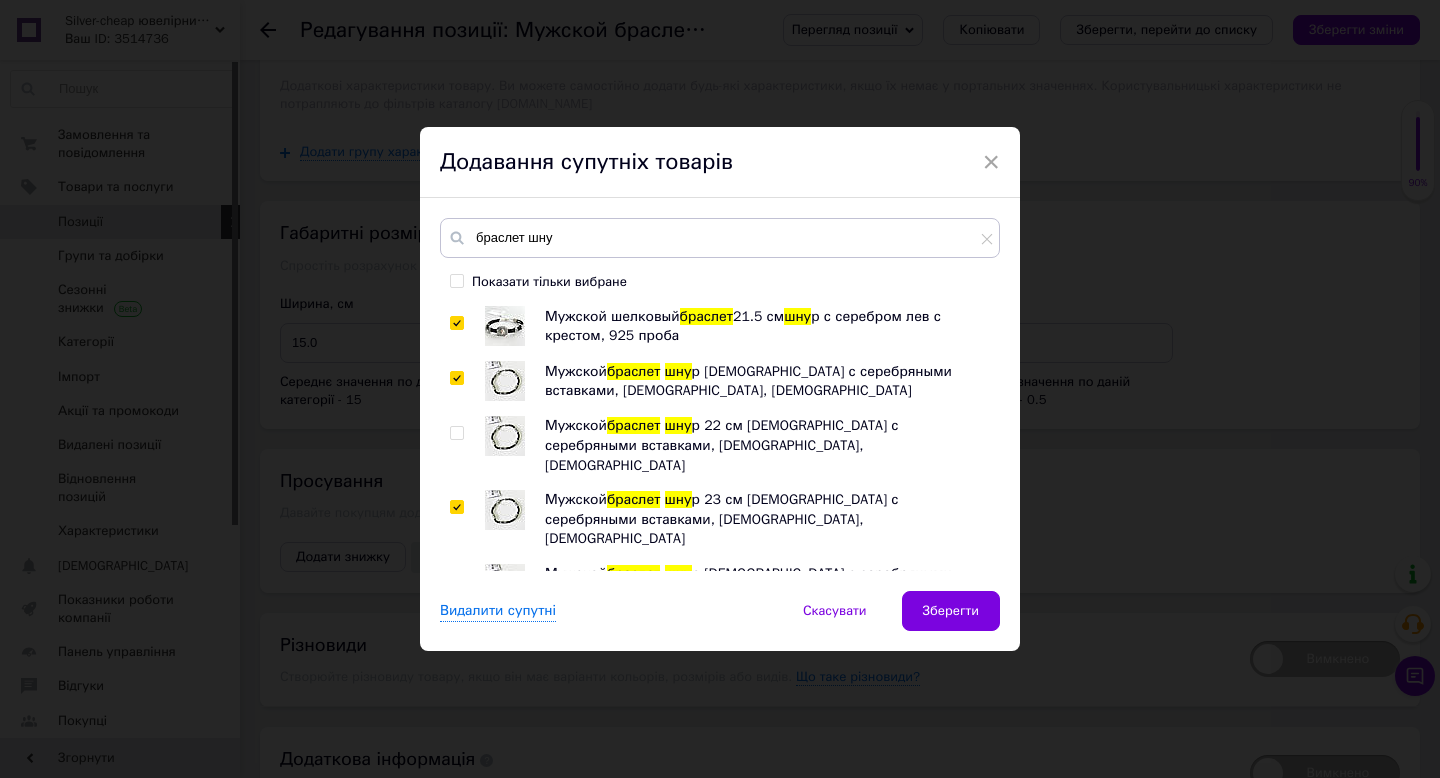 checkbox on "true" 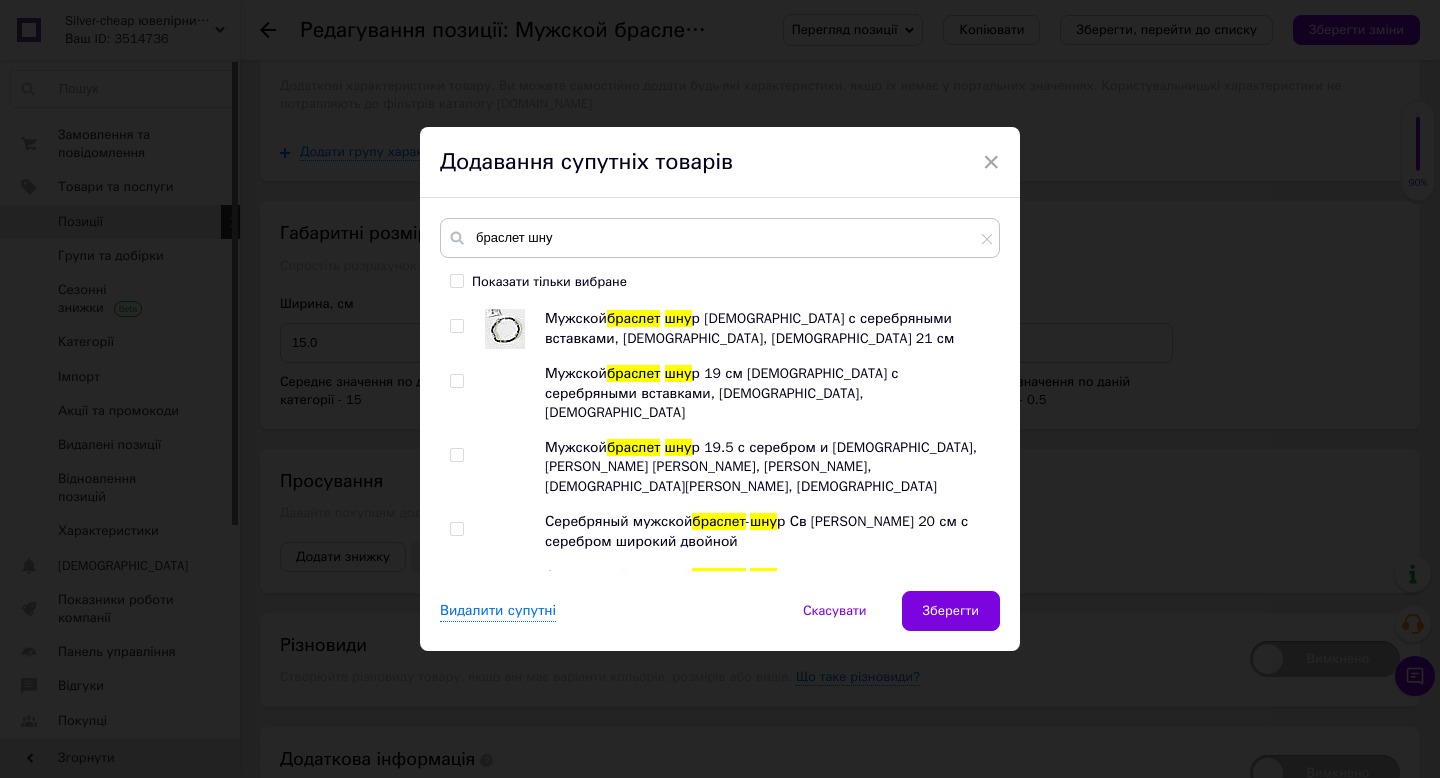 scroll, scrollTop: 254, scrollLeft: 0, axis: vertical 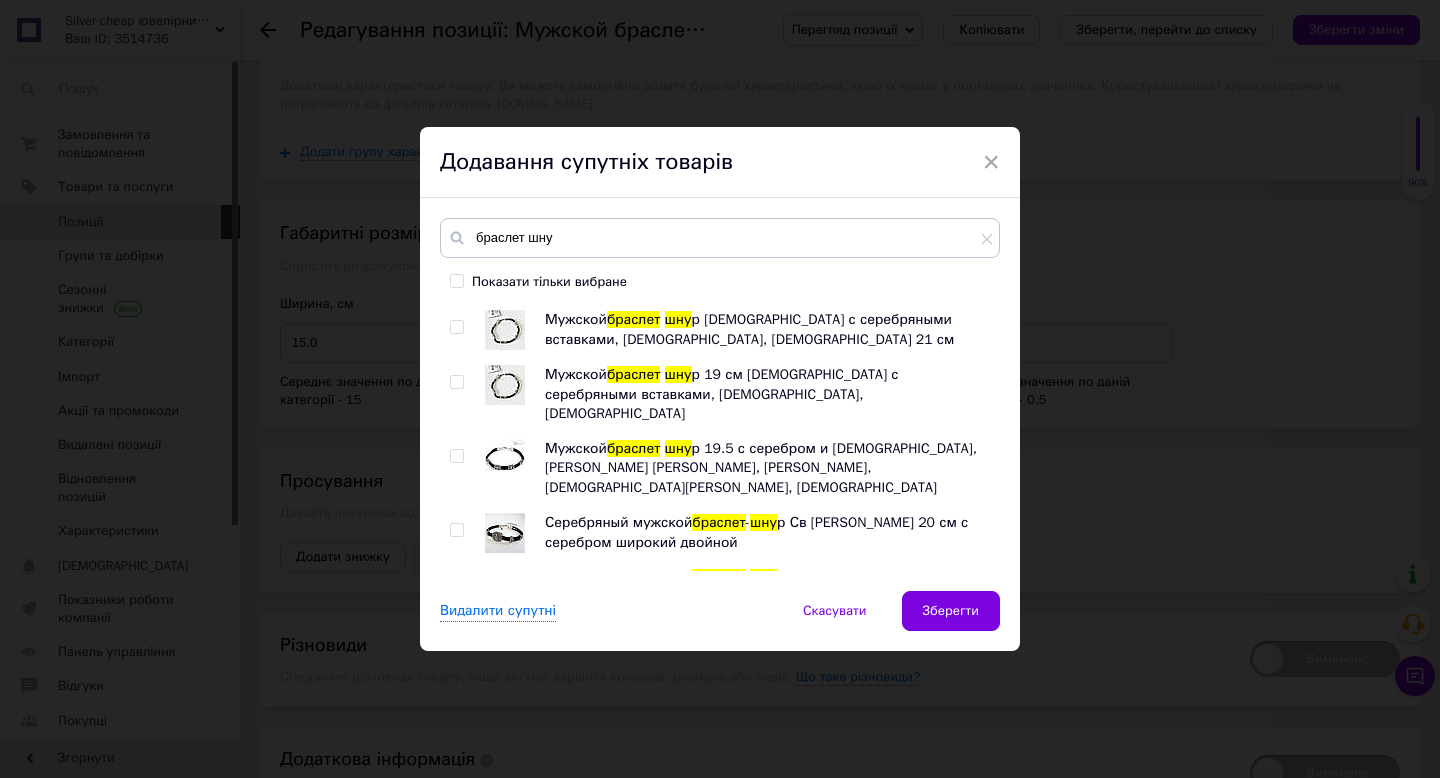 click at bounding box center [456, 456] 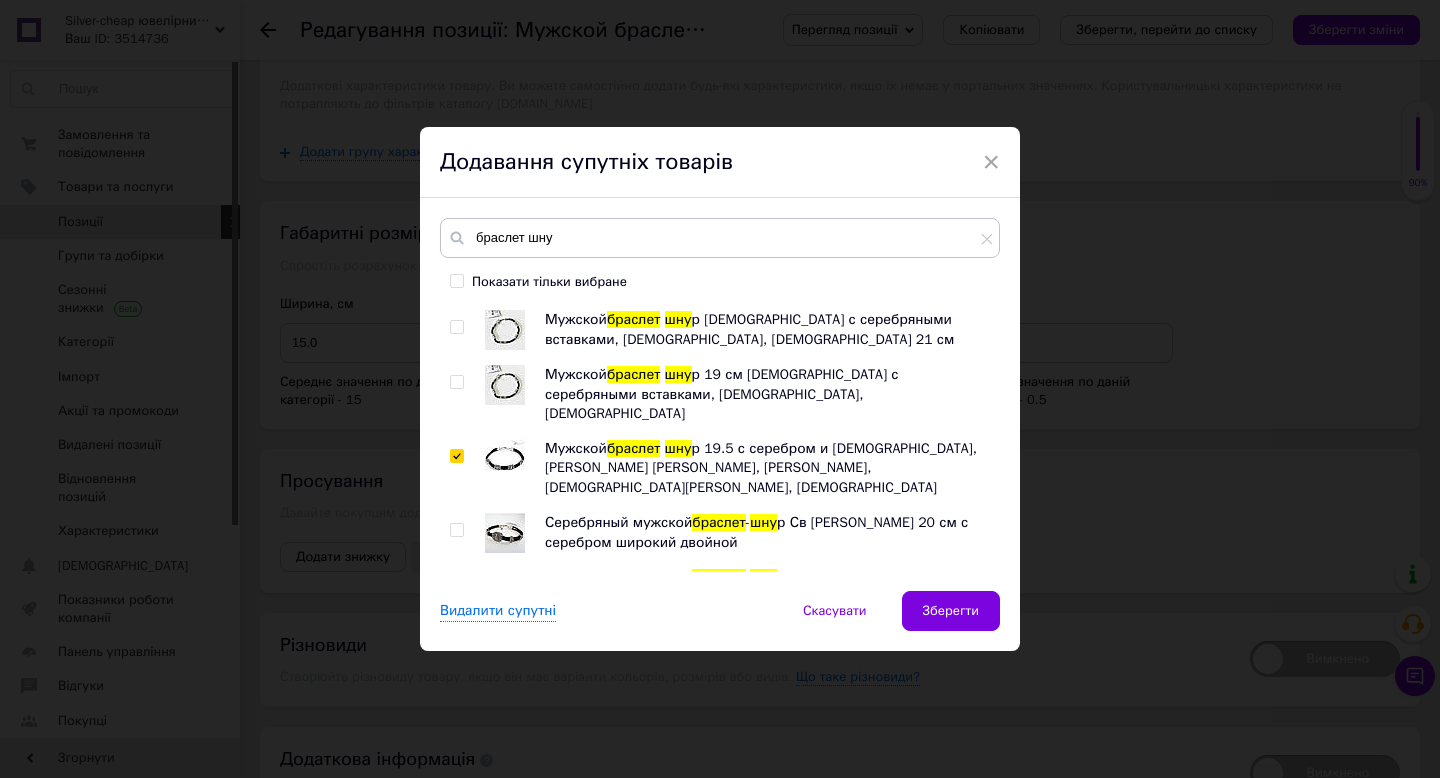 checkbox on "true" 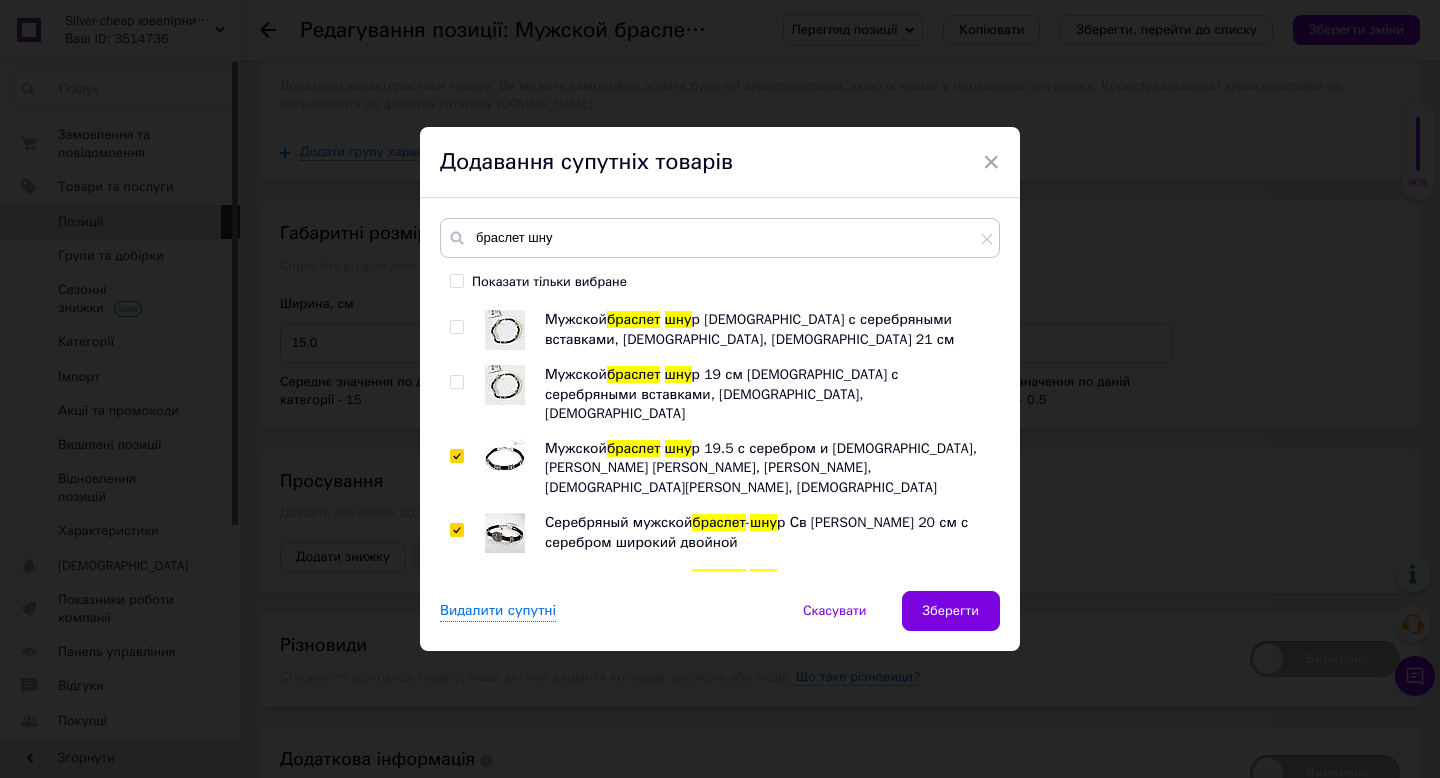 checkbox on "true" 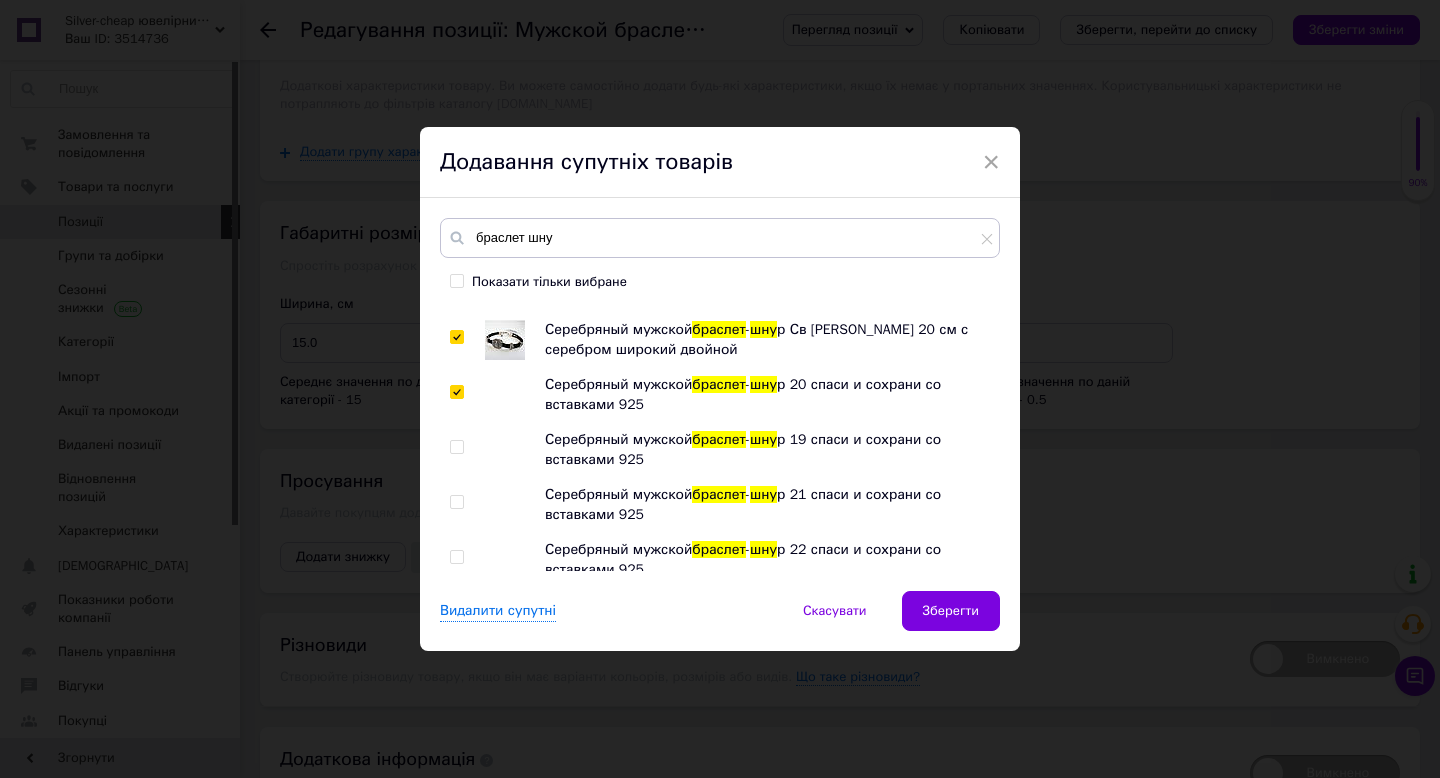scroll, scrollTop: 445, scrollLeft: 0, axis: vertical 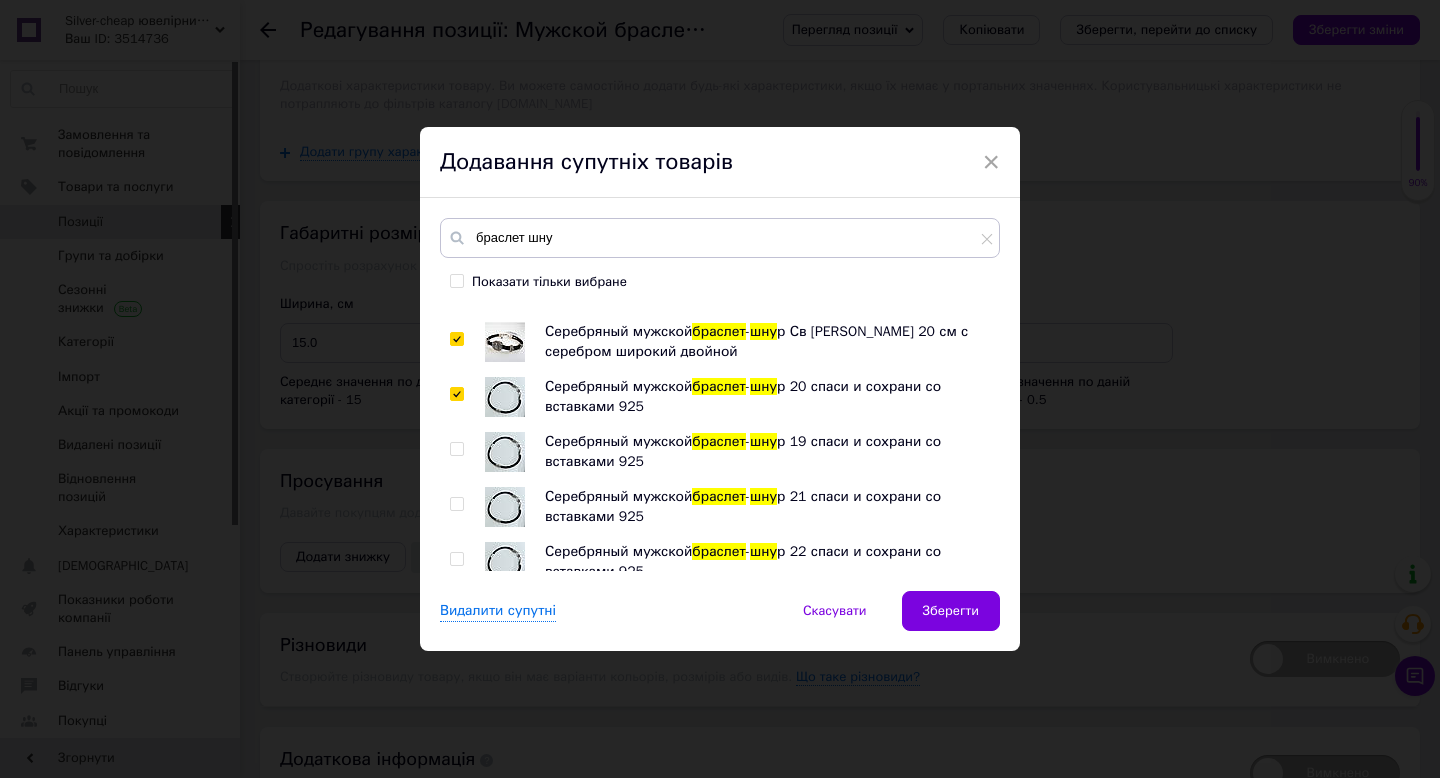 click at bounding box center (456, 449) 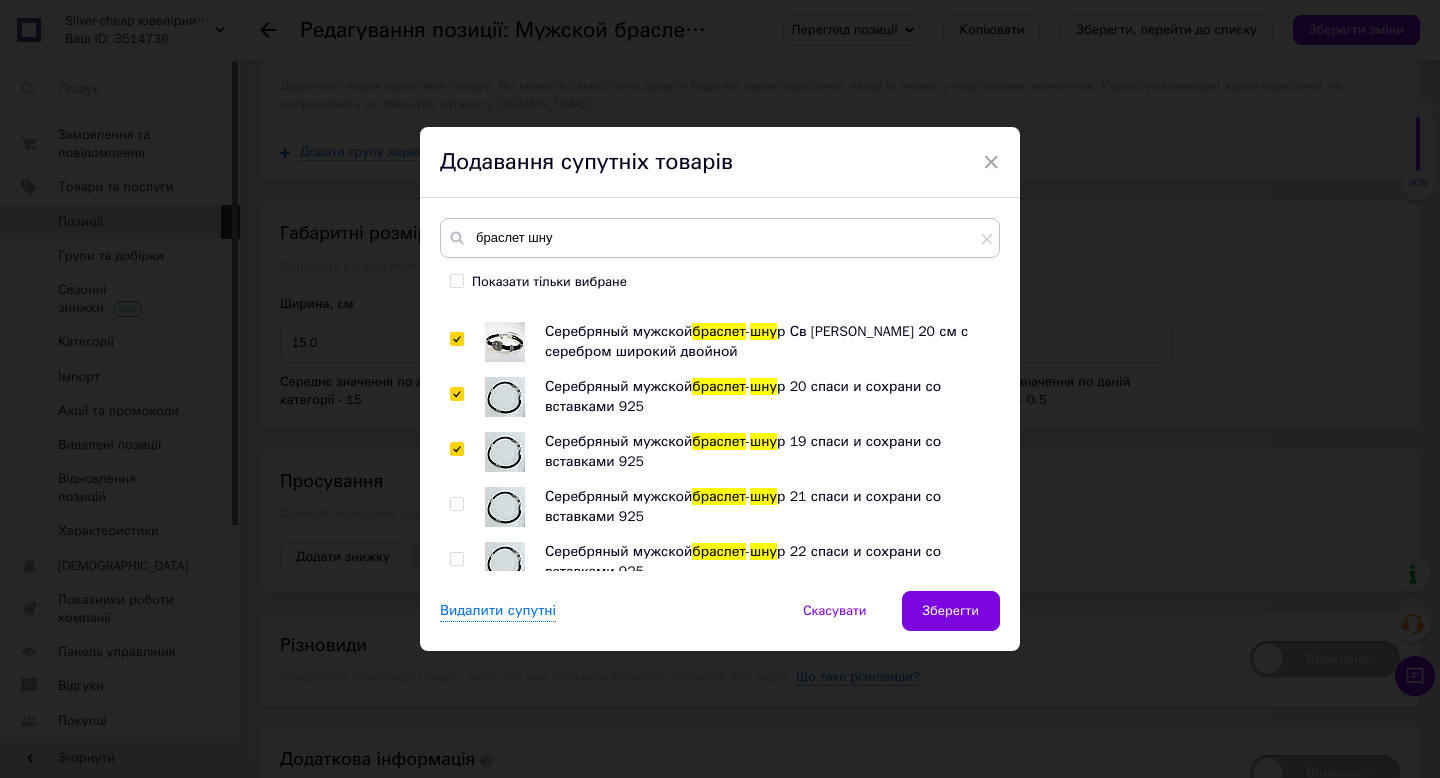 checkbox on "true" 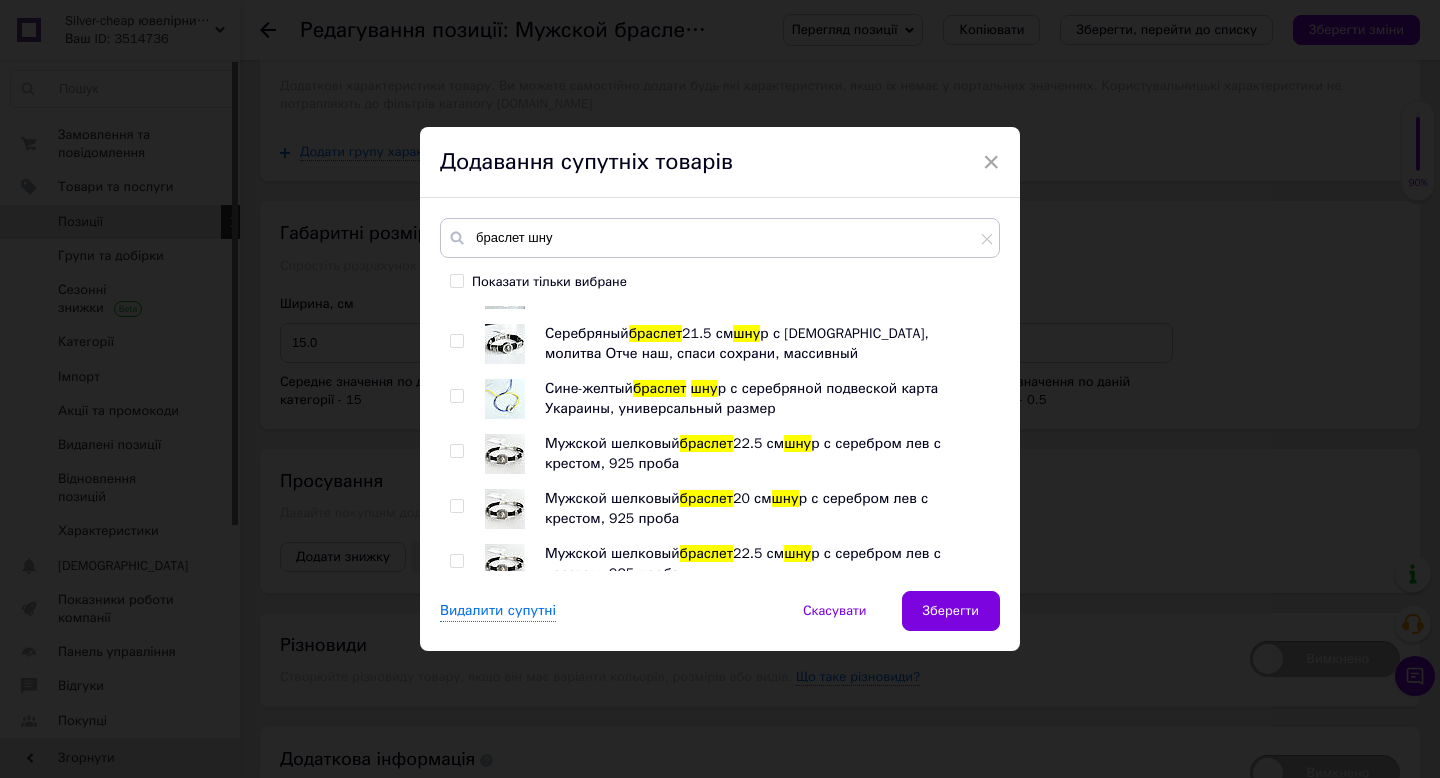 scroll, scrollTop: 718, scrollLeft: 0, axis: vertical 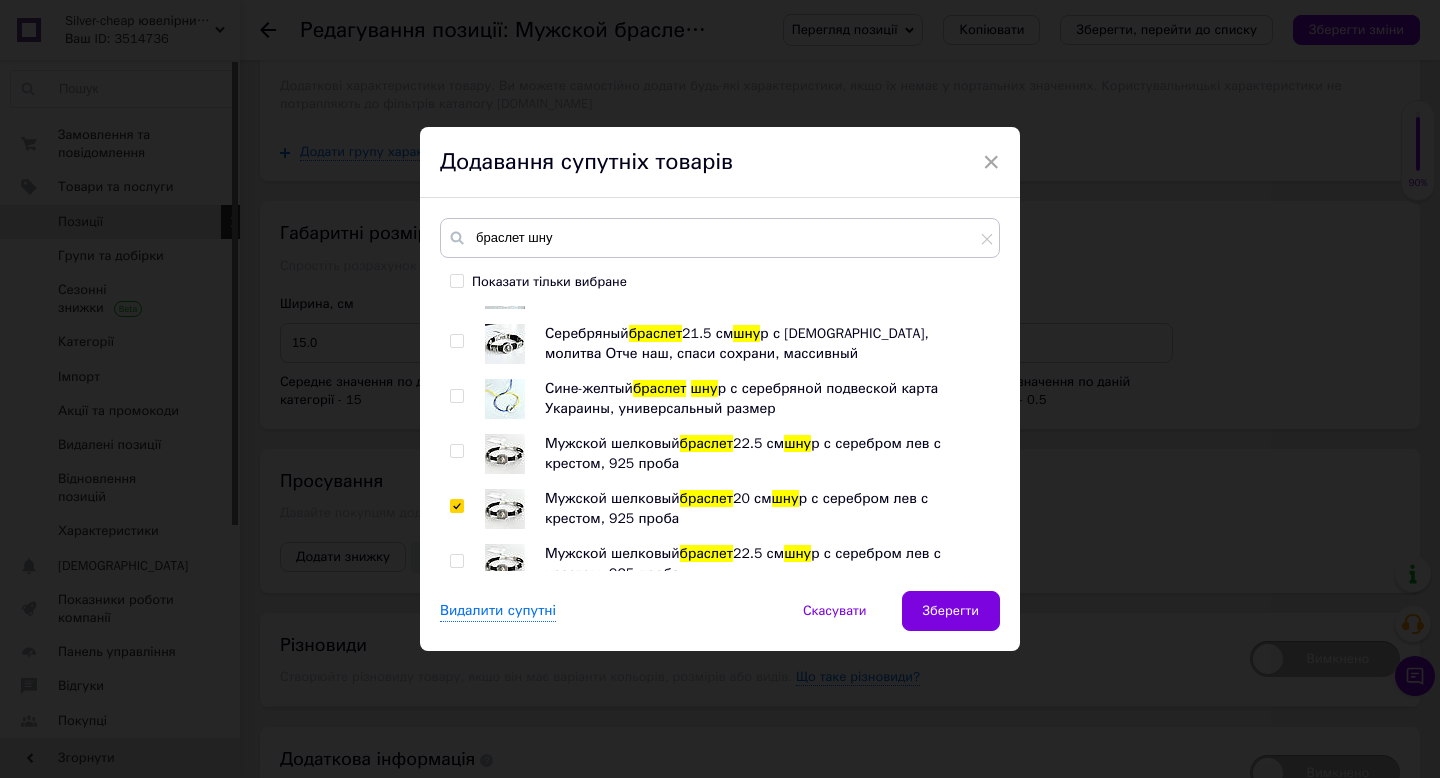 checkbox on "true" 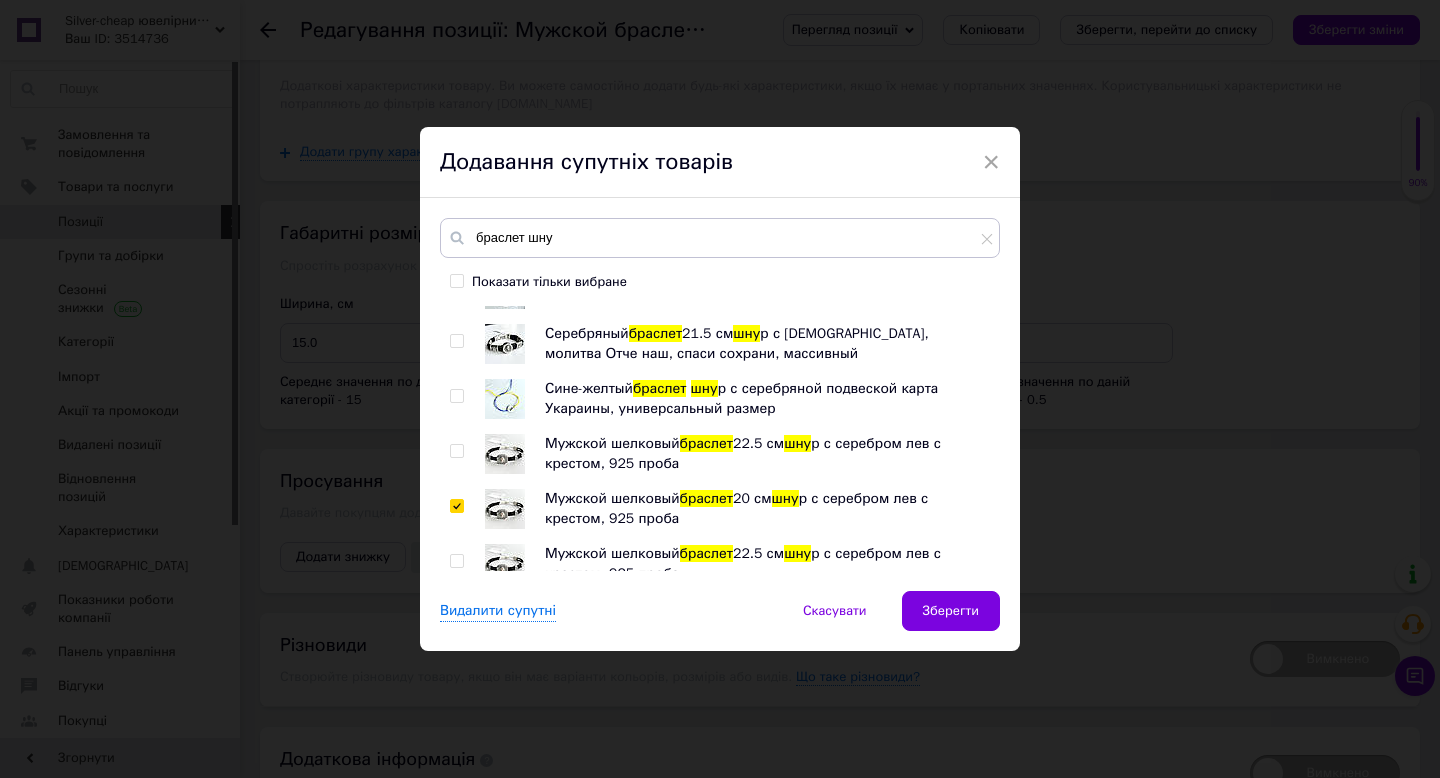 click at bounding box center [456, 616] 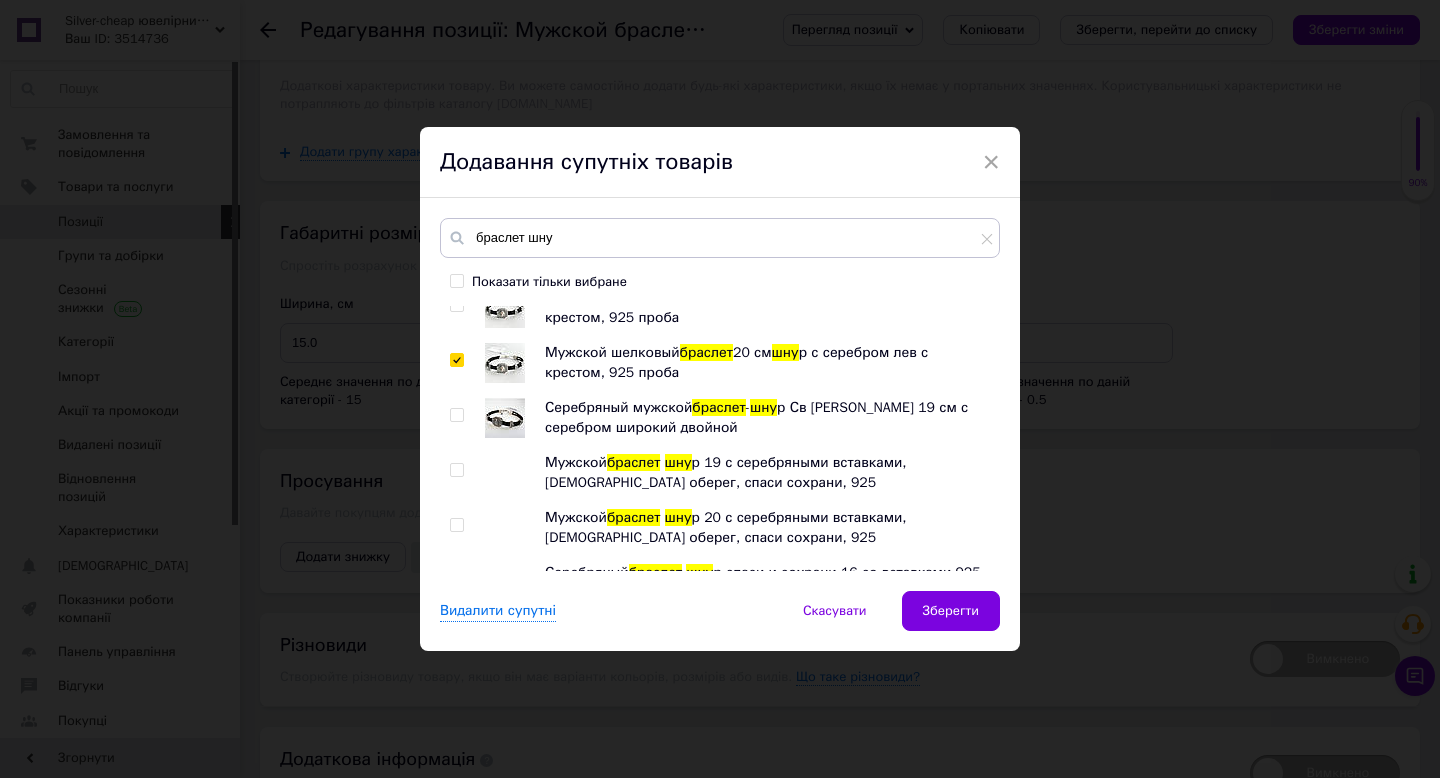 scroll, scrollTop: 973, scrollLeft: 0, axis: vertical 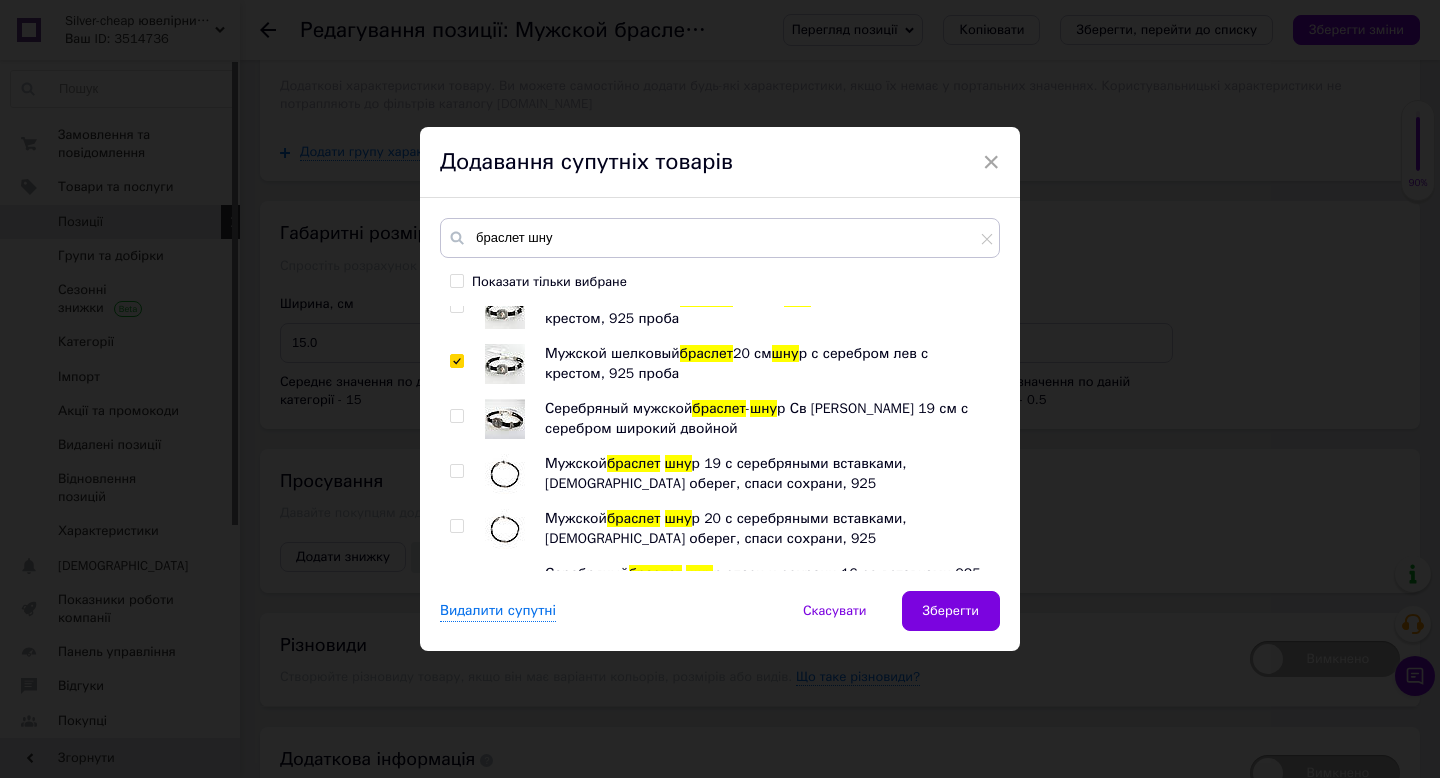 click at bounding box center [457, 471] 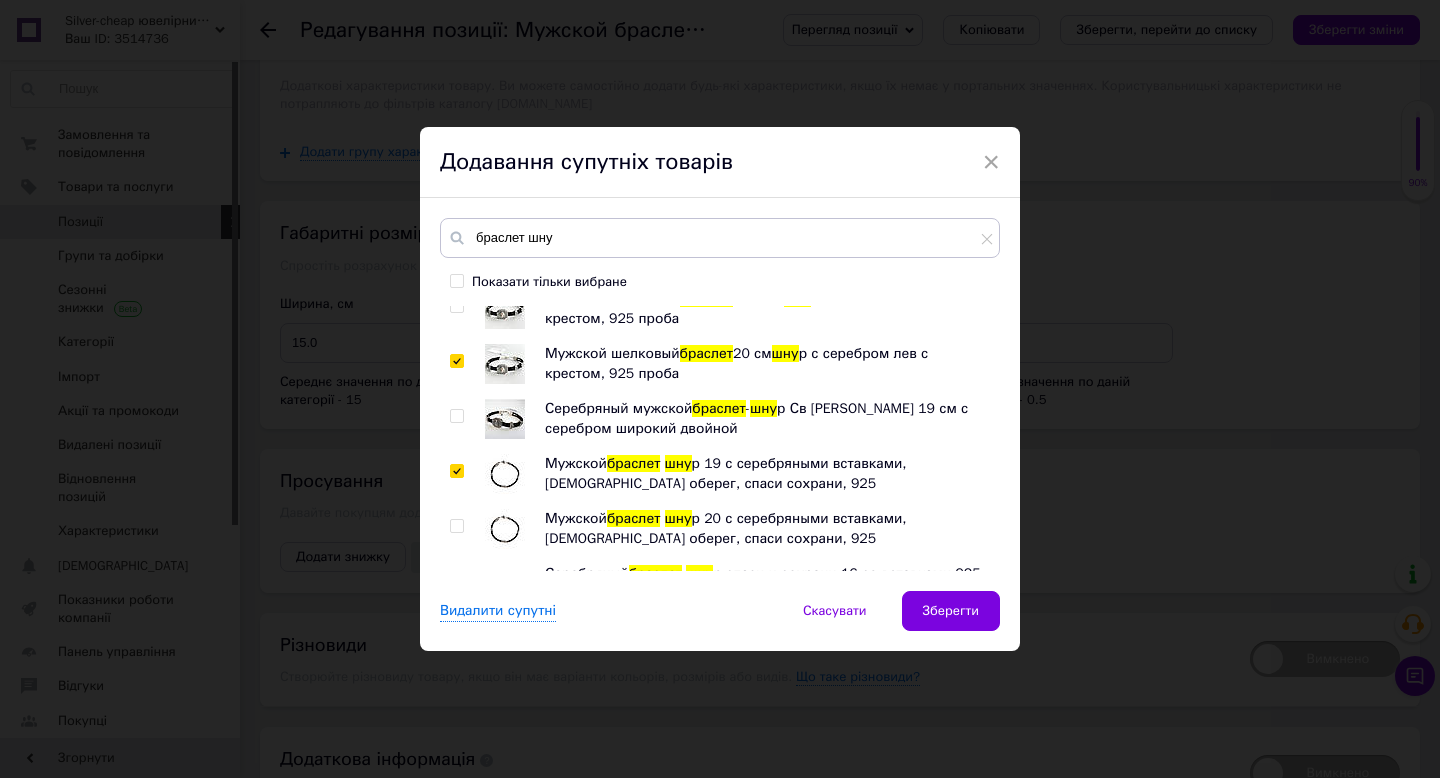 checkbox on "true" 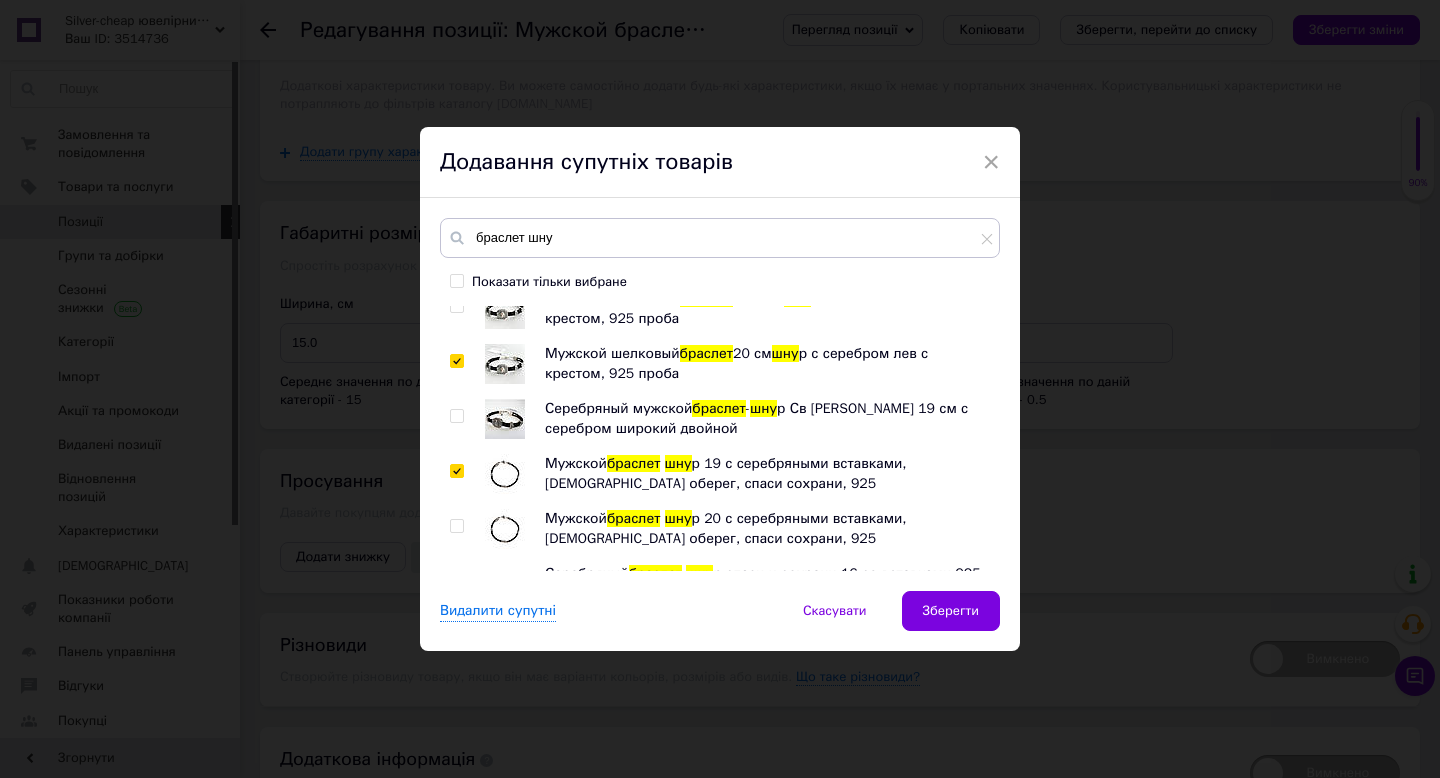 click at bounding box center (456, 526) 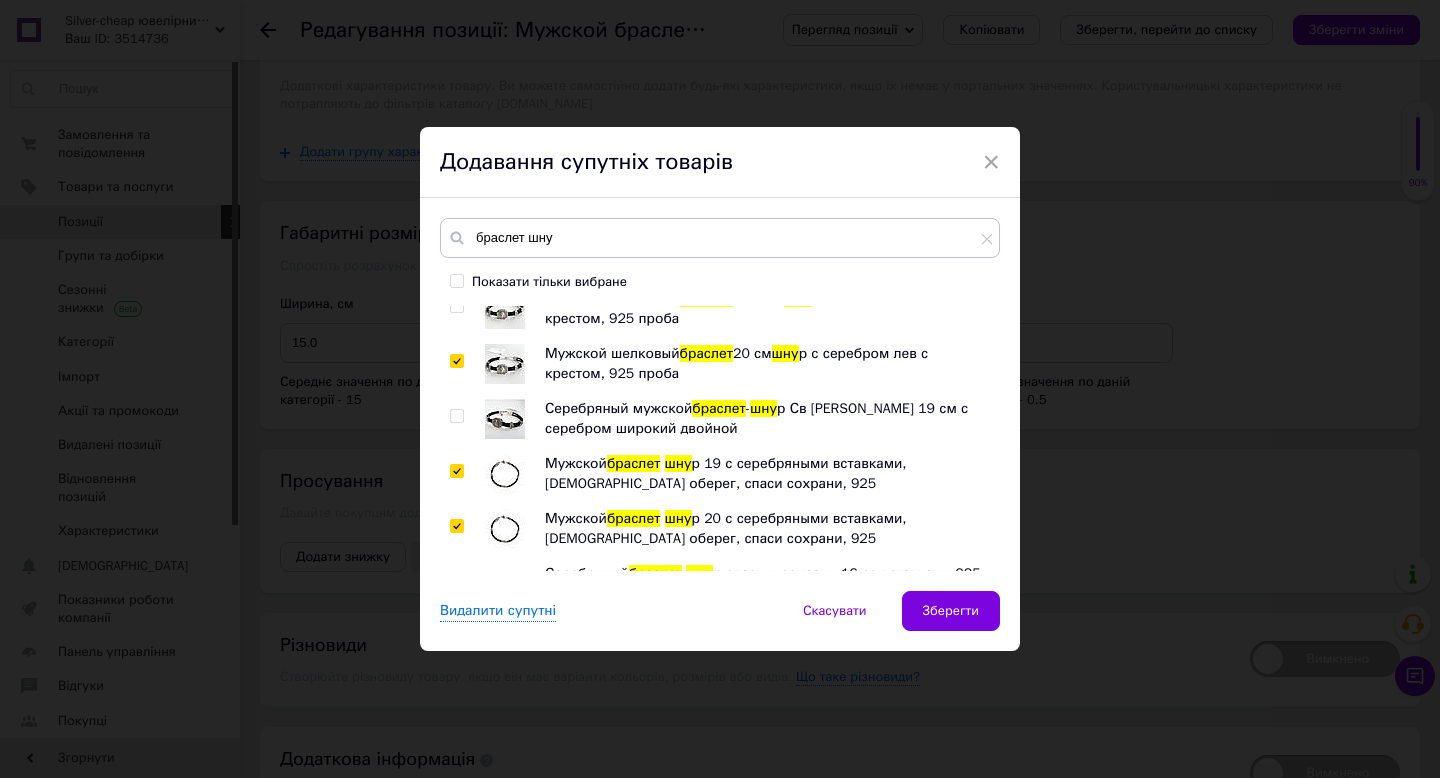 checkbox on "true" 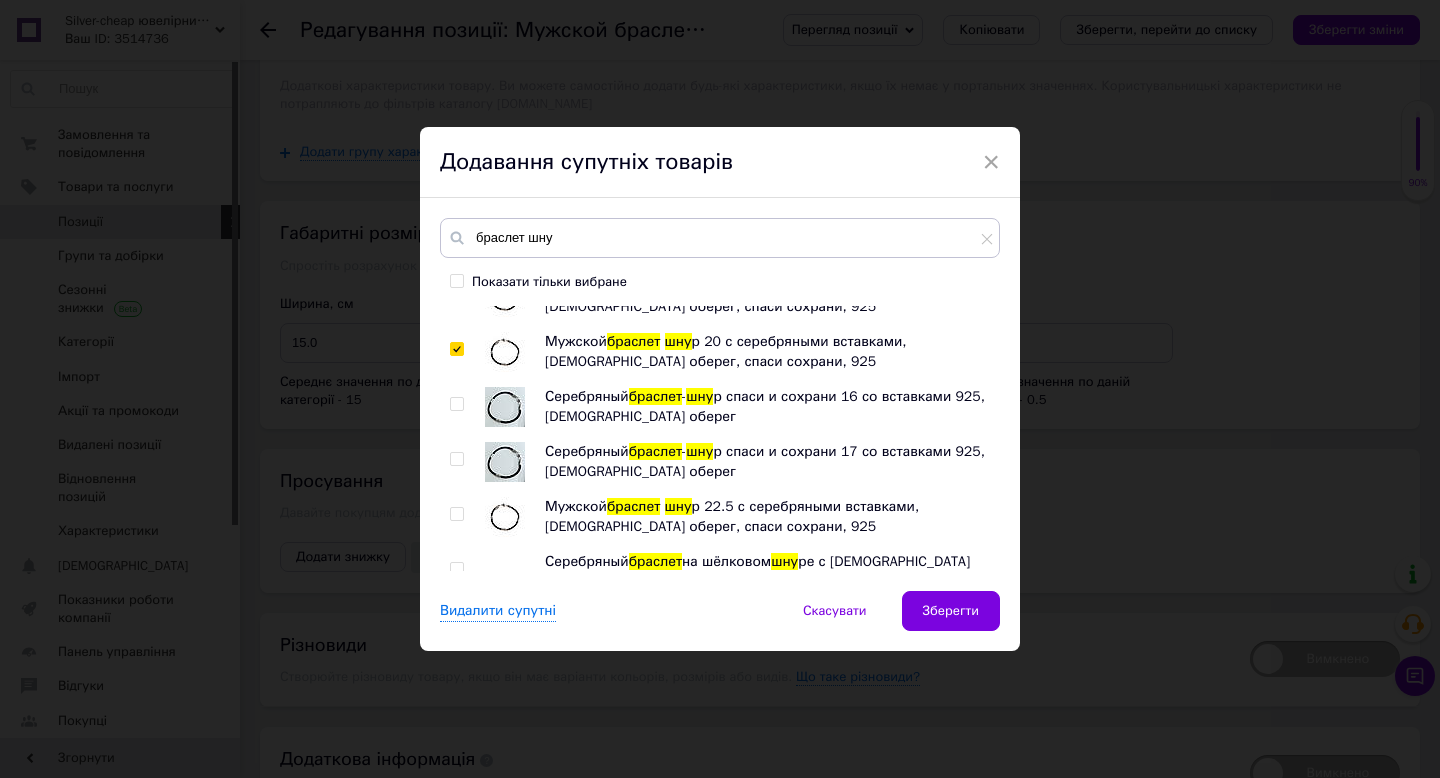 scroll, scrollTop: 1147, scrollLeft: 0, axis: vertical 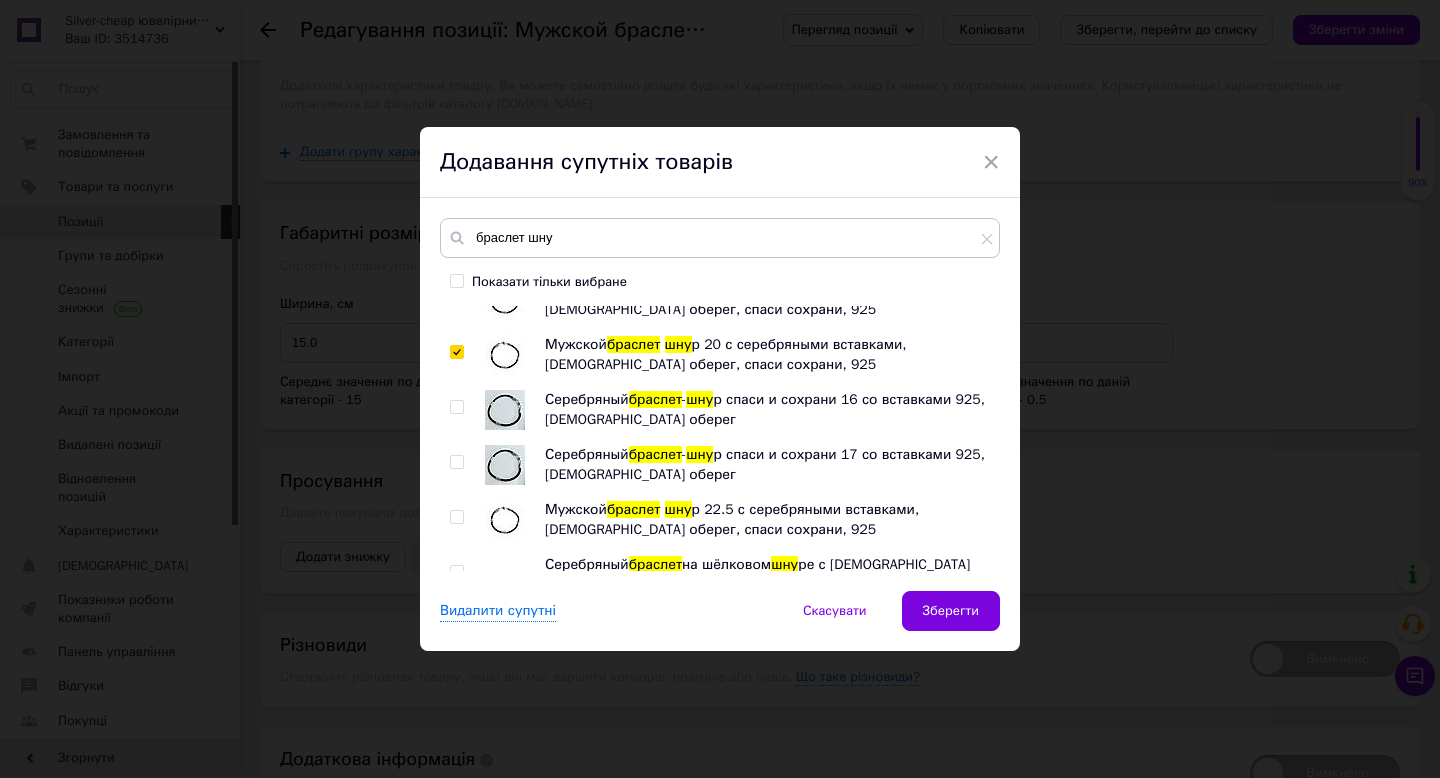 click at bounding box center [456, 517] 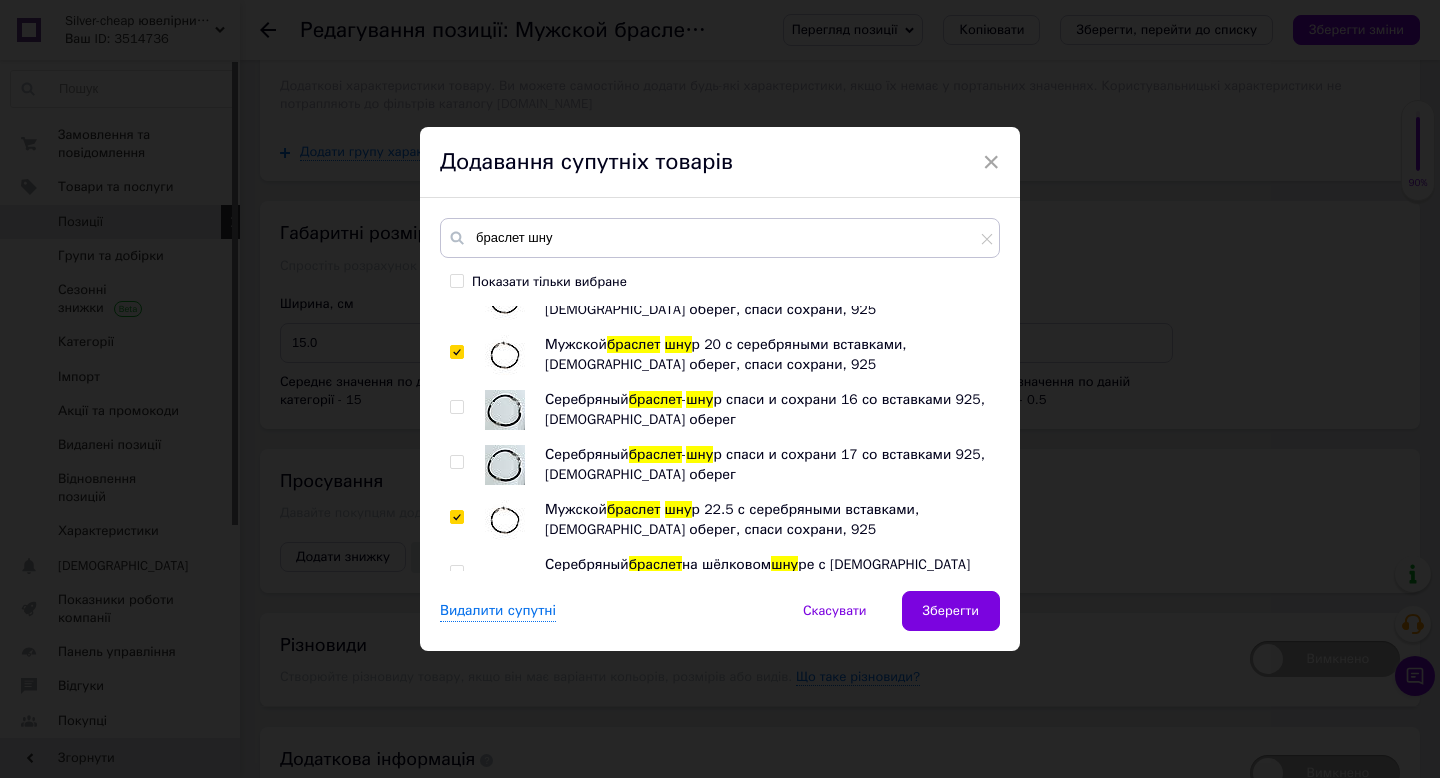 checkbox on "true" 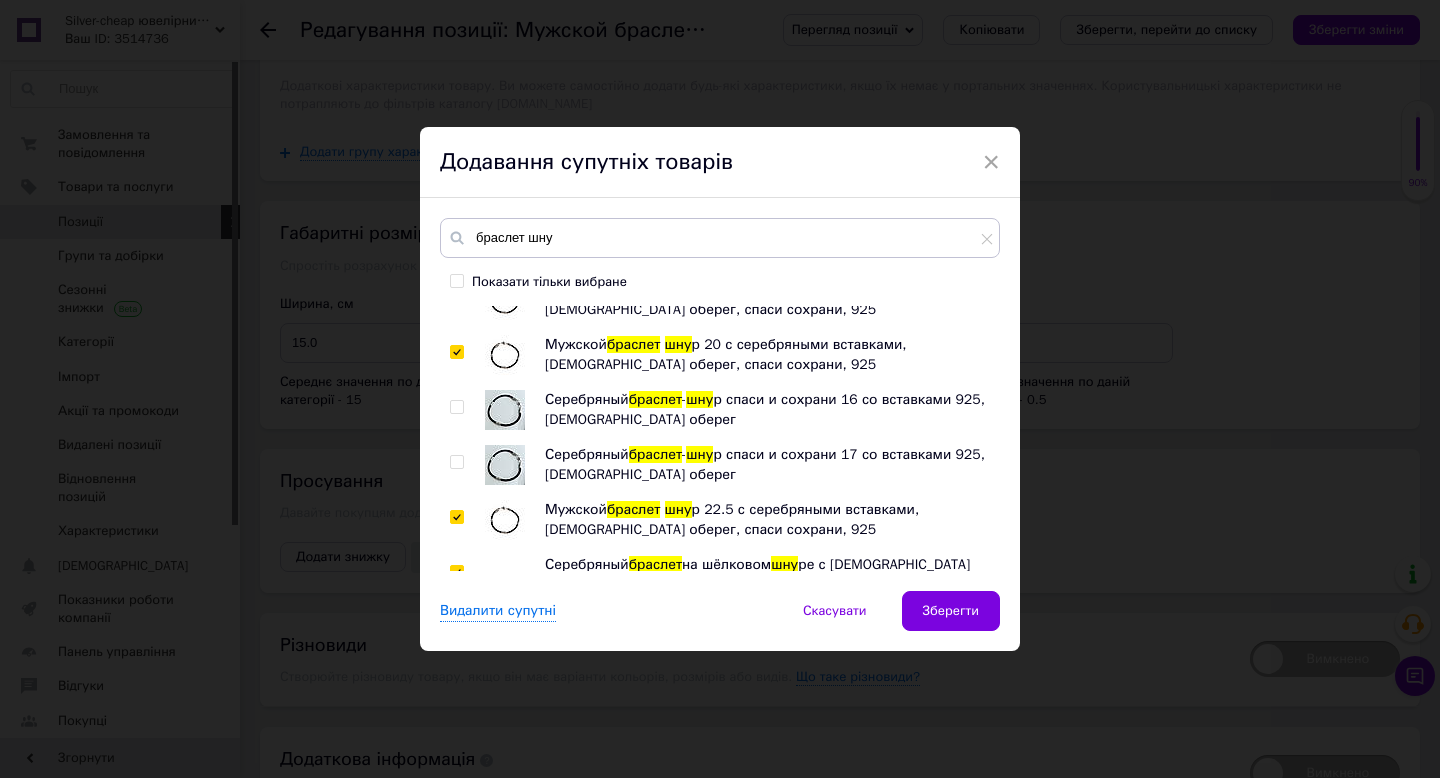 checkbox on "true" 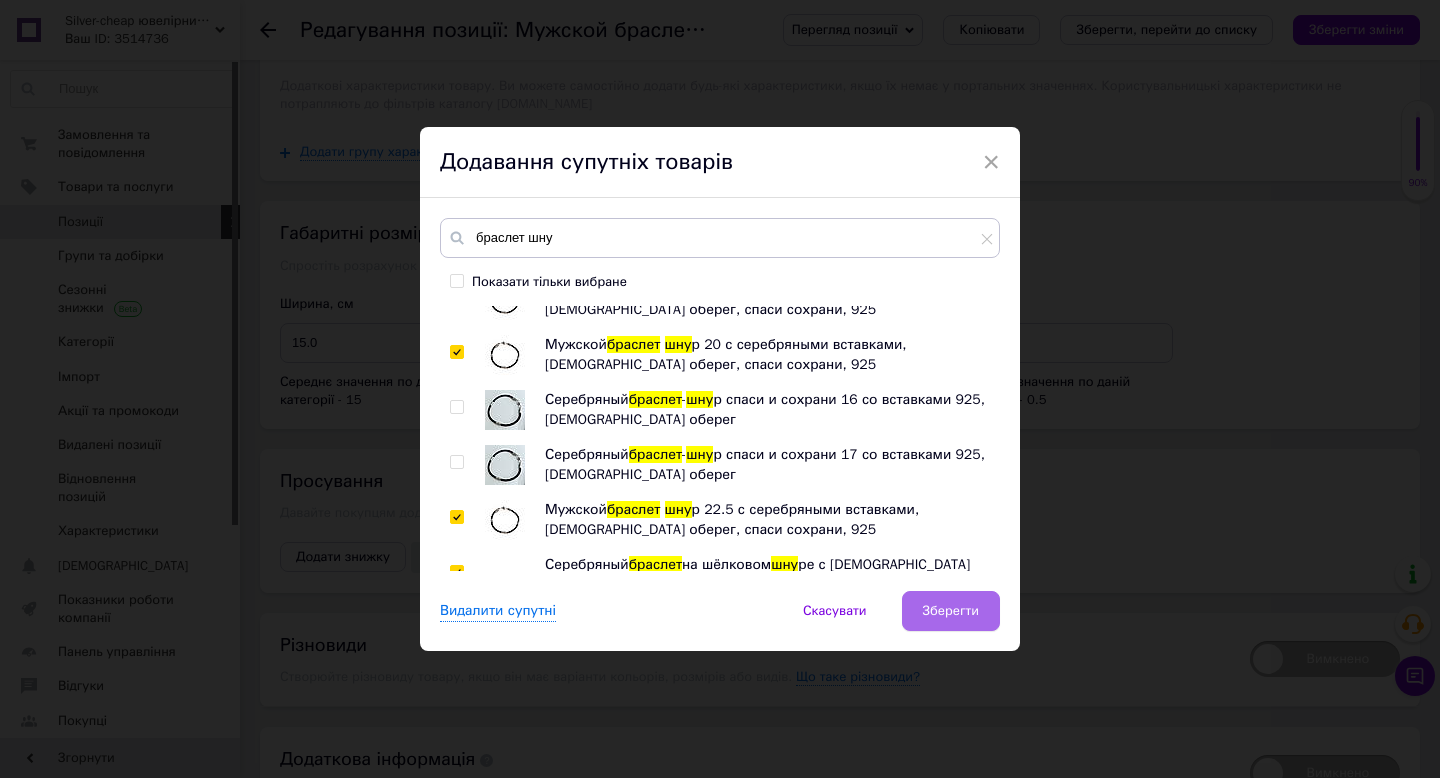 click on "Зберегти" at bounding box center (951, 611) 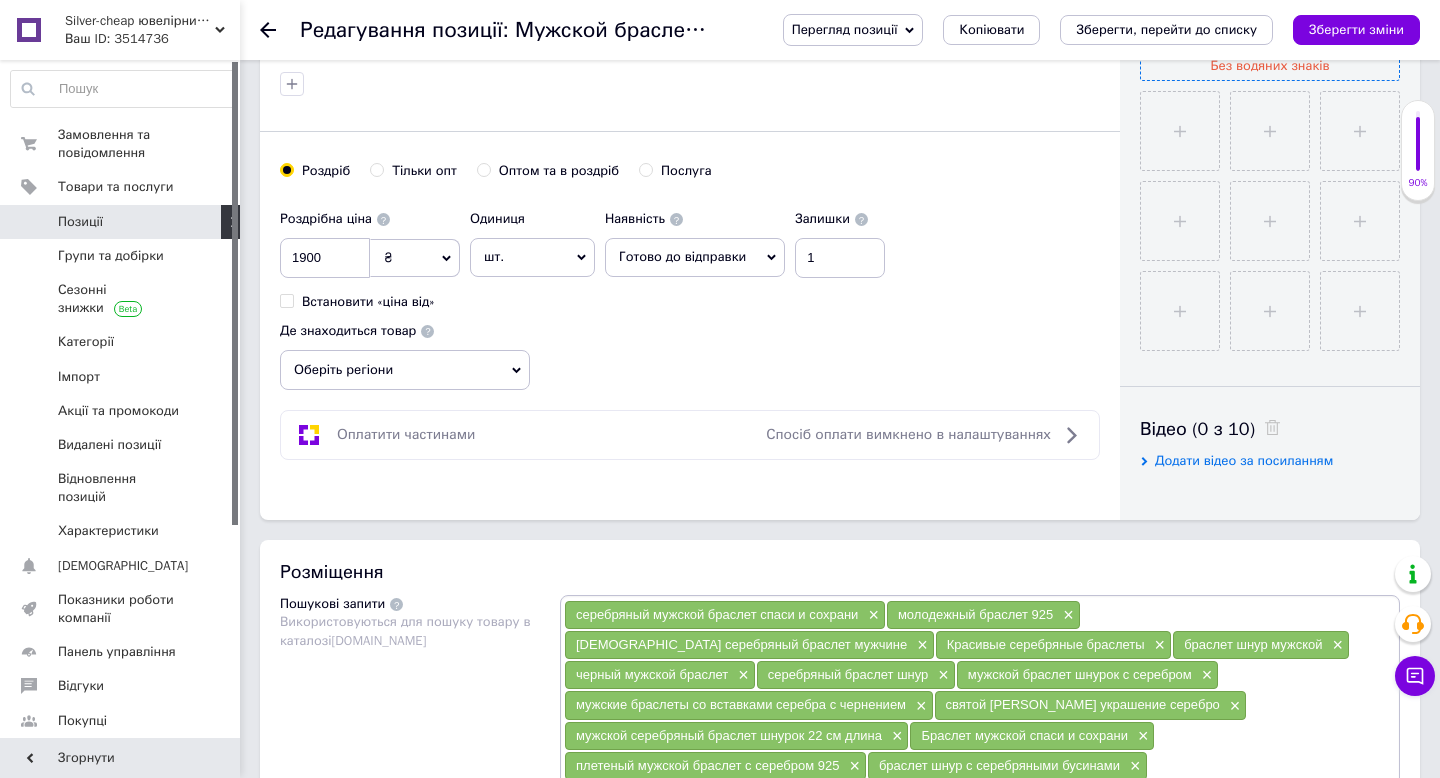 scroll, scrollTop: 507, scrollLeft: 0, axis: vertical 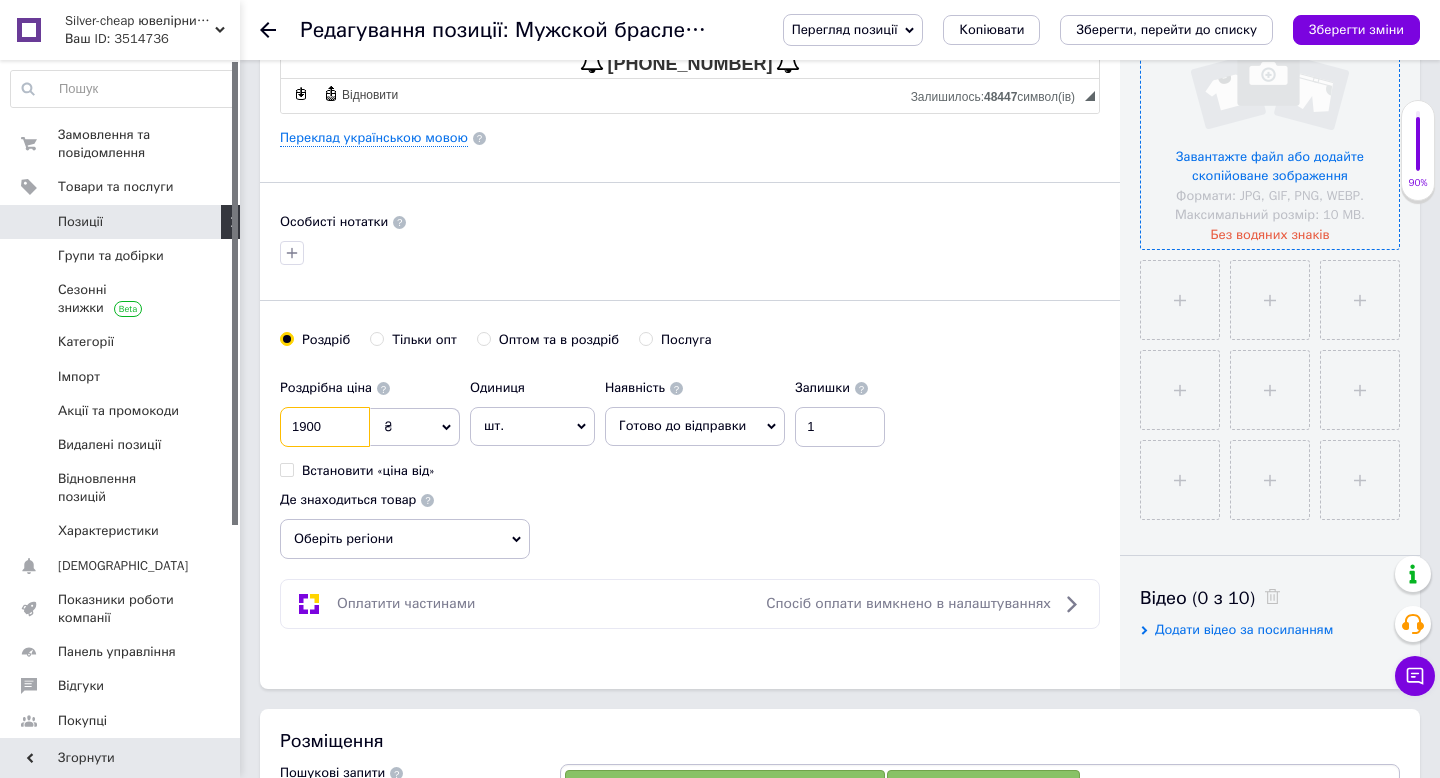 click on "1900" at bounding box center (325, 427) 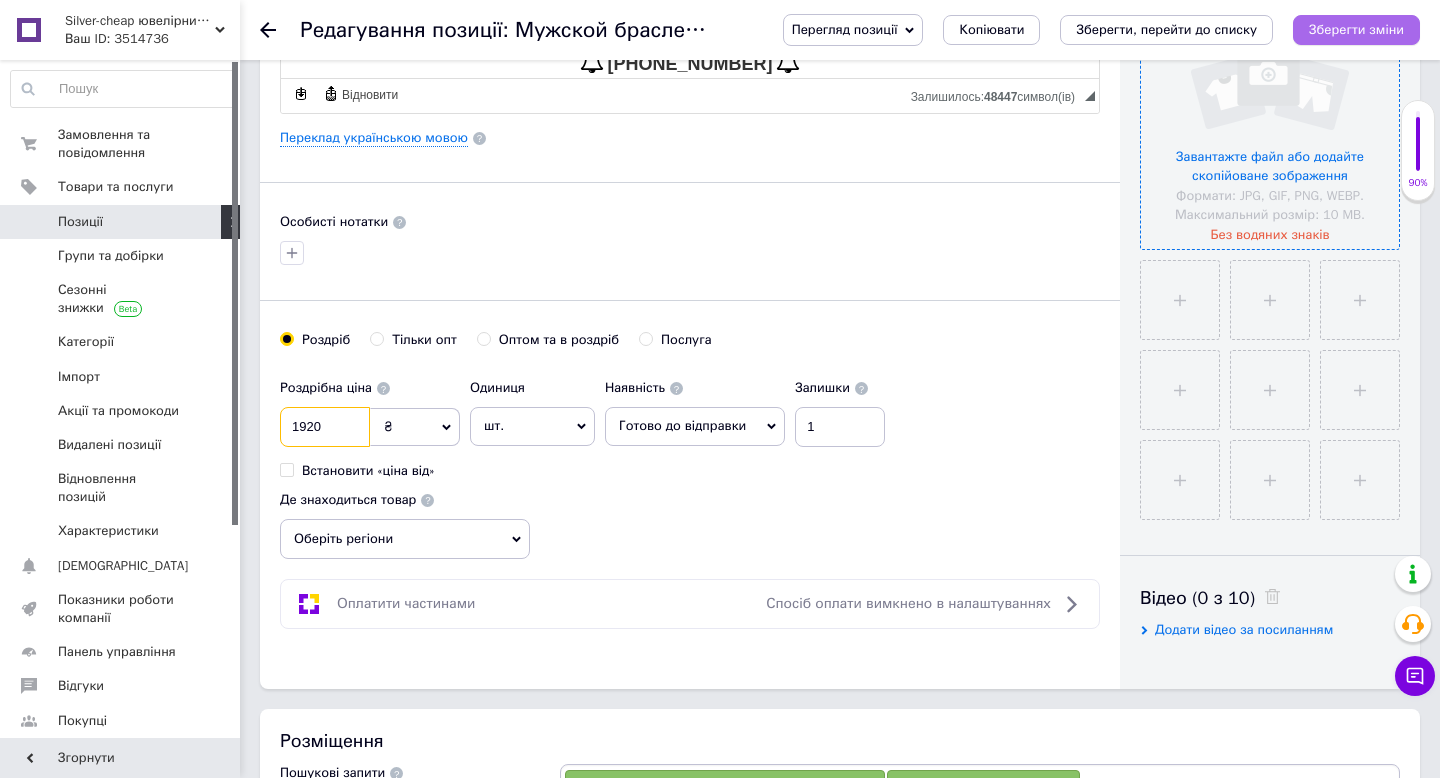 type on "1920" 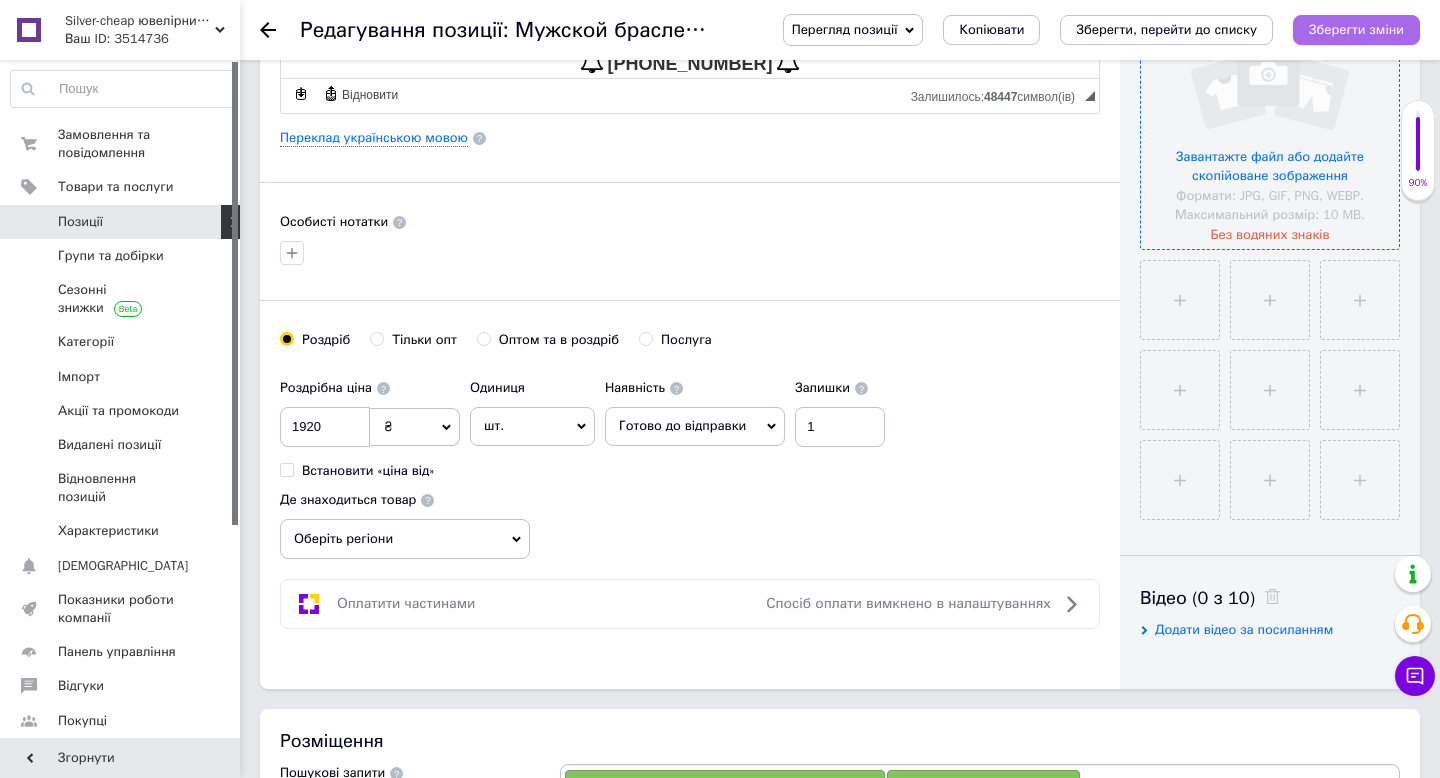 click on "Зберегти зміни" at bounding box center [1356, 29] 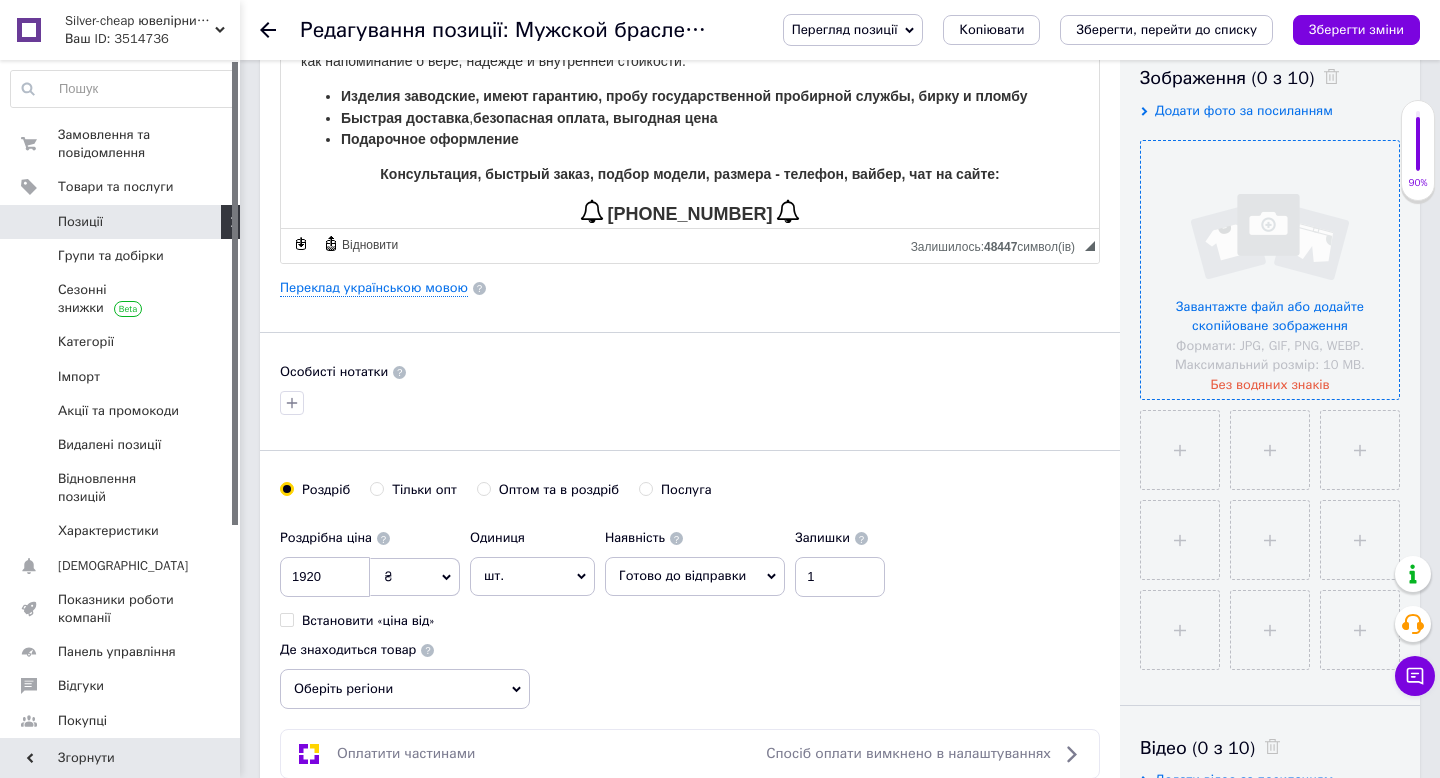 scroll, scrollTop: 0, scrollLeft: 0, axis: both 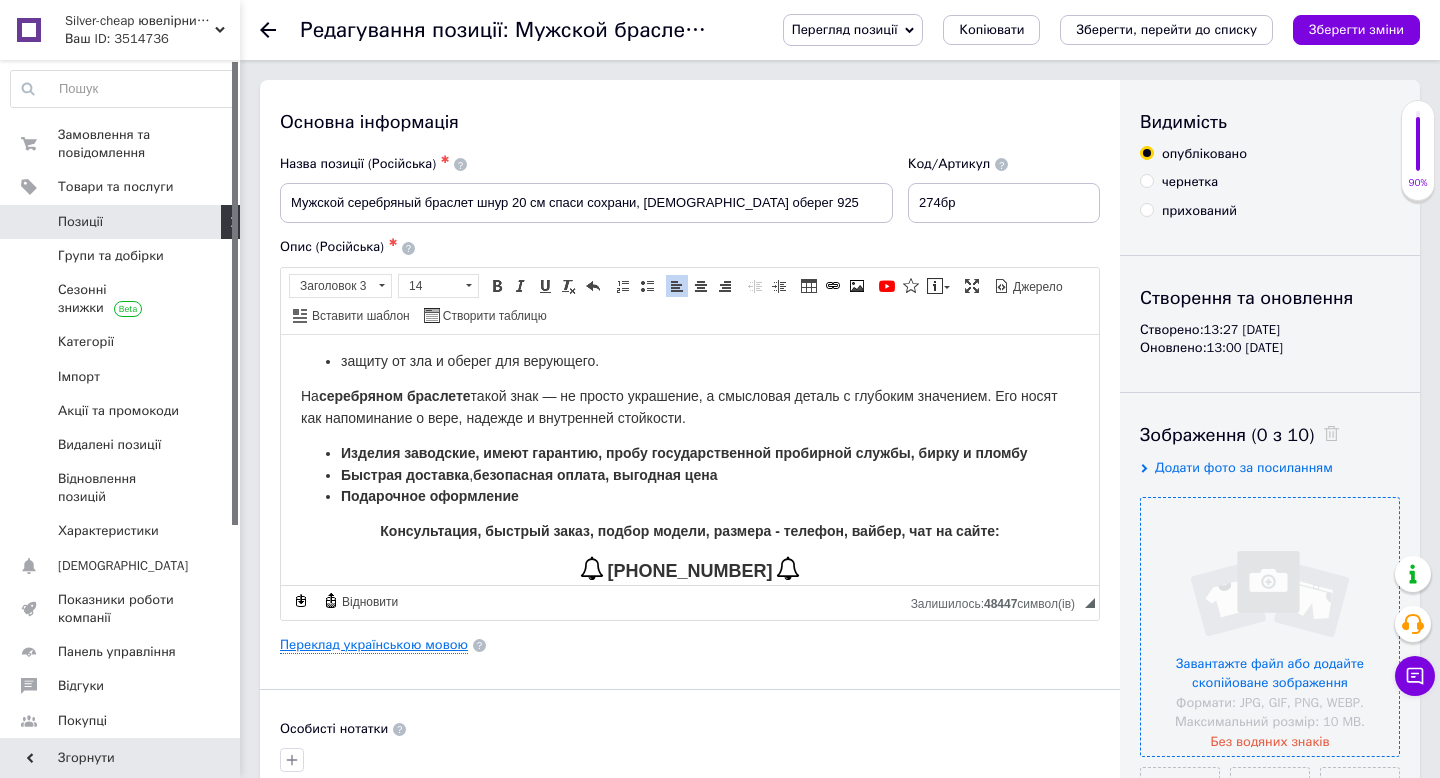 click on "Переклад українською мовою" at bounding box center (374, 645) 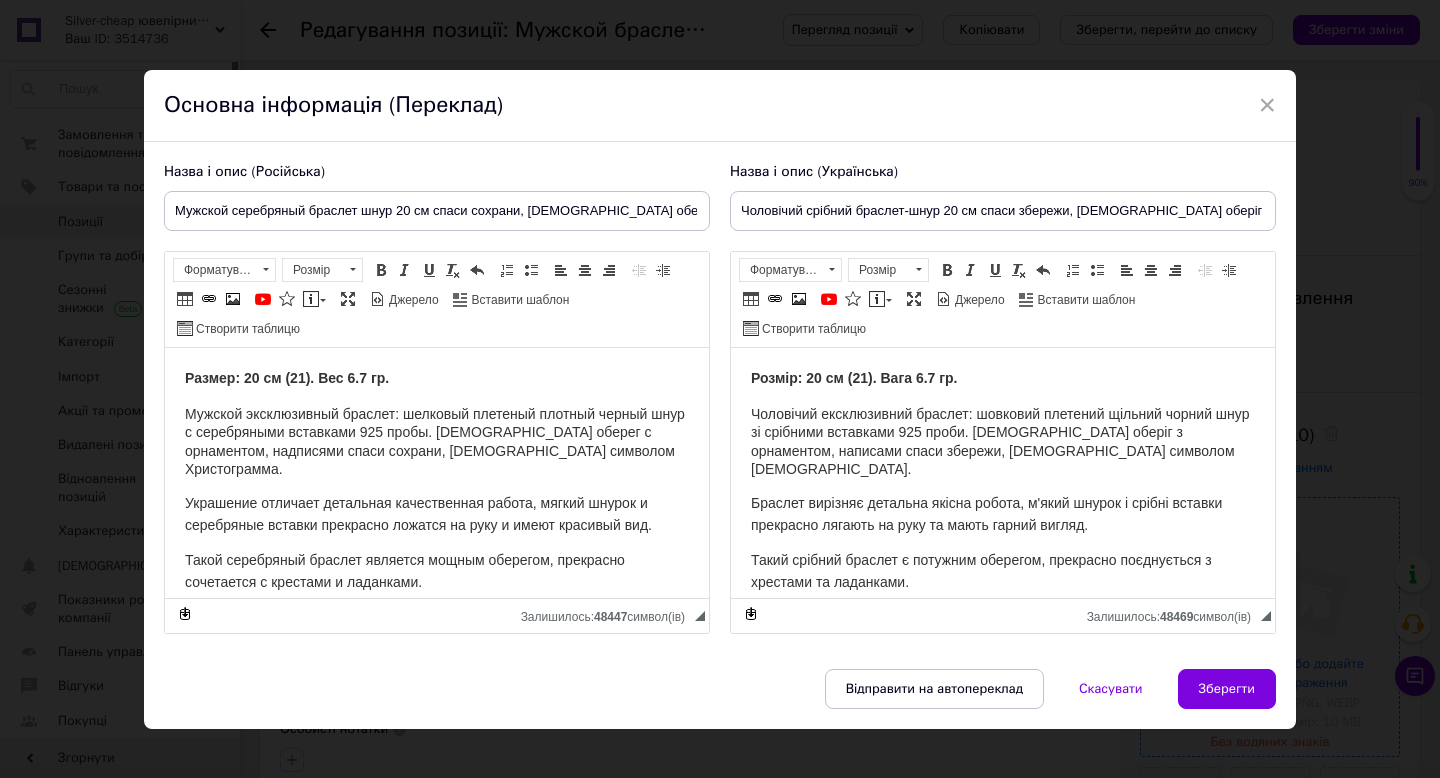 scroll, scrollTop: 0, scrollLeft: 0, axis: both 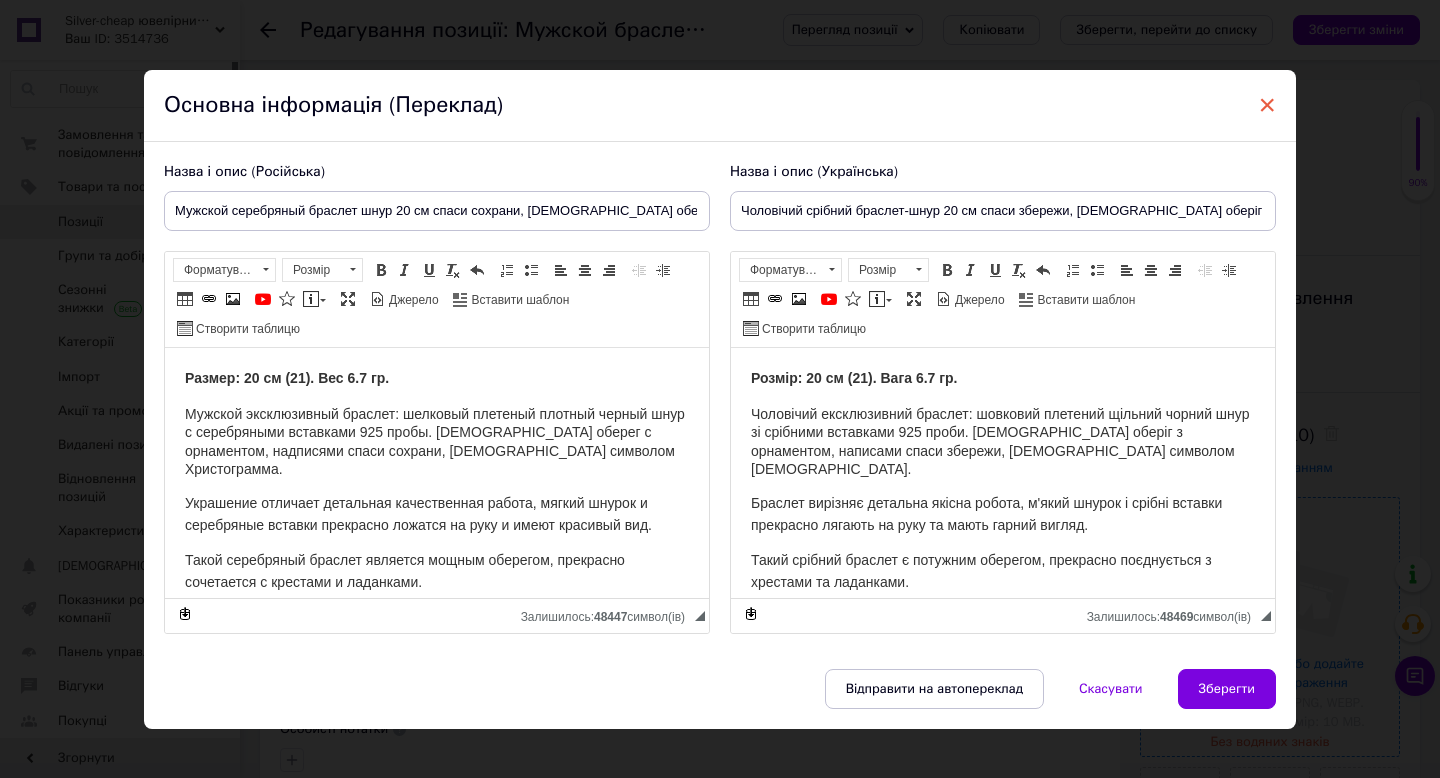 click on "×" at bounding box center (1267, 105) 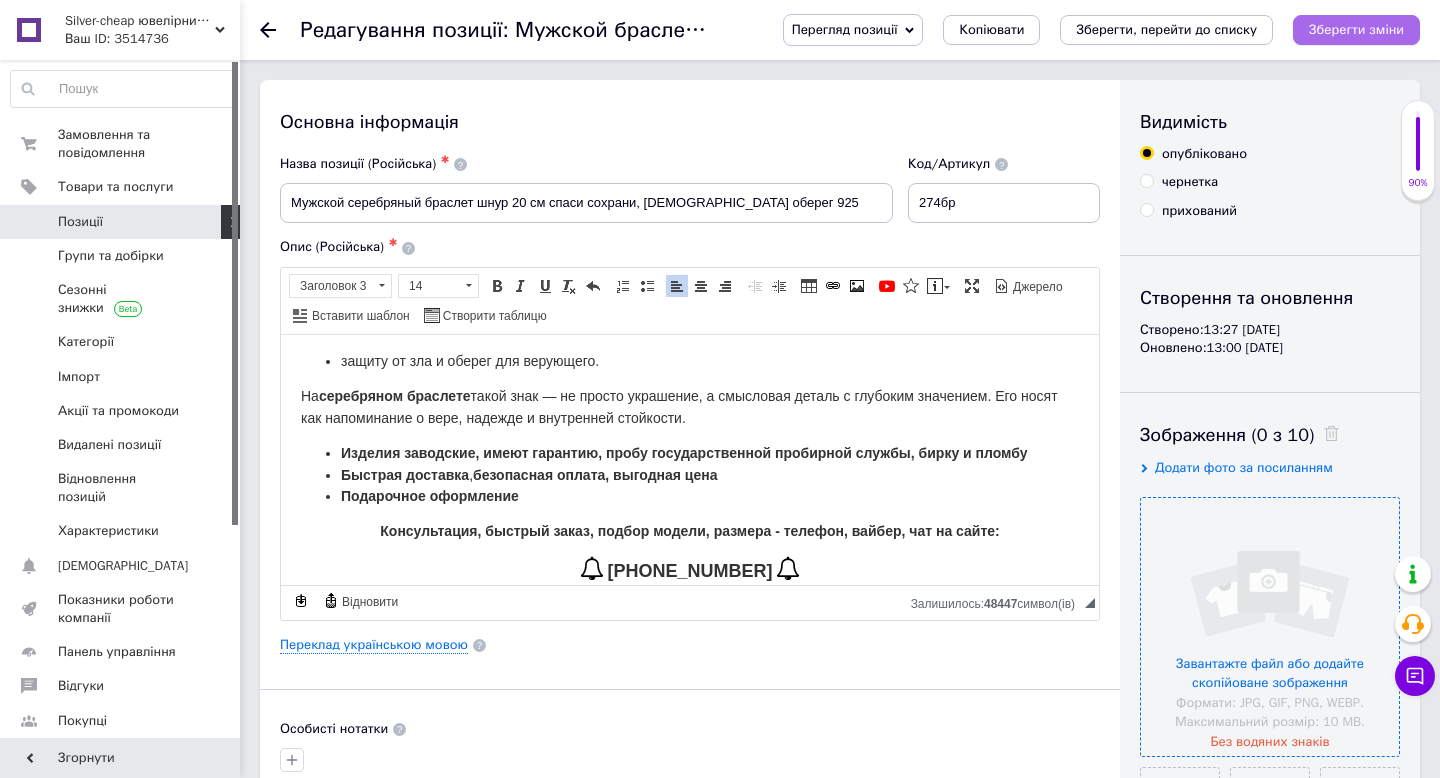 click on "Зберегти зміни" at bounding box center [1356, 30] 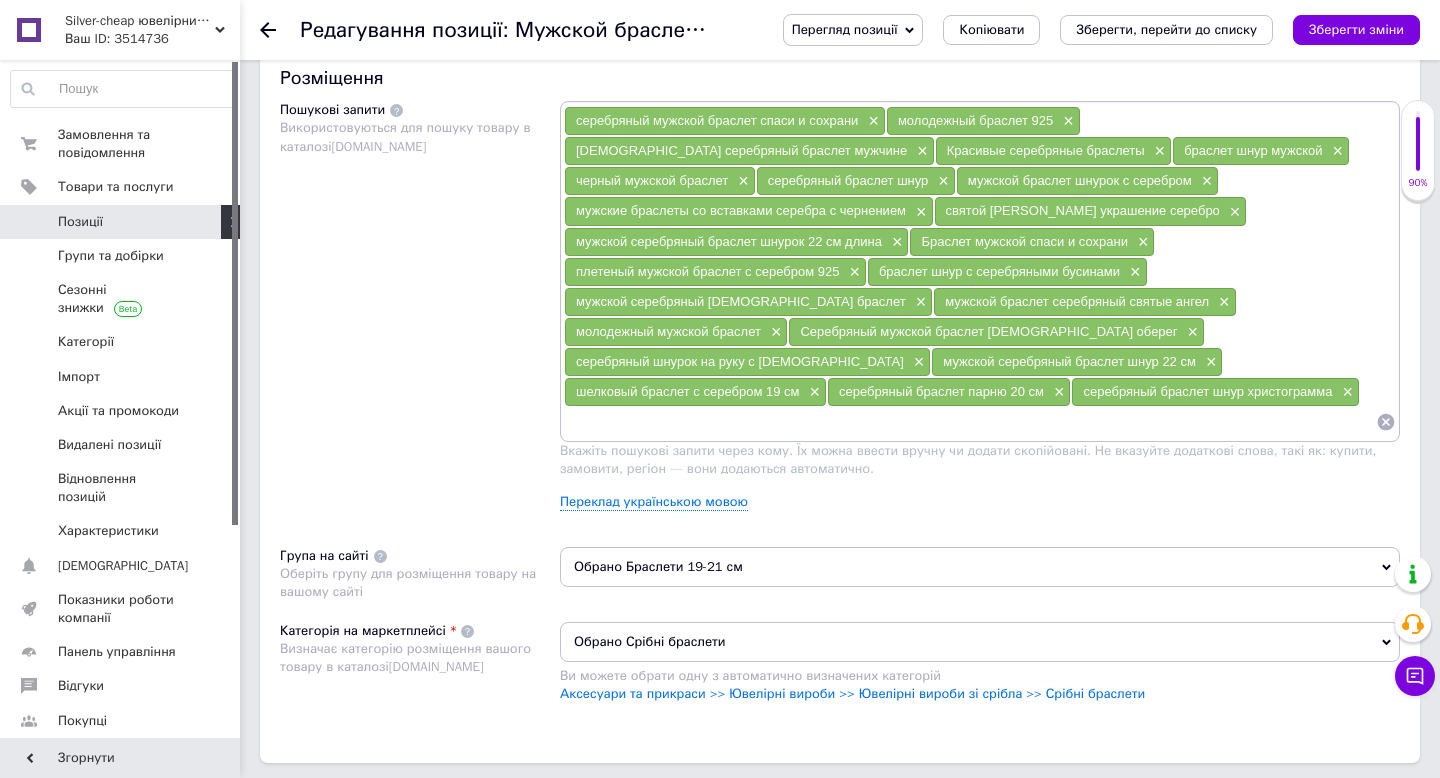 scroll, scrollTop: 1181, scrollLeft: 0, axis: vertical 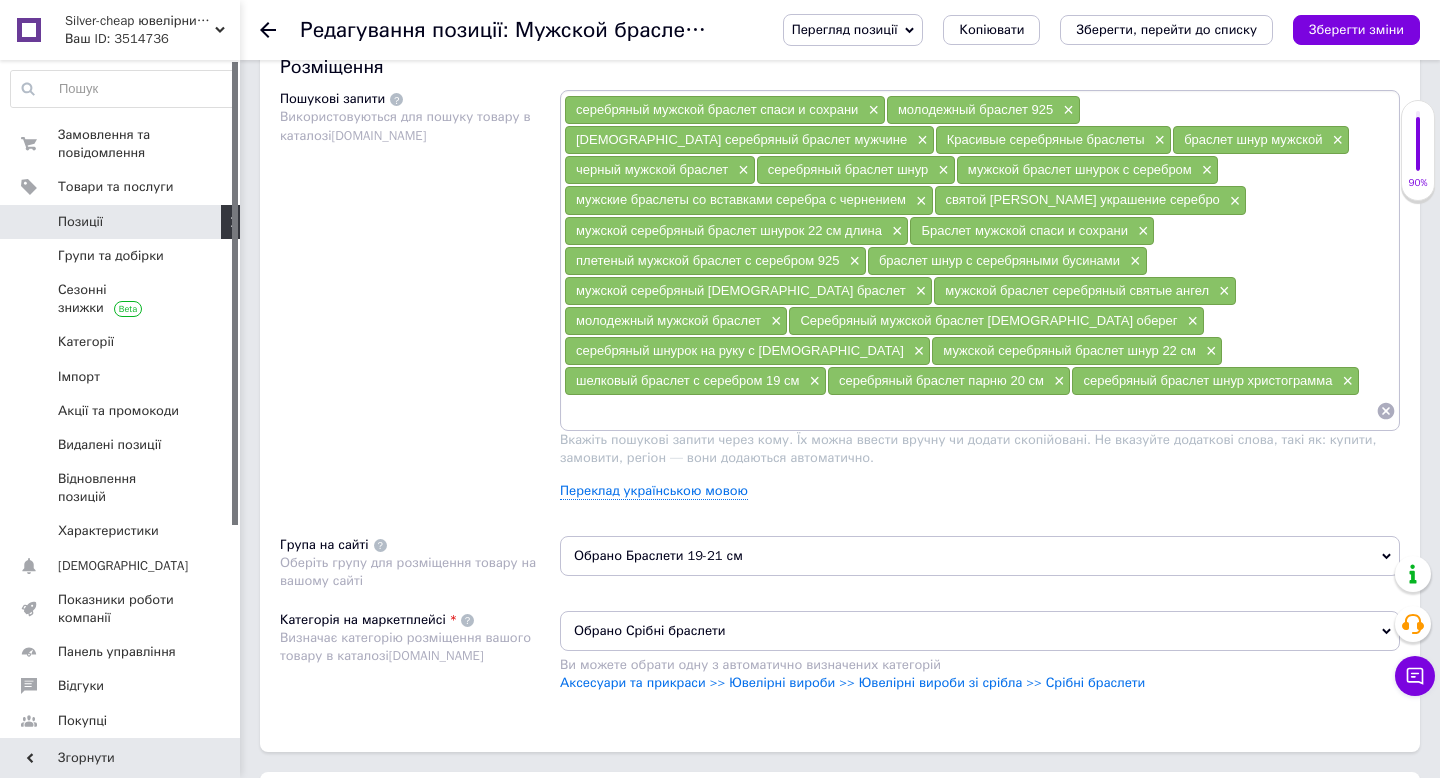 click at bounding box center (970, 411) 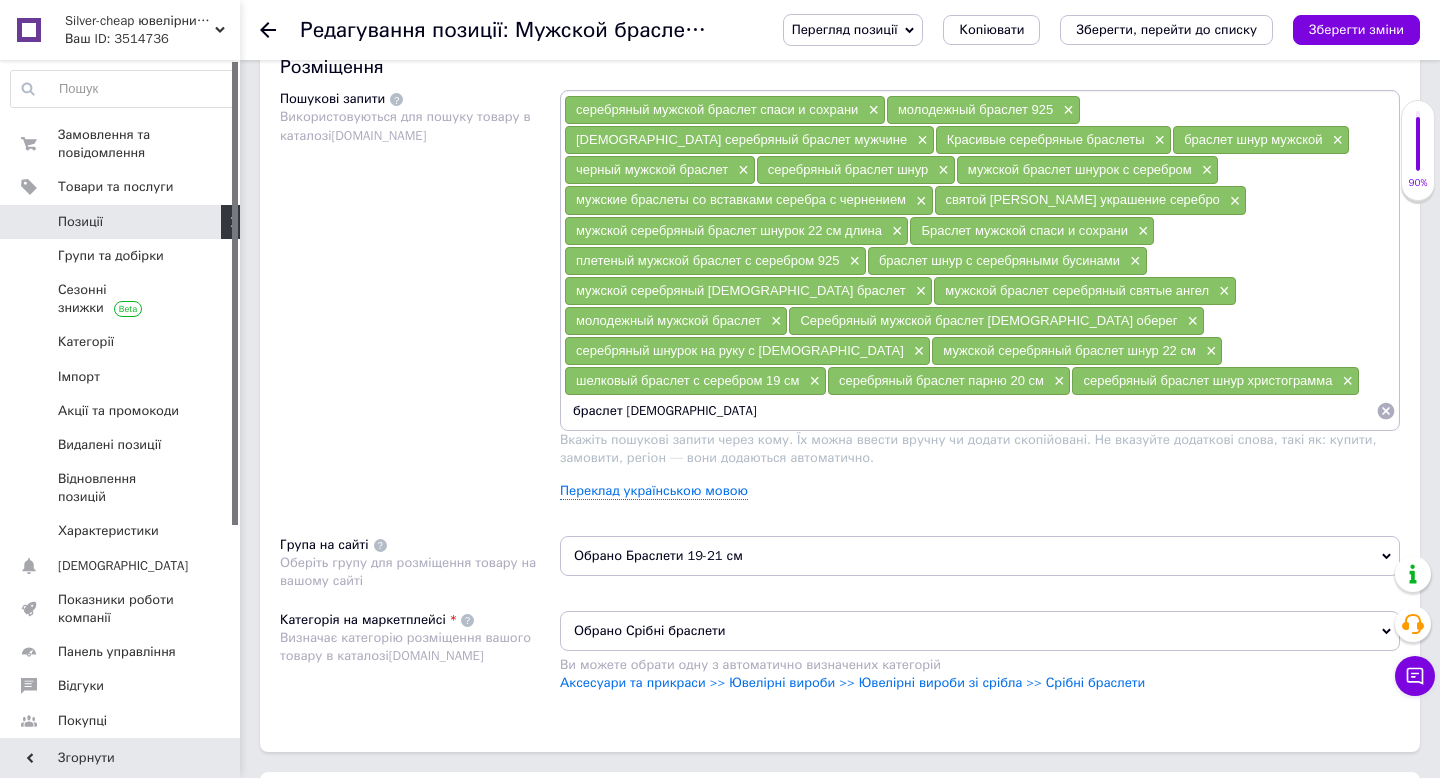 type on "браслет молитва" 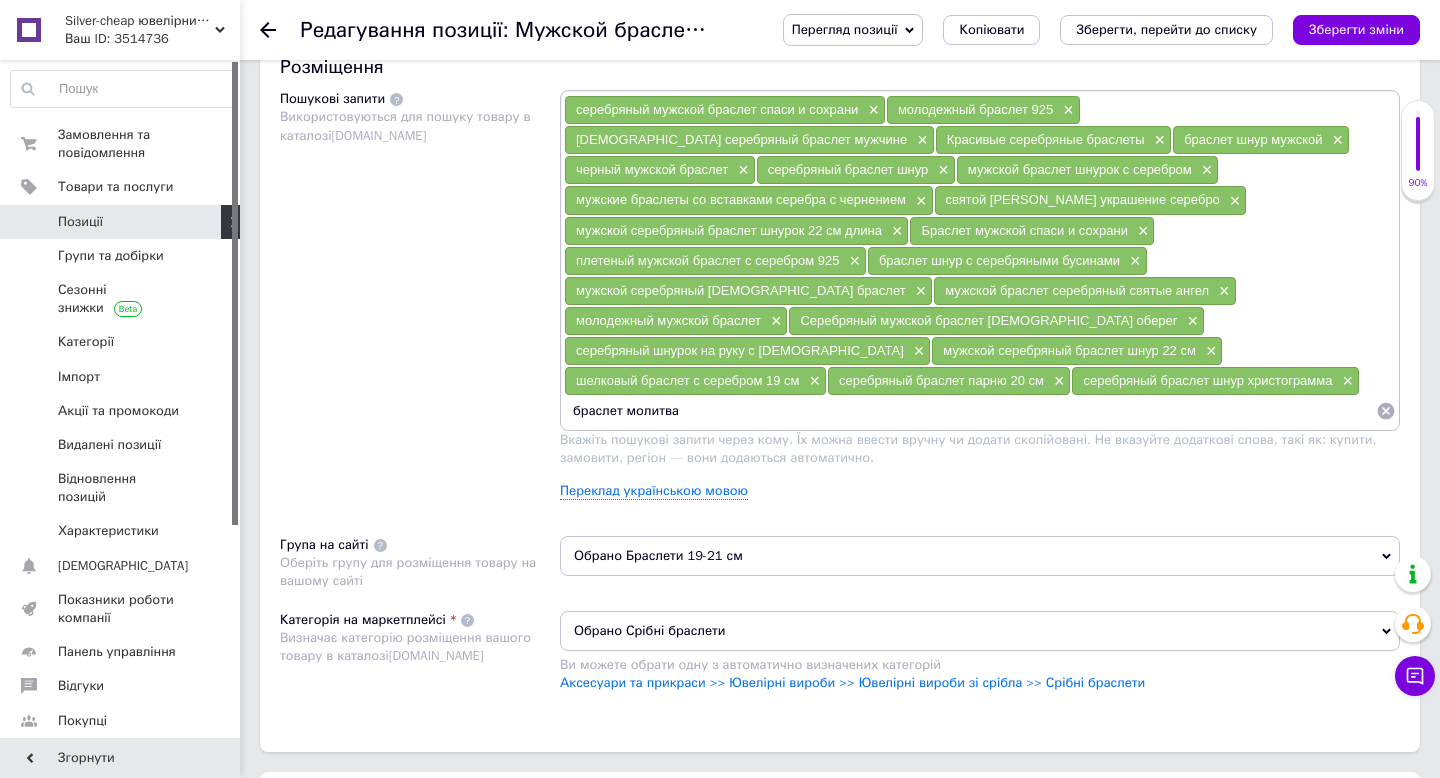type 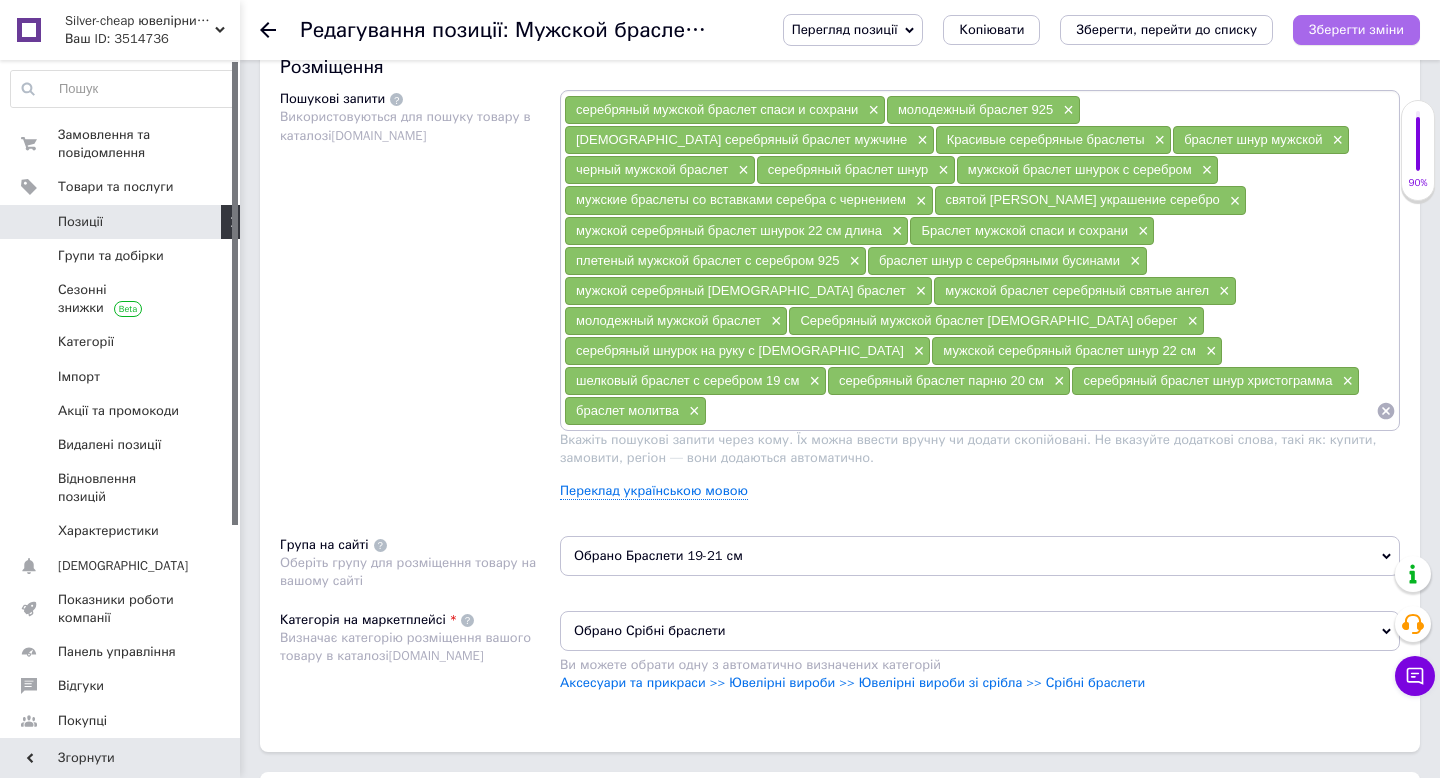 click on "Зберегти зміни" at bounding box center [1356, 29] 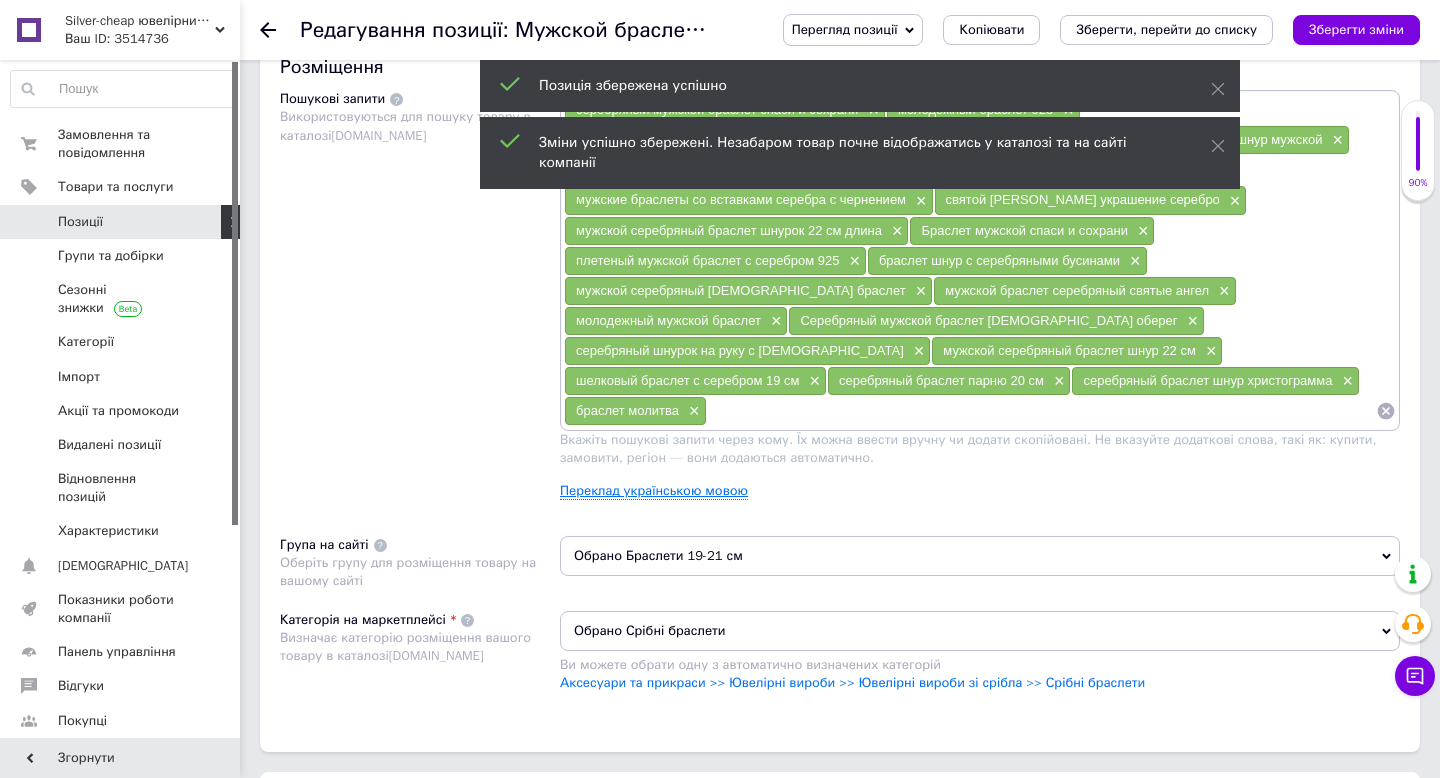 click on "Переклад українською мовою" at bounding box center [654, 491] 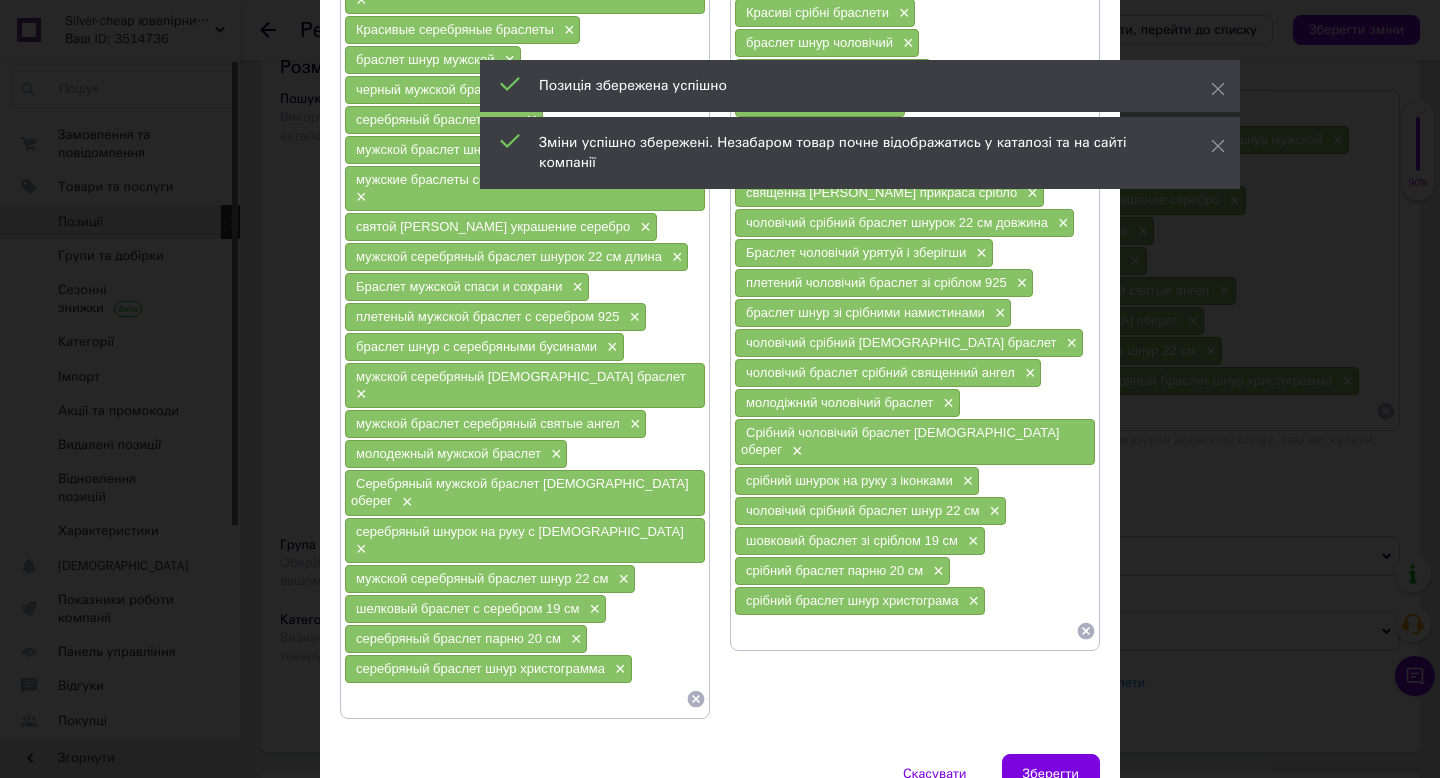 scroll, scrollTop: 328, scrollLeft: 0, axis: vertical 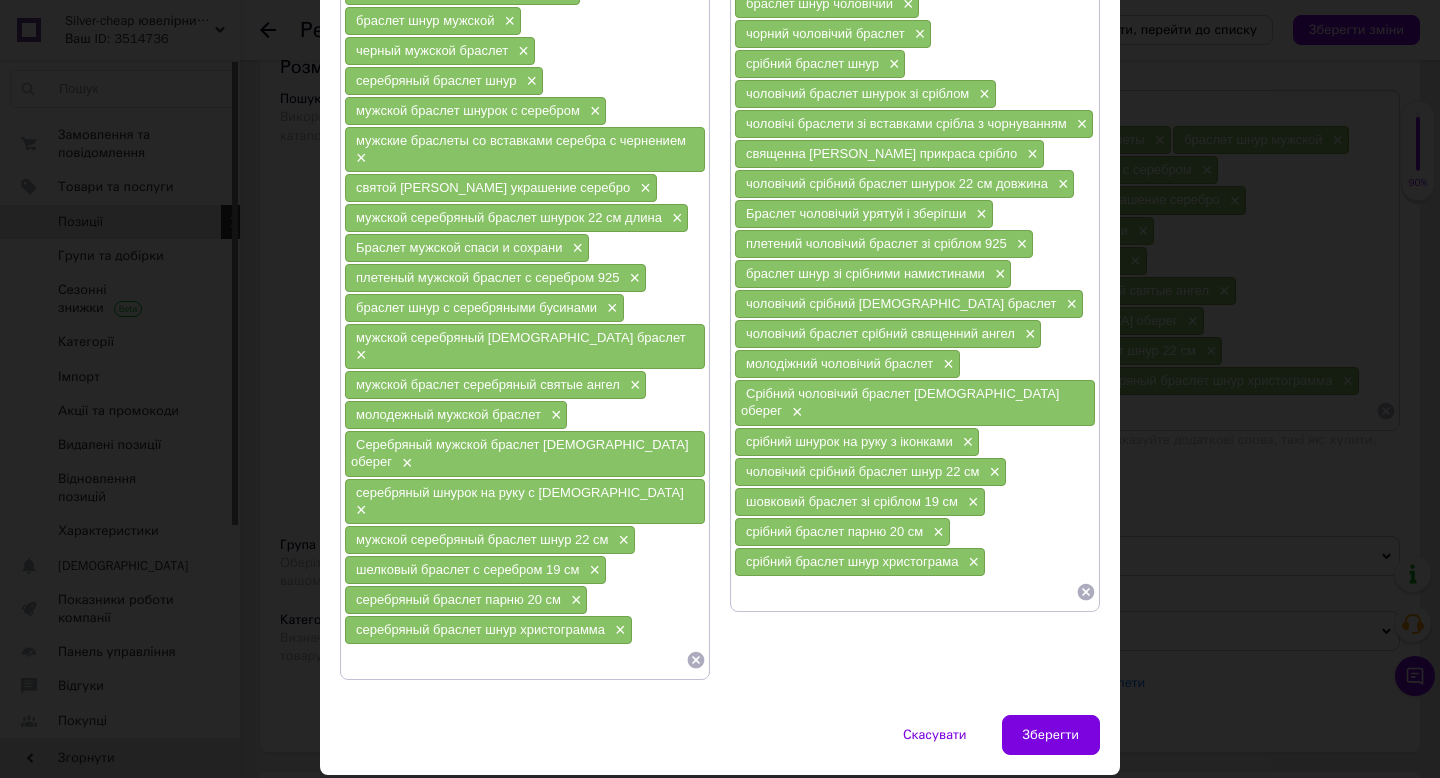 click at bounding box center (905, 592) 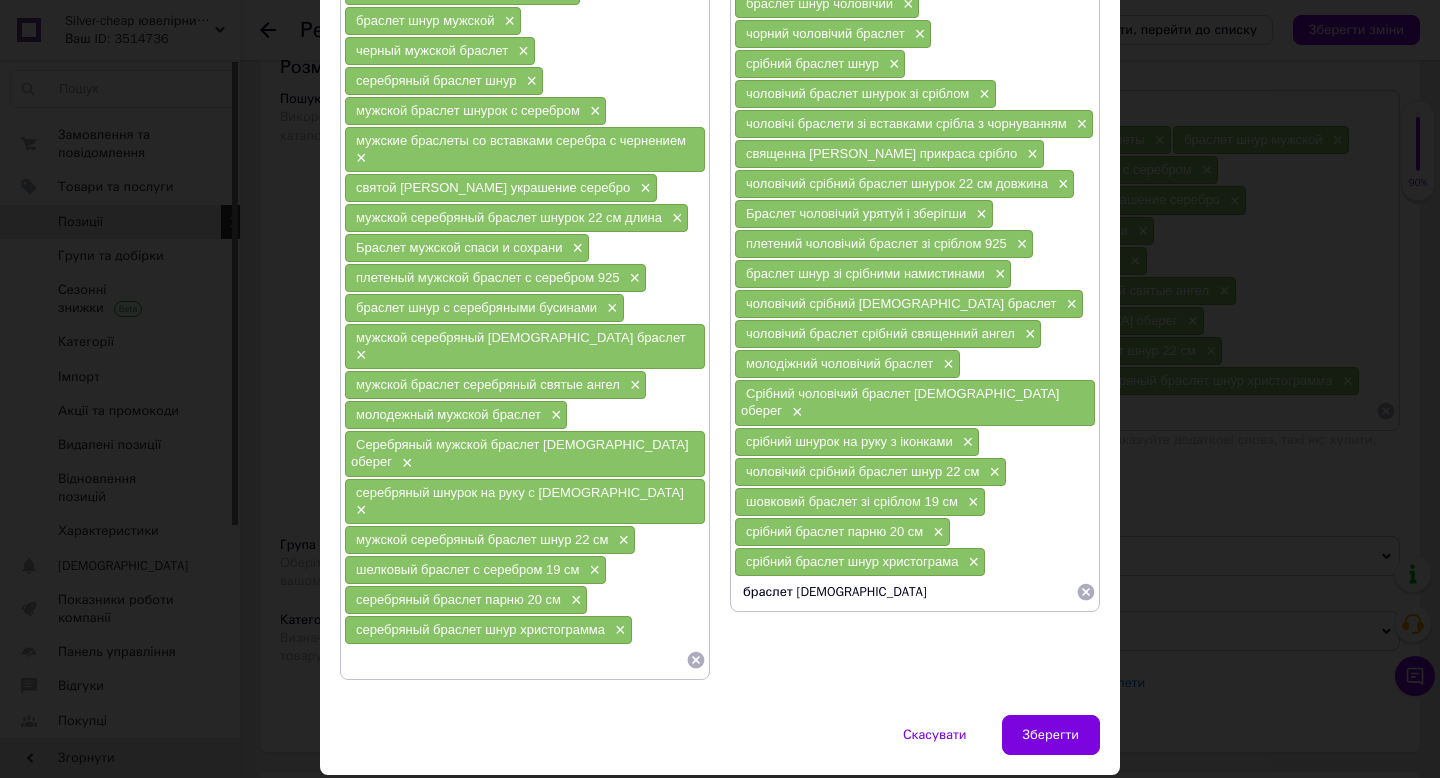 type on "браслет молитва" 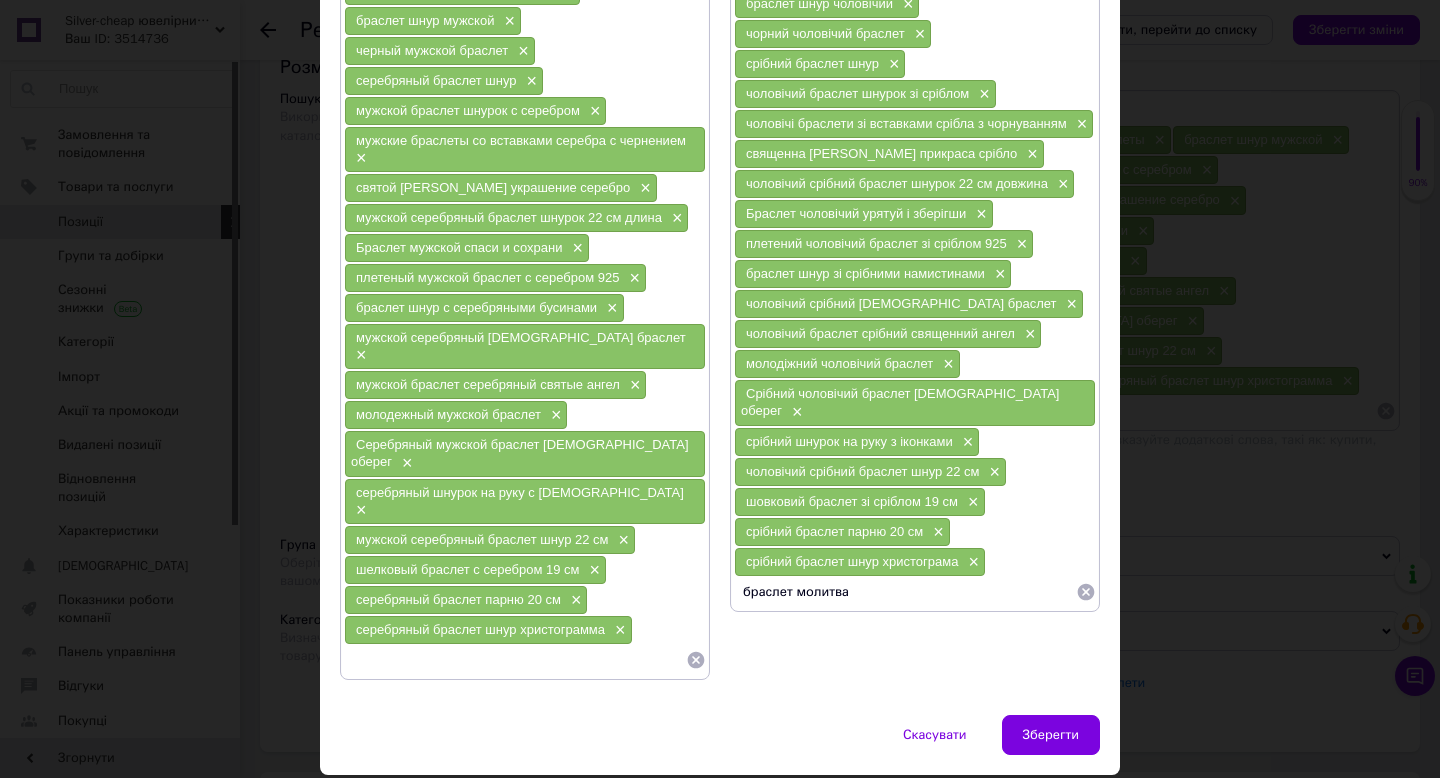 type 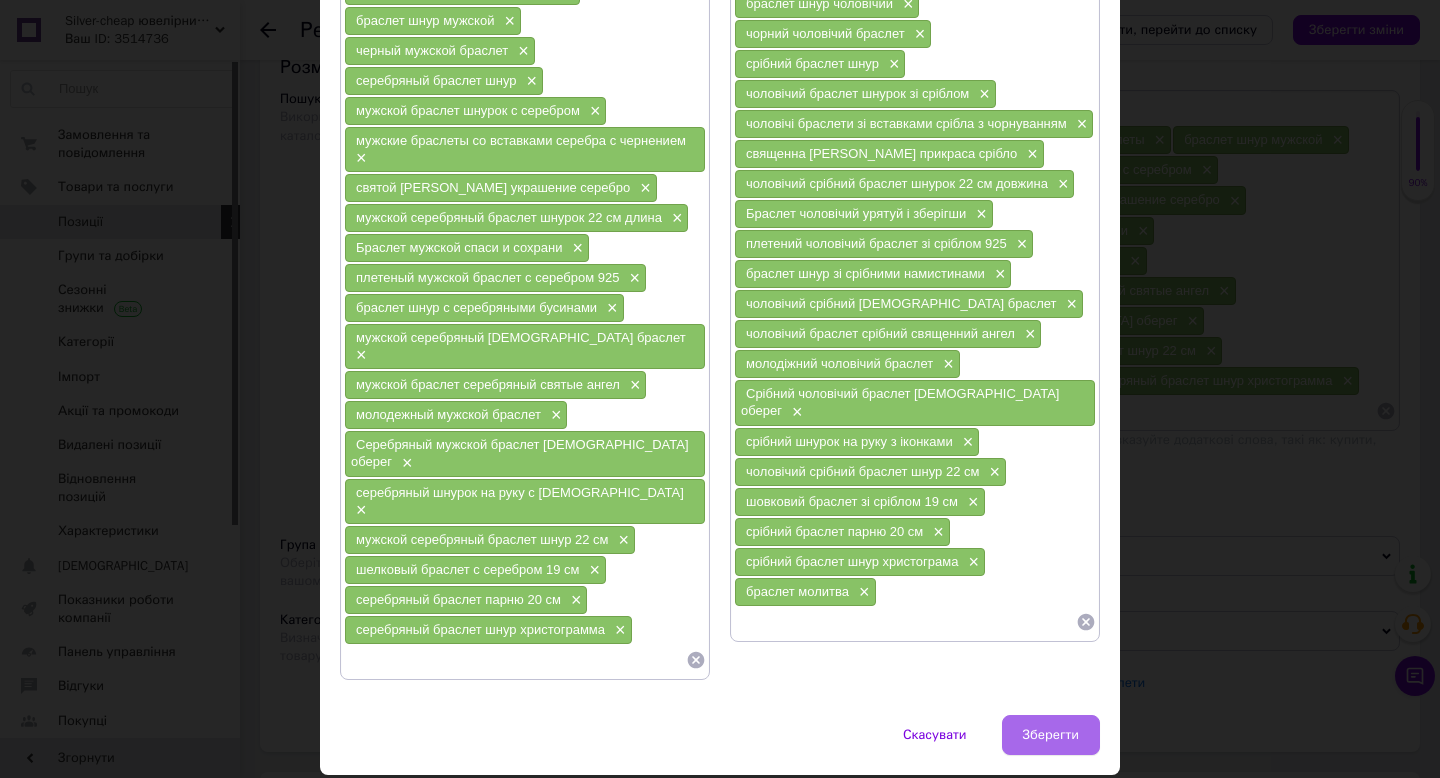 click on "Зберегти" at bounding box center [1051, 735] 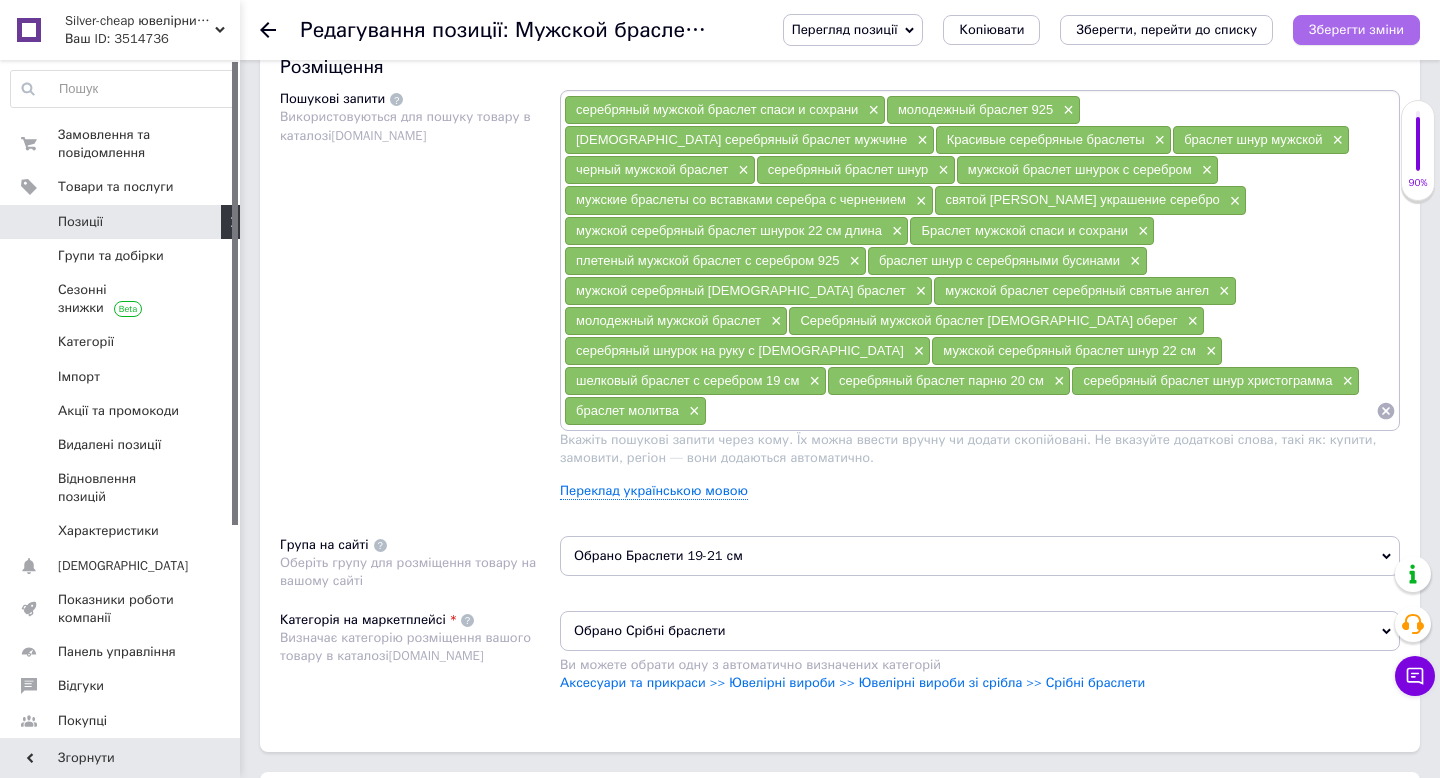 click on "Зберегти зміни" at bounding box center (1356, 29) 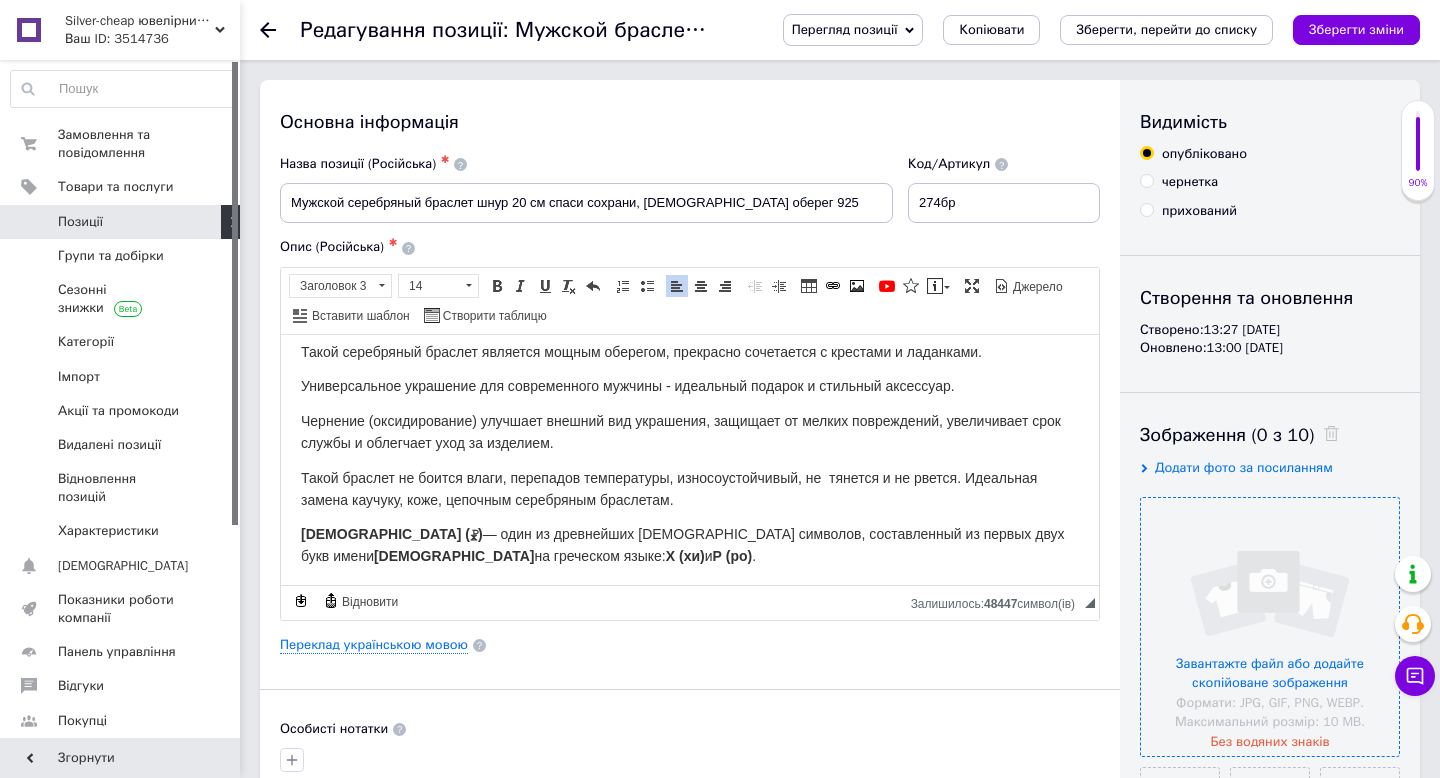 scroll, scrollTop: 75, scrollLeft: 0, axis: vertical 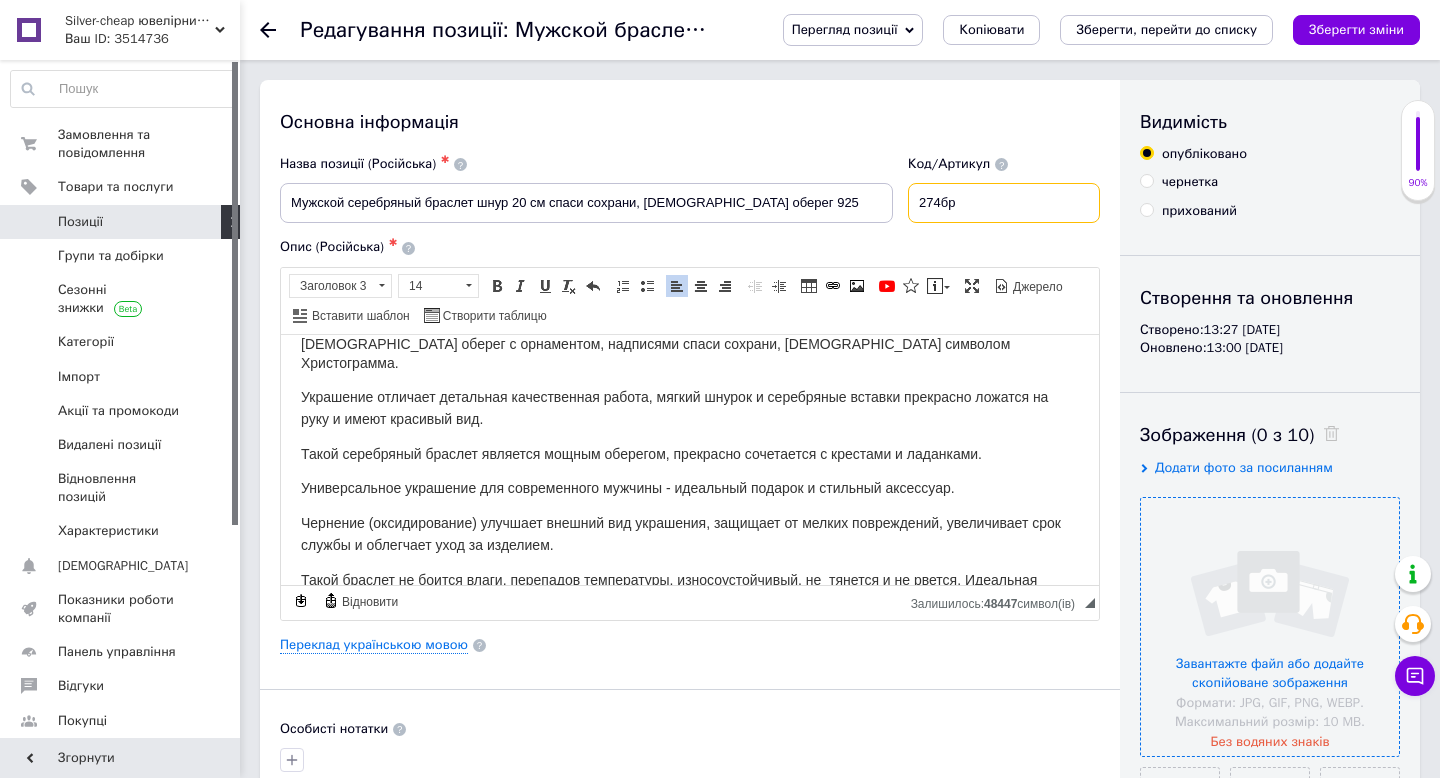 click on "274бр" at bounding box center [1004, 203] 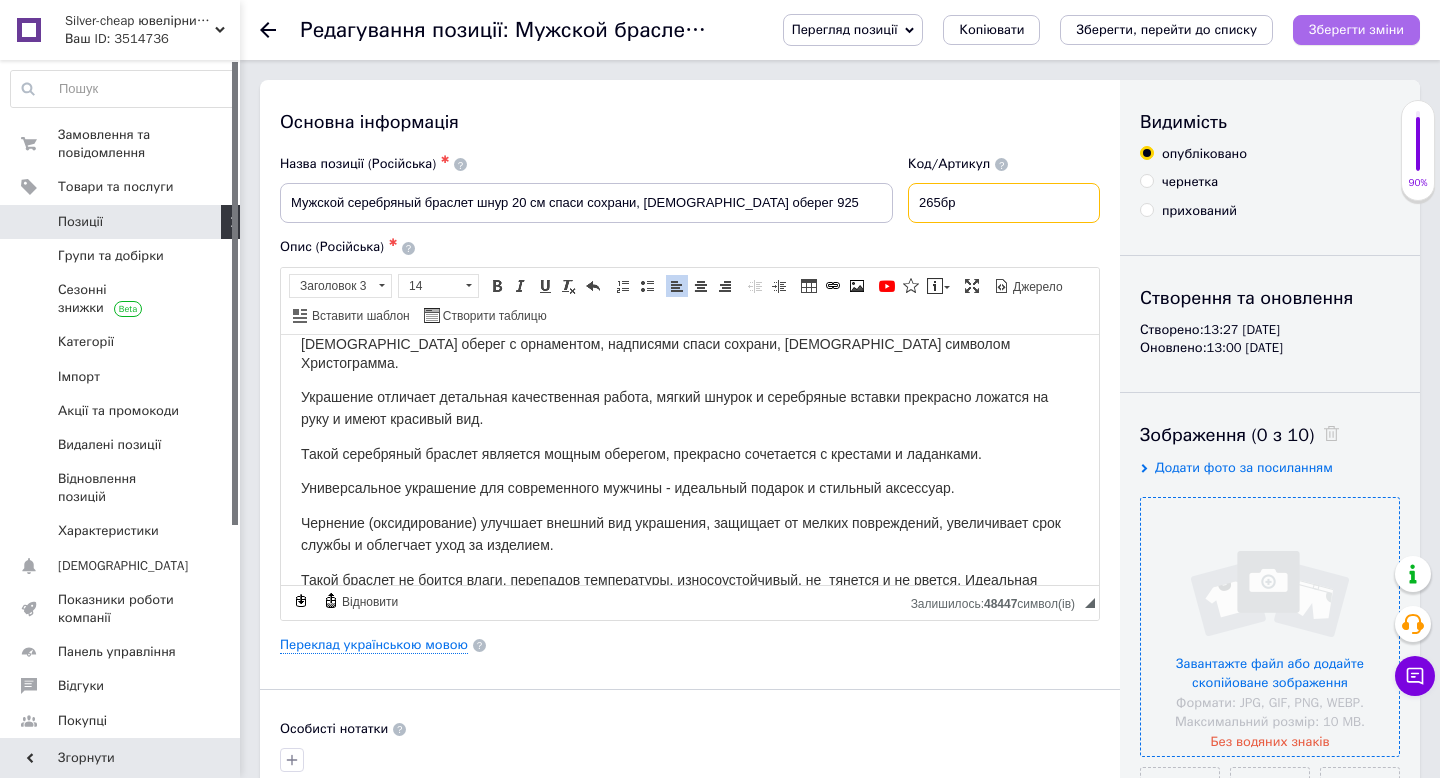 type on "265бр" 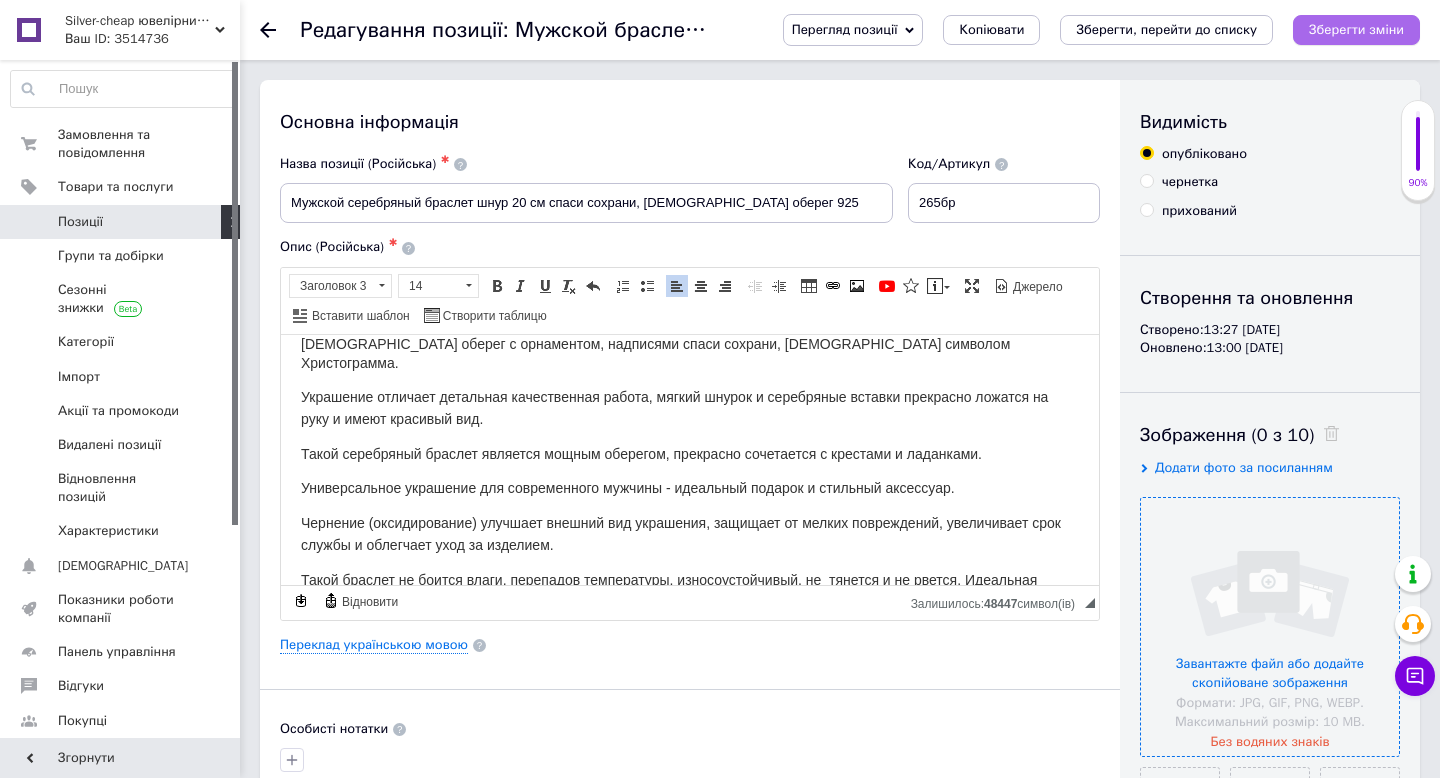 click on "Зберегти зміни" at bounding box center [1356, 29] 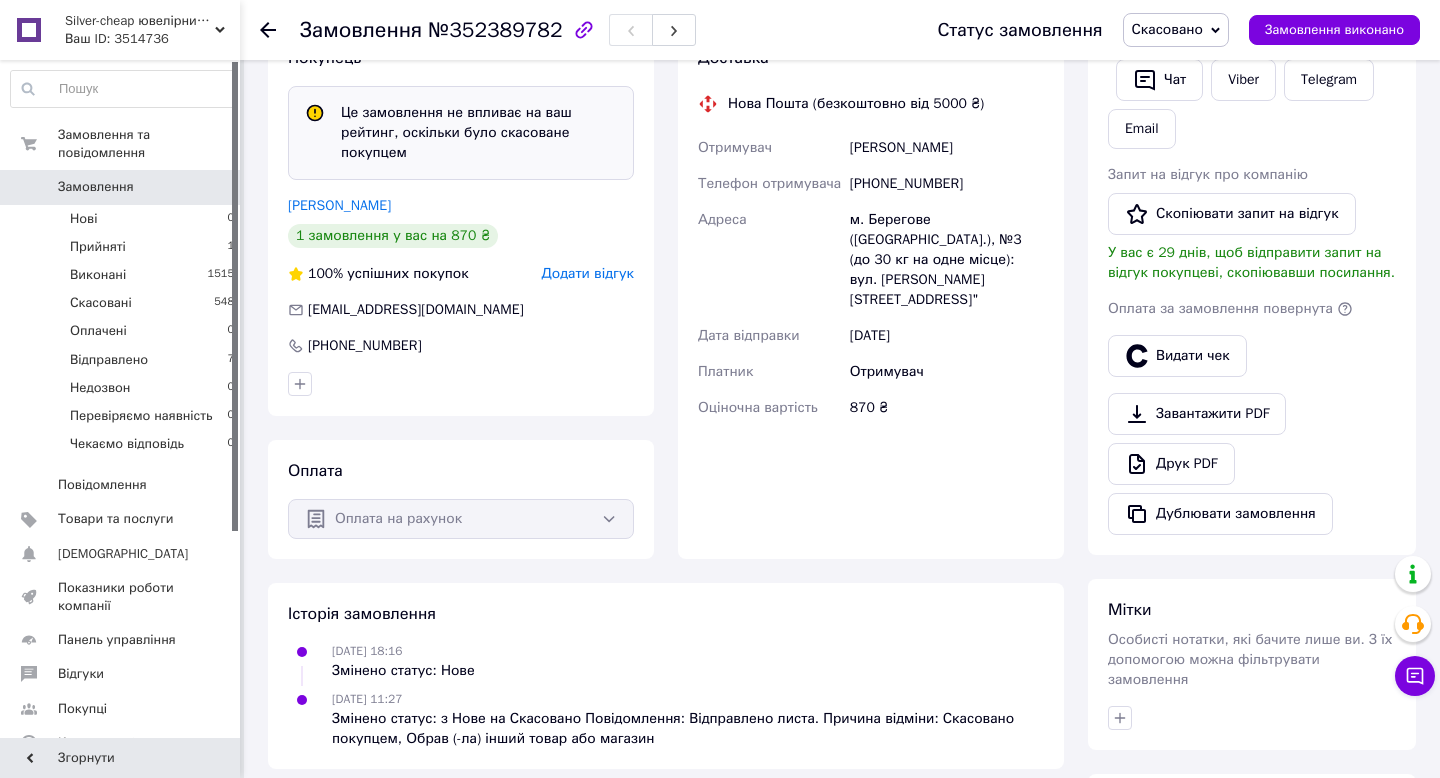 scroll, scrollTop: 453, scrollLeft: 0, axis: vertical 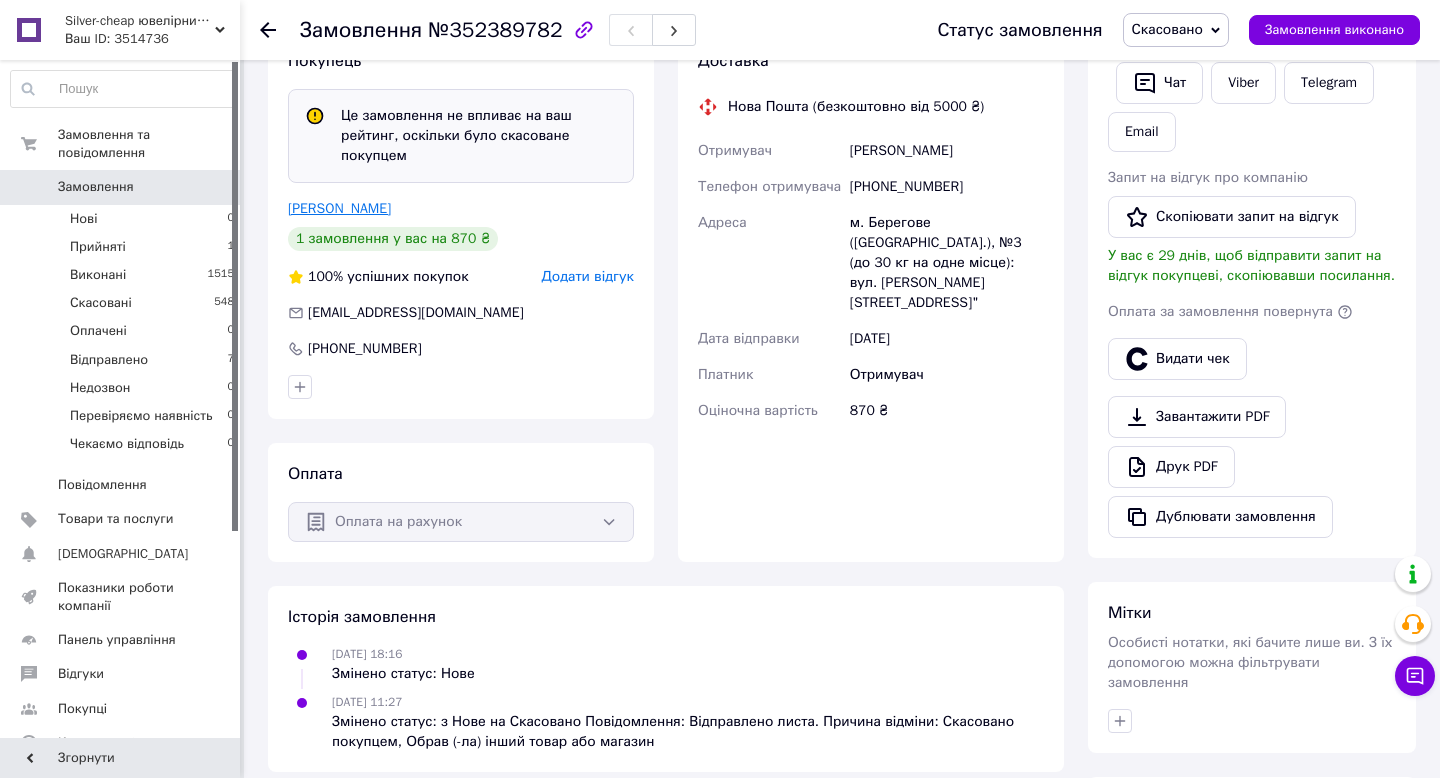 click on "Нікіфоренко Ярослав" at bounding box center [339, 208] 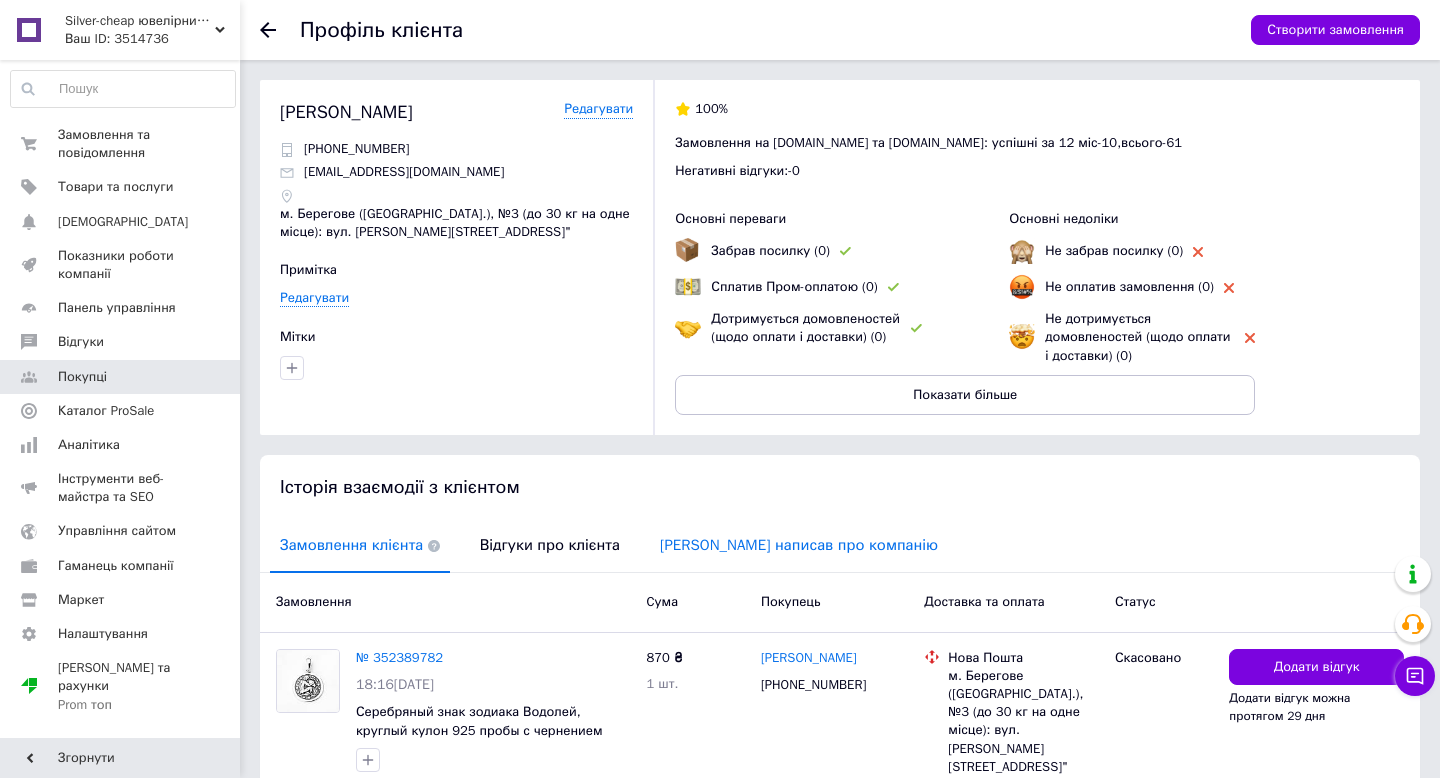 click on "Клієнт написав про компанію" at bounding box center [799, 545] 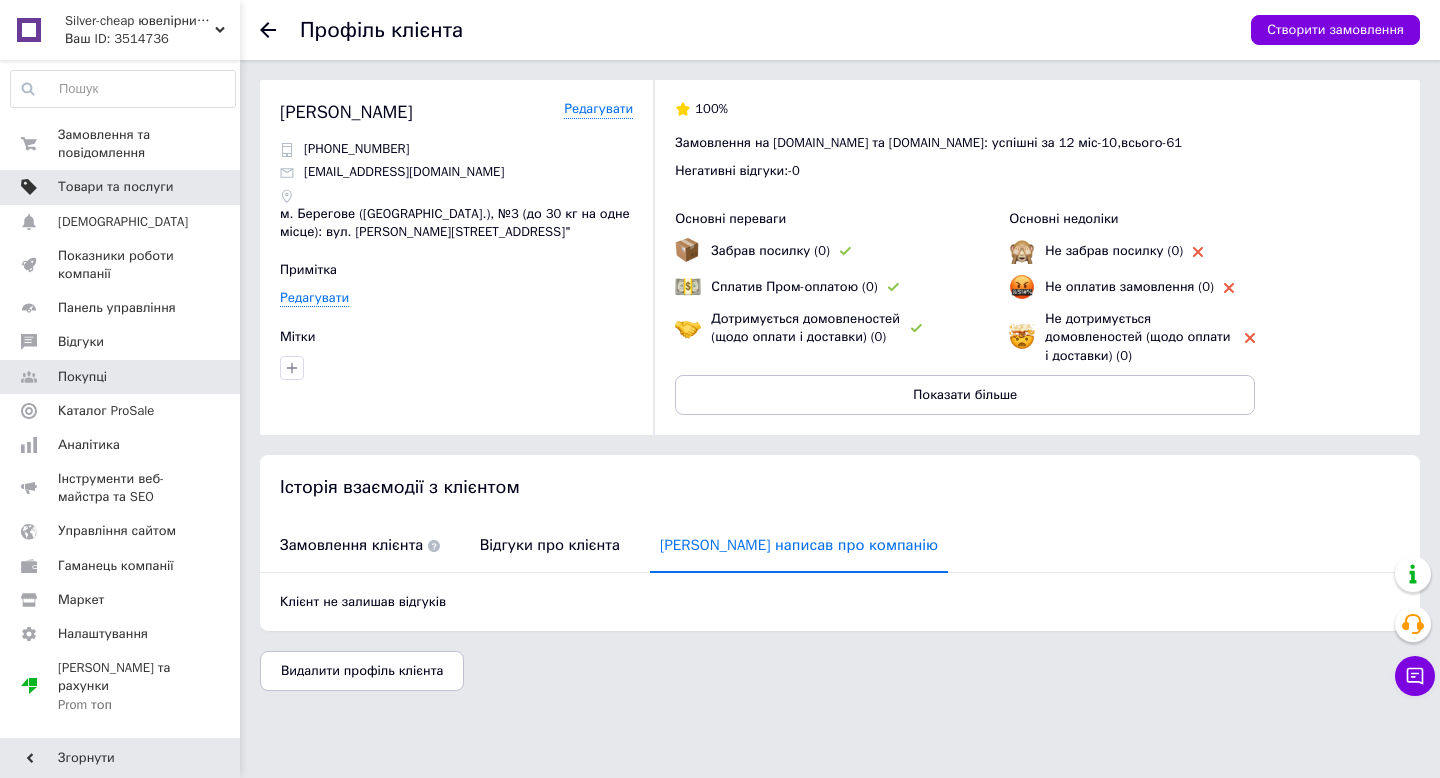 click on "Товари та послуги" at bounding box center (115, 187) 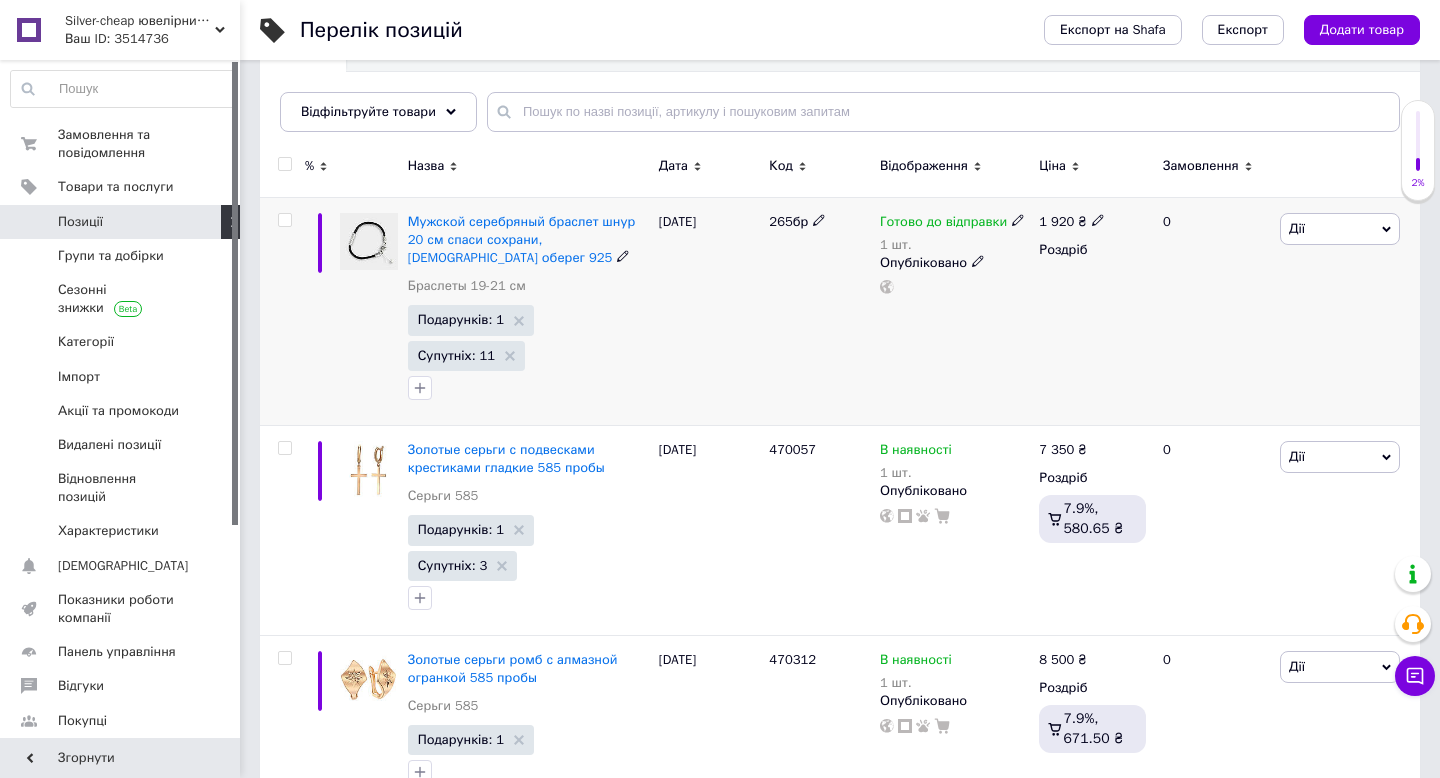 scroll, scrollTop: 259, scrollLeft: 0, axis: vertical 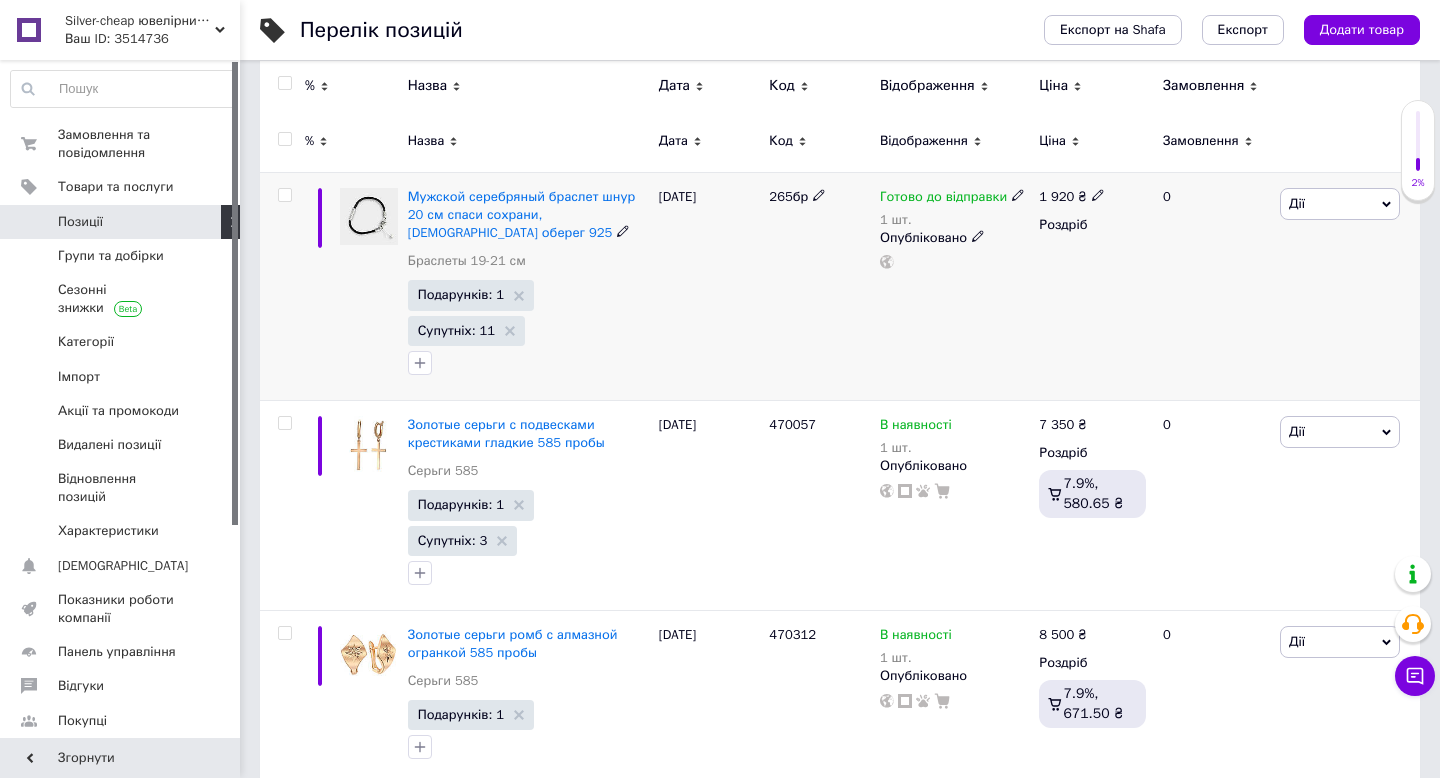 click on "Дії" at bounding box center [1340, 204] 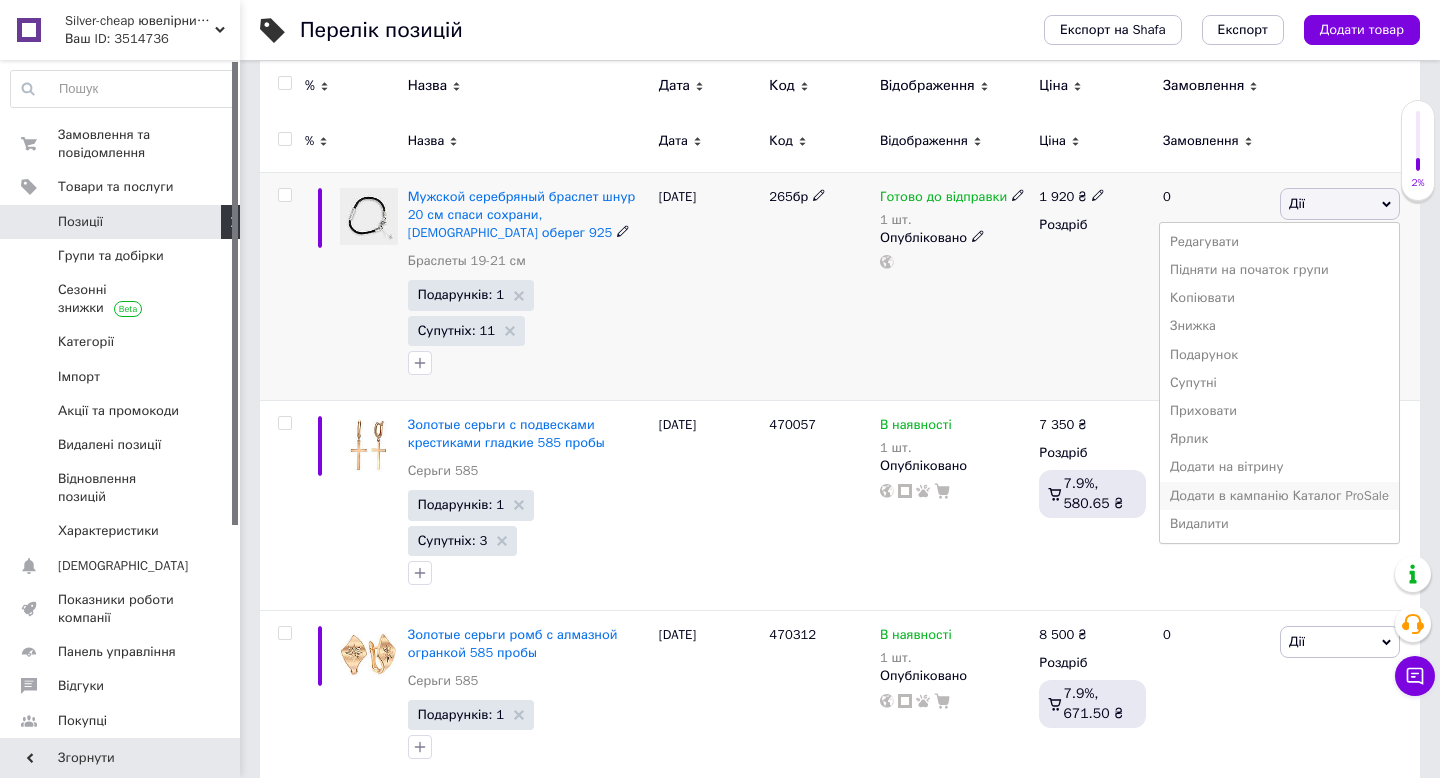 click on "Додати в кампанію Каталог ProSale" at bounding box center (1279, 496) 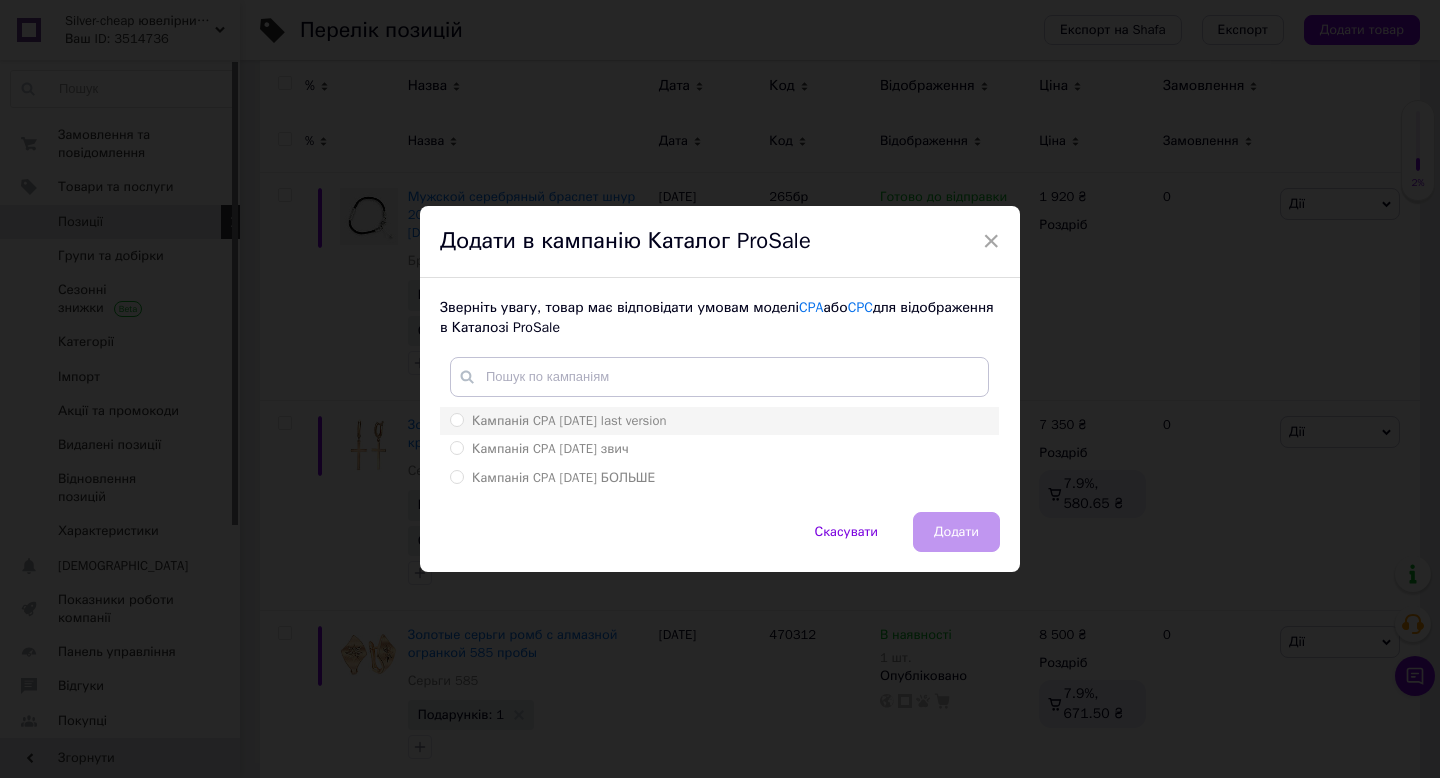 click on "Кампанія CPA 17.07.2022 last version" at bounding box center (719, 421) 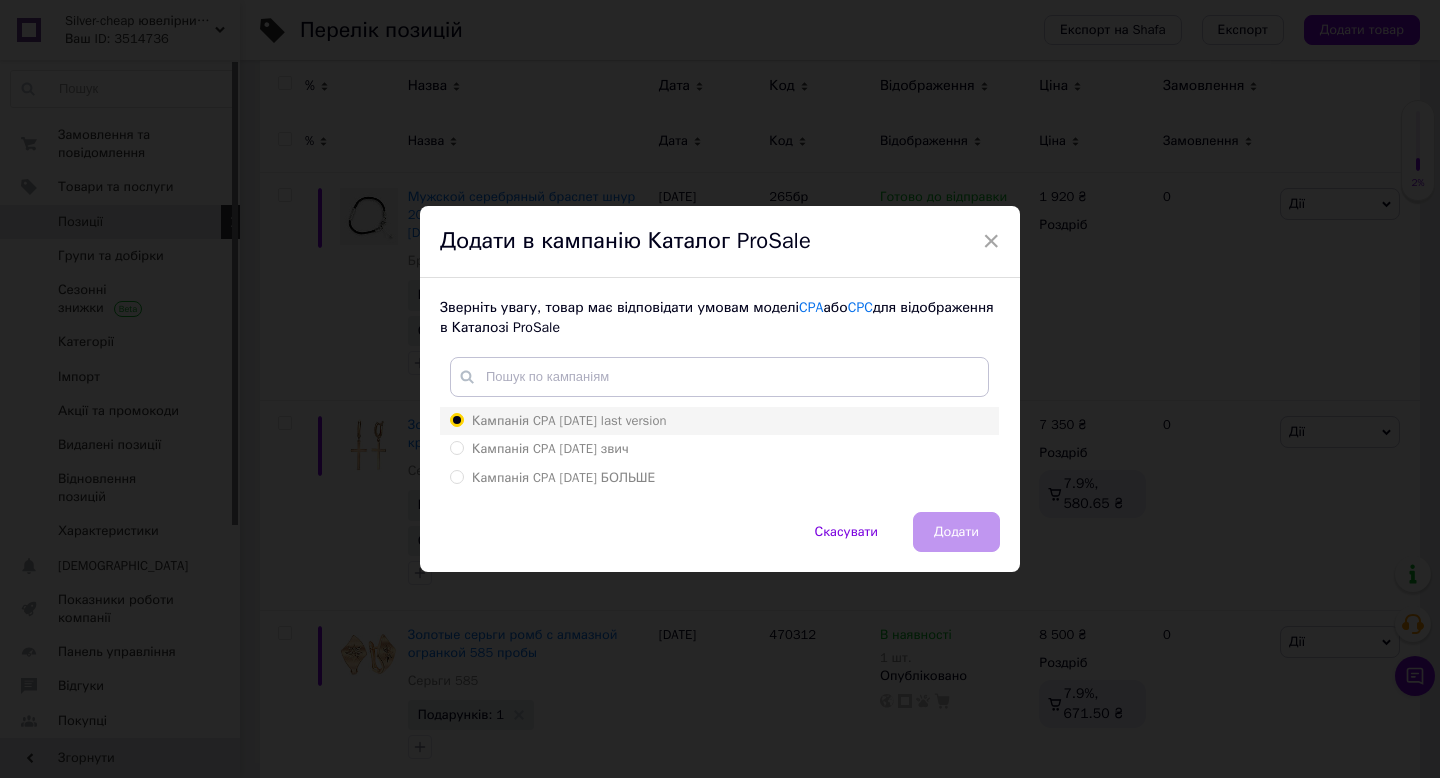 radio on "true" 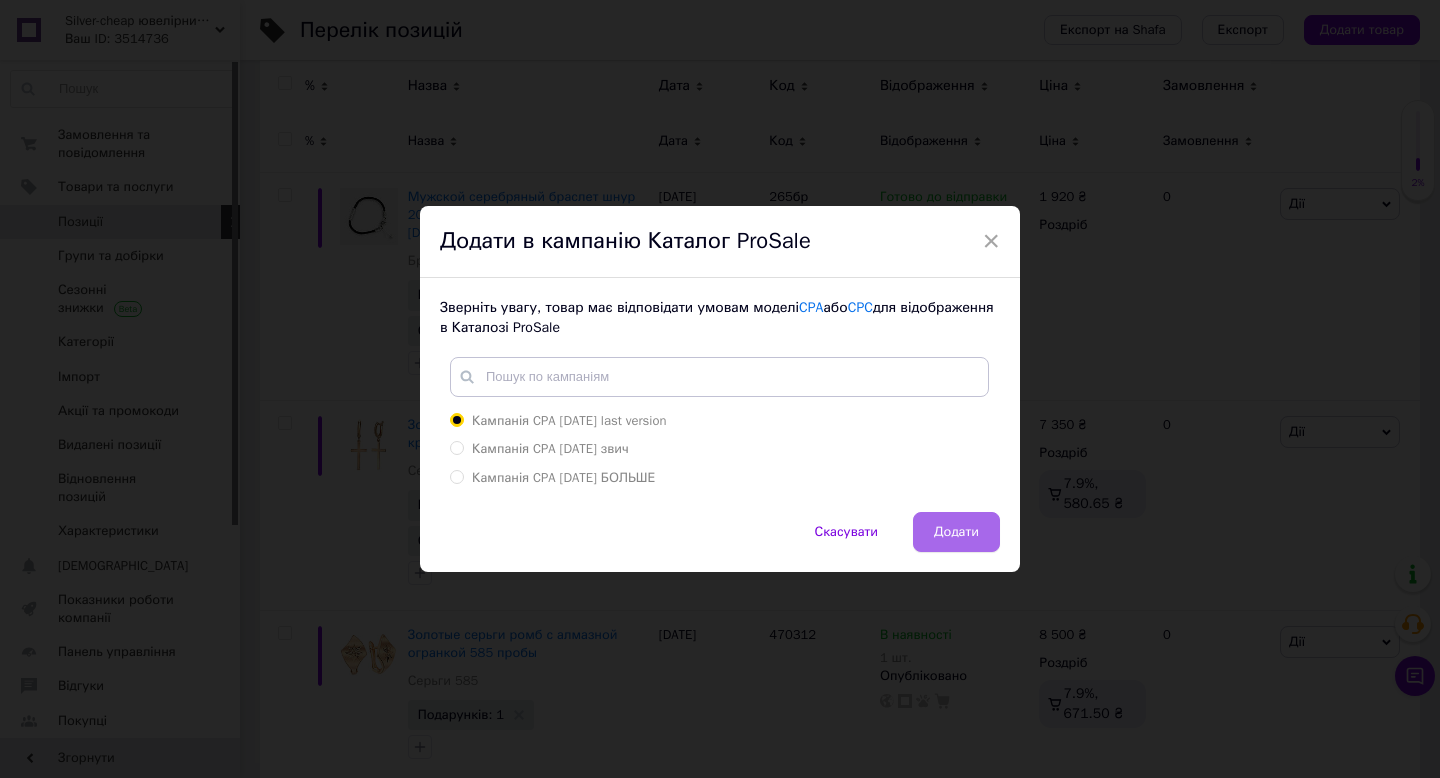 click on "Додати" at bounding box center [956, 532] 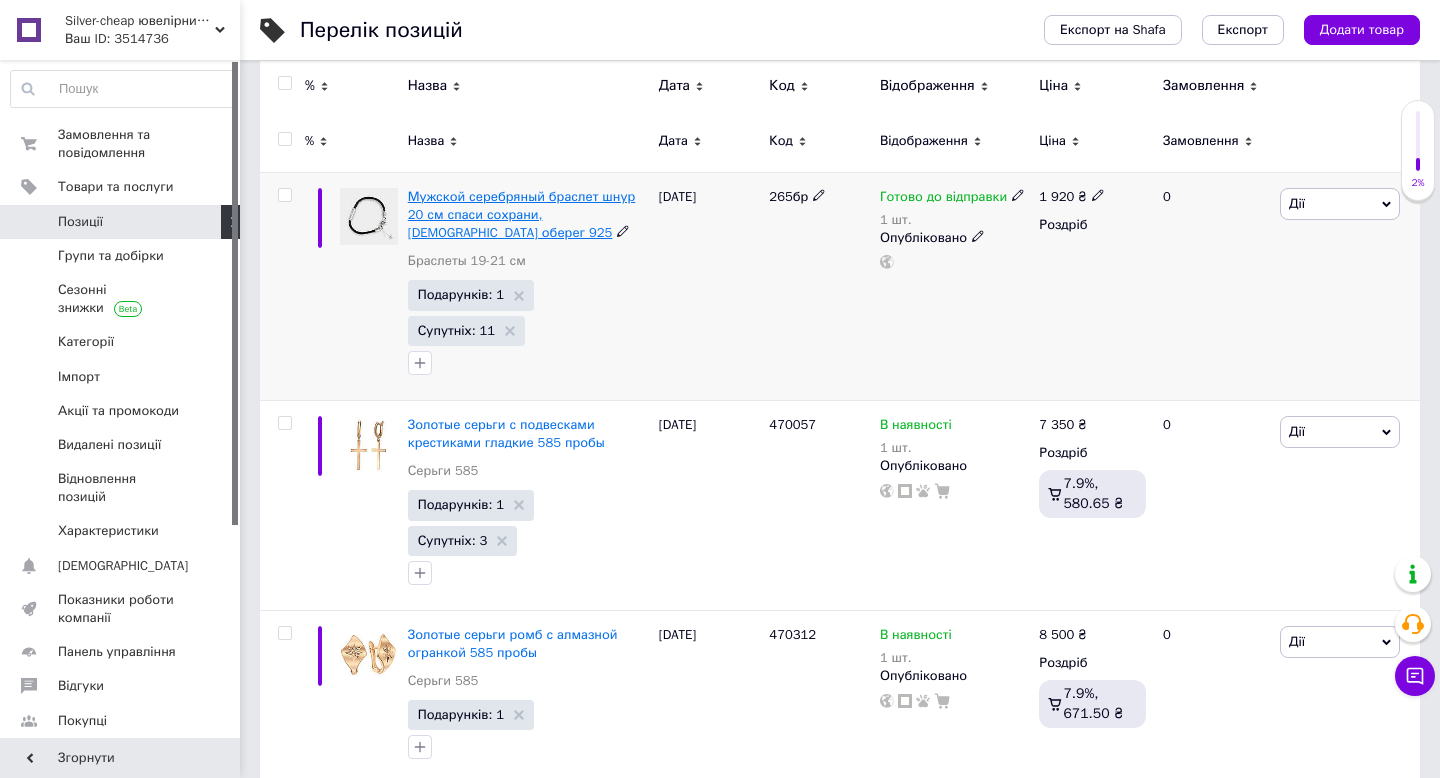 click on "Мужской серебряный браслет шнур 20 см спаси сохрани, [DEMOGRAPHIC_DATA] оберег 925" at bounding box center [522, 214] 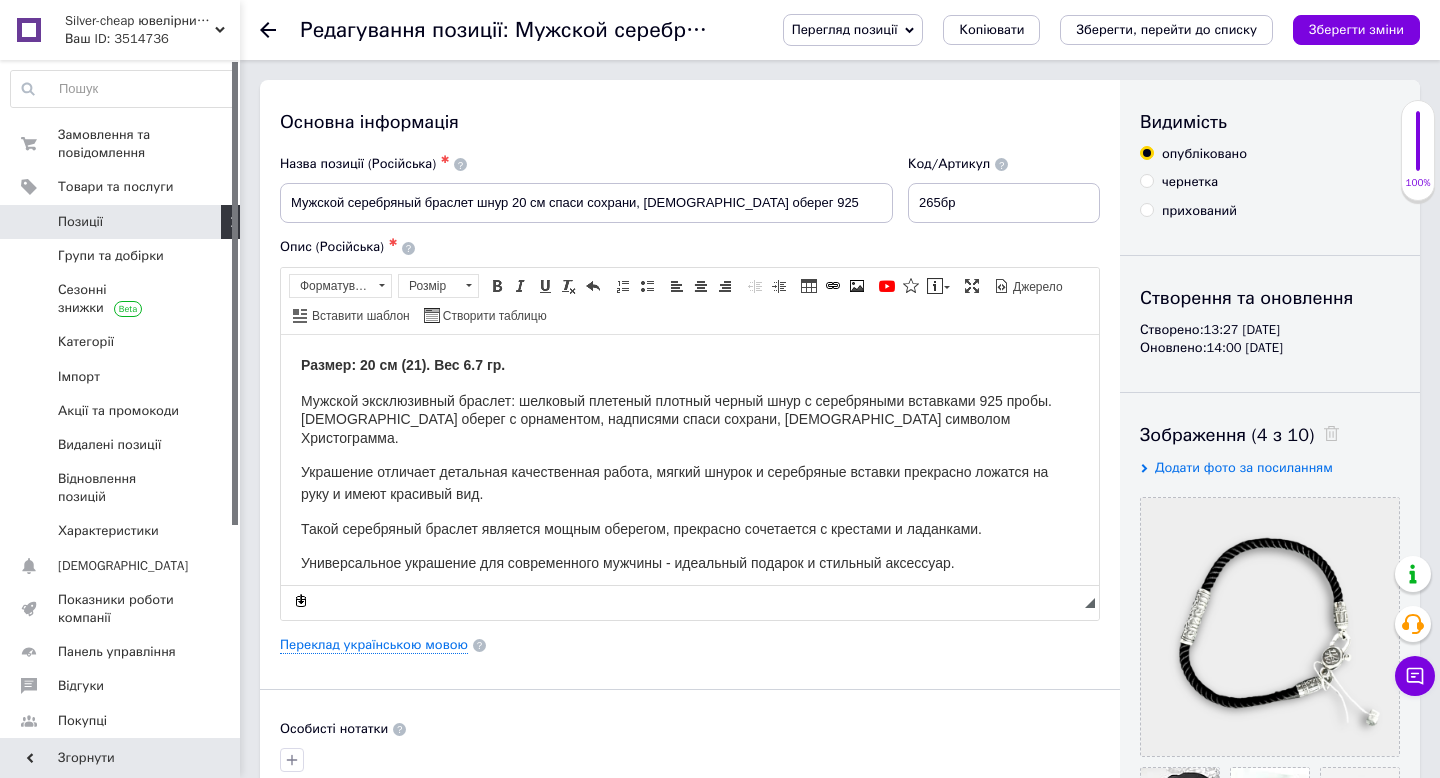 scroll, scrollTop: 0, scrollLeft: 0, axis: both 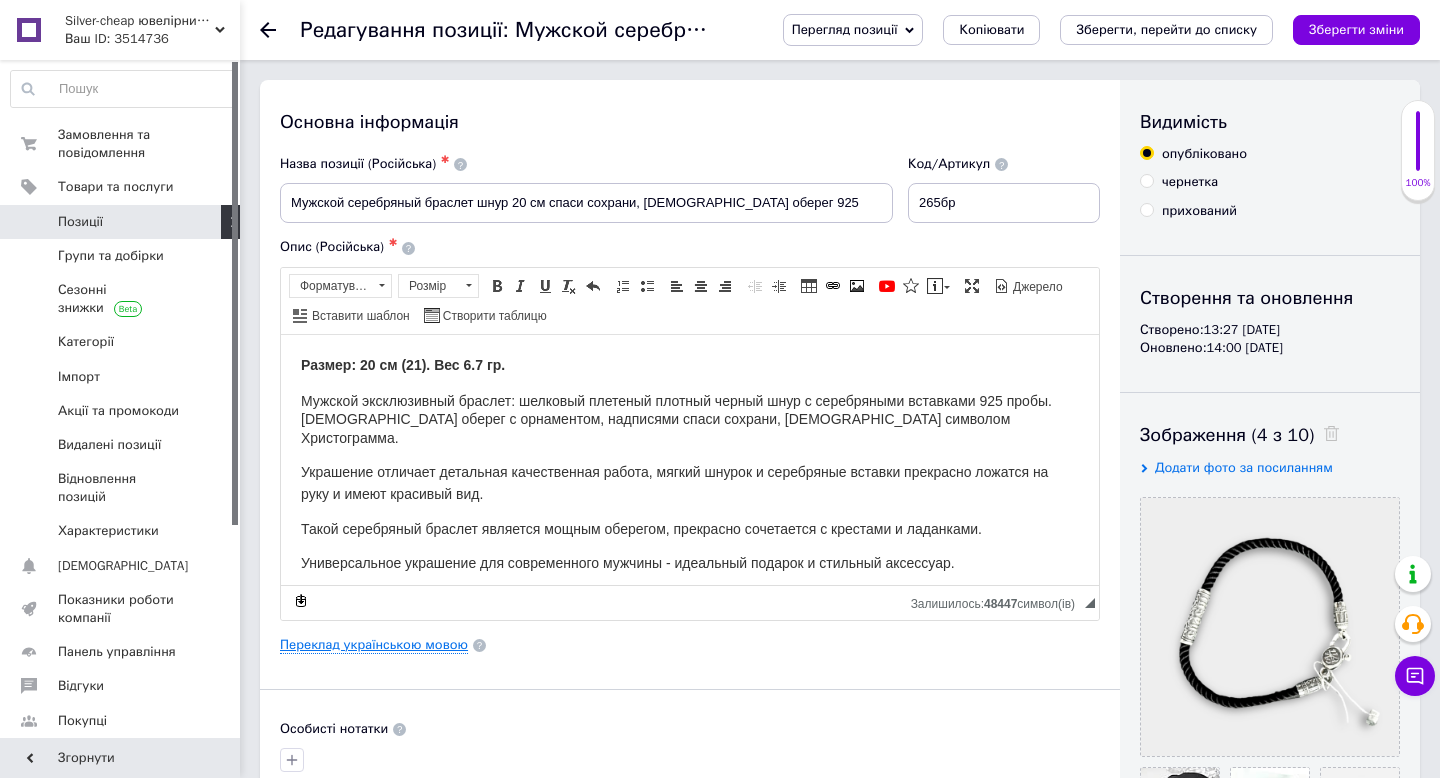 click on "Переклад українською мовою" at bounding box center [374, 645] 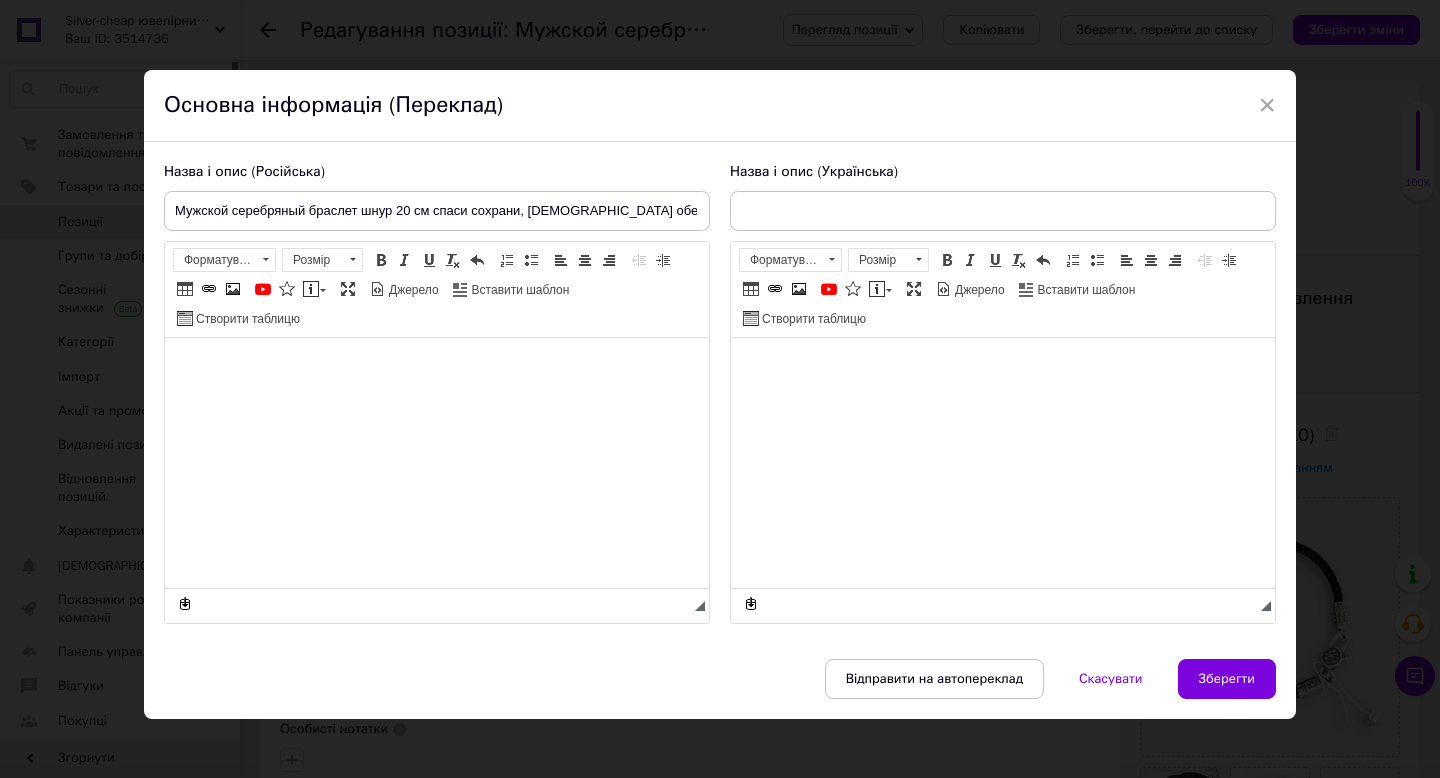 type on "Чоловічий срібний браслет-шнур 20 см спаси збережи, [DEMOGRAPHIC_DATA] оберіг 925" 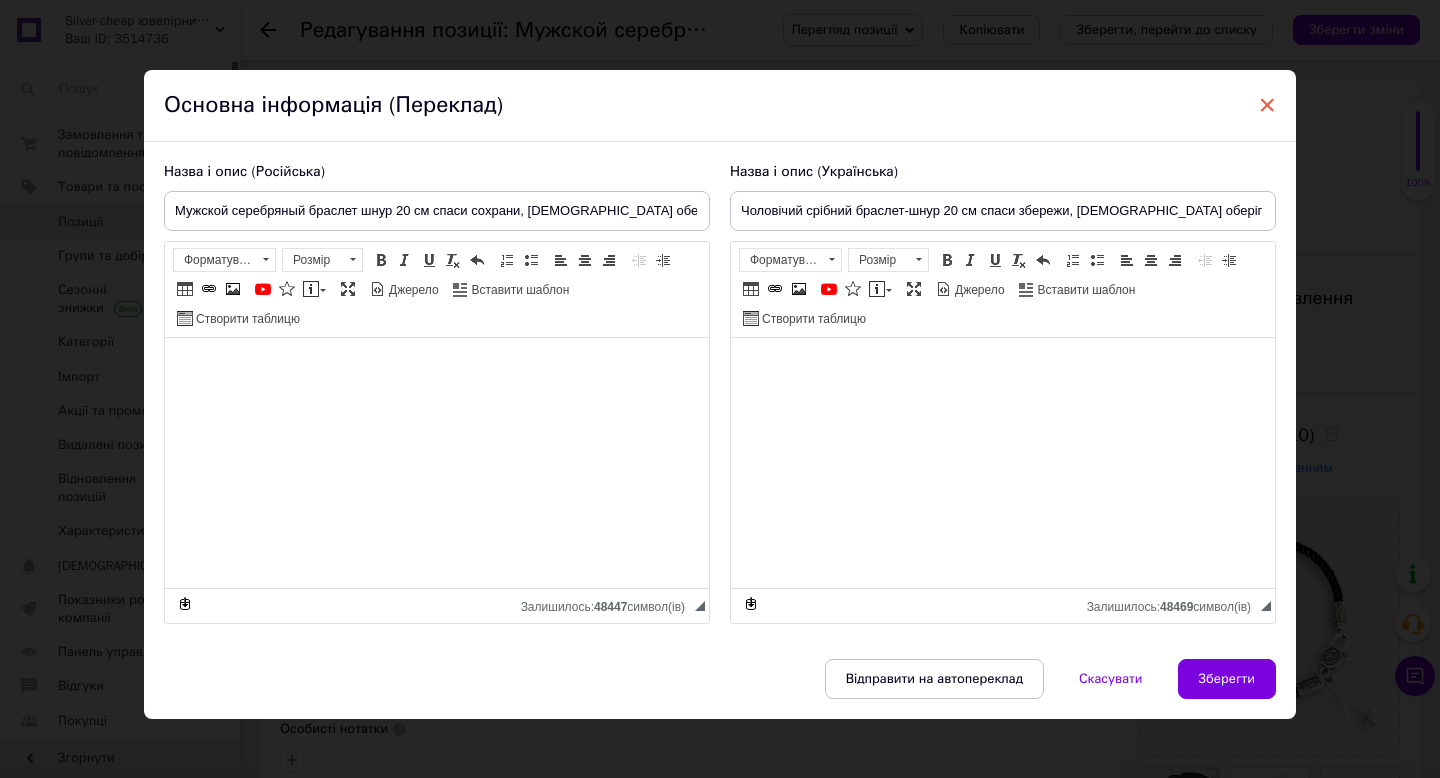 click on "×" at bounding box center (1267, 105) 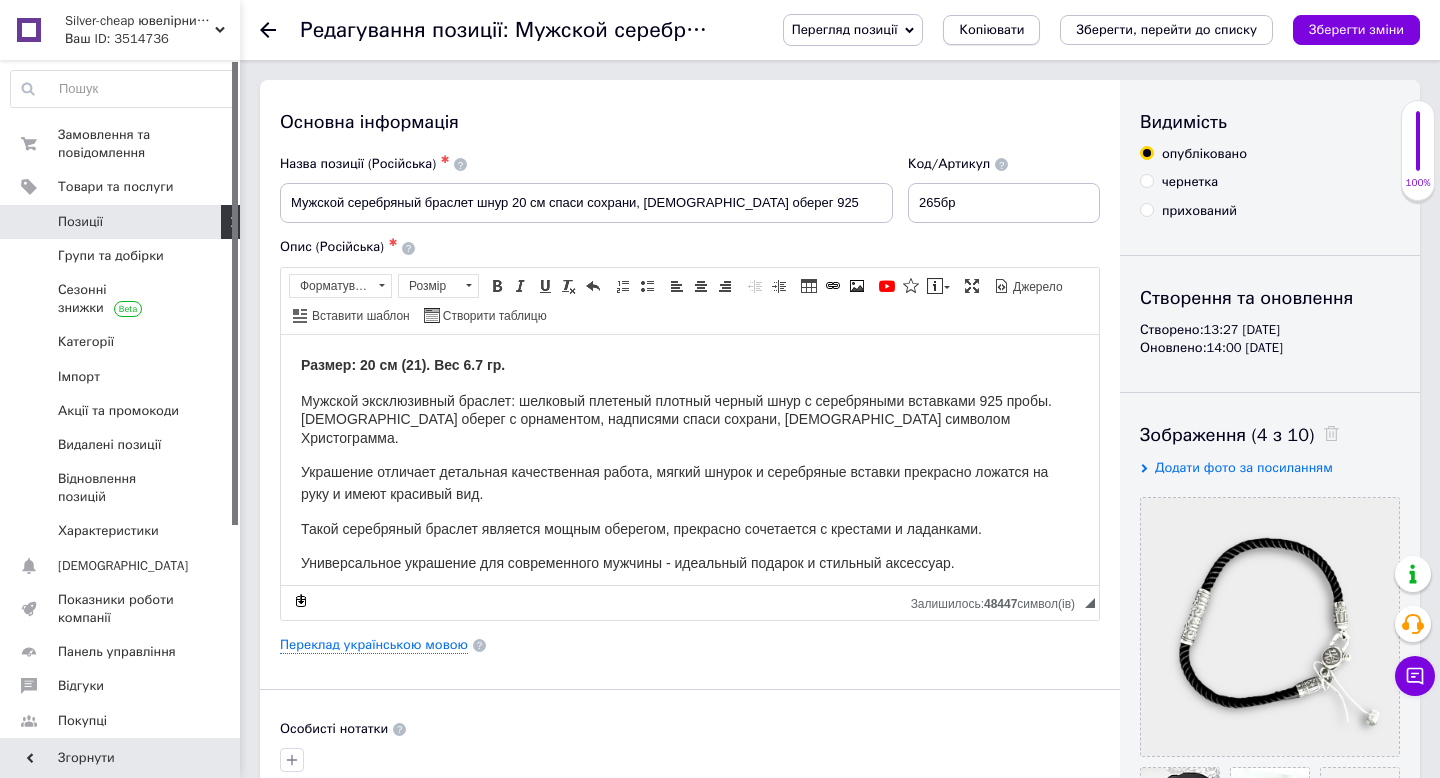 click on "Копіювати" at bounding box center [991, 30] 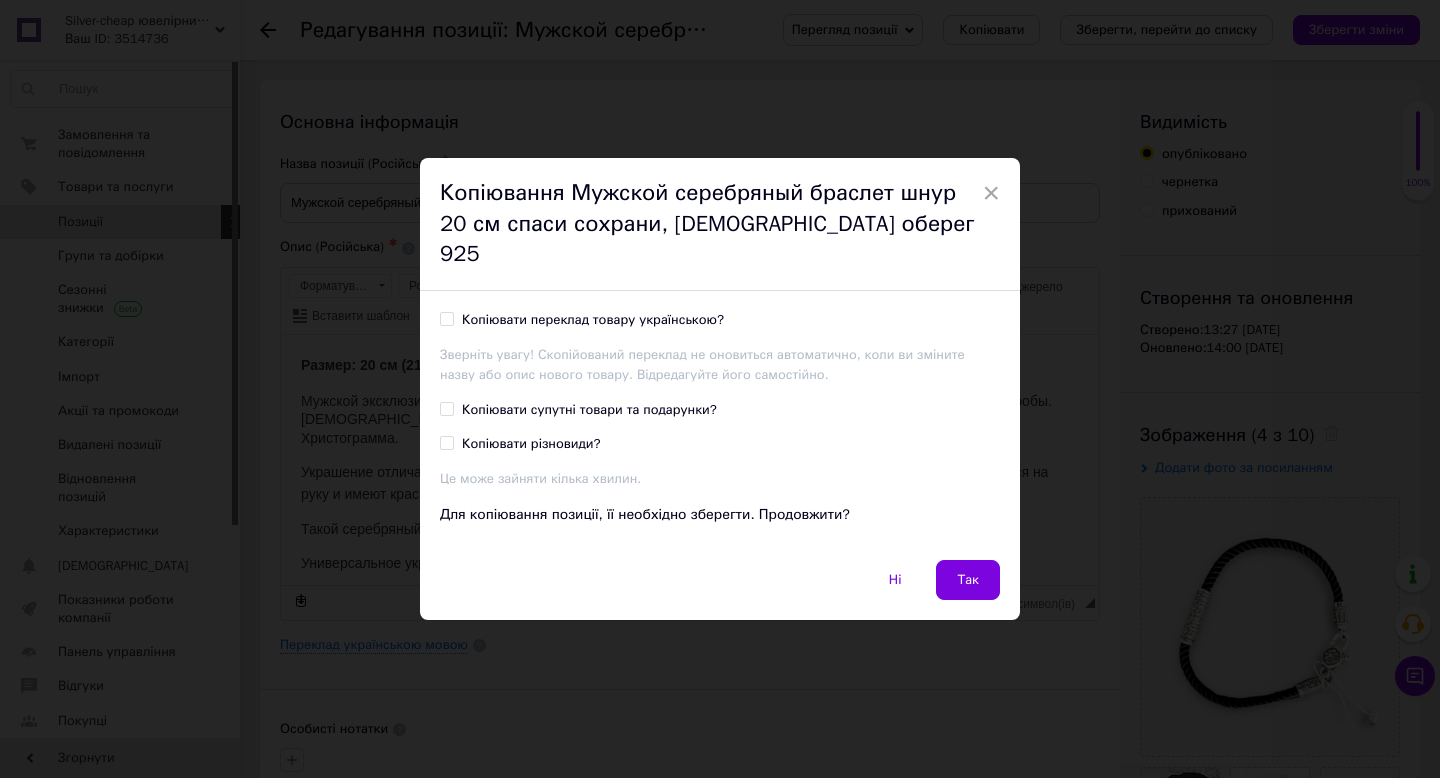 click on "Копіювати переклад товару українською?" at bounding box center [593, 320] 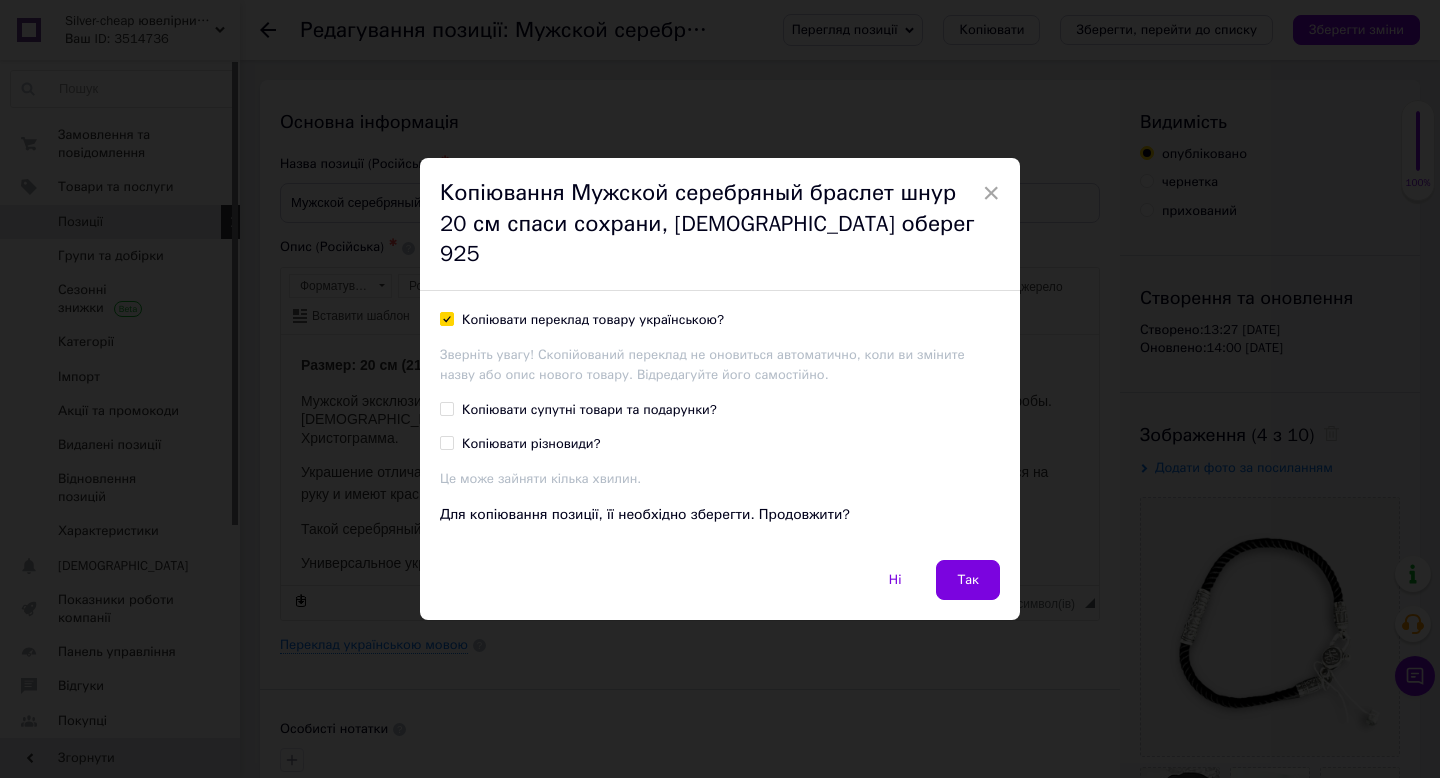 checkbox on "true" 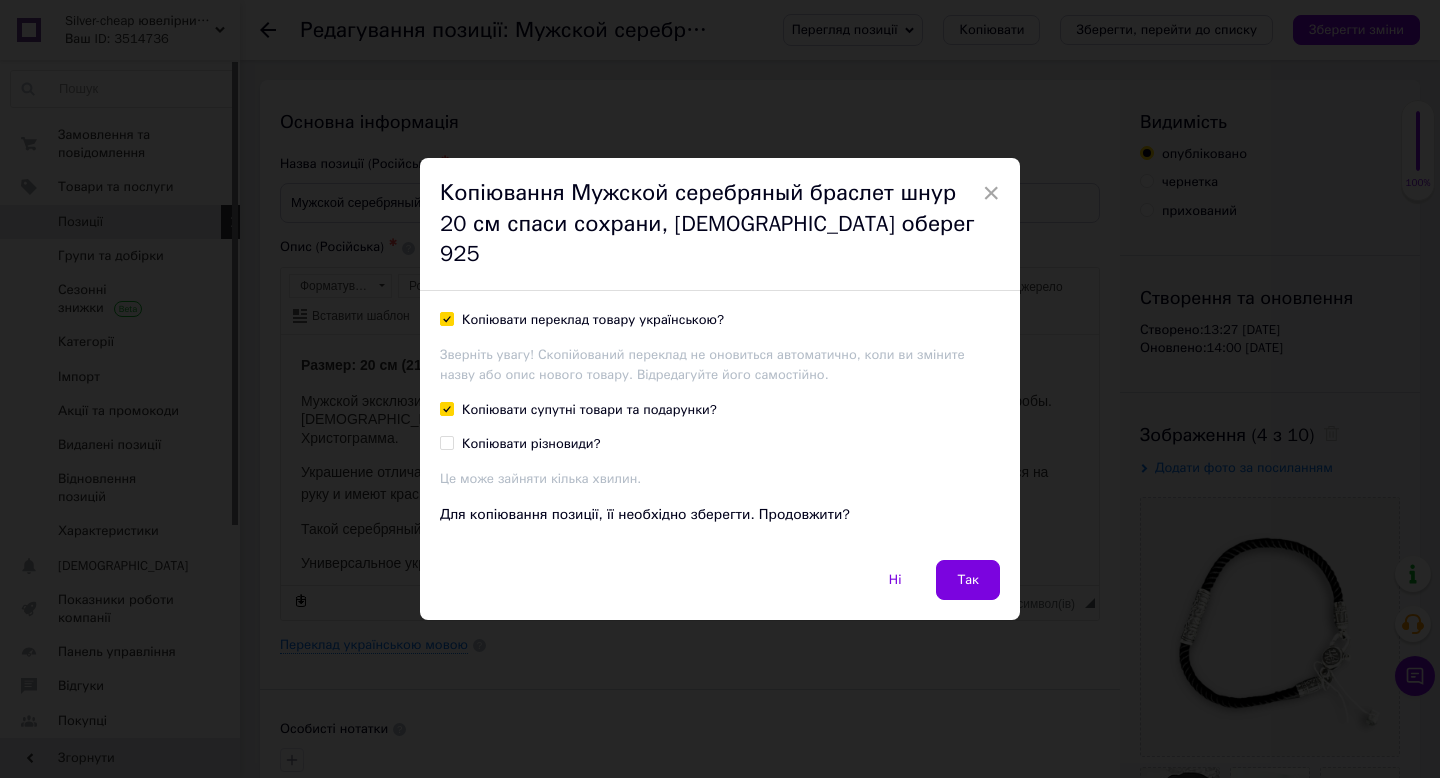 checkbox on "true" 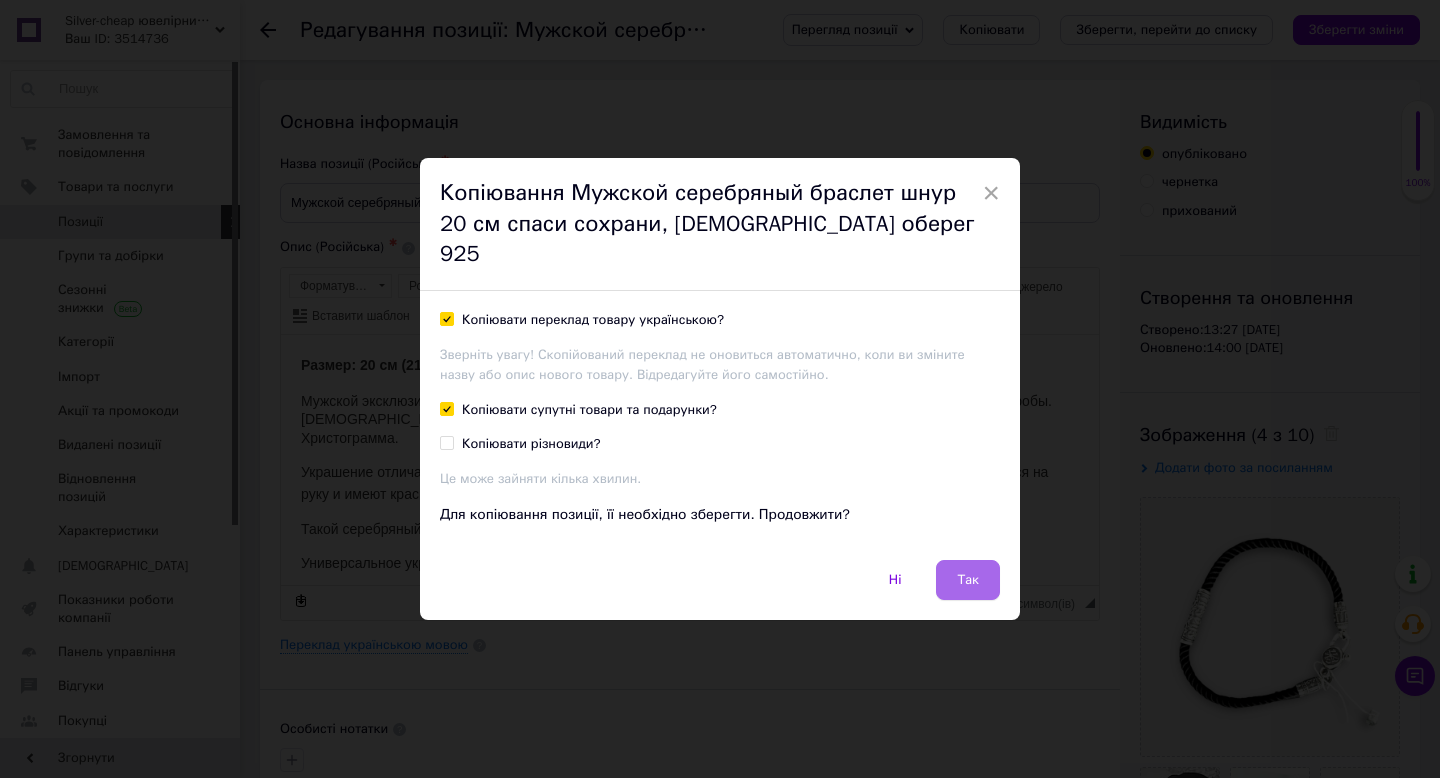 click on "Так" at bounding box center (968, 580) 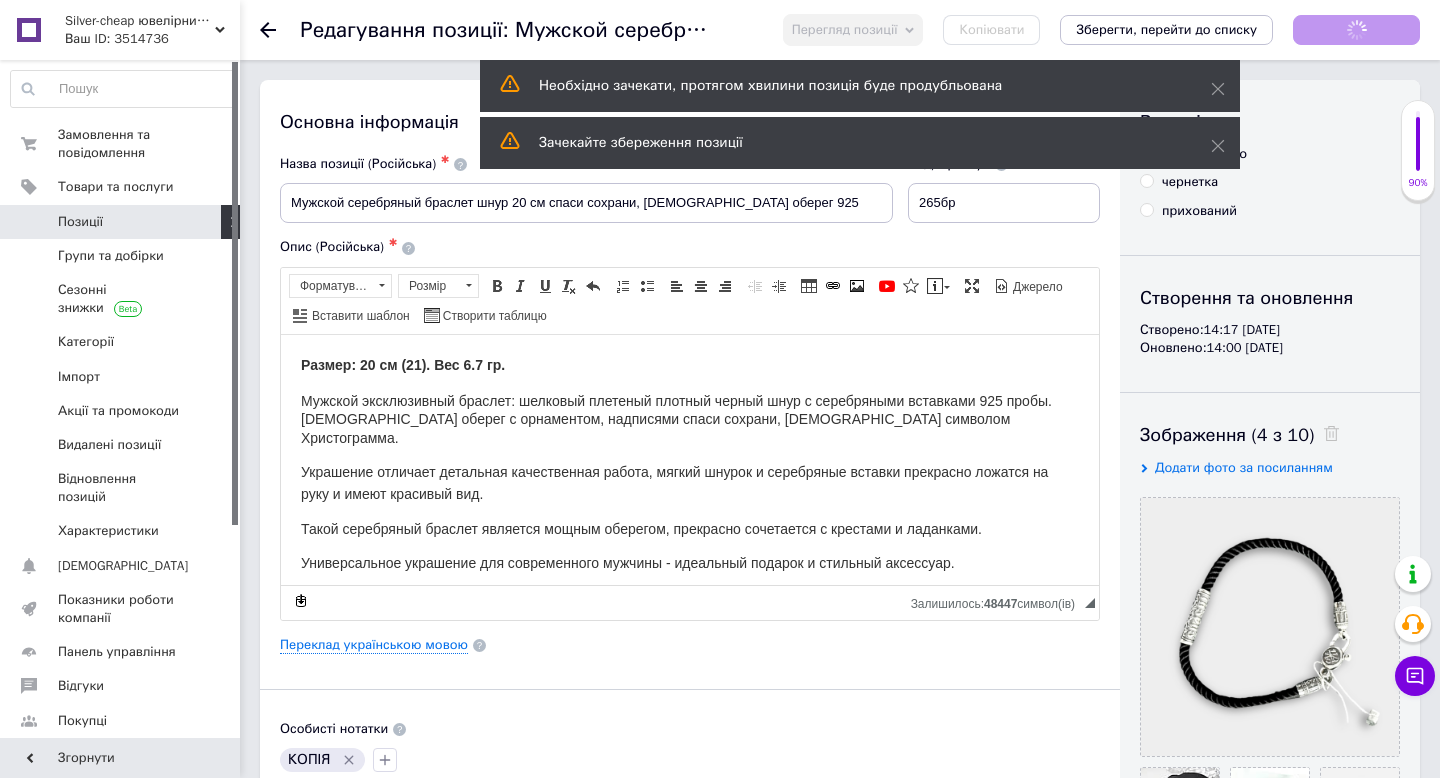 scroll, scrollTop: 0, scrollLeft: 0, axis: both 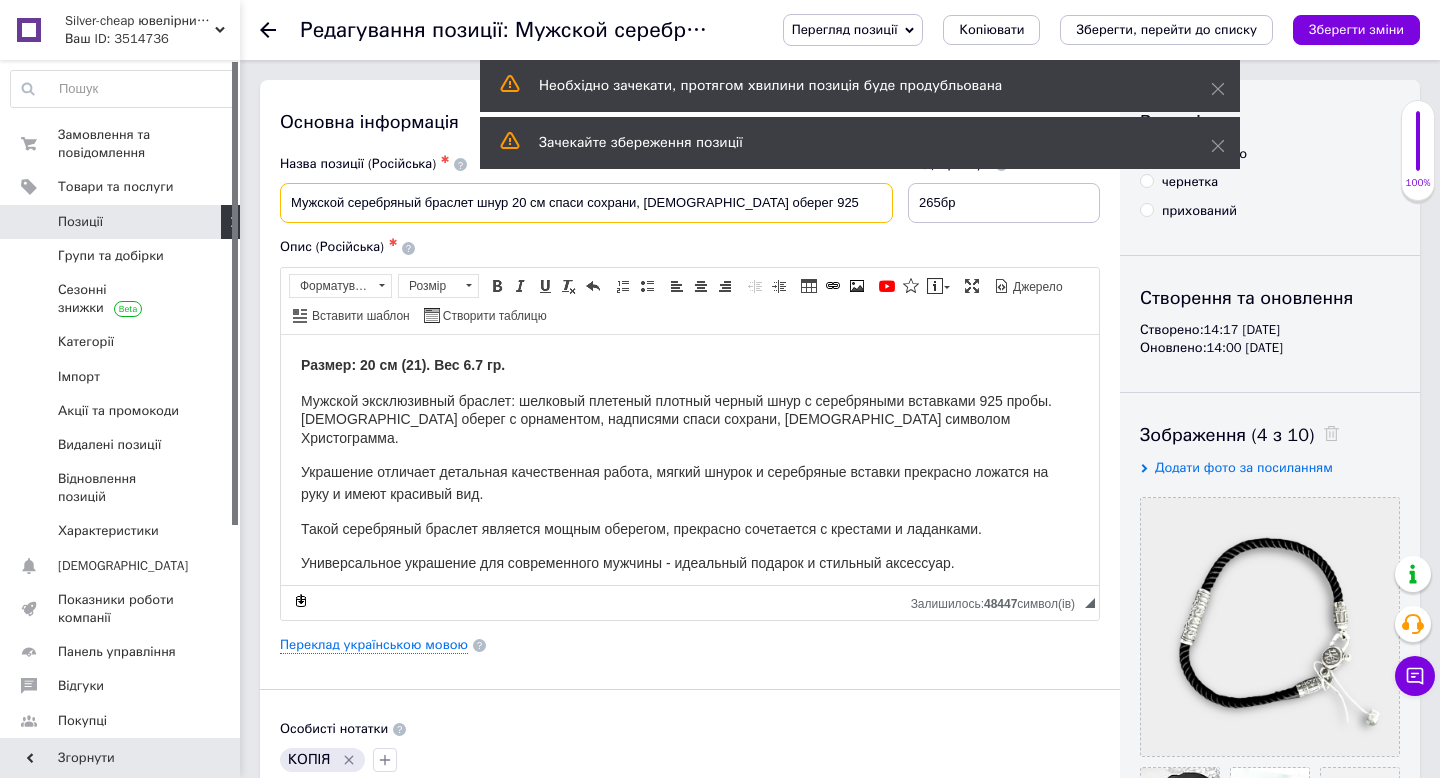 click on "Мужской серебряный браслет шнур 20 см спаси сохрани, [DEMOGRAPHIC_DATA] оберег 925" at bounding box center (586, 203) 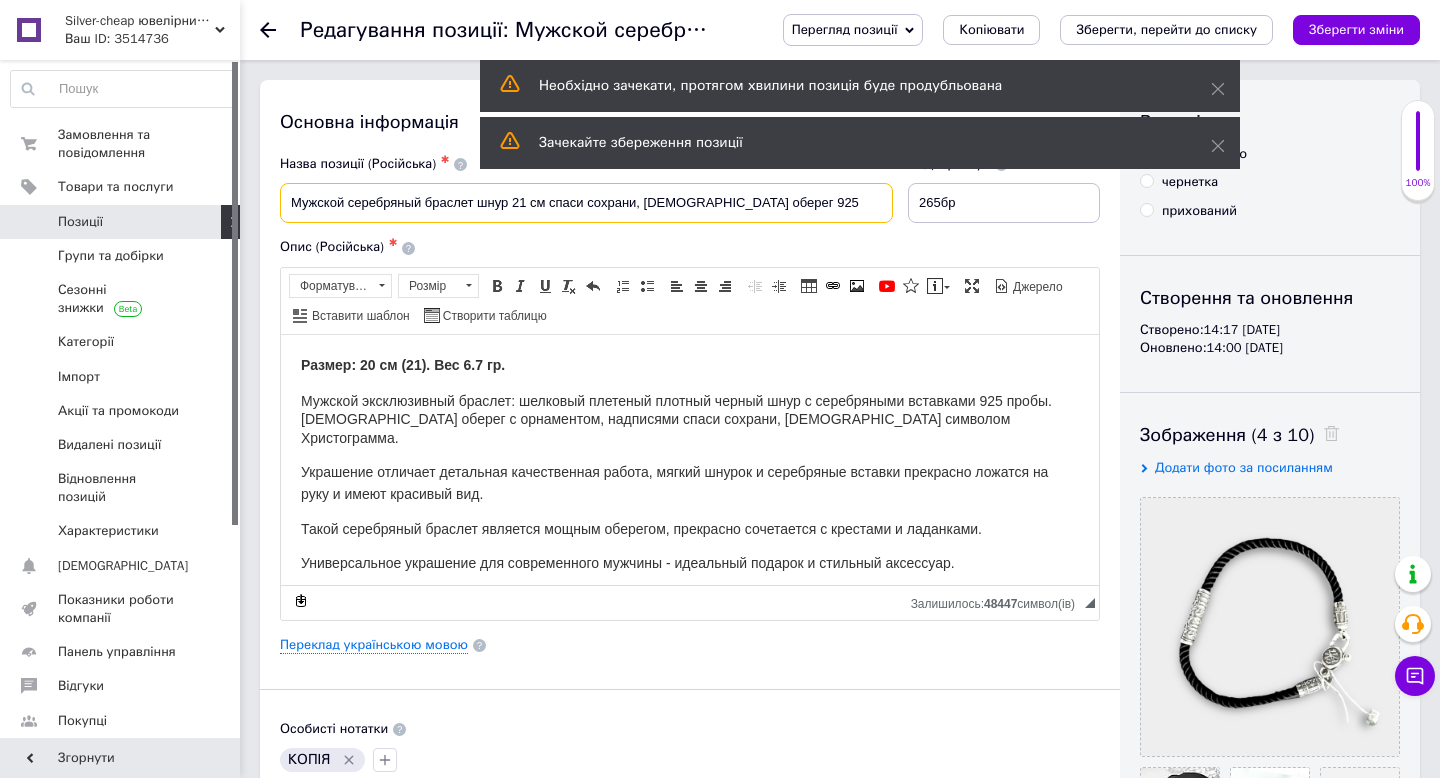 type on "Мужской серебряный браслет шнур 21 см спаси сохрани, православный оберег 925" 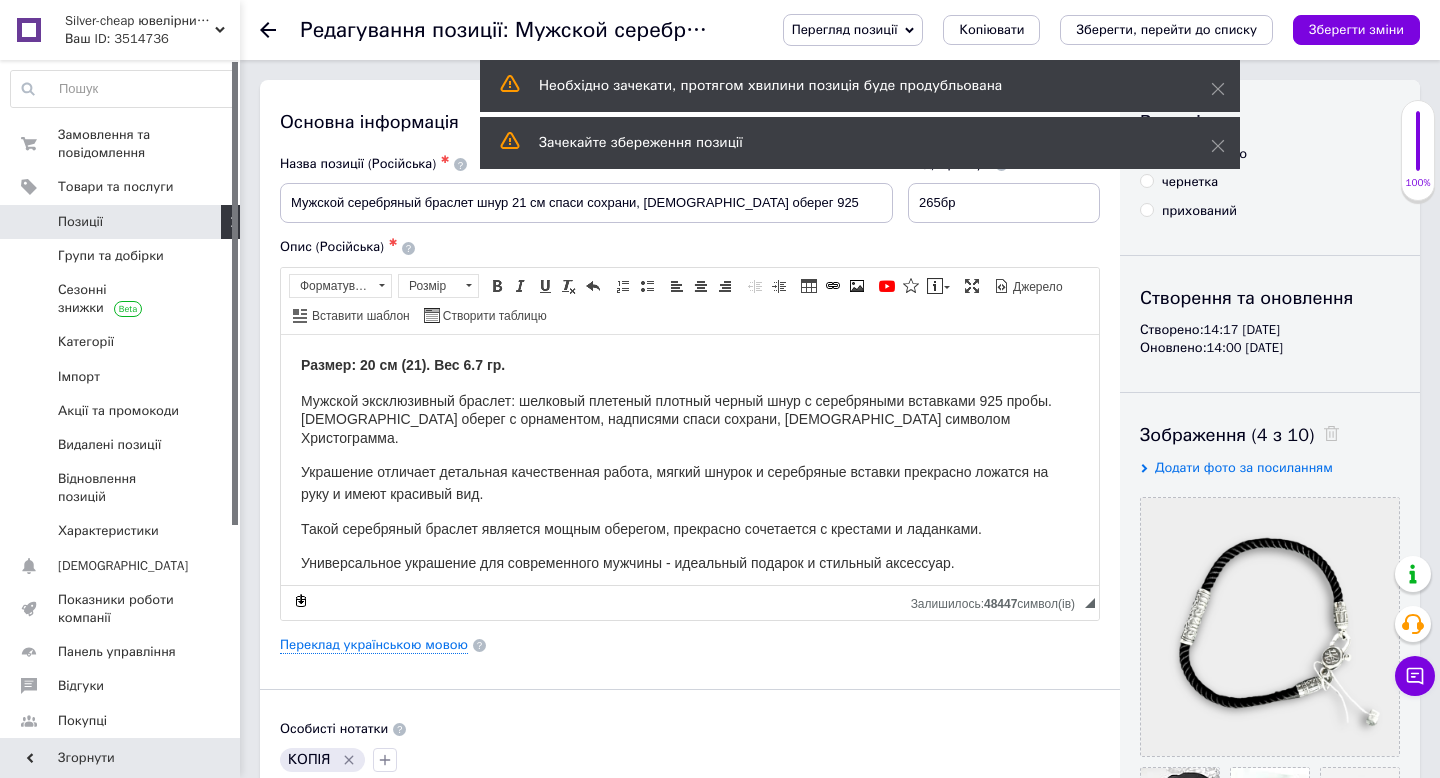 click on "Размер: 20 см (21). Вес 6.7 гр." at bounding box center (403, 364) 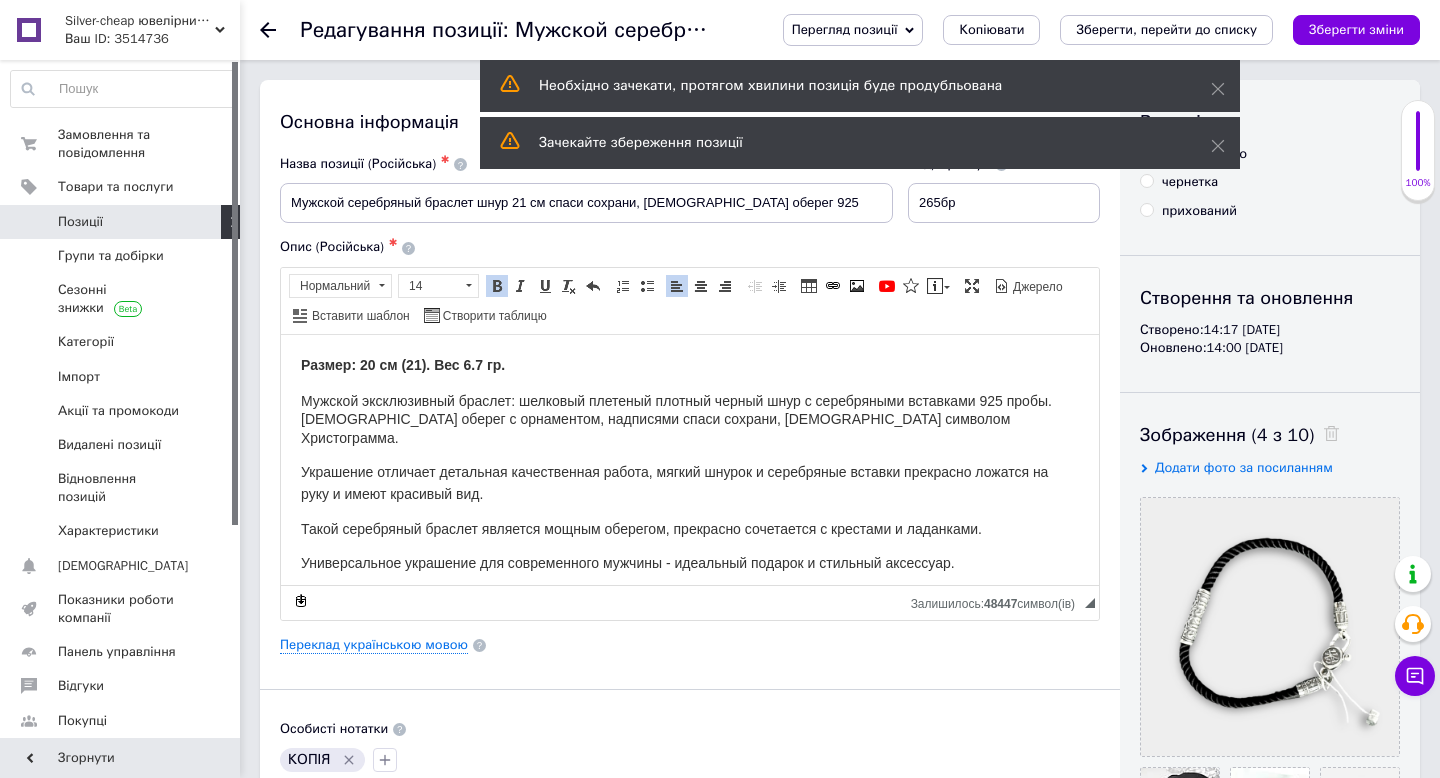 type 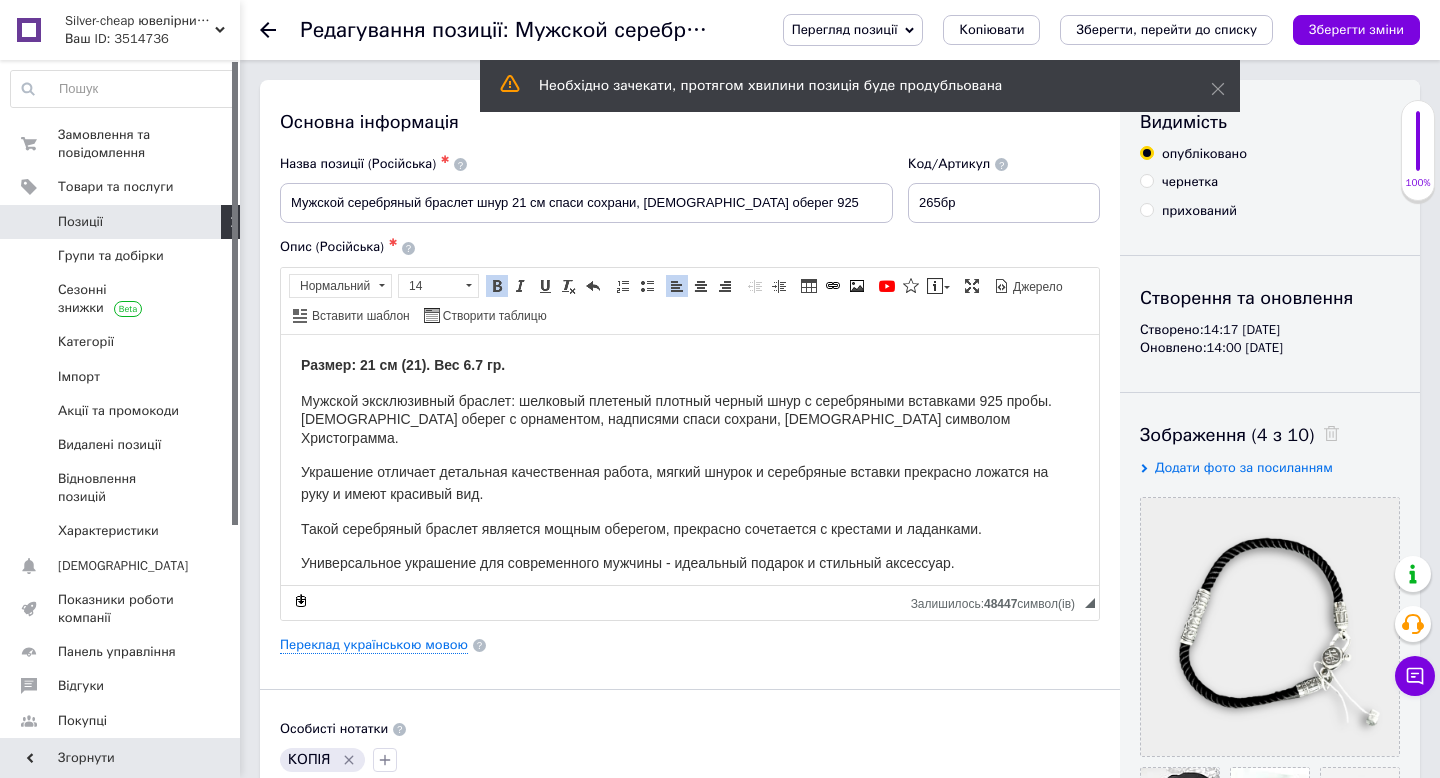 click on "Размер: 21 см (21). Вес 6.7 гр." at bounding box center (403, 364) 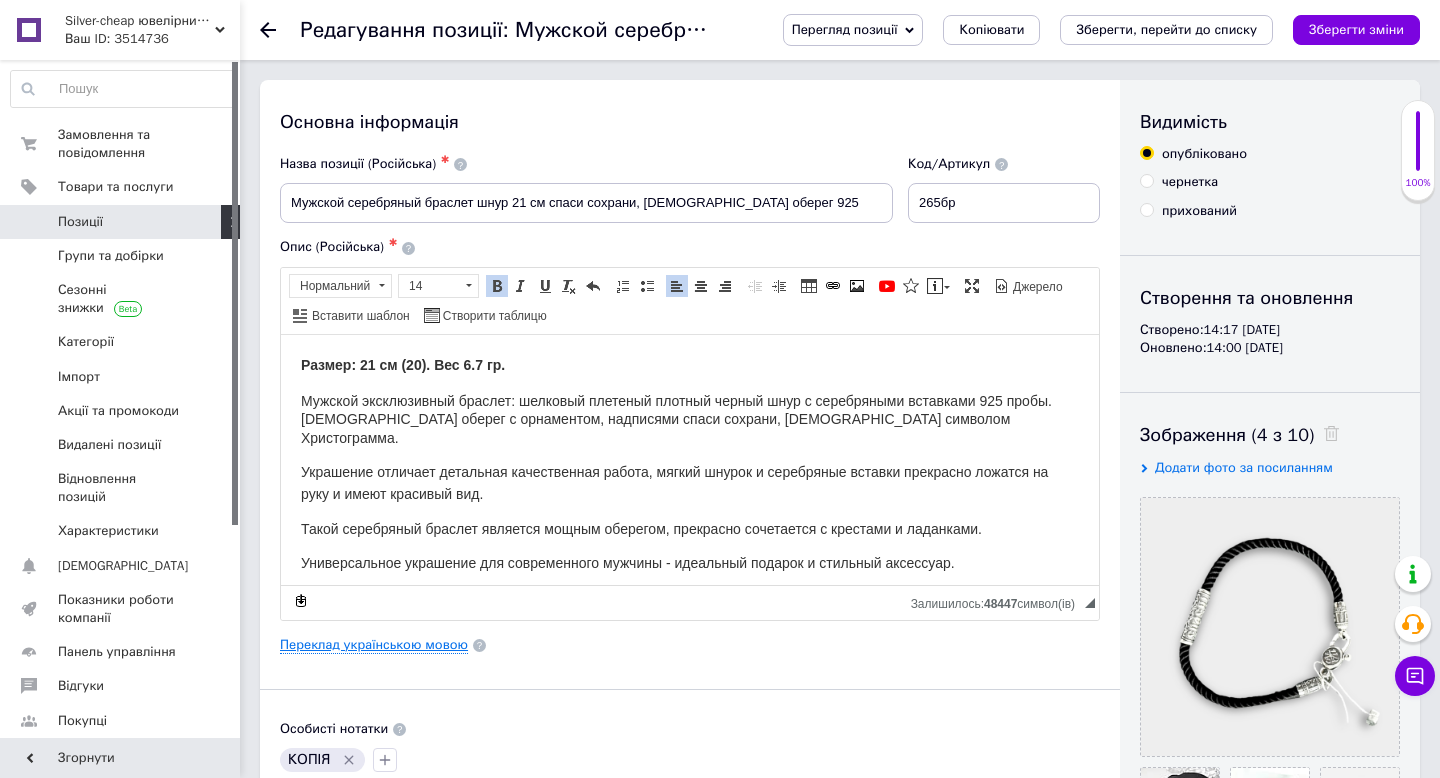 click on "Переклад українською мовою" at bounding box center [374, 645] 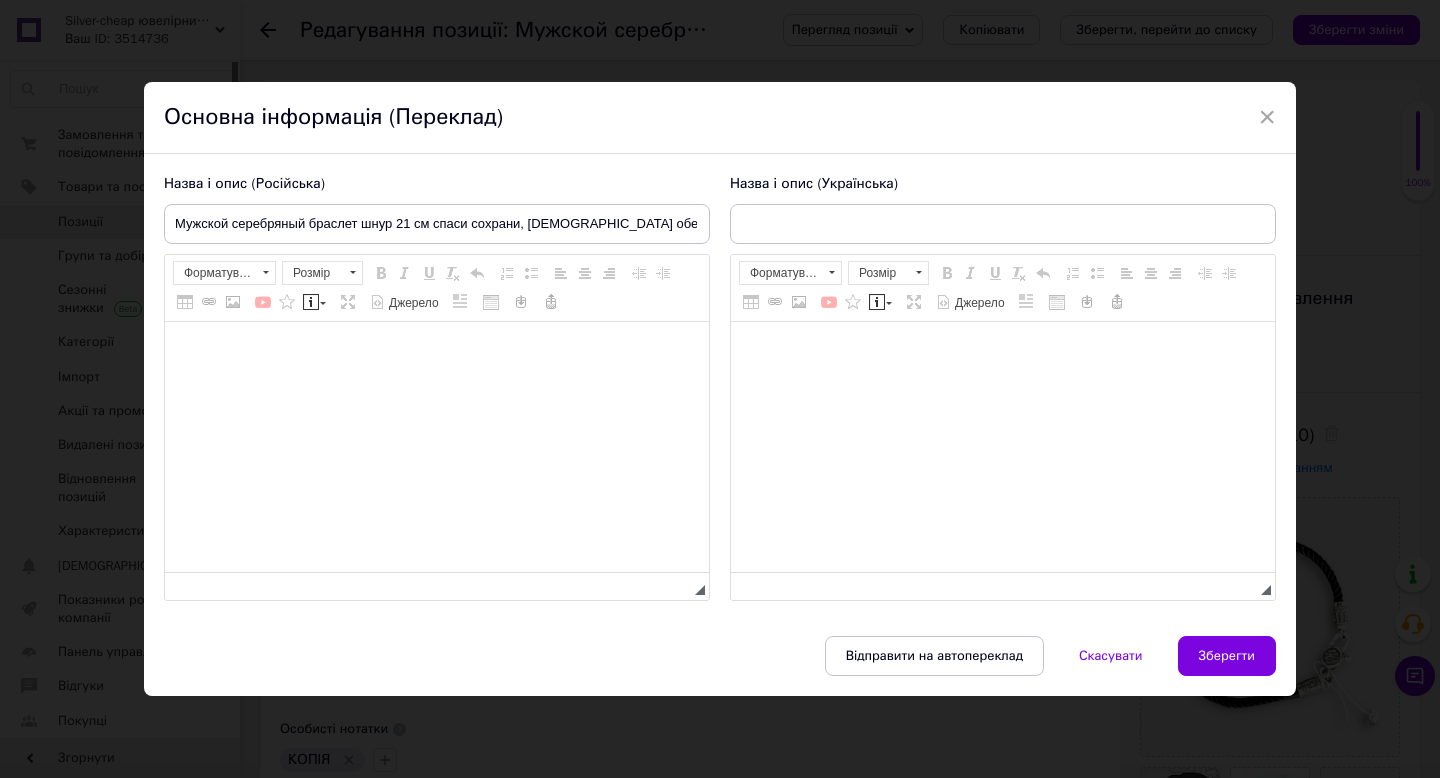 type on "Чоловічий срібний браслет-шнур 20 см спаси збережи, [DEMOGRAPHIC_DATA] оберіг 925" 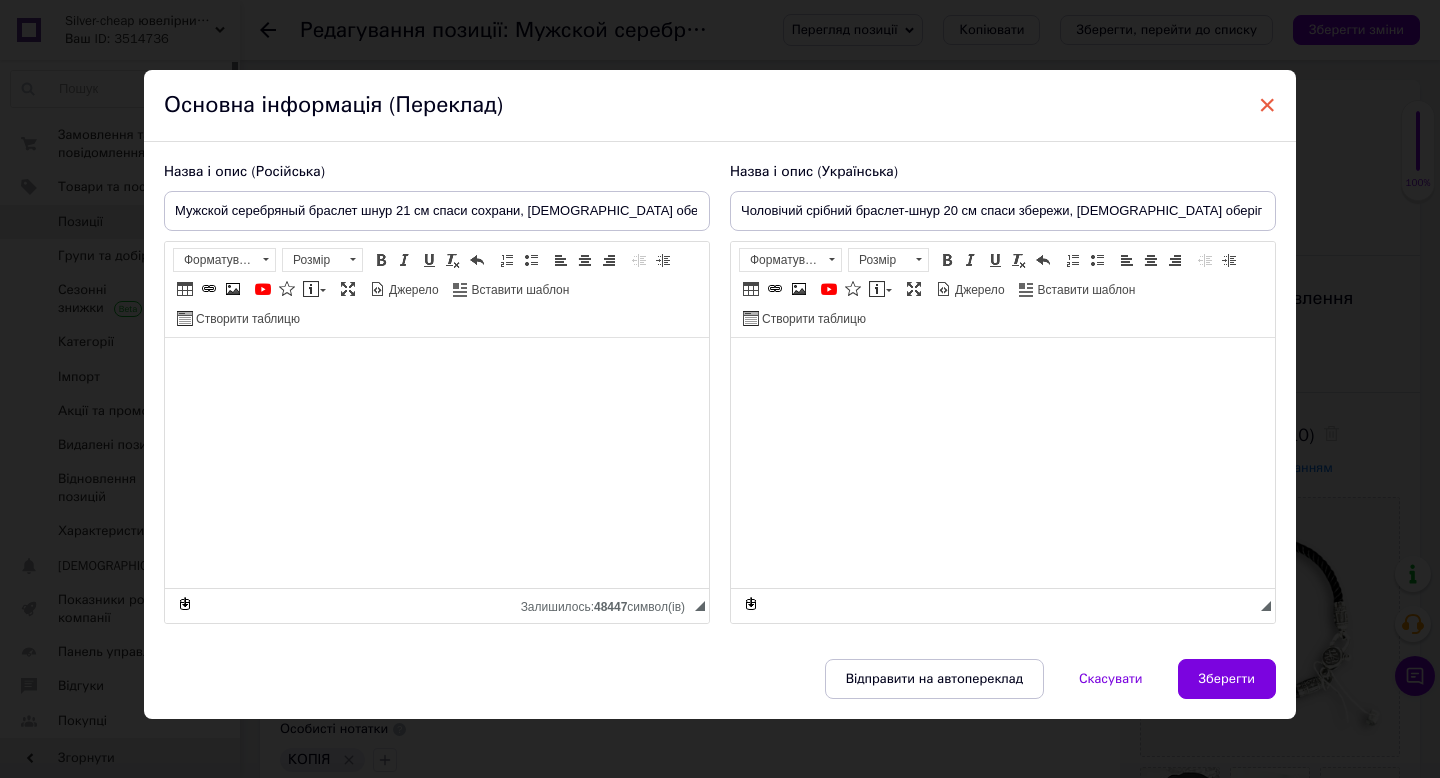 click on "×" at bounding box center [1267, 105] 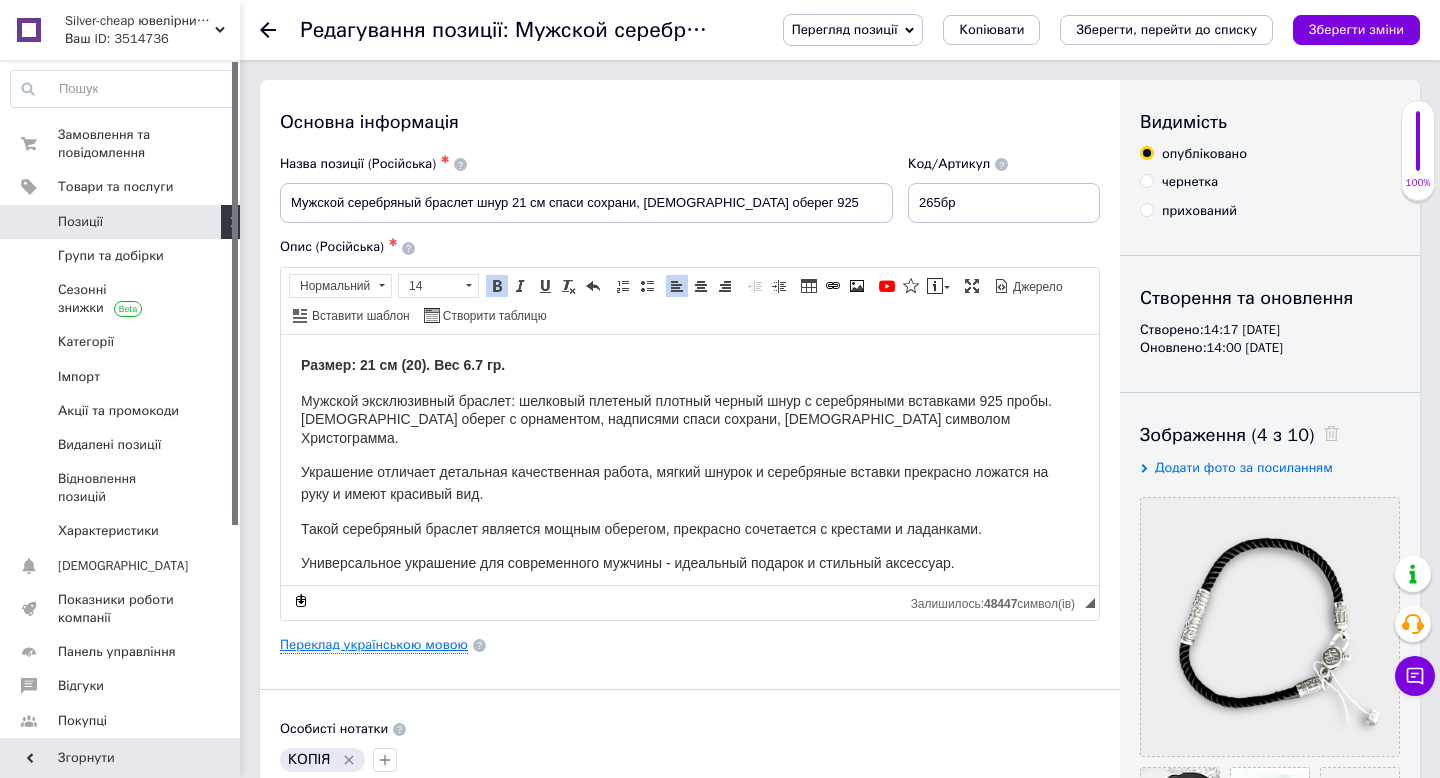 click on "Переклад українською мовою" at bounding box center (374, 645) 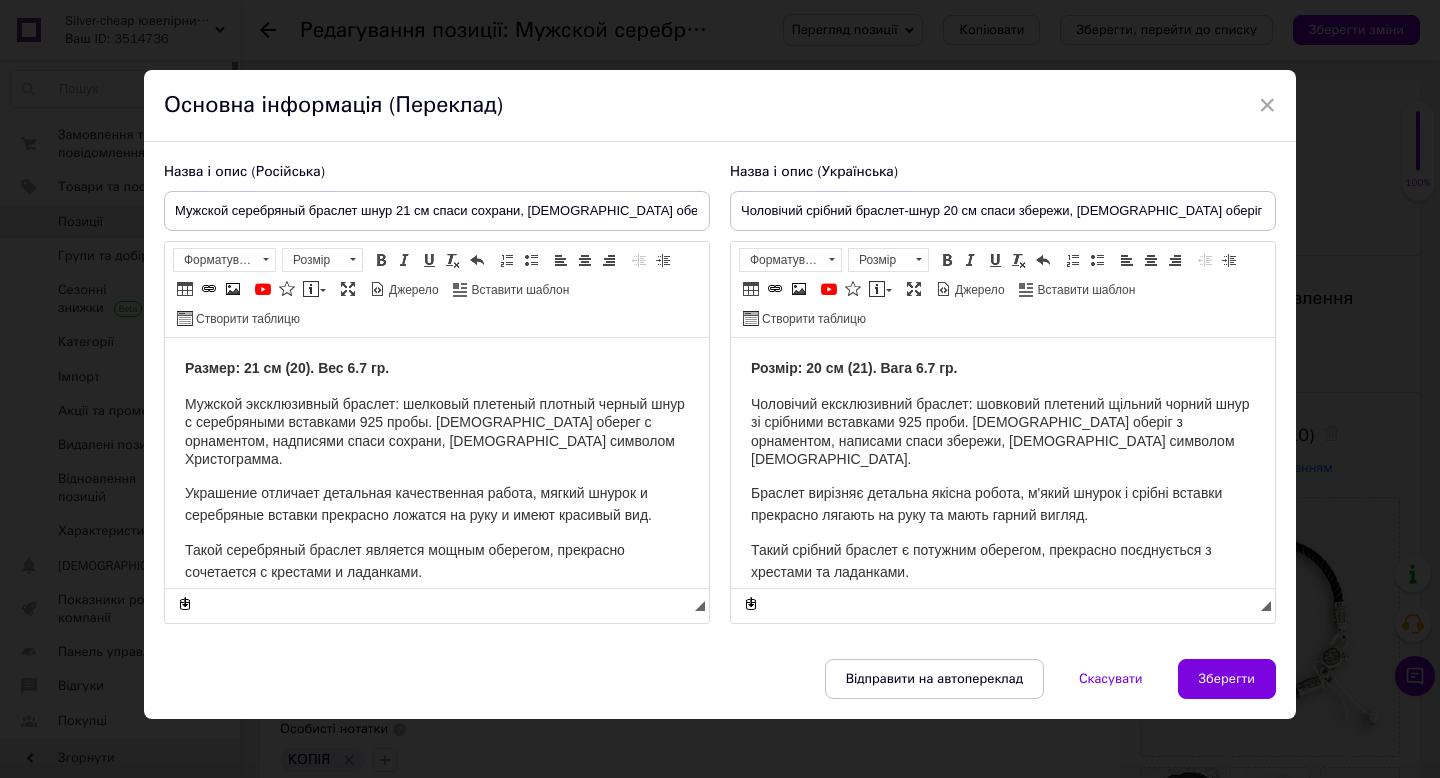 scroll, scrollTop: 0, scrollLeft: 0, axis: both 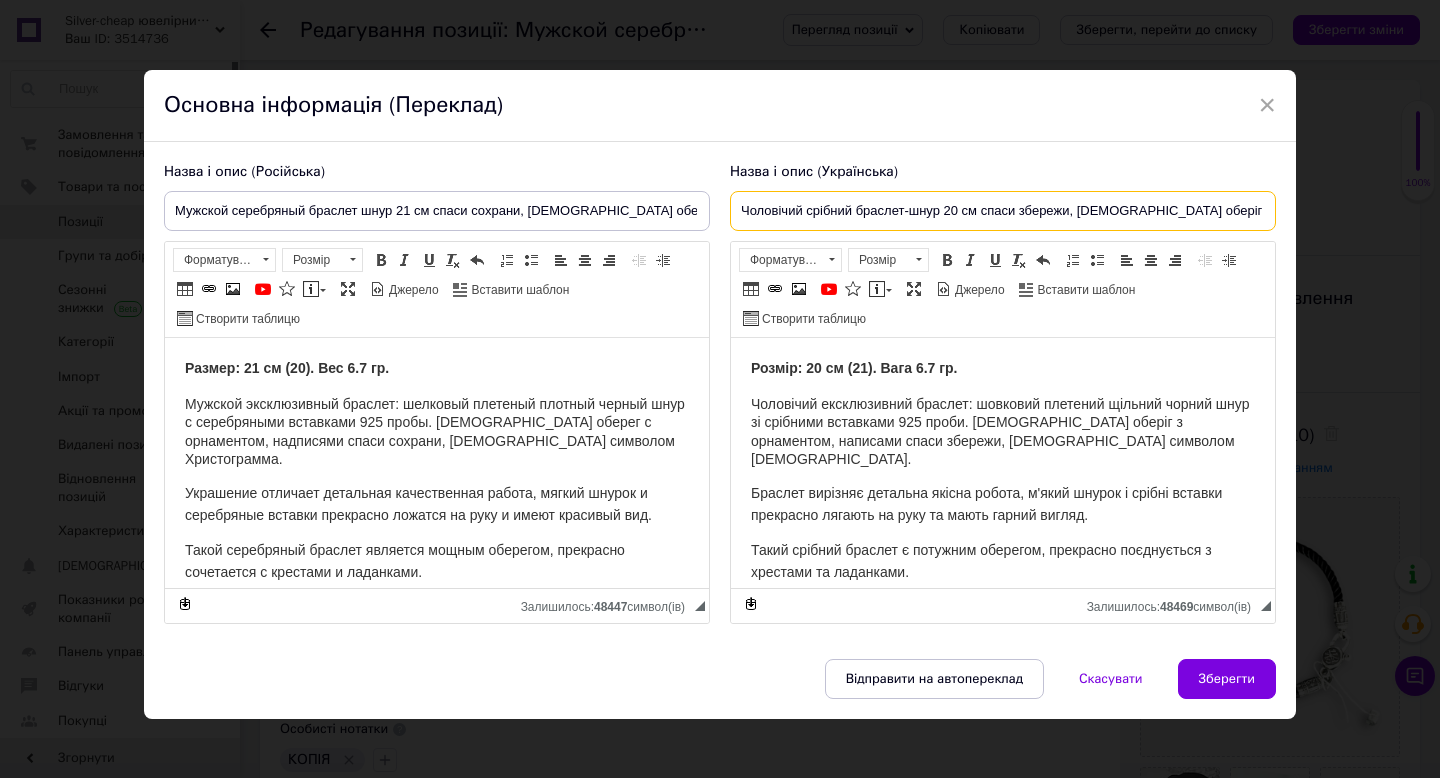 click on "Чоловічий срібний браслет-шнур 20 см спаси збережи, [DEMOGRAPHIC_DATA] оберіг 925" at bounding box center (1003, 211) 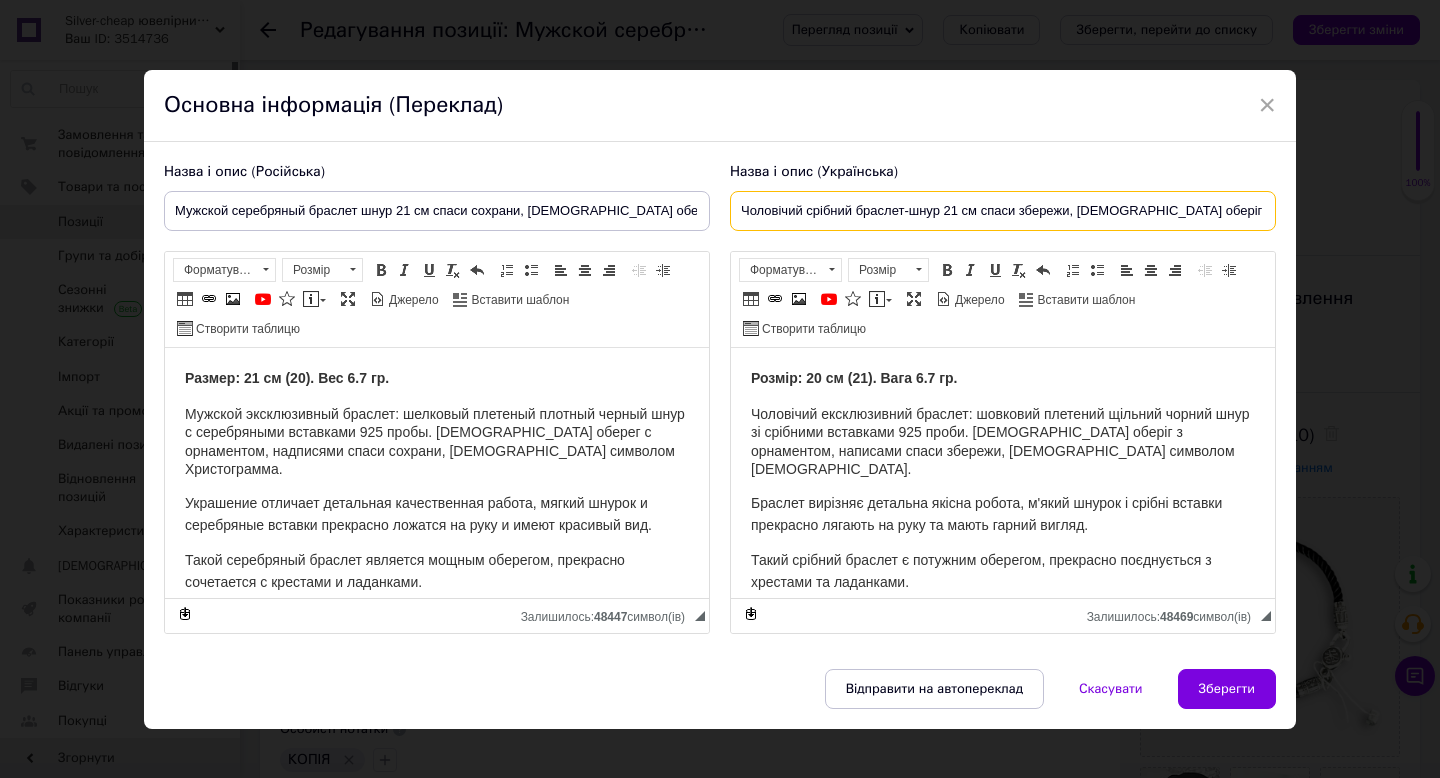 type on "Чоловічий срібний браслет-шнур 21 см спаси збережи, православний оберіг 925" 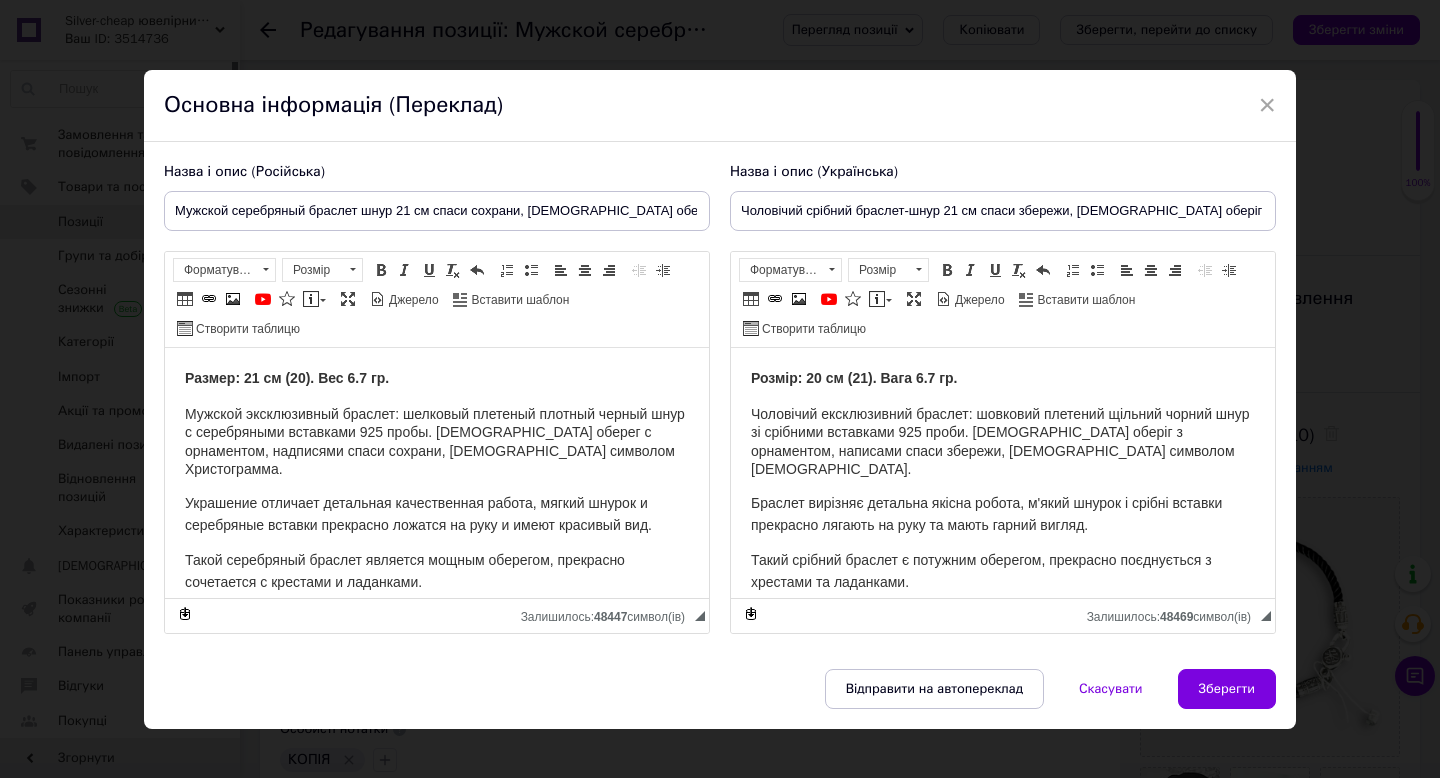 click on "Розмір: 20 см (21). Вага 6.7 гр." at bounding box center (854, 378) 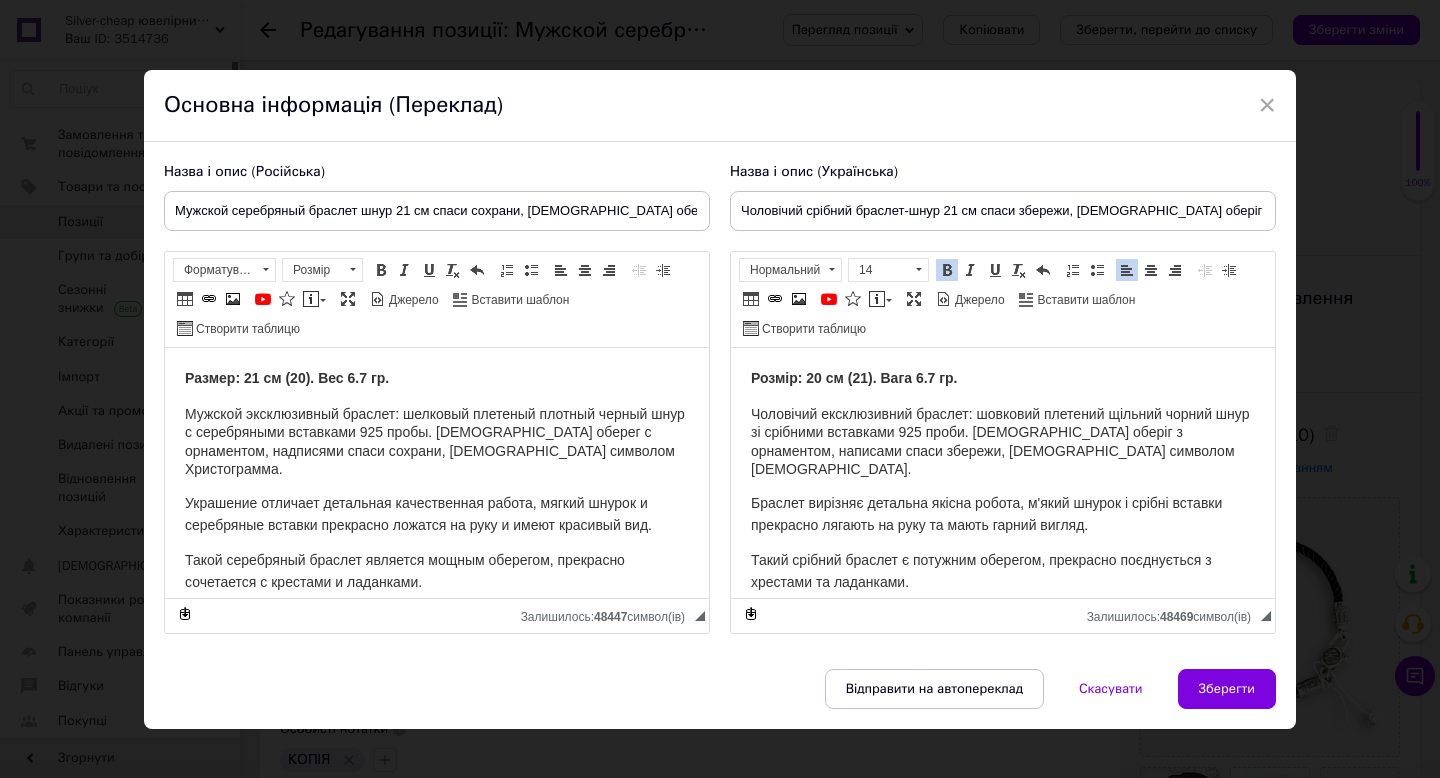 type 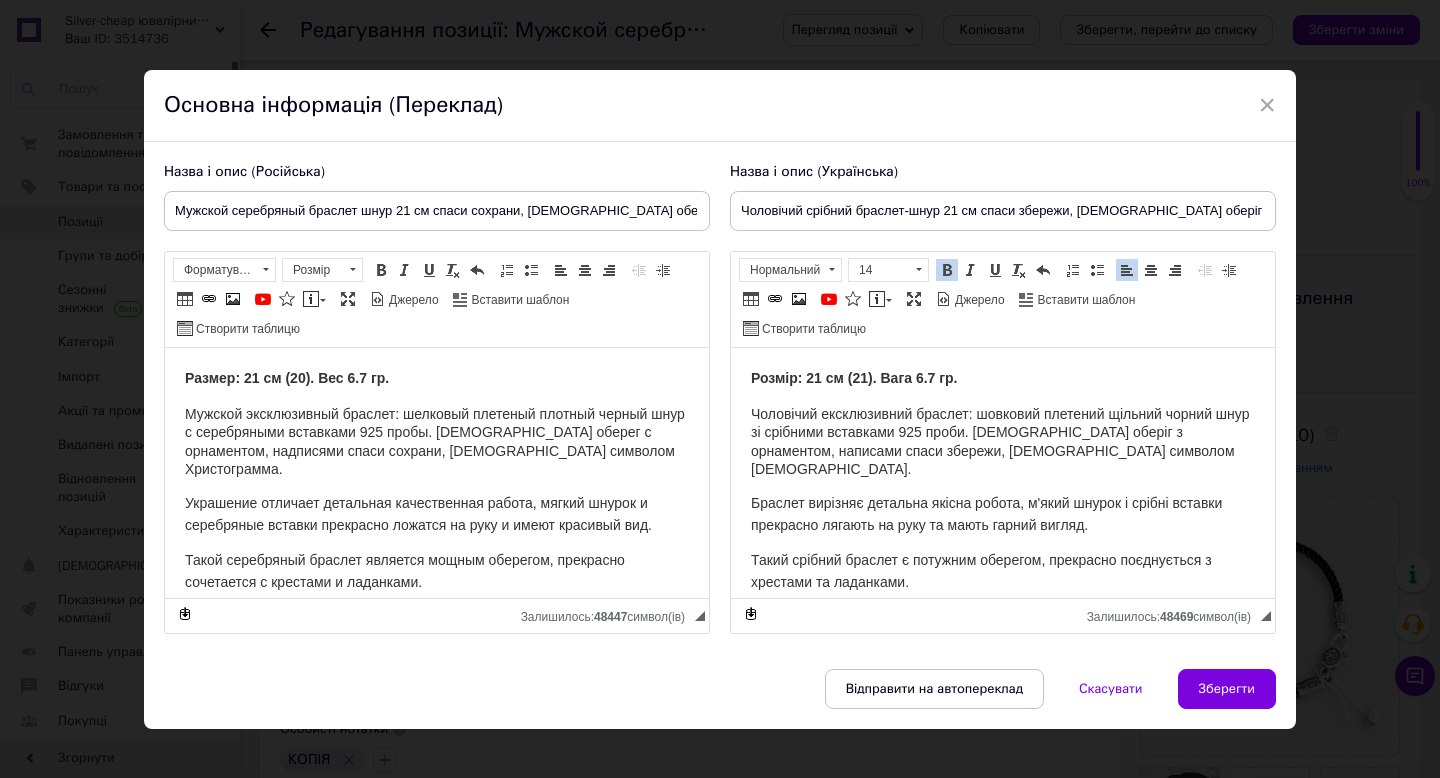 click on "Розмір: 21 см (21). Вага 6.7 гр." at bounding box center [854, 378] 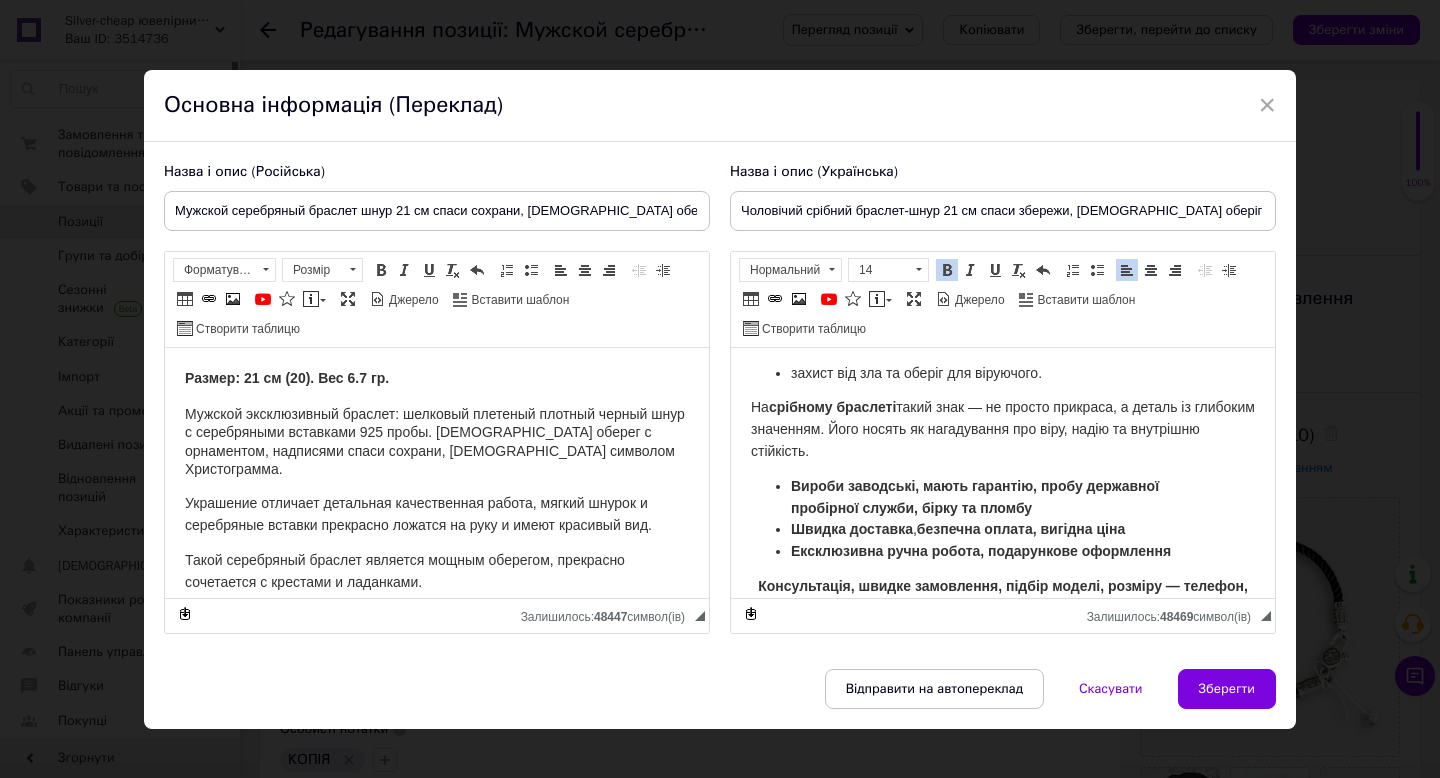 scroll, scrollTop: 682, scrollLeft: 0, axis: vertical 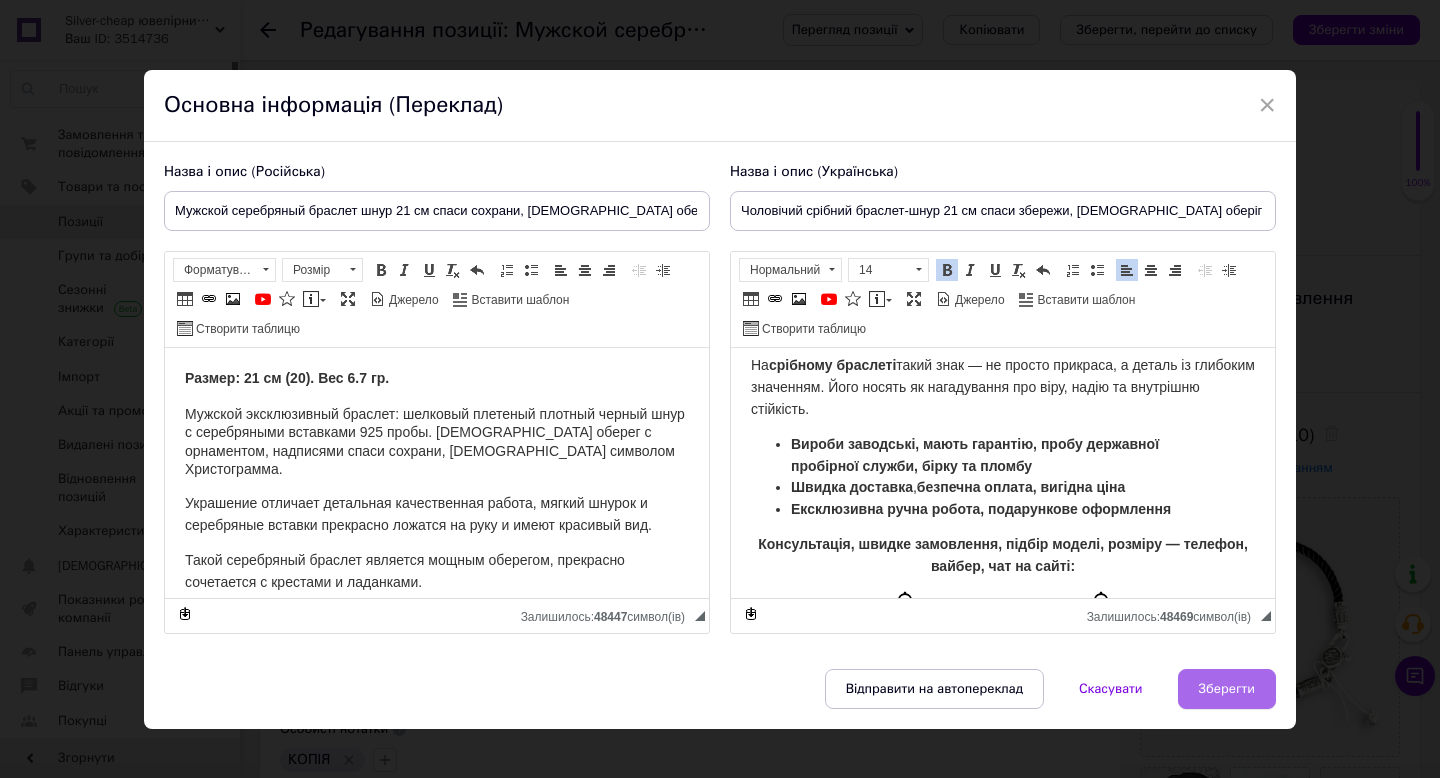 click on "Зберегти" at bounding box center [1227, 689] 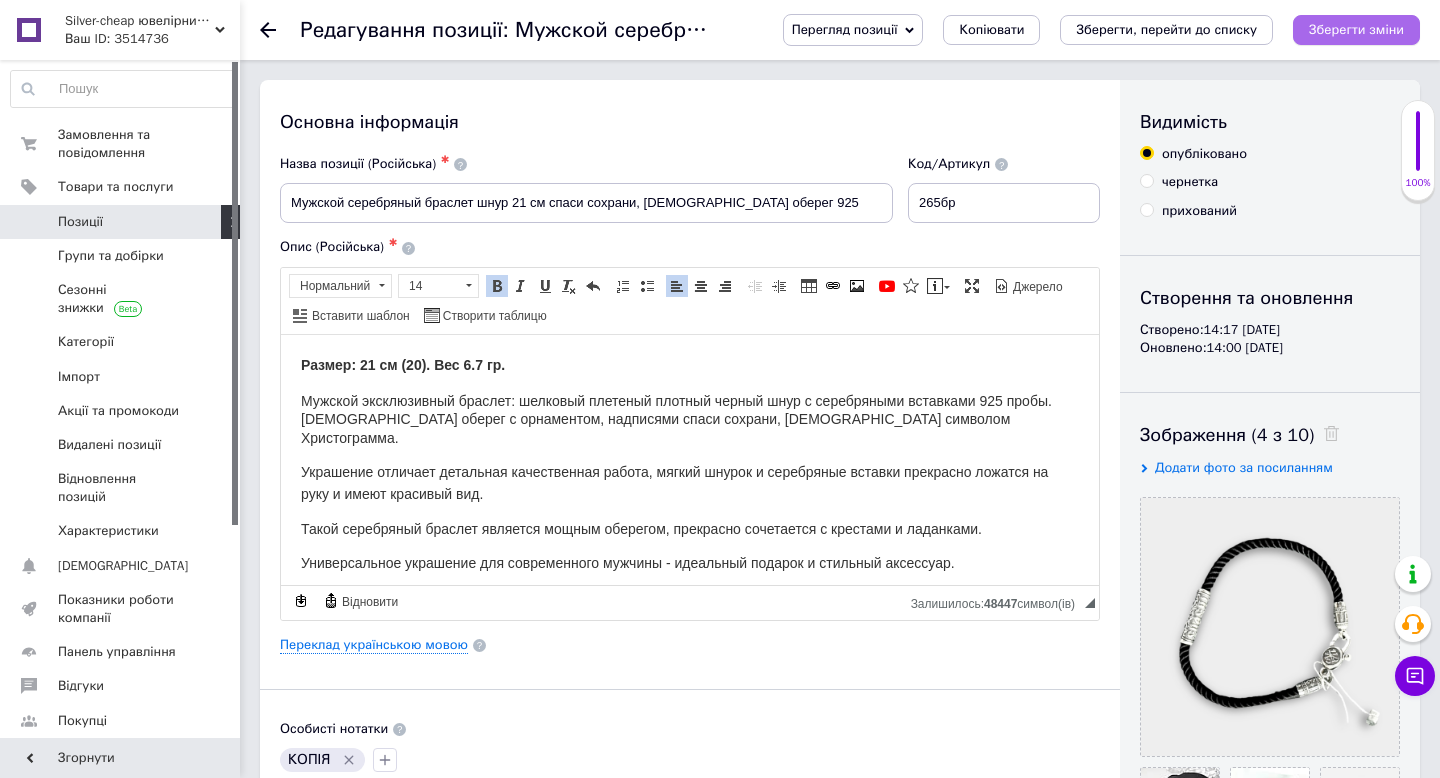 click on "Зберегти зміни" at bounding box center [1356, 29] 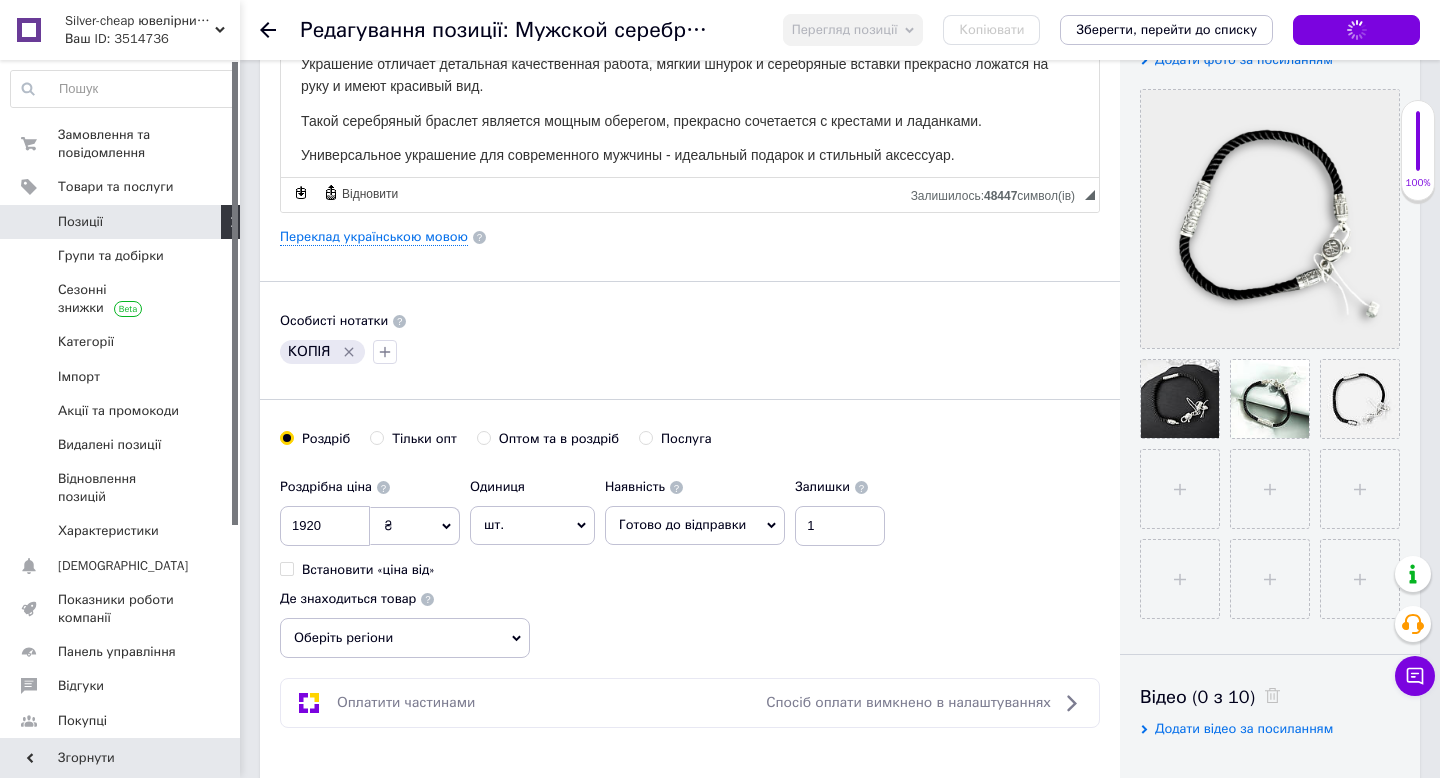 scroll, scrollTop: 490, scrollLeft: 0, axis: vertical 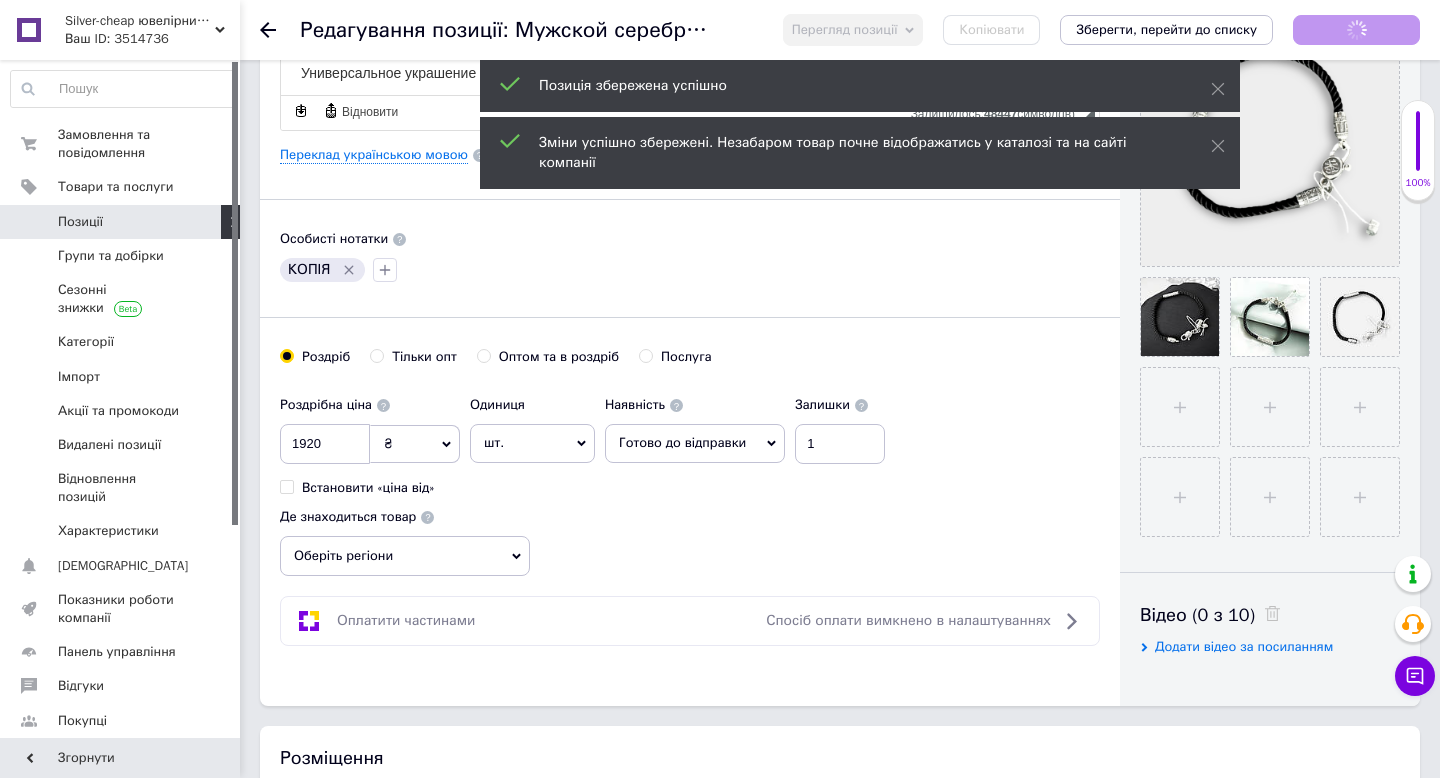 click 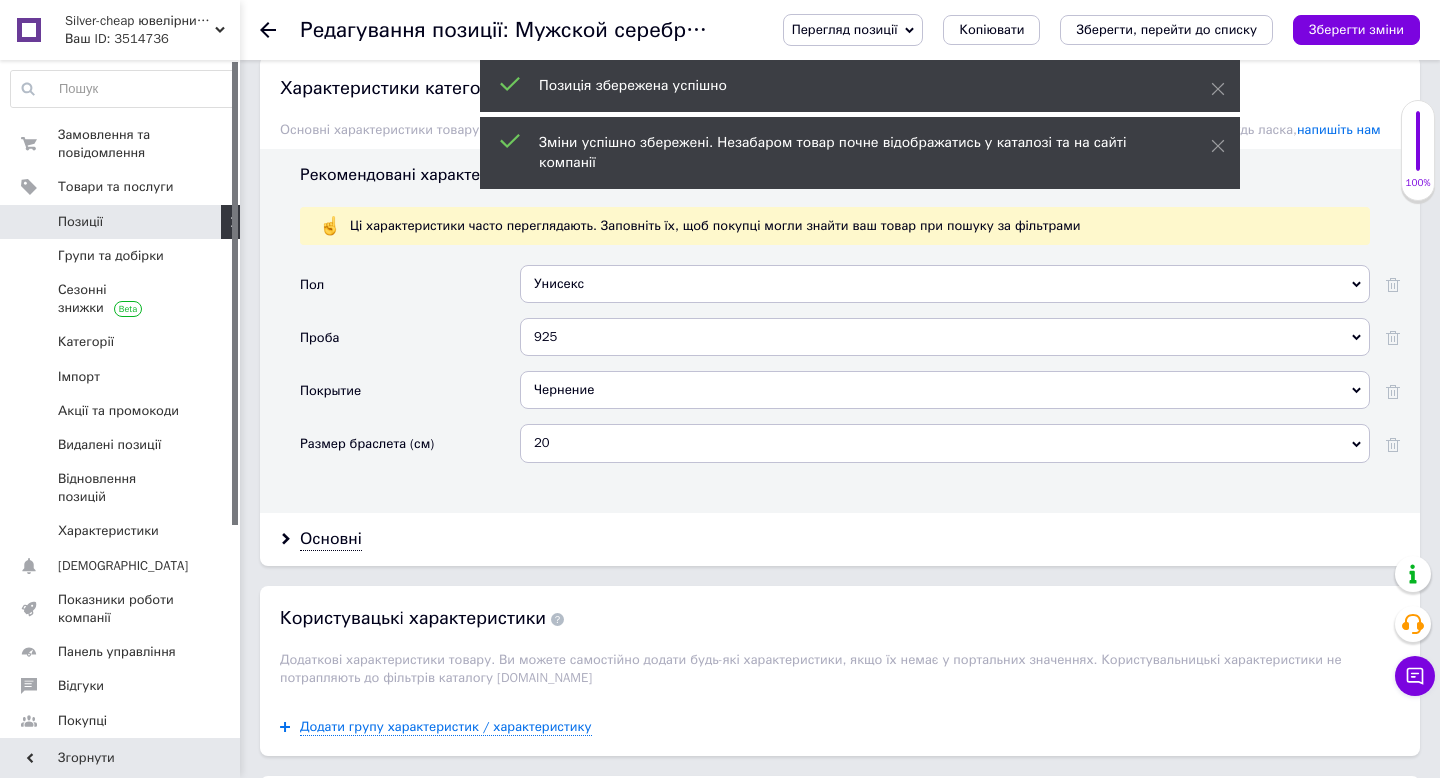 scroll, scrollTop: 1896, scrollLeft: 0, axis: vertical 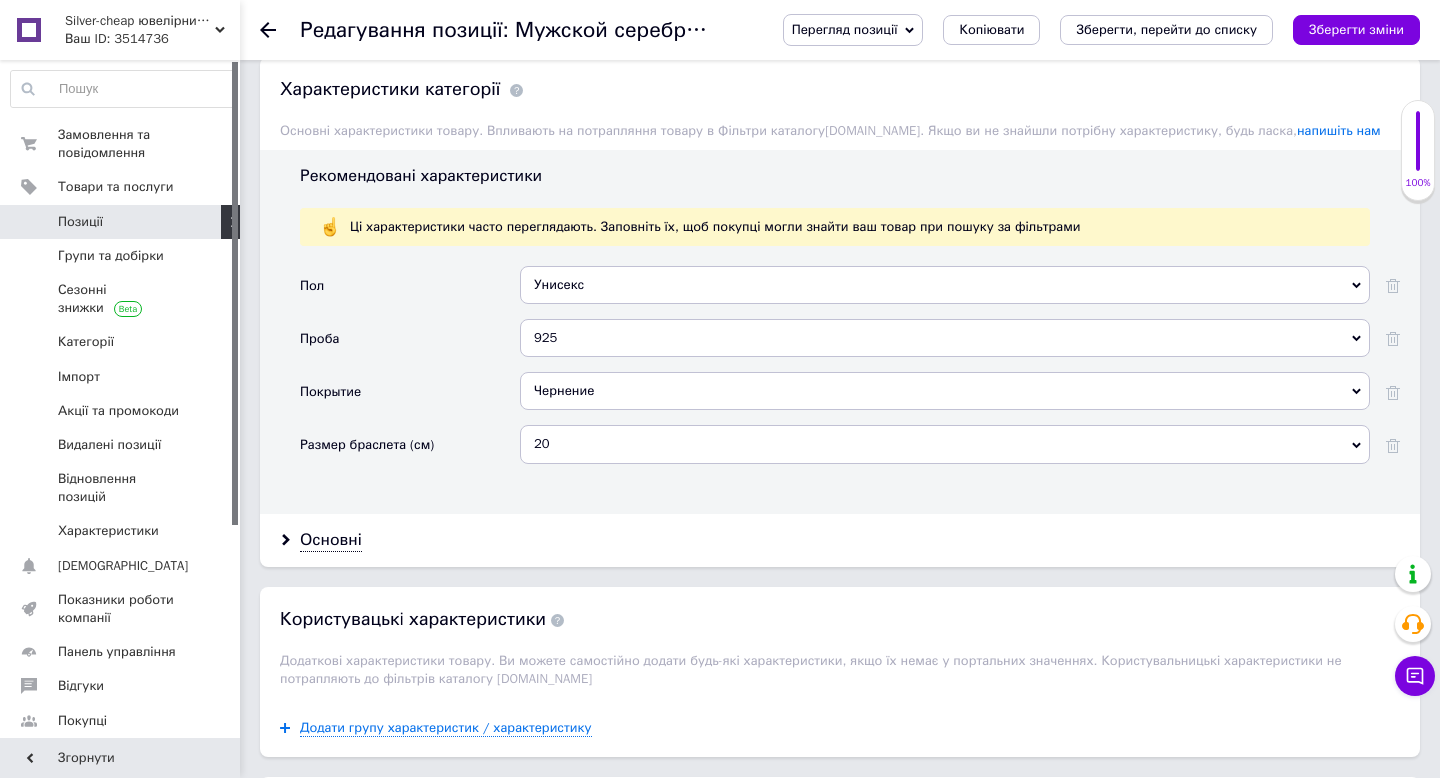click on "20" at bounding box center (945, 444) 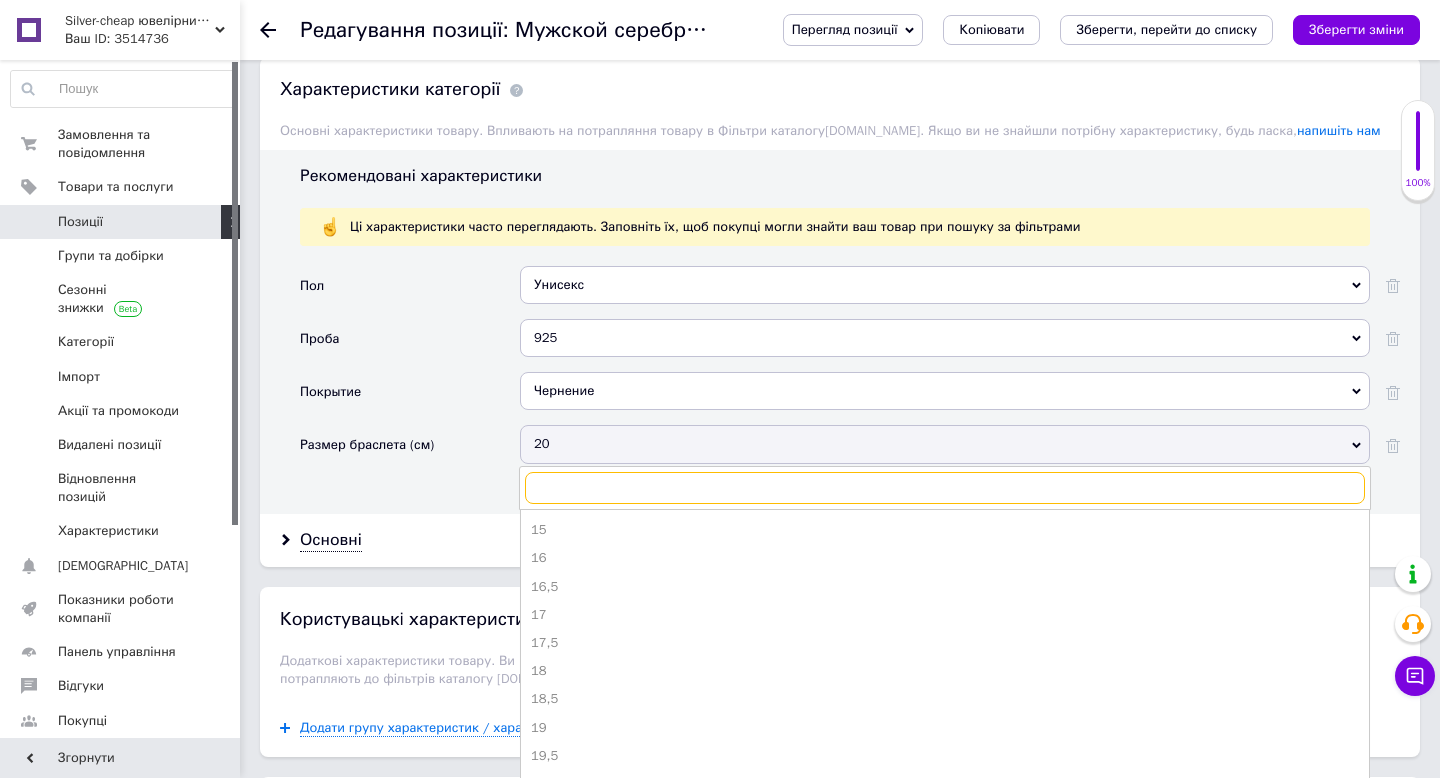 scroll, scrollTop: 133, scrollLeft: 0, axis: vertical 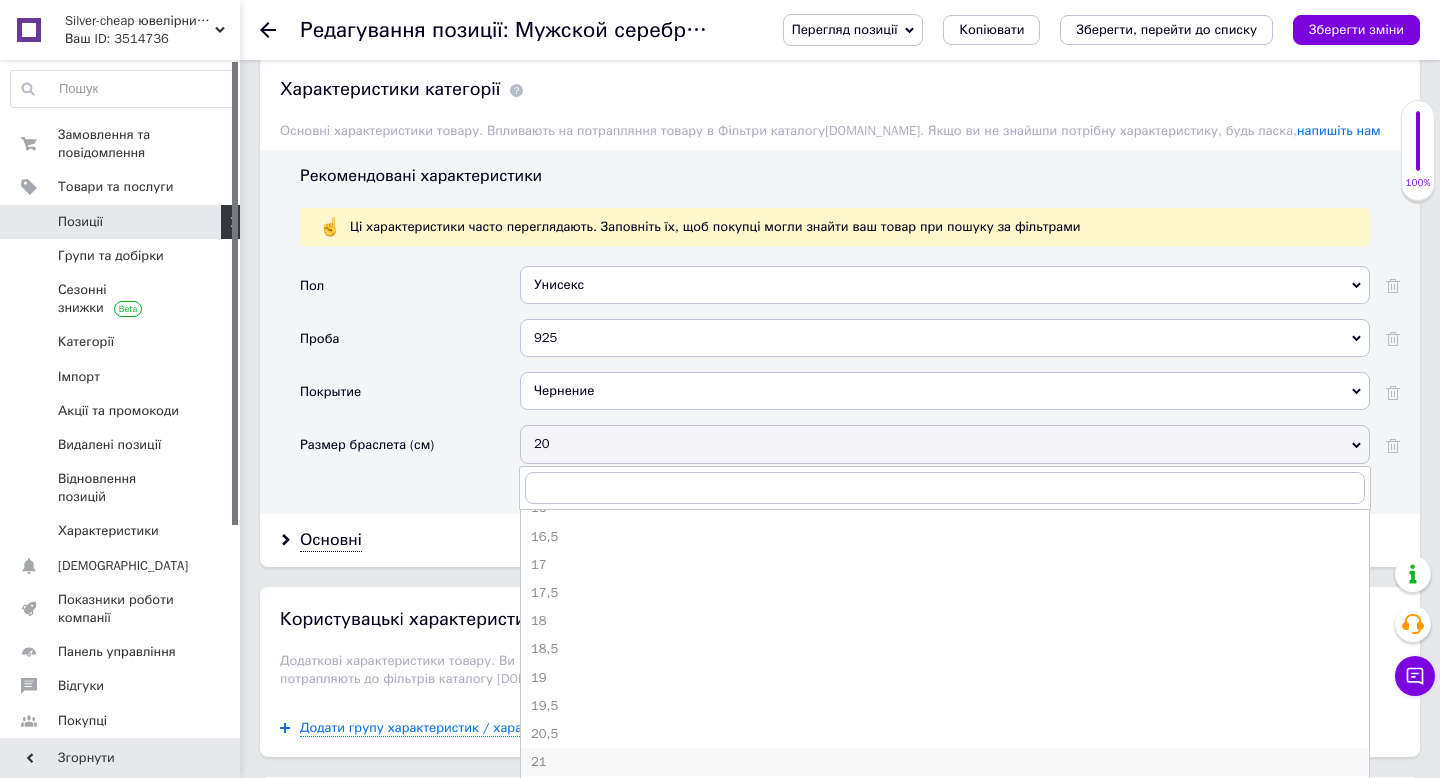 click on "21" at bounding box center [945, 762] 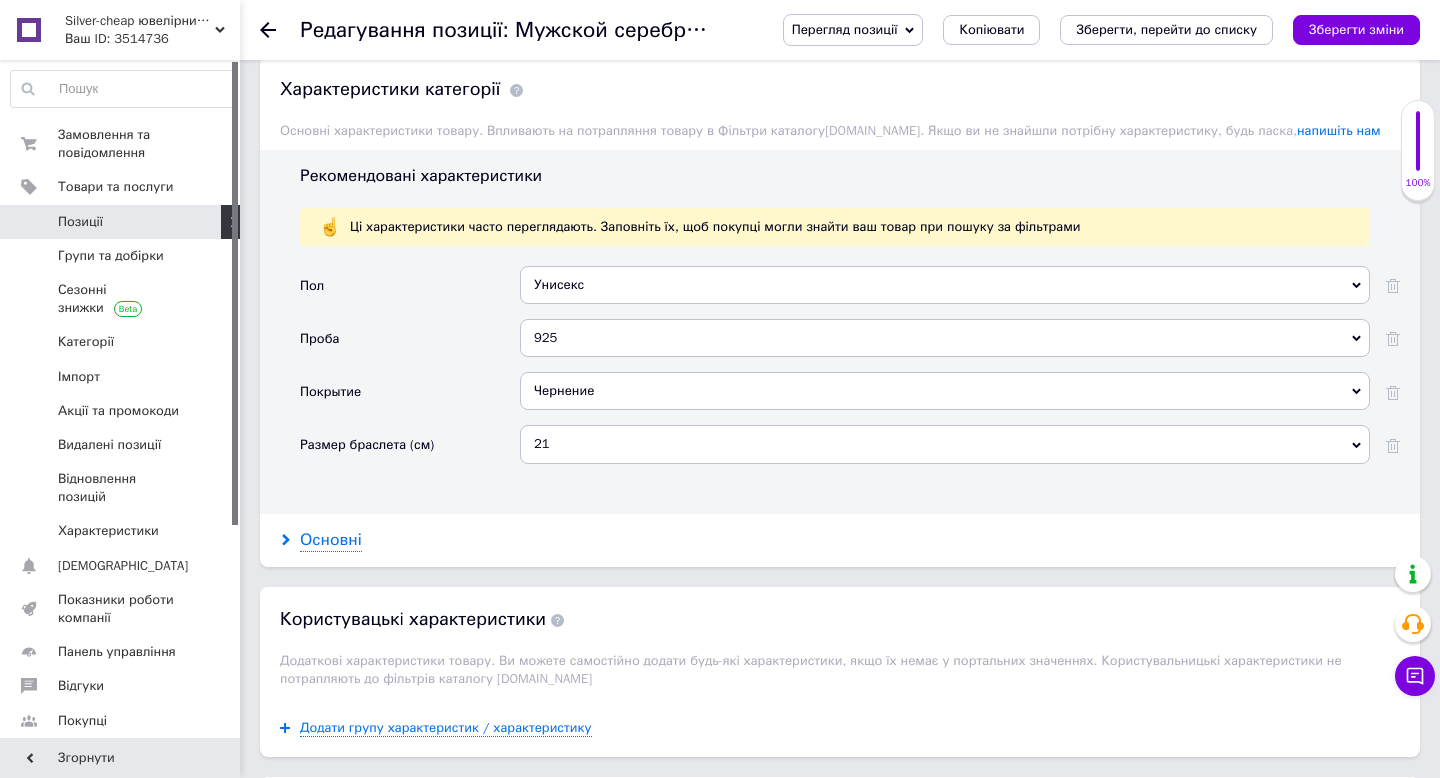 click on "Основні" at bounding box center [331, 540] 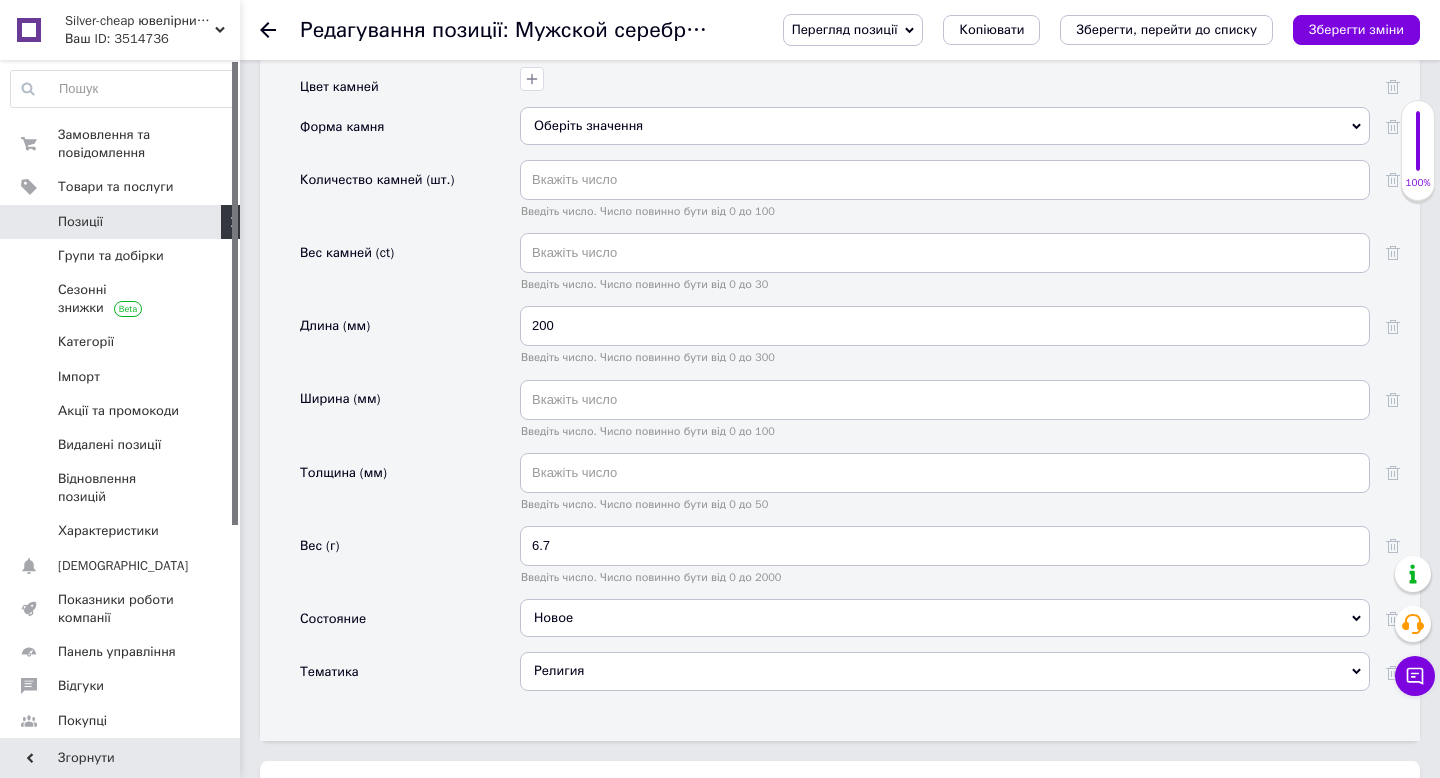 scroll, scrollTop: 2685, scrollLeft: 0, axis: vertical 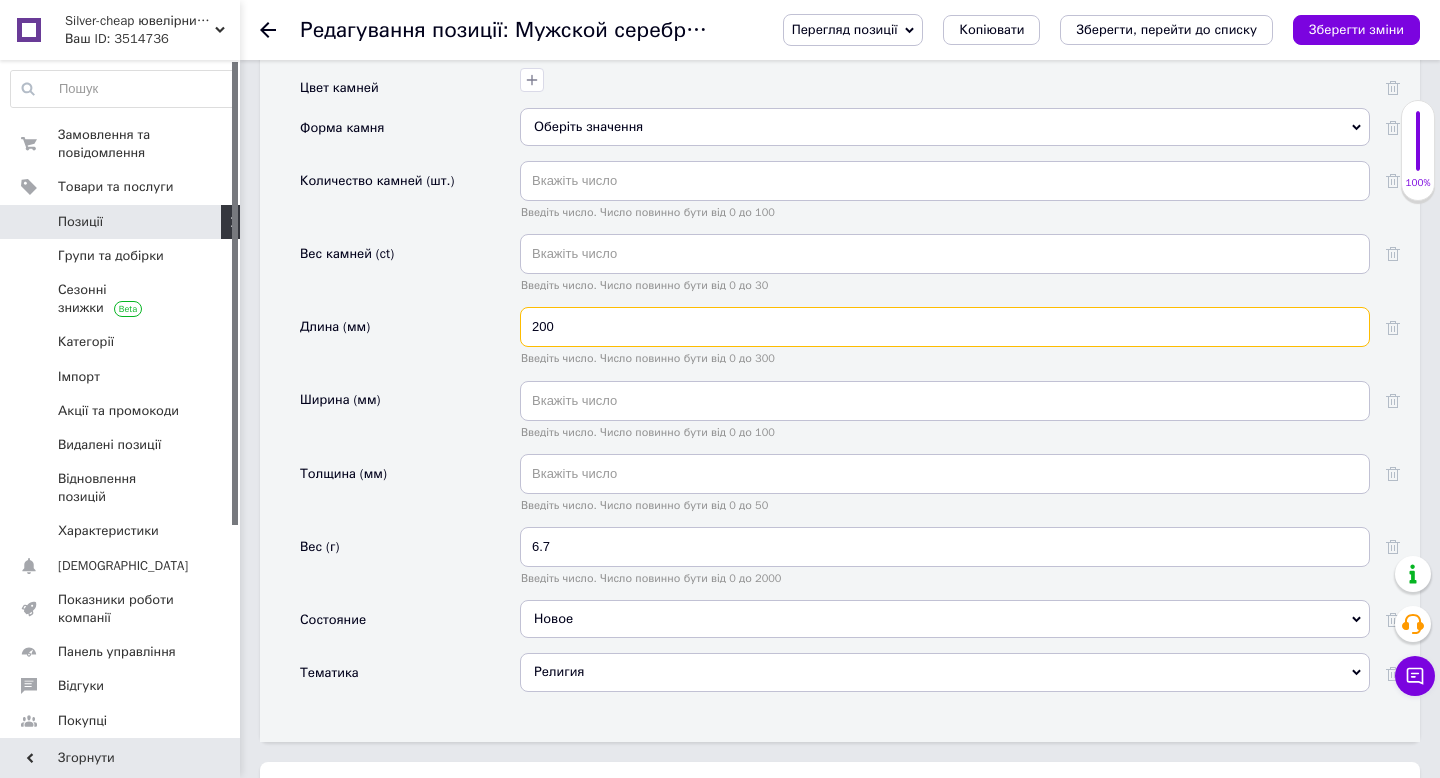 click on "200" at bounding box center (945, 327) 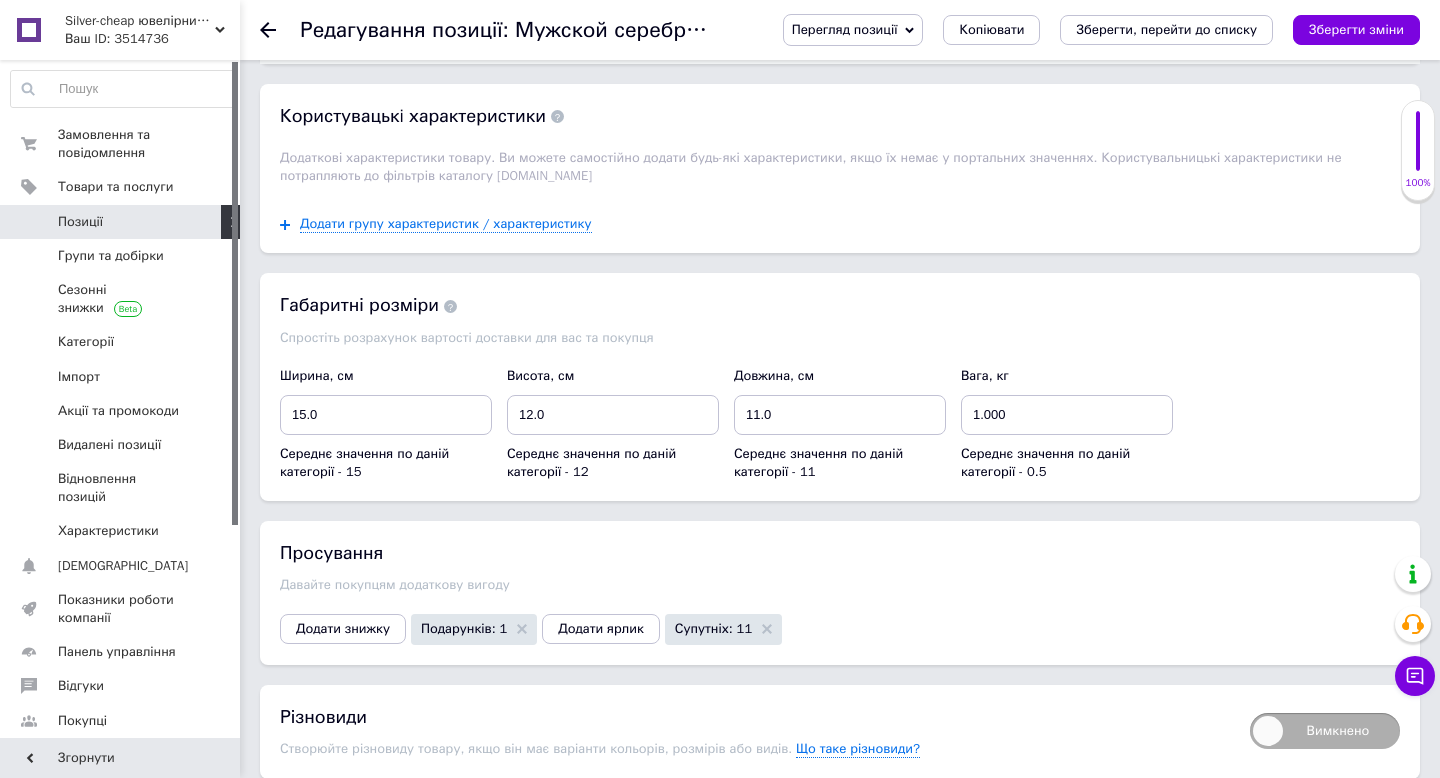 scroll, scrollTop: 3364, scrollLeft: 0, axis: vertical 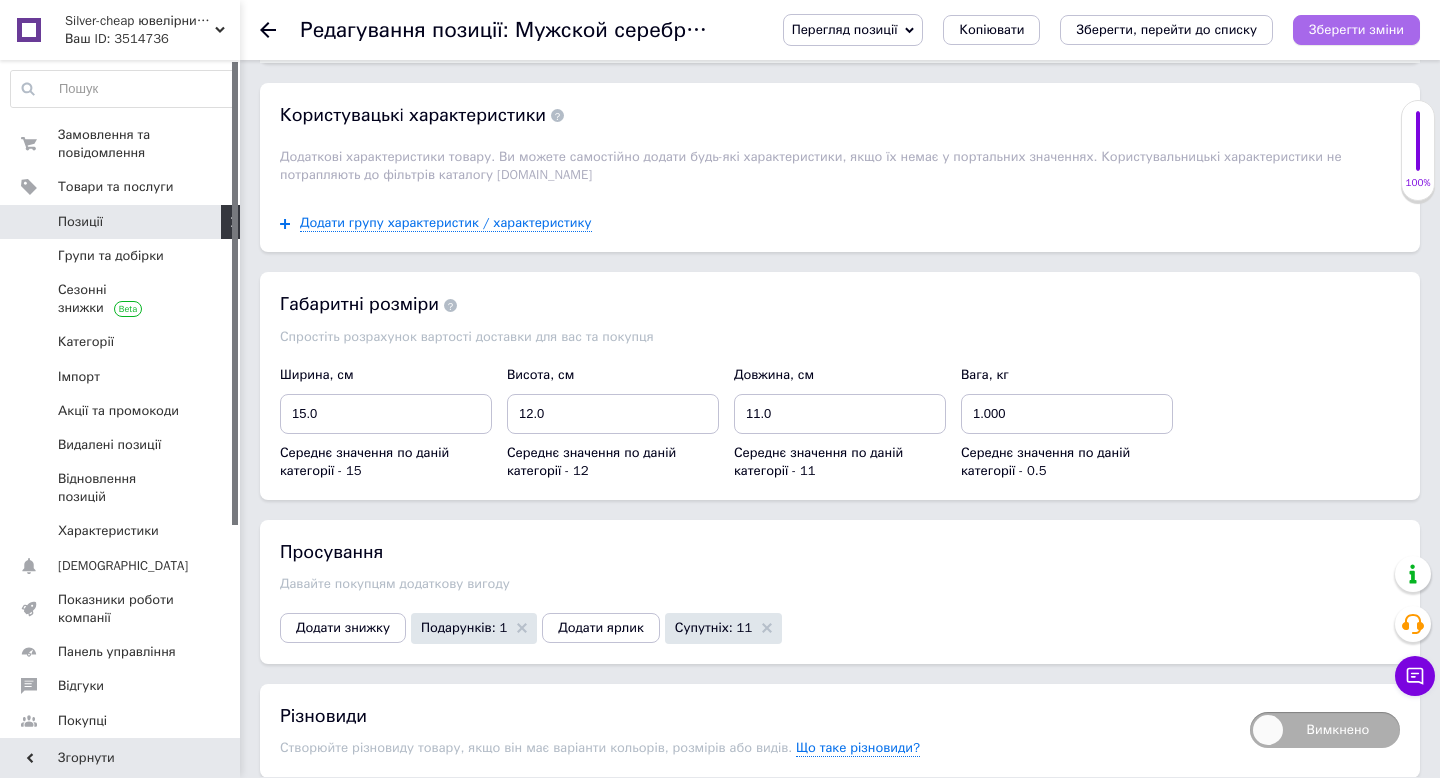 type on "210" 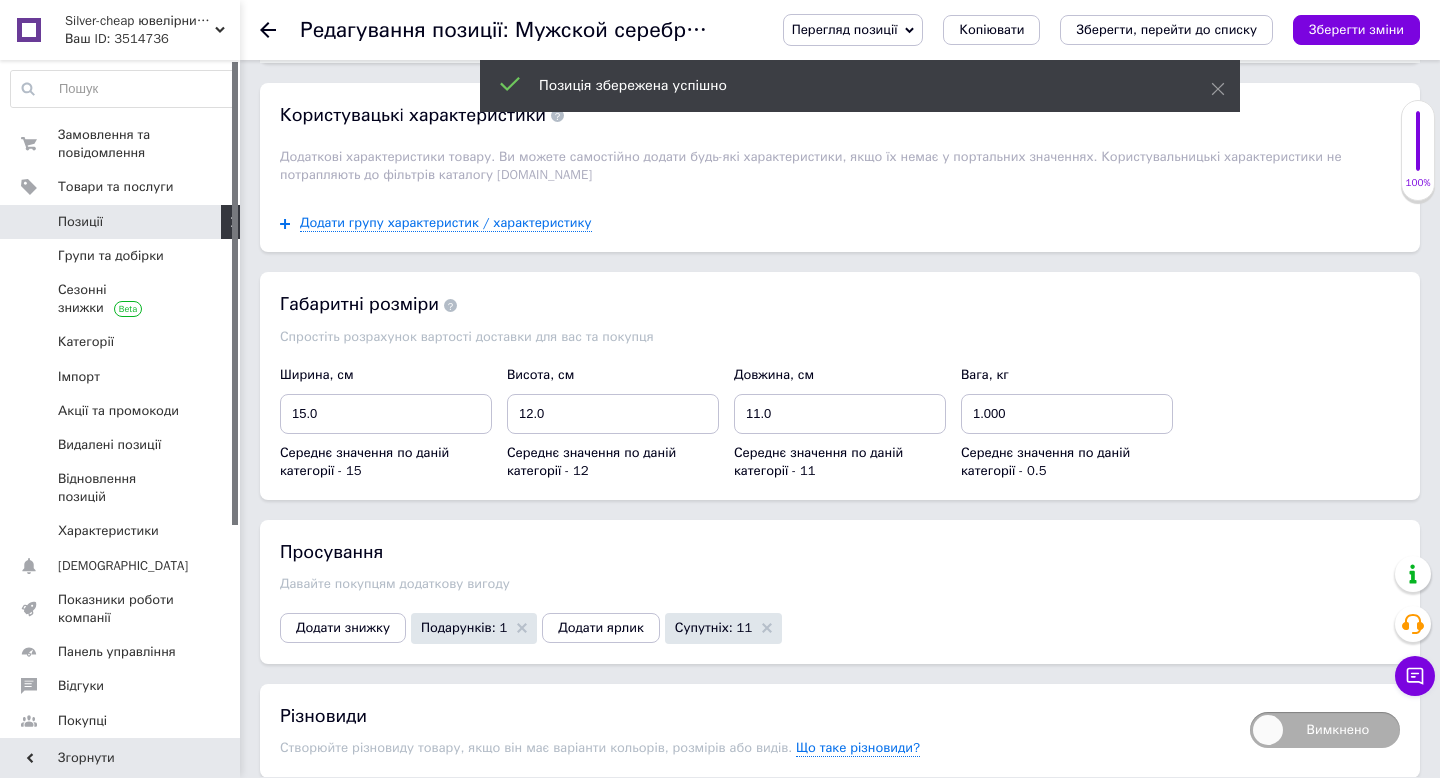 click on "Позиції" at bounding box center [121, 222] 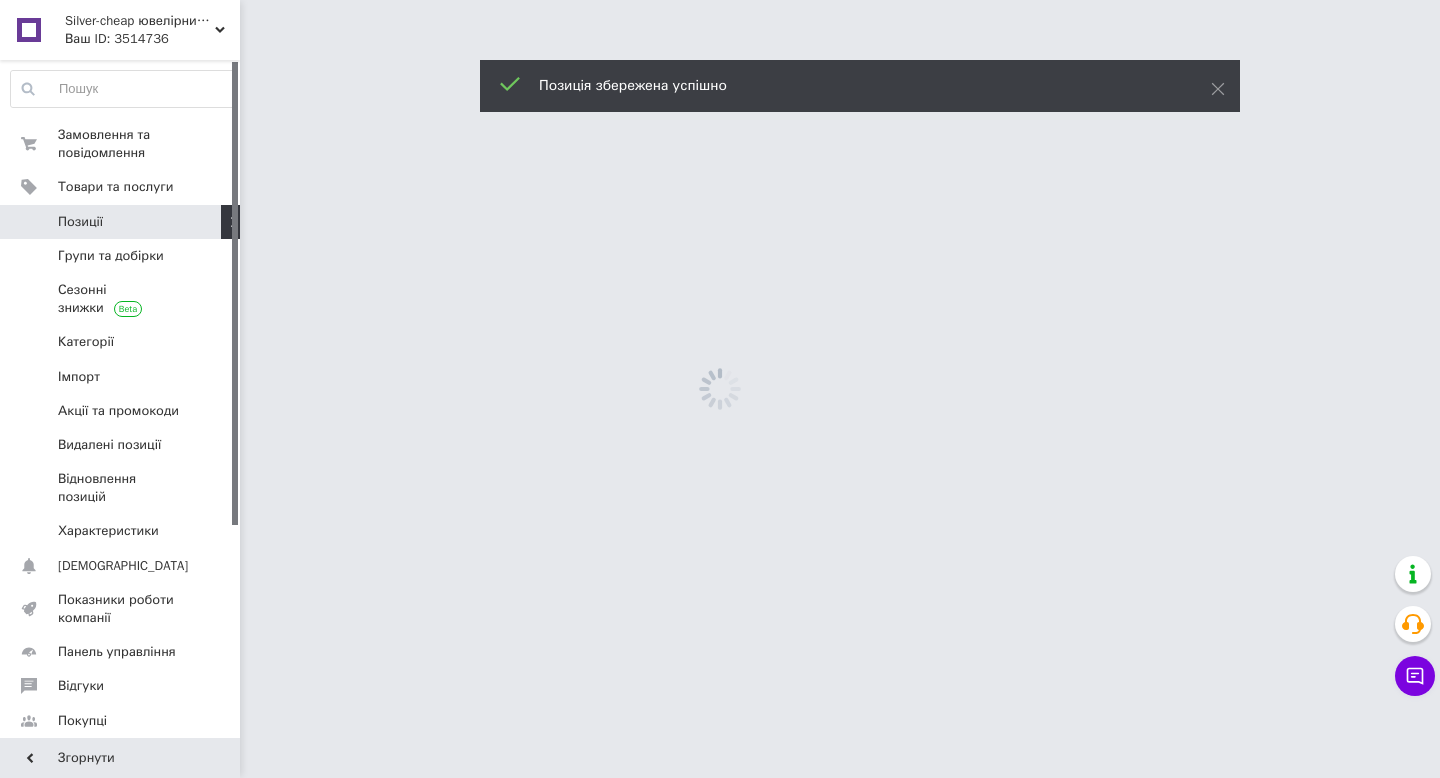 scroll, scrollTop: 0, scrollLeft: 0, axis: both 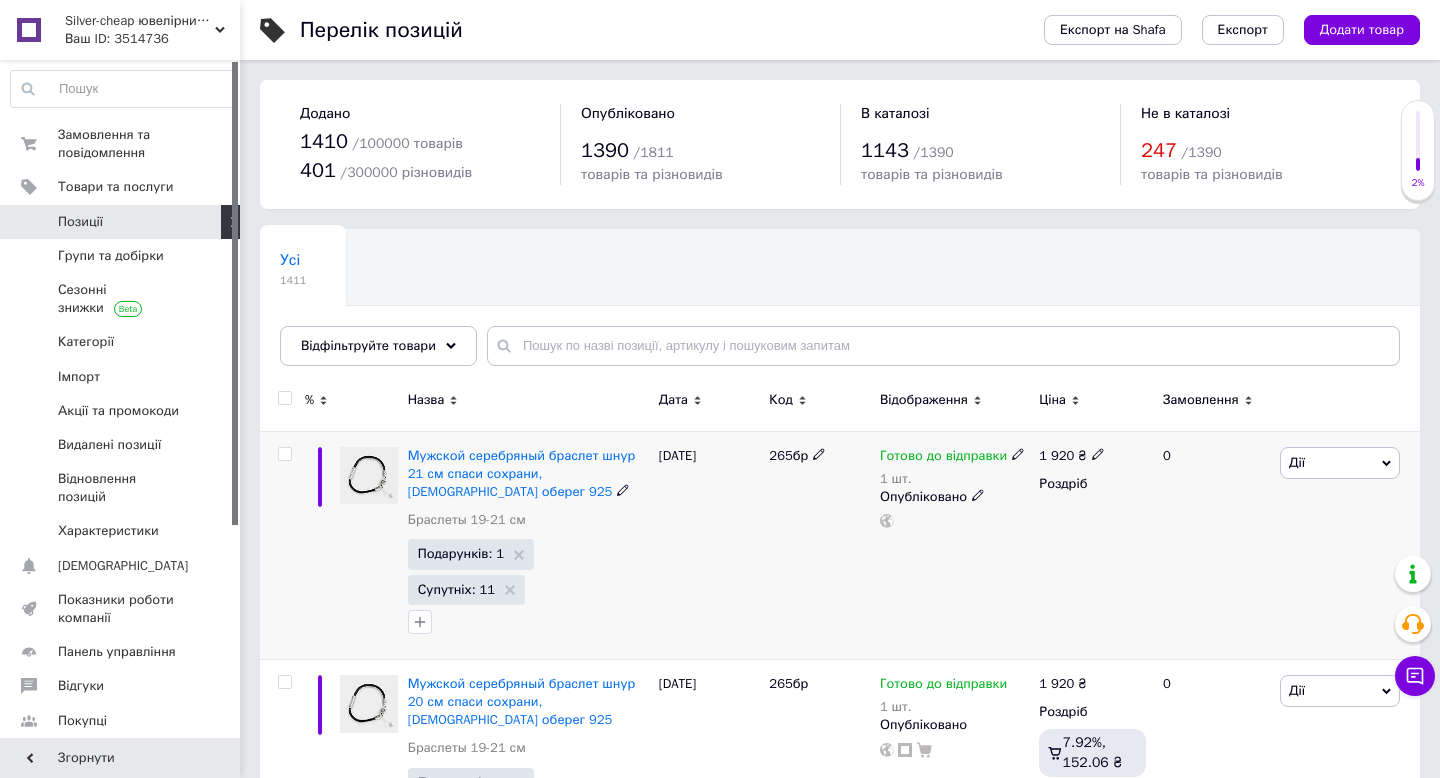 click on "Дії" at bounding box center [1297, 462] 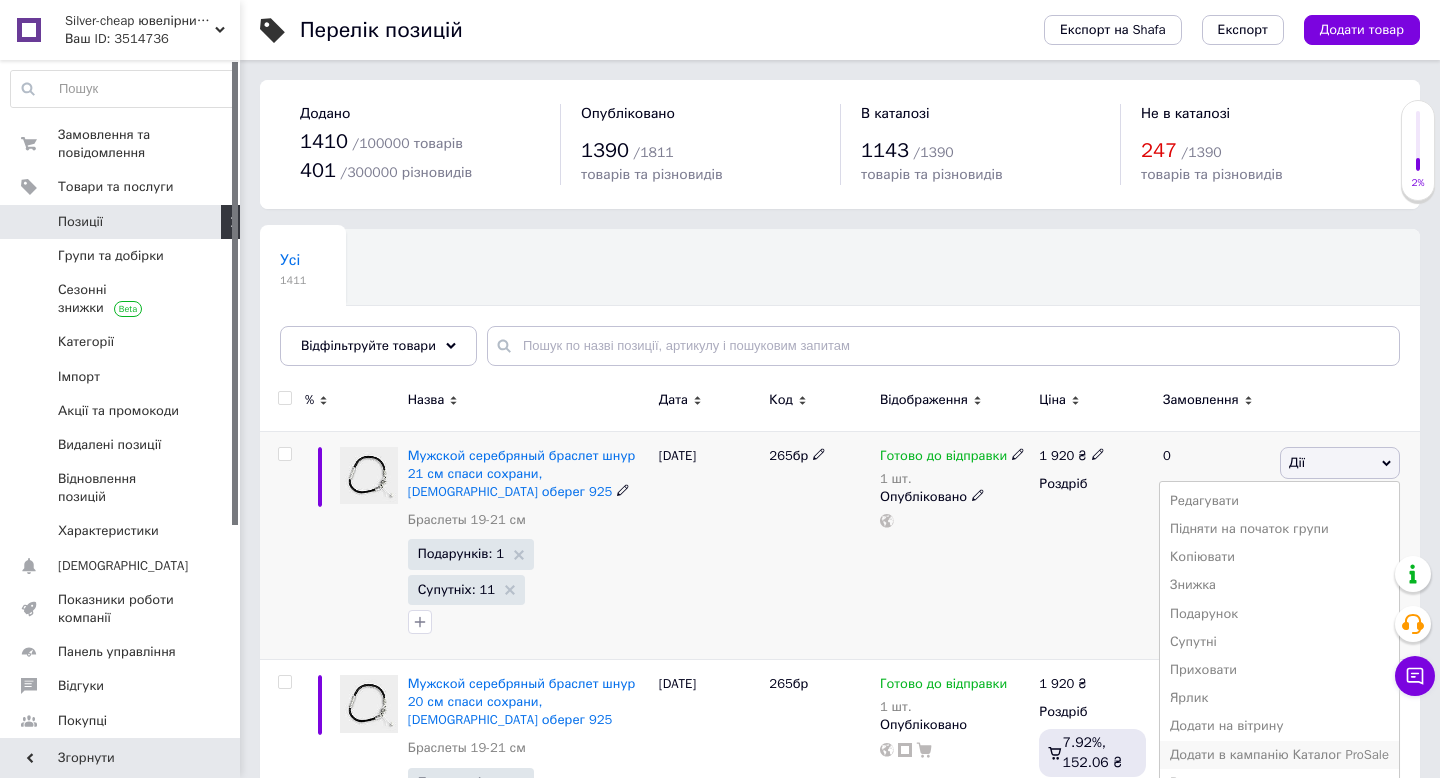 click on "Додати в кампанію Каталог ProSale" at bounding box center (1279, 755) 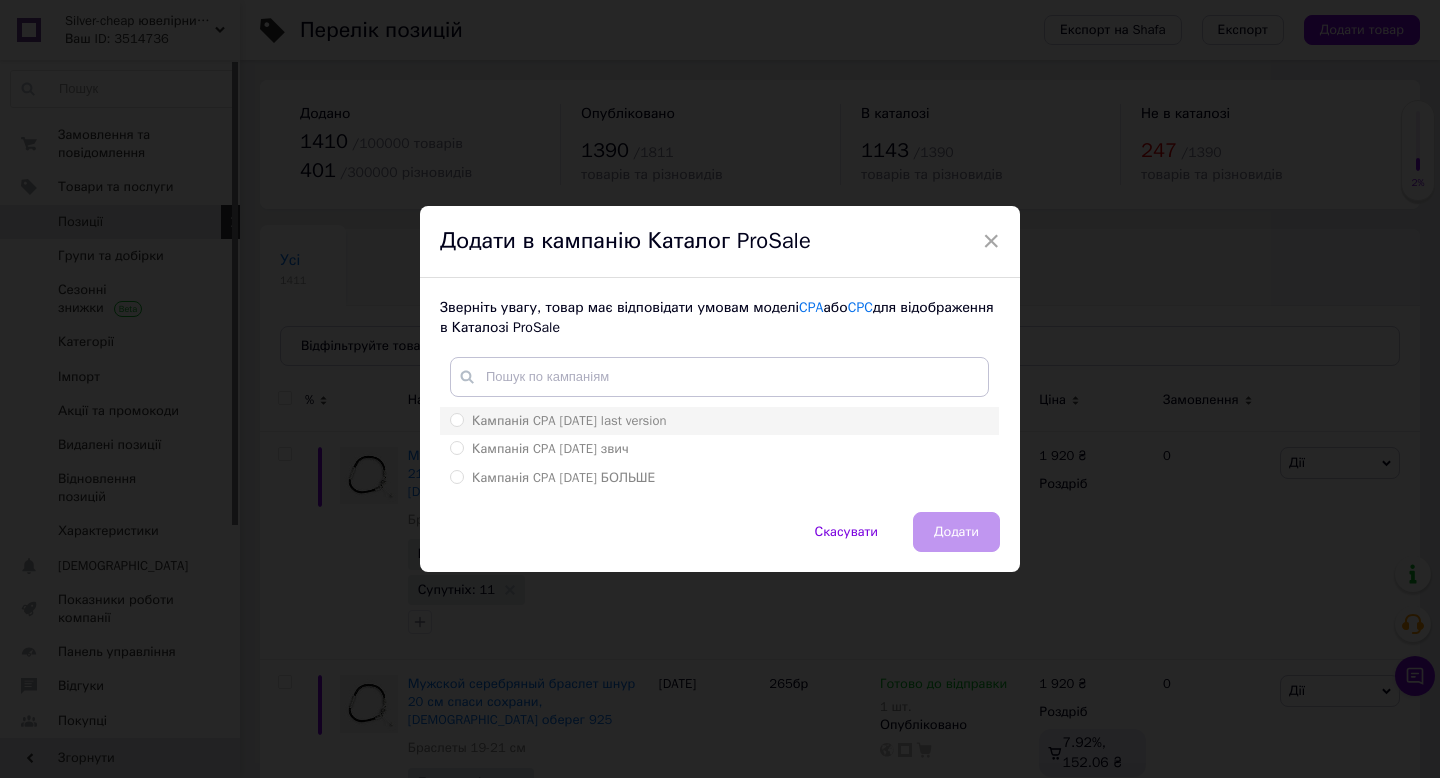 click on "Кампанія CPA 17.07.2022 last version" at bounding box center (719, 421) 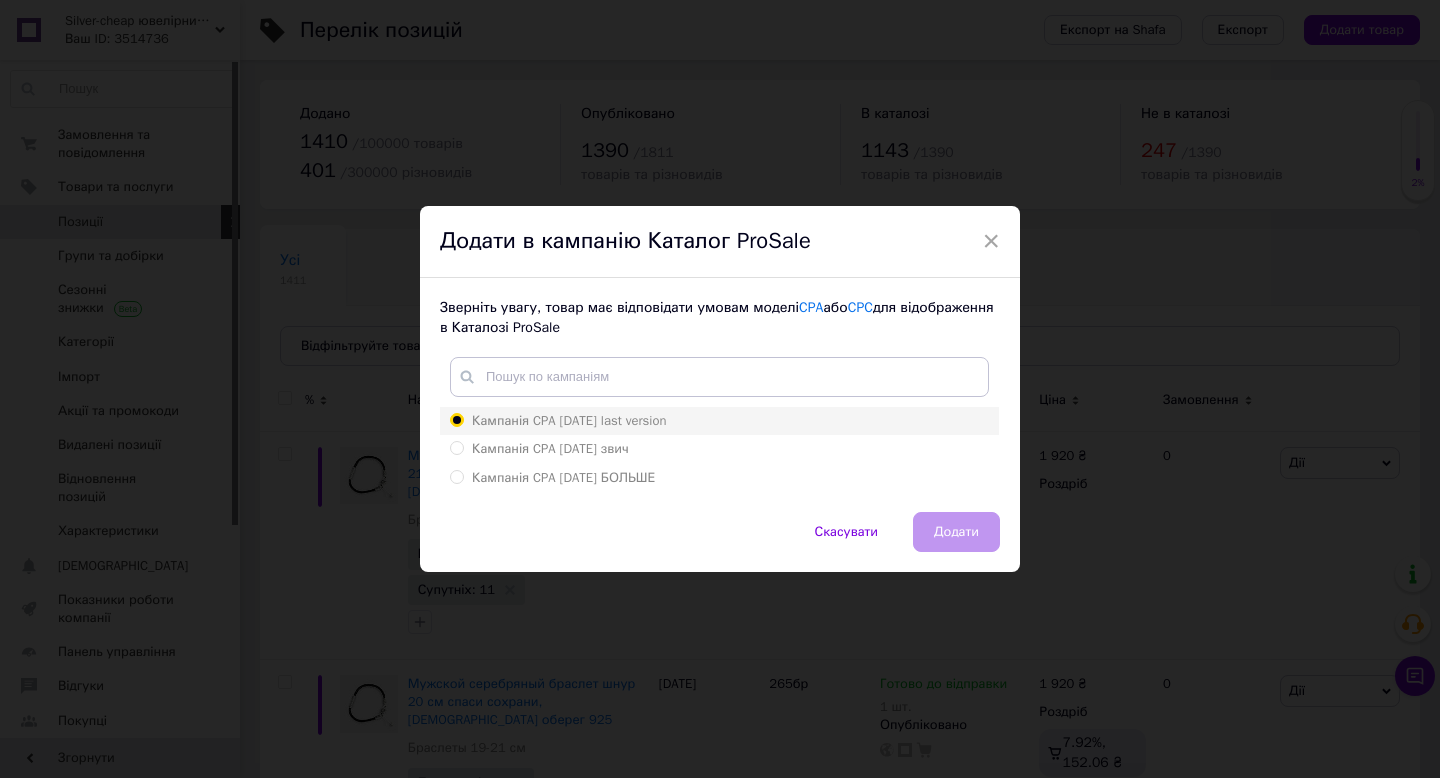 radio on "true" 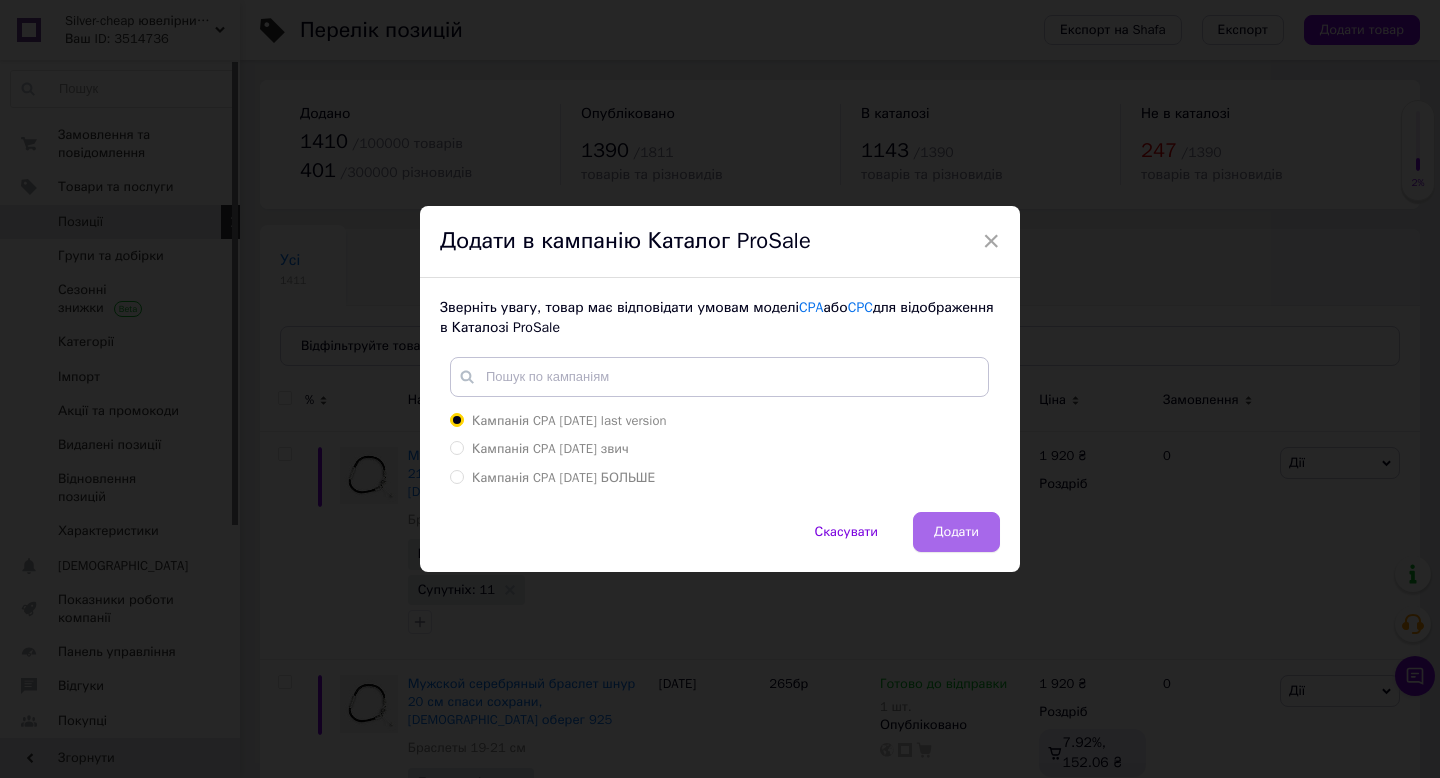 click on "Додати" at bounding box center [956, 532] 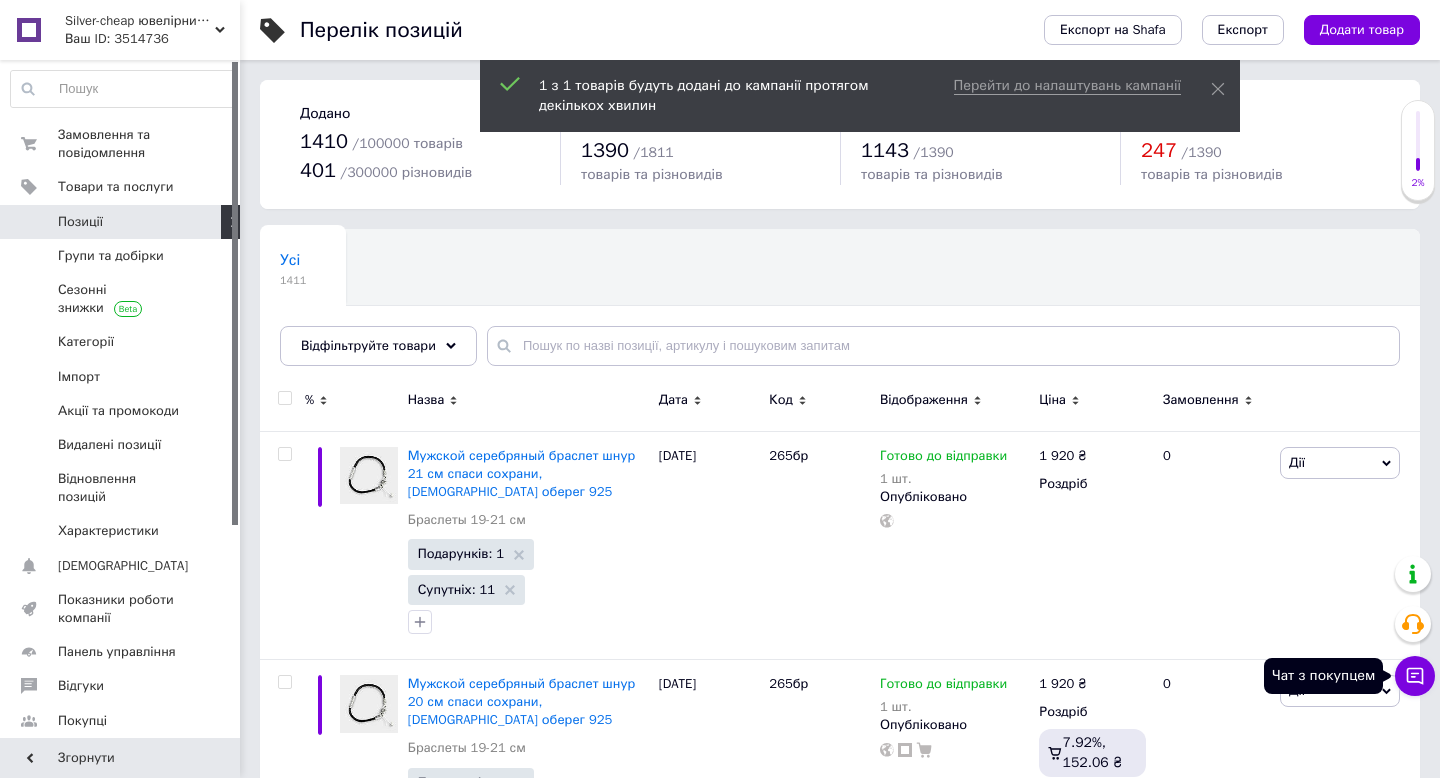 click 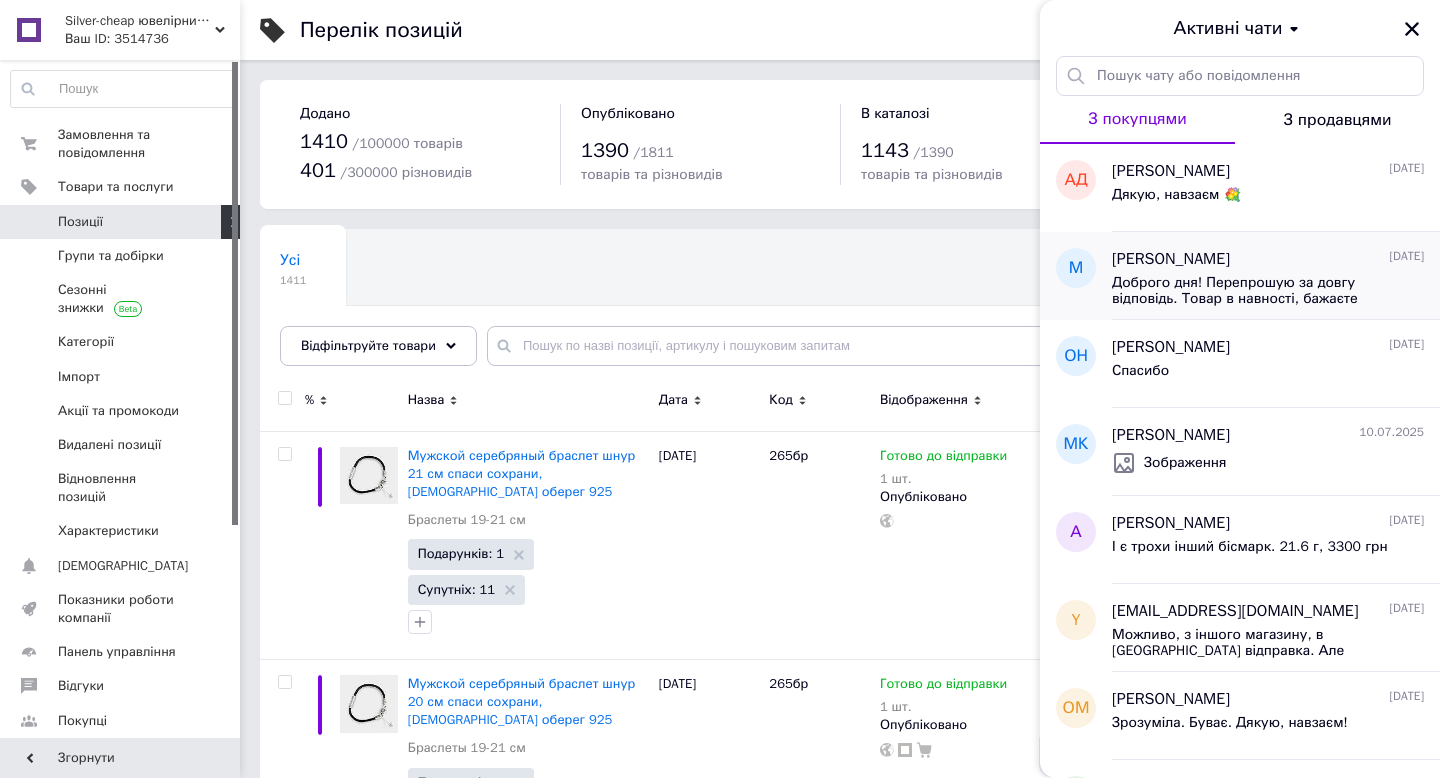 click on "Доброго дня! Перепрошую за довгу відповідь. Товар в навності, бажаєте оформти замовлення? Дякую" at bounding box center (1254, 291) 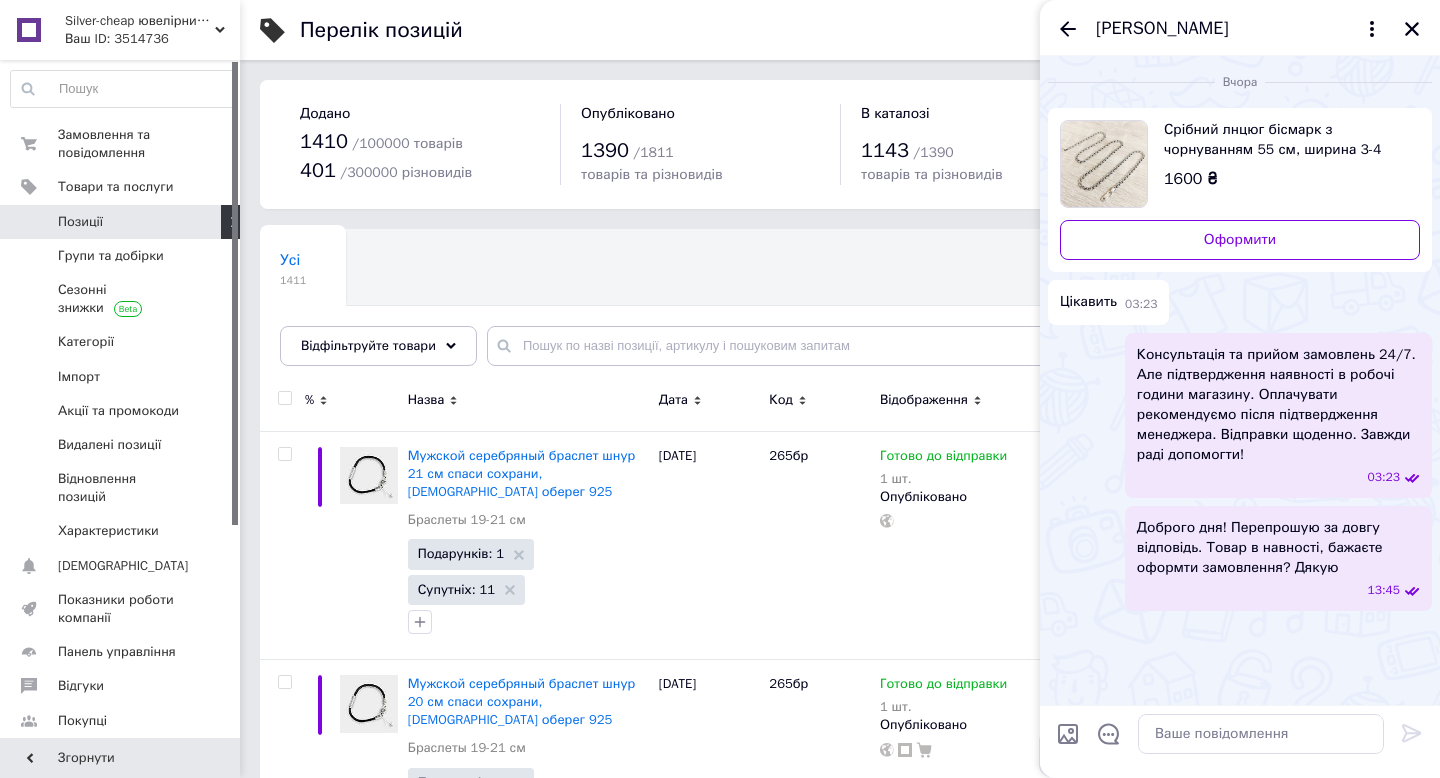 click on "1600 ₴" at bounding box center [1191, 179] 